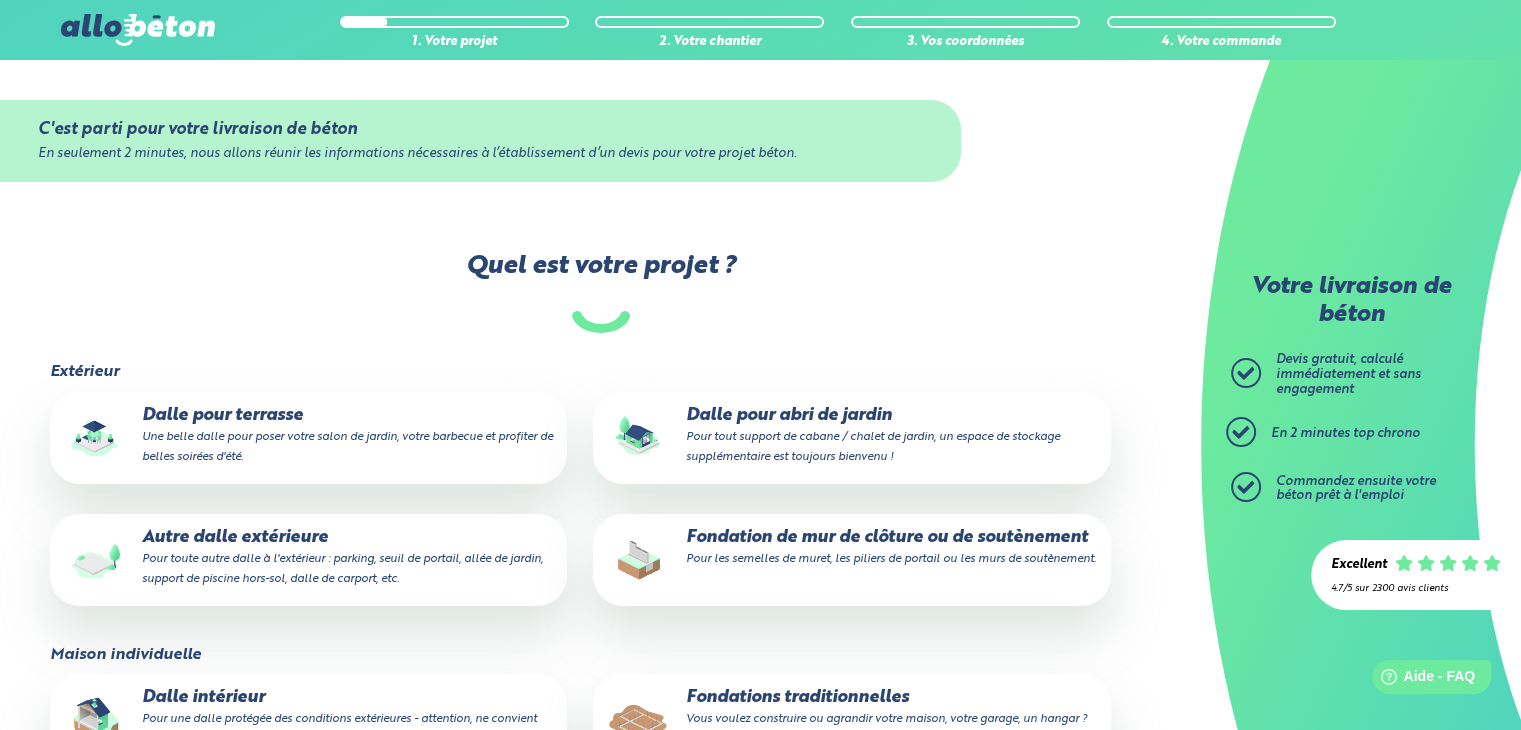 scroll, scrollTop: 0, scrollLeft: 0, axis: both 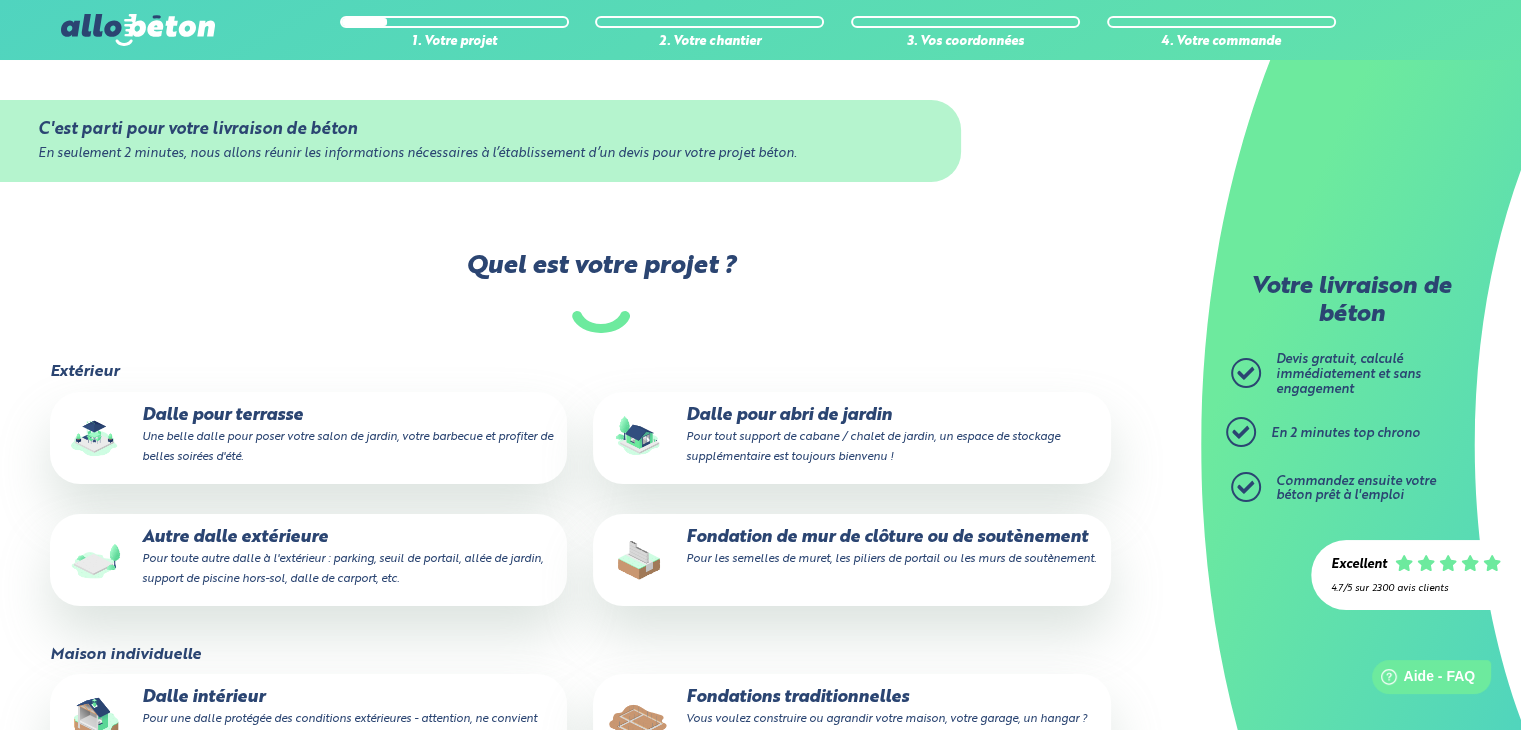 click on "Une belle dalle pour poser votre salon de jardin, votre barbecue et profiter de belles soirées d'été." at bounding box center (347, 447) 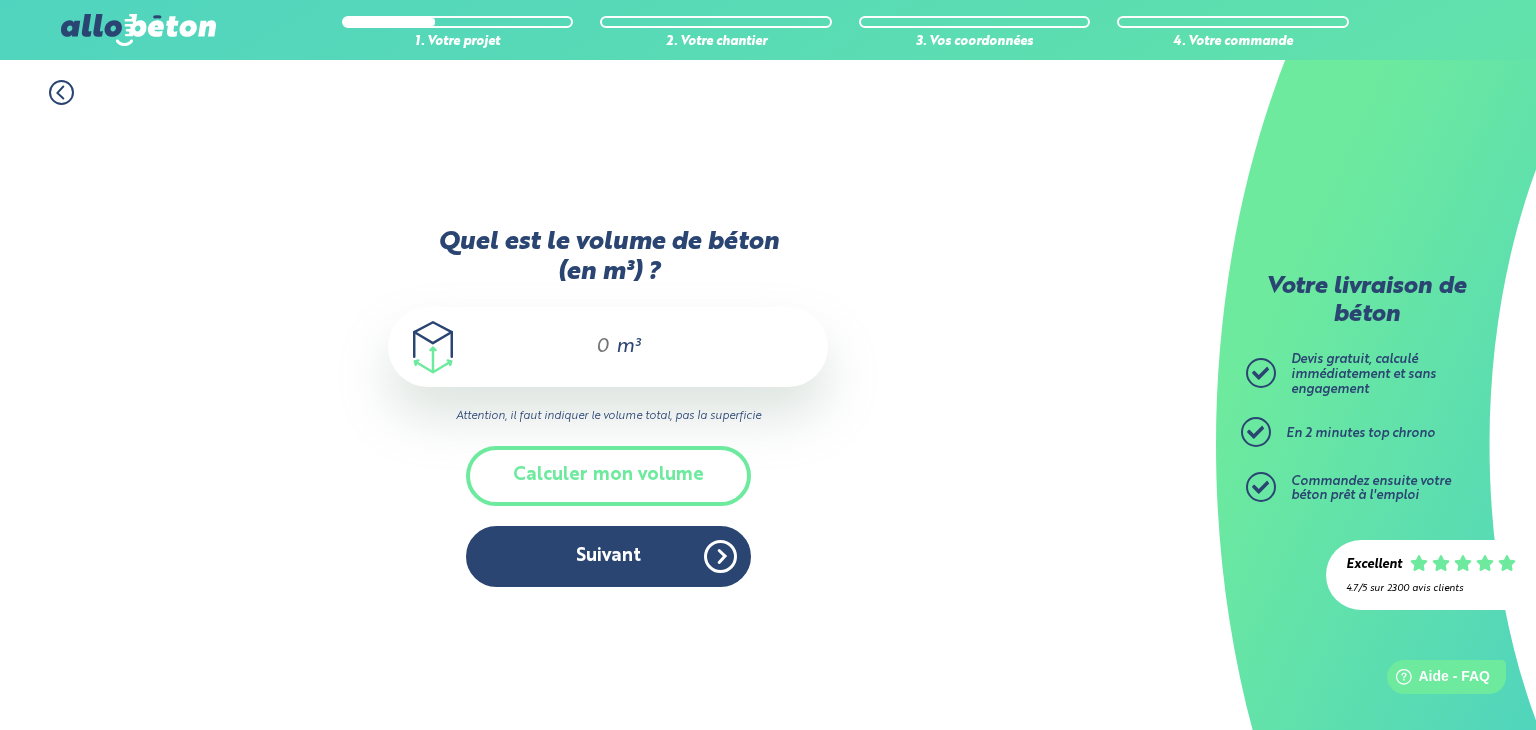 click on "m³" at bounding box center [608, 347] 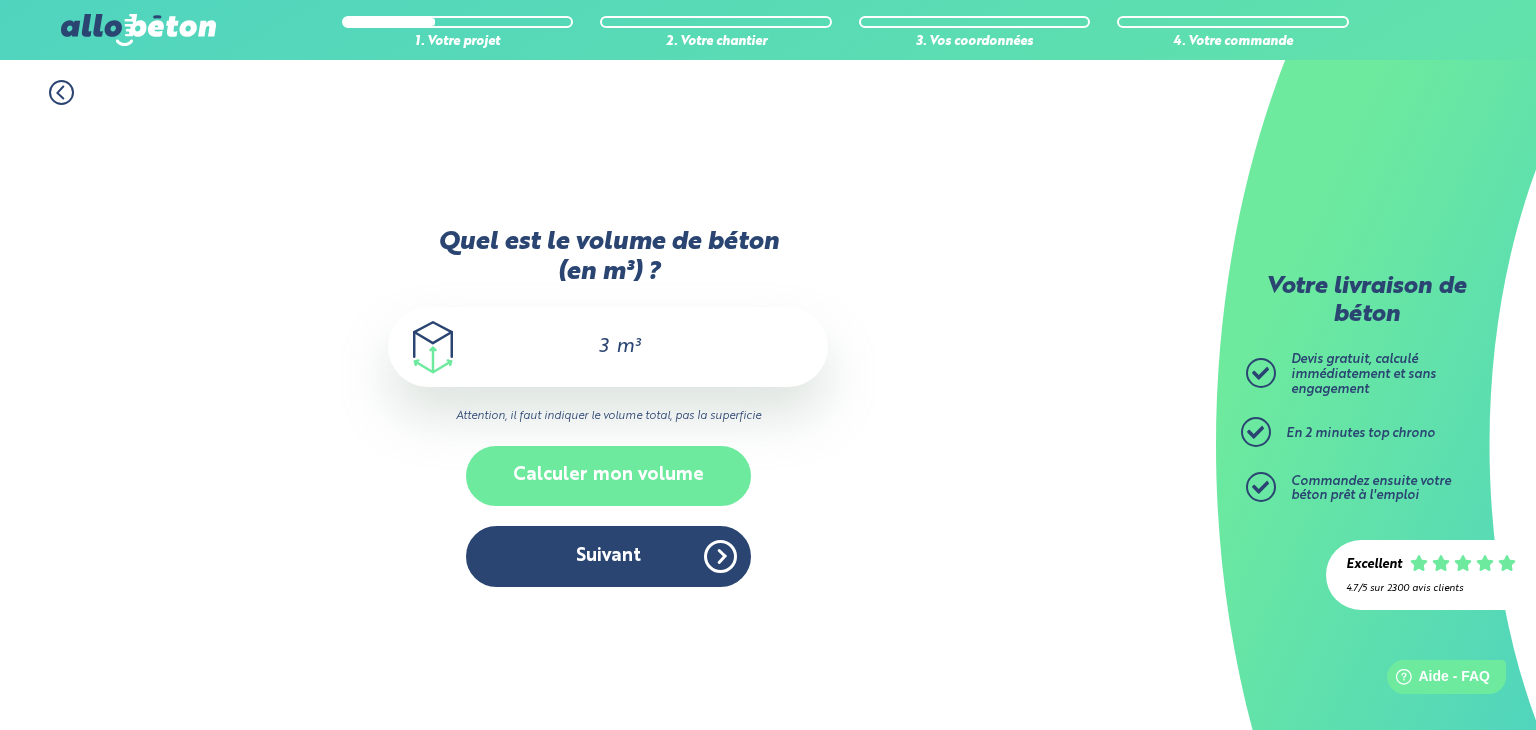 click on "Calculer mon volume" at bounding box center (608, 475) 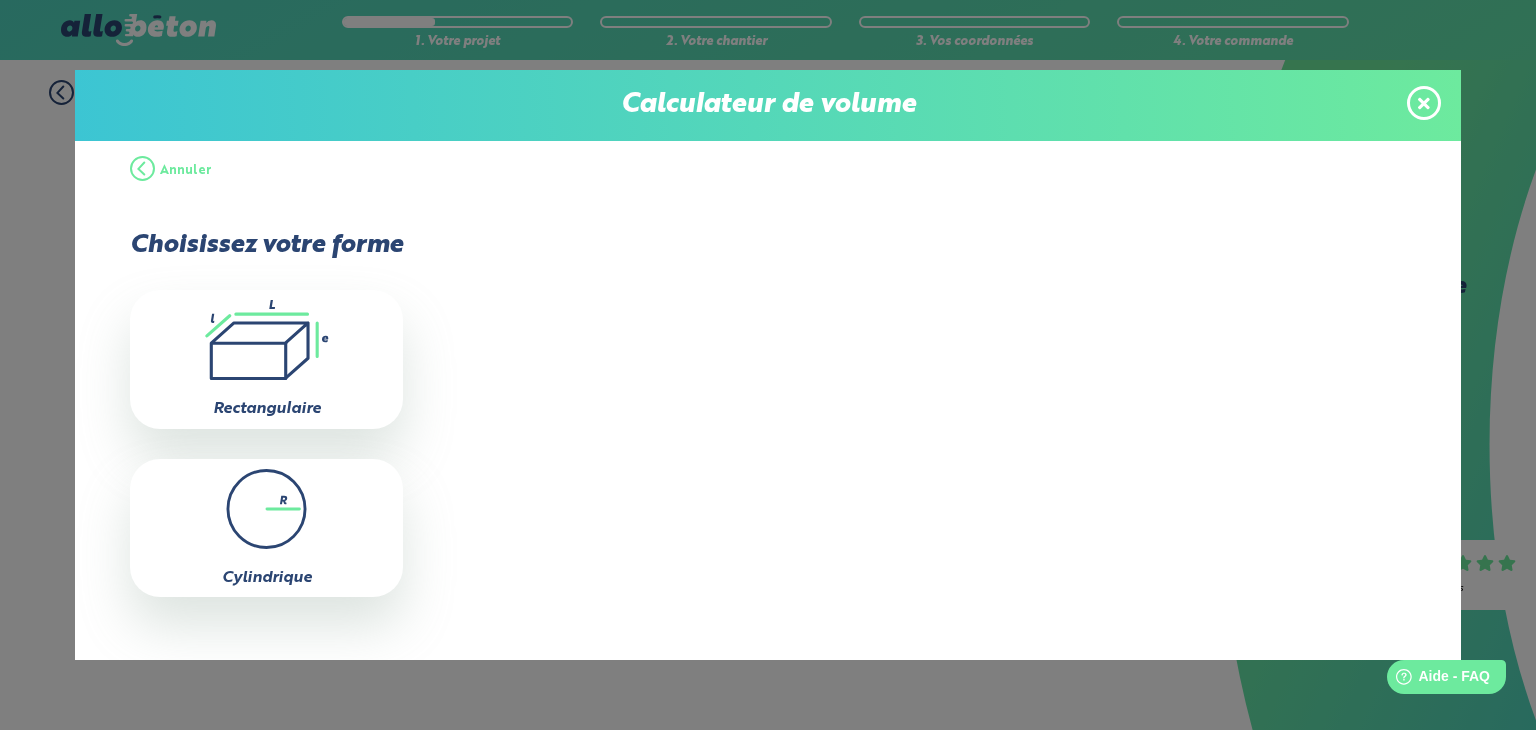 click on ".icon-calc-rectanglea{fill:none;stroke-linecap:round;stroke-width:3px;stroke:#6dea9e;stroke-linejoin:round}.icon-calc-rectangleb{fill:#2b4572}
Rectangulaire" at bounding box center [266, 359] 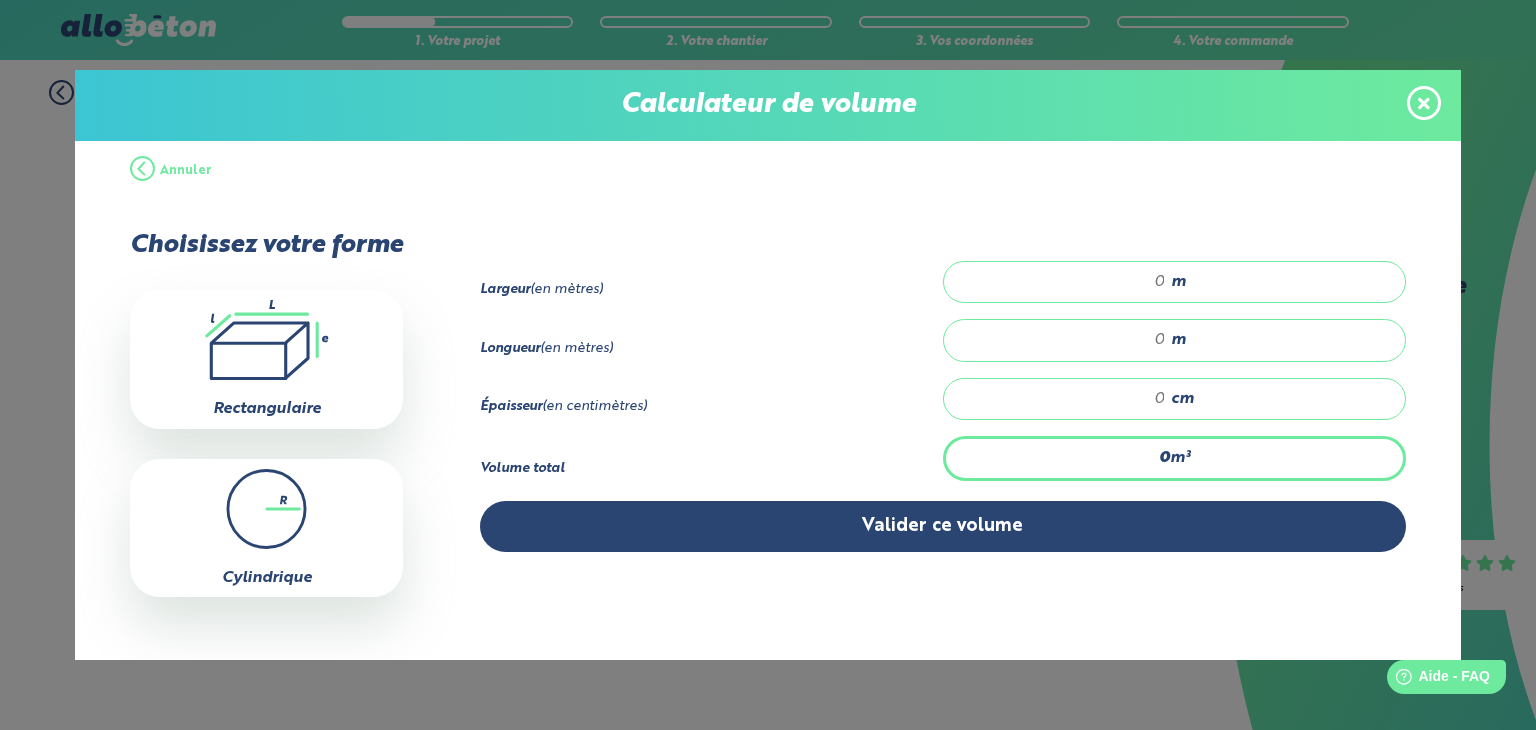 click at bounding box center [1424, 103] 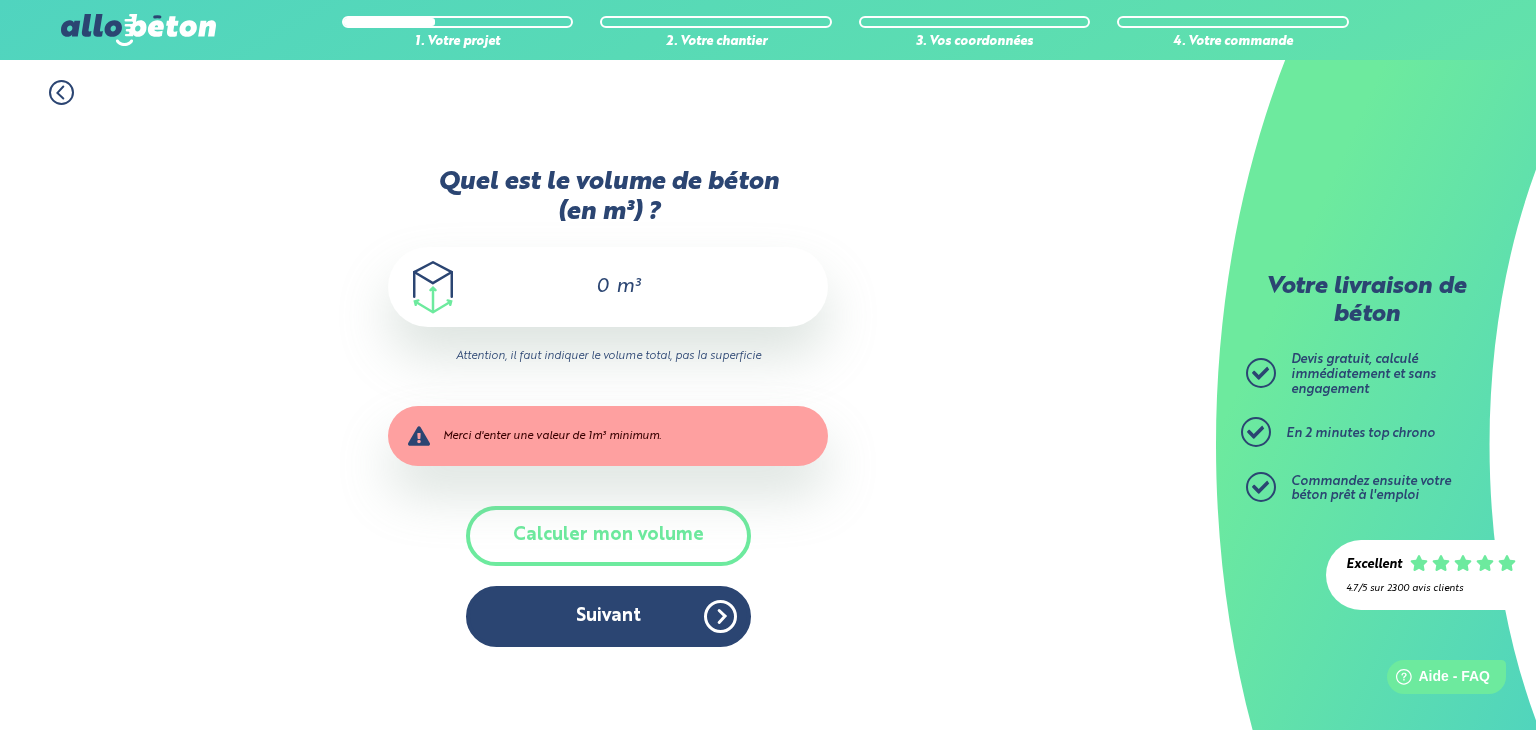 click on "0" at bounding box center [594, 287] 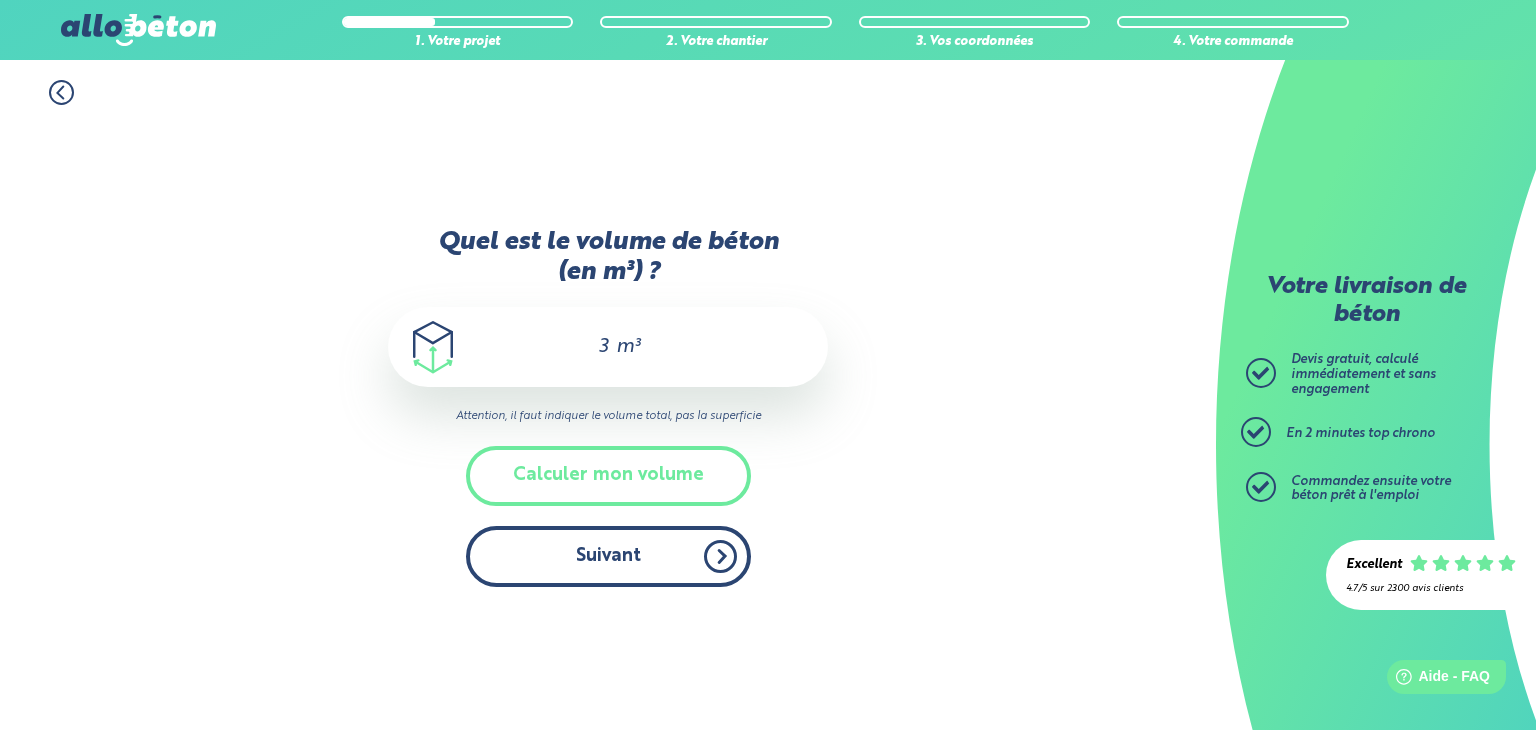 type on "3" 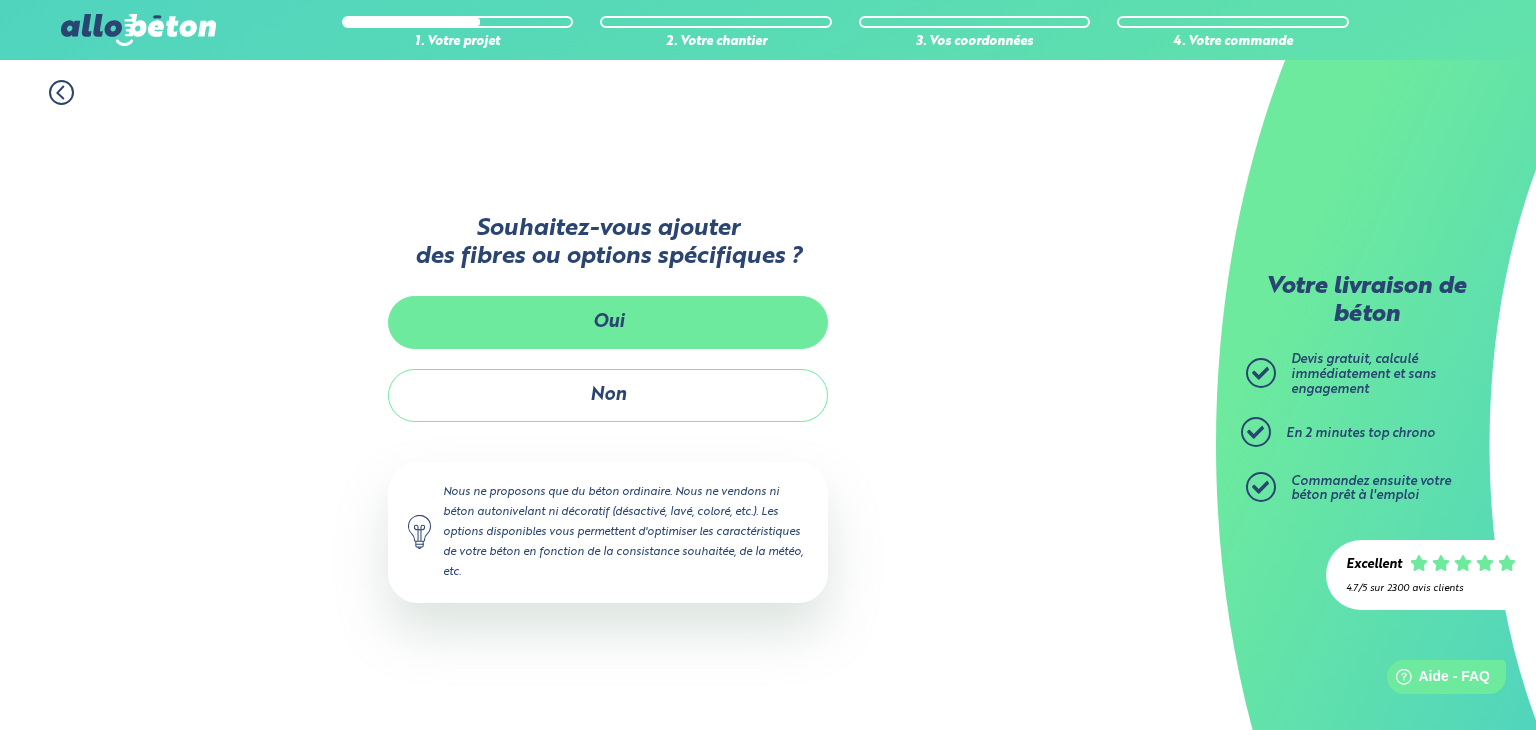 click on "Oui" at bounding box center [608, 322] 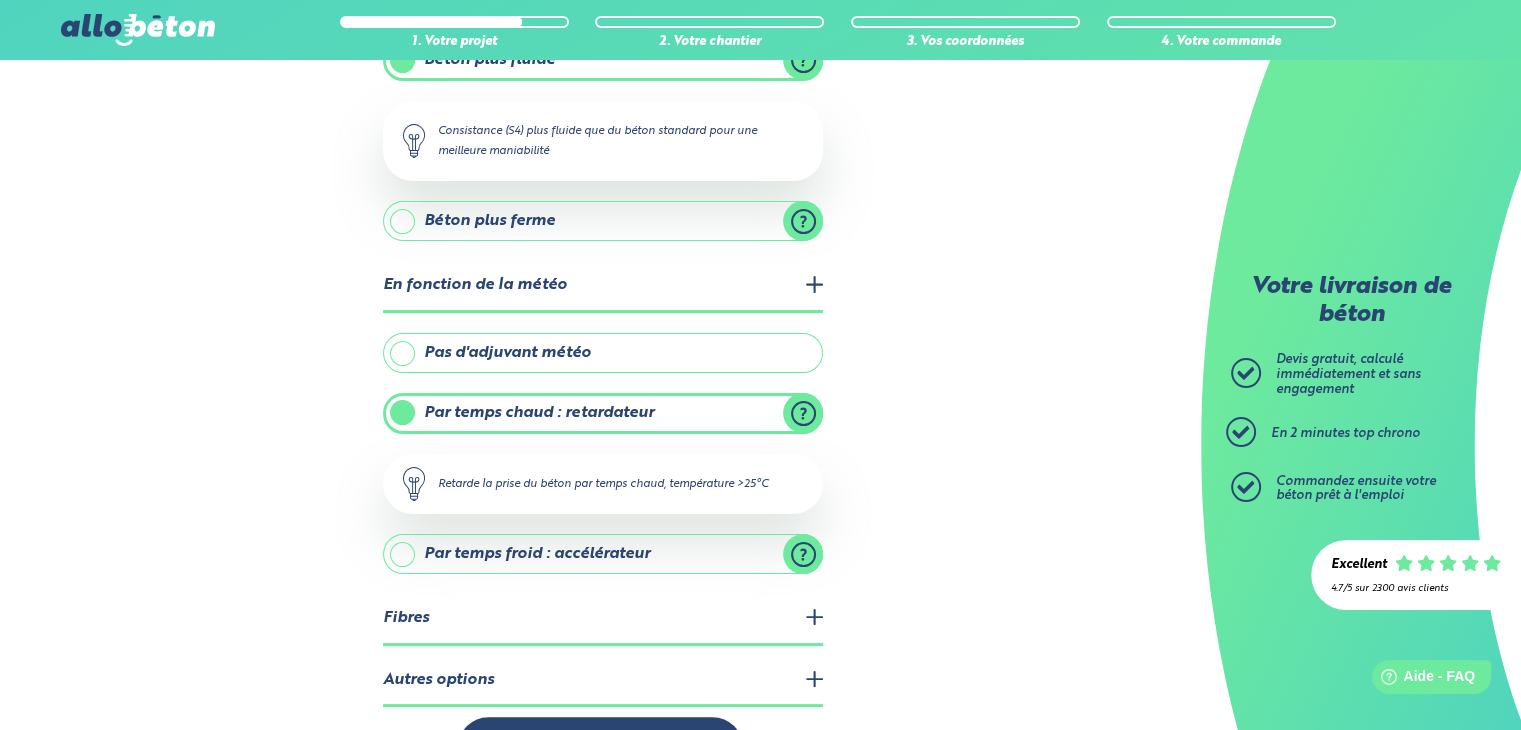 scroll, scrollTop: 334, scrollLeft: 0, axis: vertical 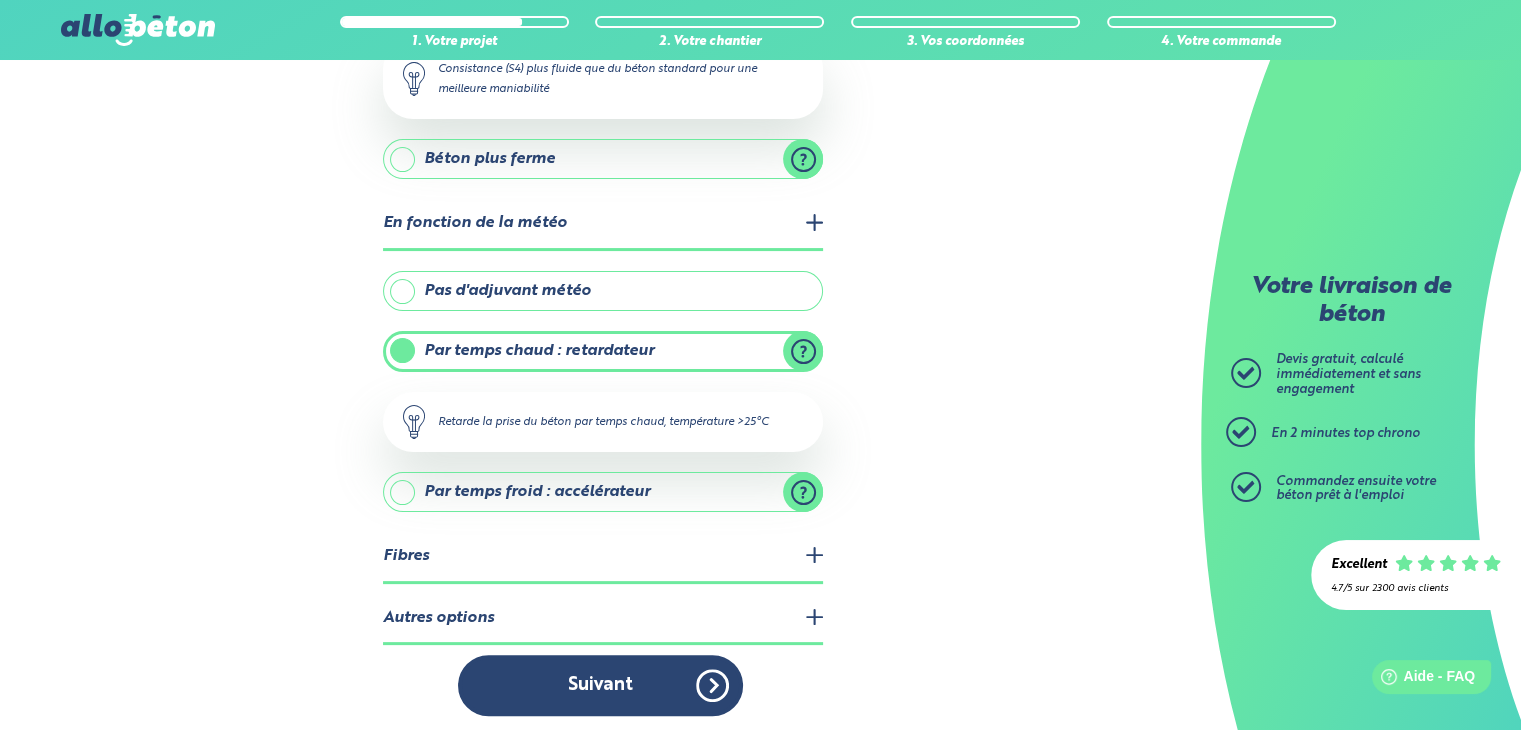 click on "Fibres" at bounding box center (603, 557) 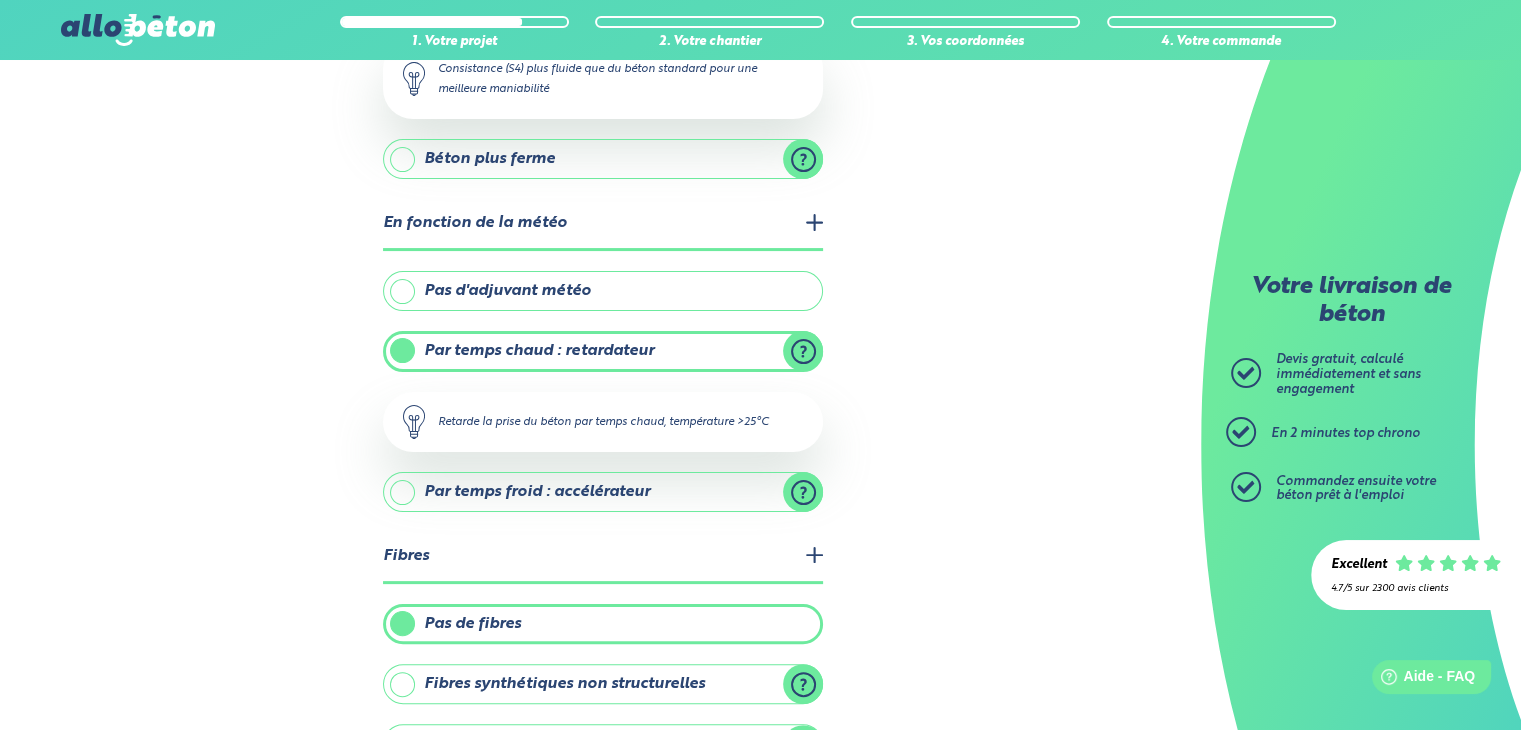 scroll, scrollTop: 523, scrollLeft: 0, axis: vertical 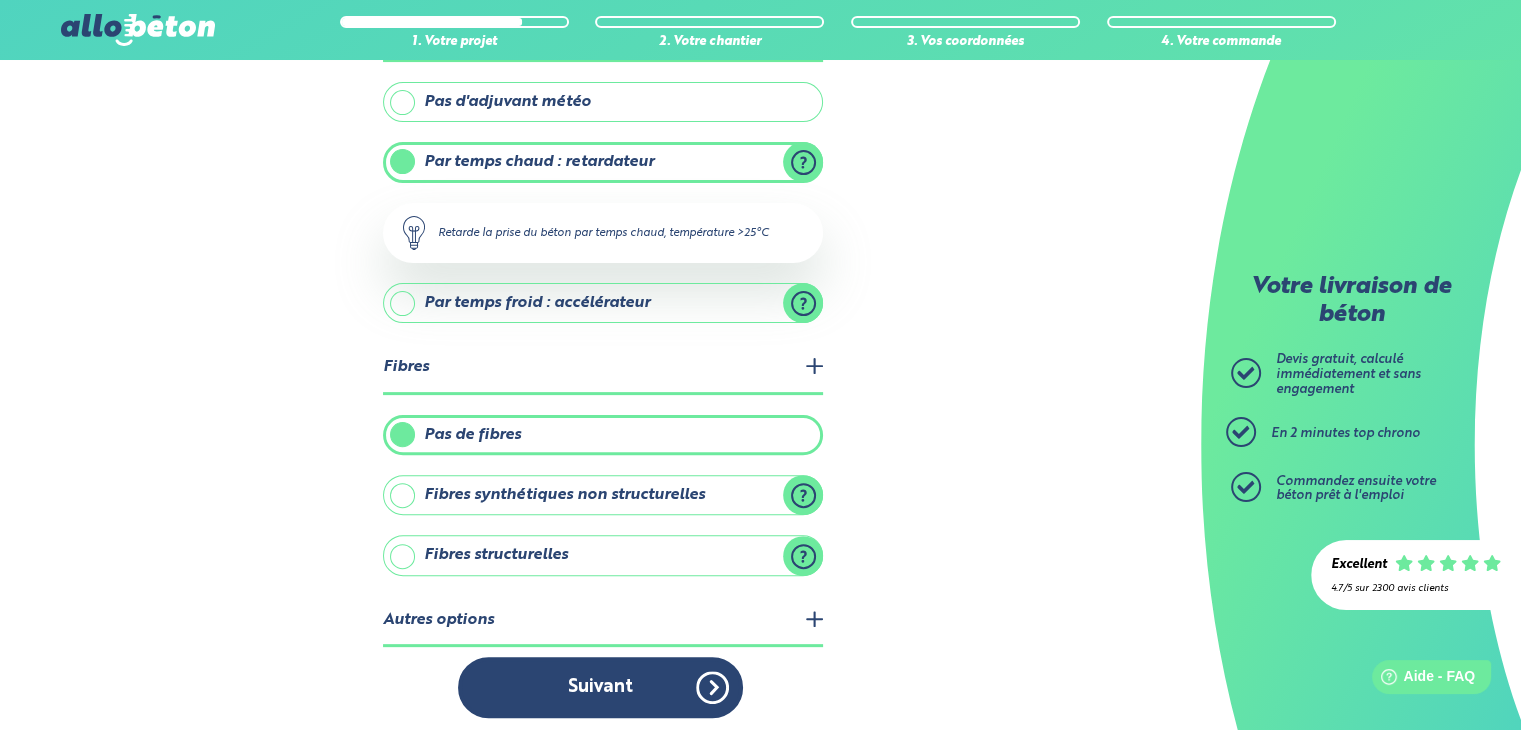 click on "Fibres synthétiques non structurelles" at bounding box center (603, 495) 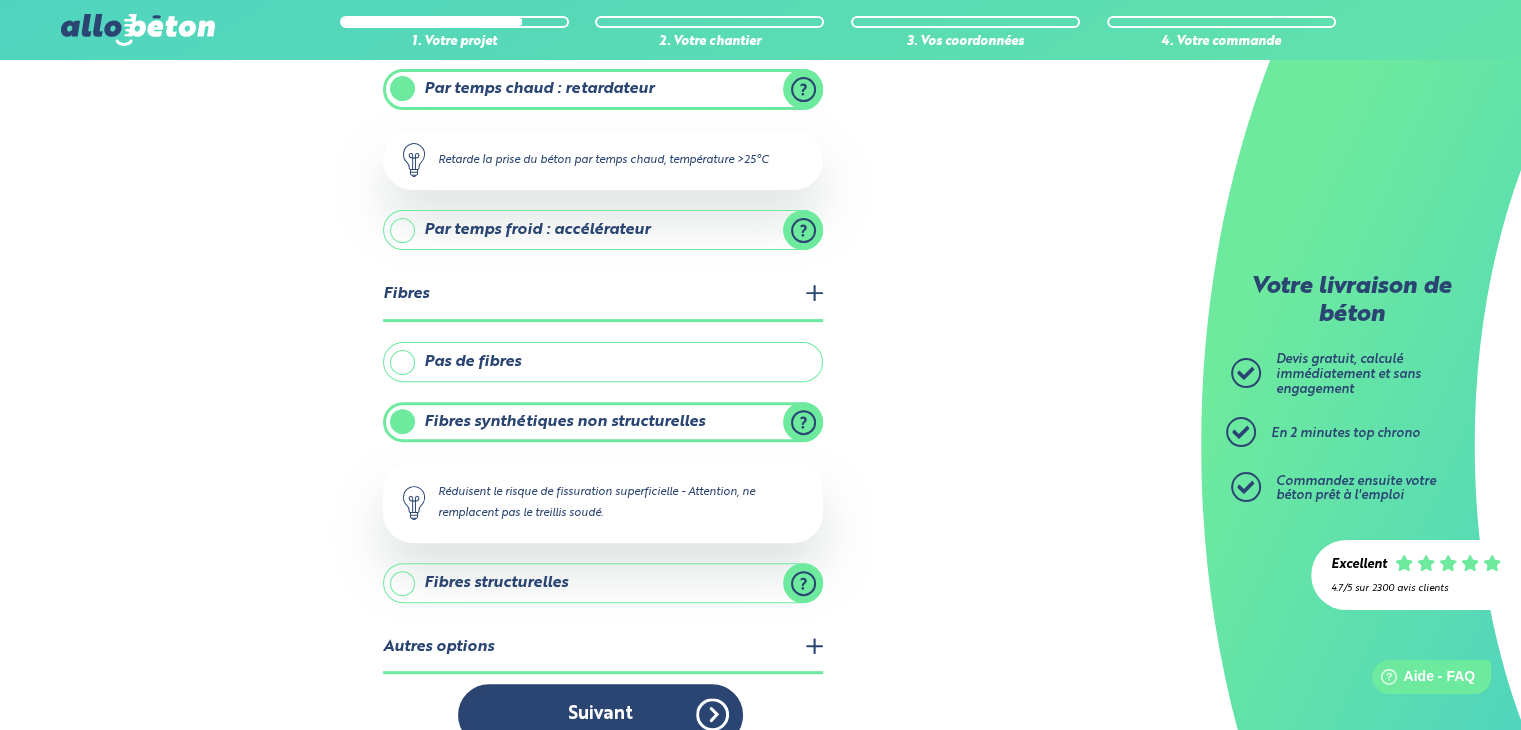 scroll, scrollTop: 595, scrollLeft: 0, axis: vertical 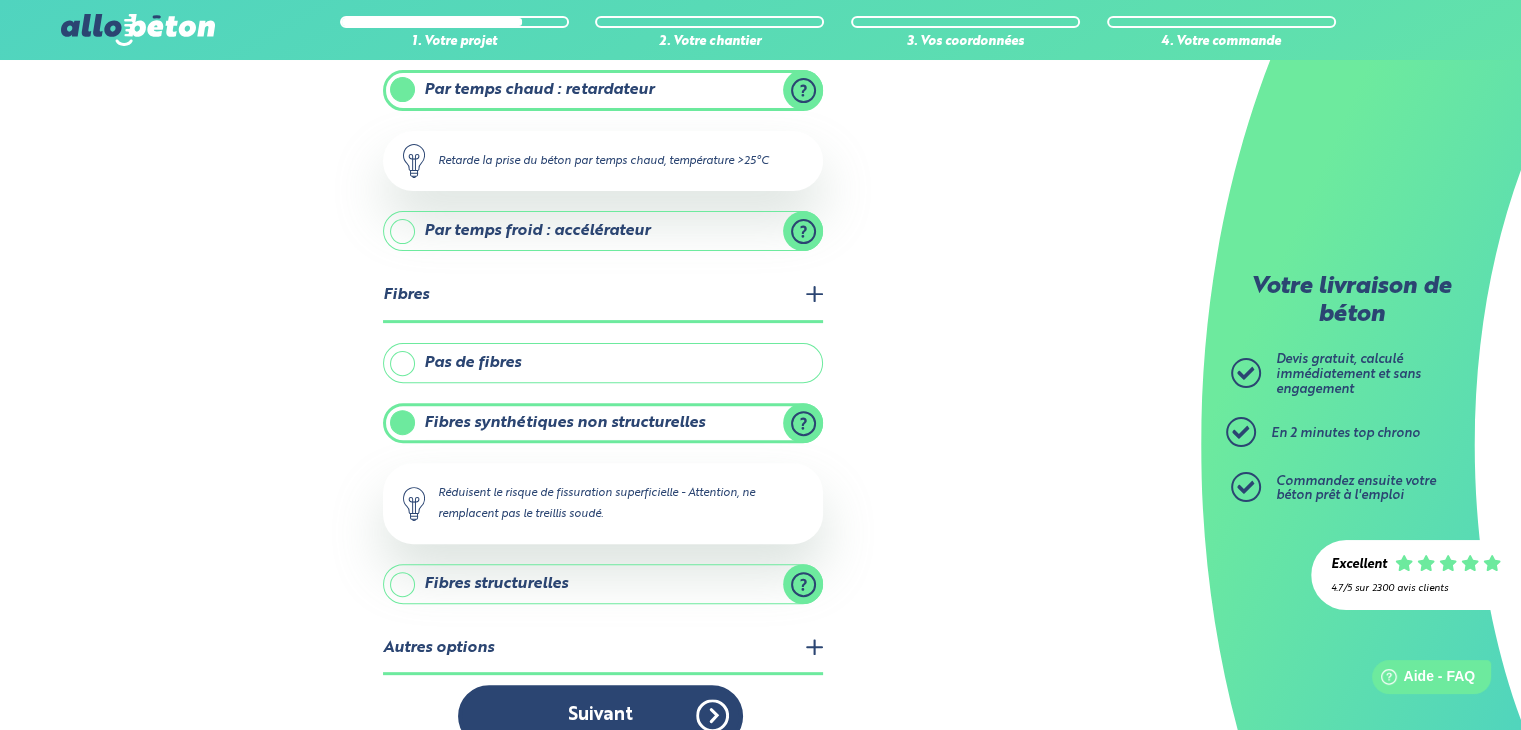 click on "Fibres structurelles" at bounding box center (603, 584) 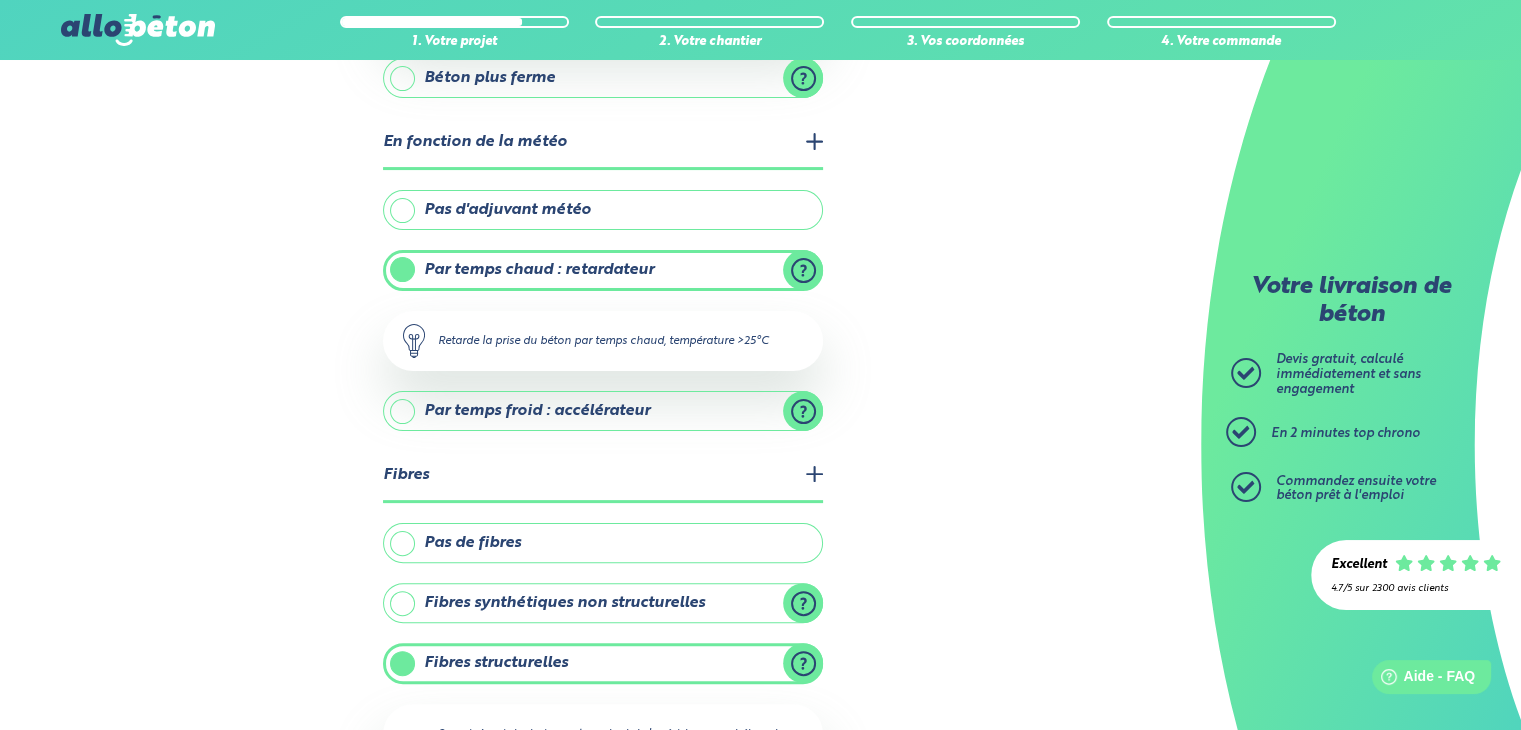 scroll, scrollTop: 0, scrollLeft: 0, axis: both 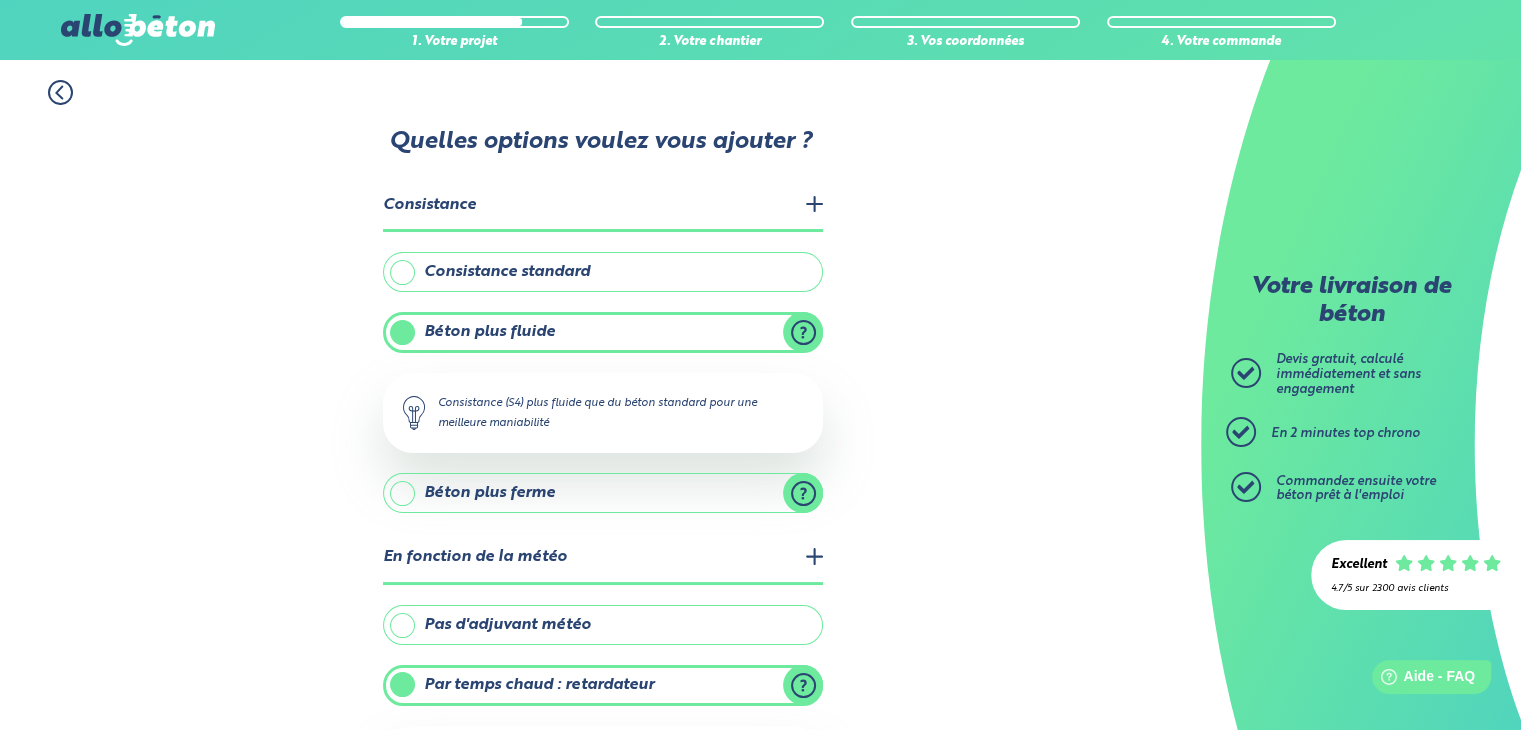 click on "Consistance" at bounding box center [603, 206] 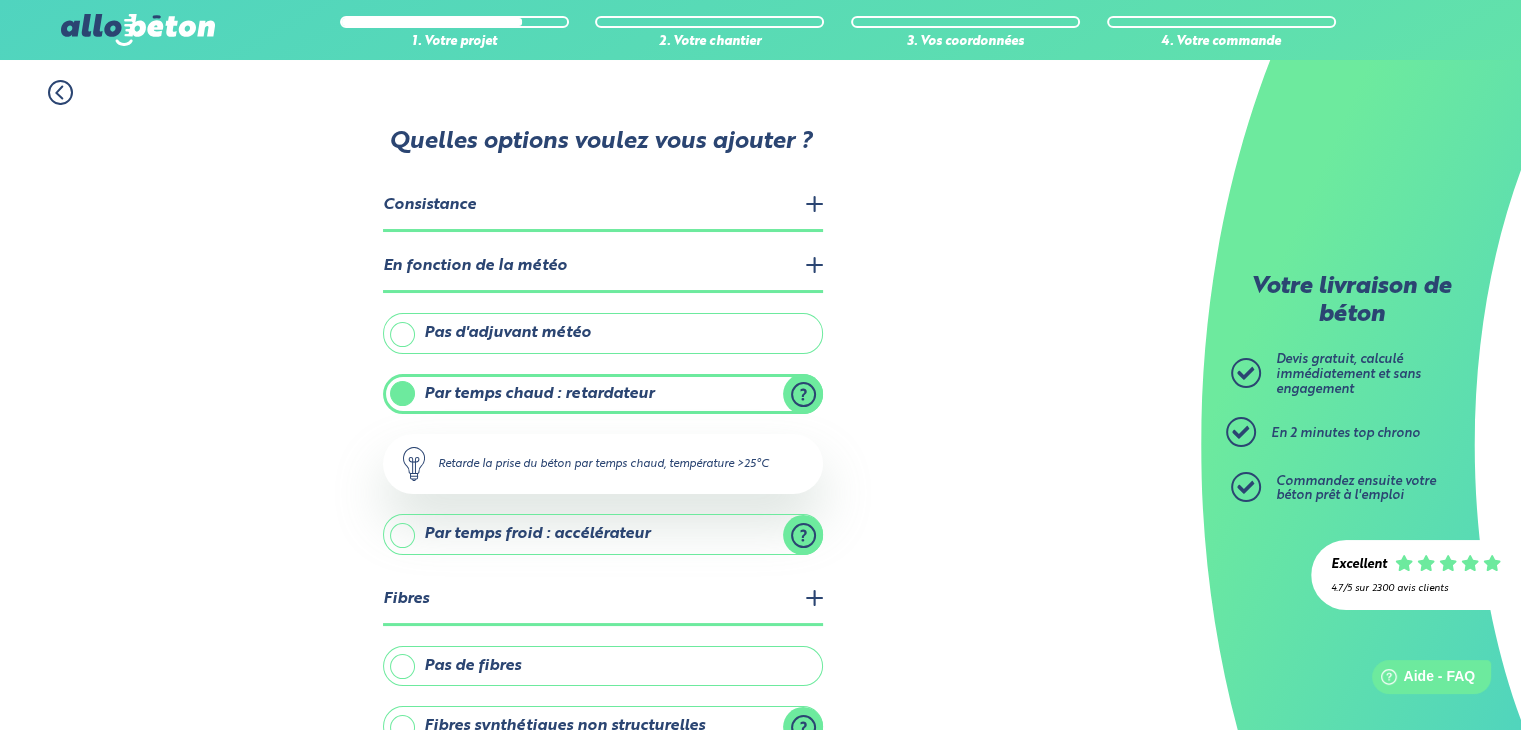 click on "1. Votre projet
2. Votre chantier
3. Vos coordonnées
4. Votre commande" at bounding box center (600, 82) 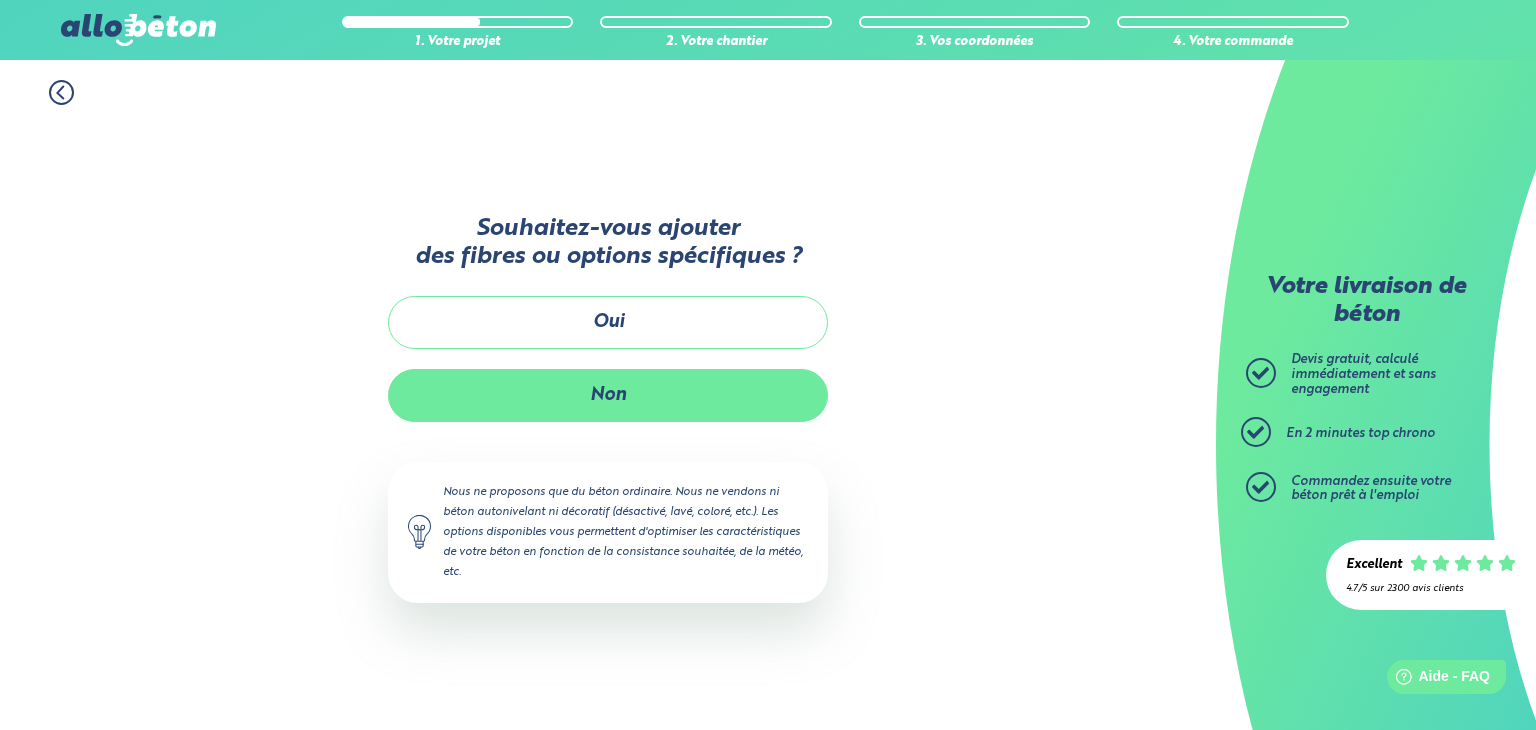 click on "Non" at bounding box center (608, 395) 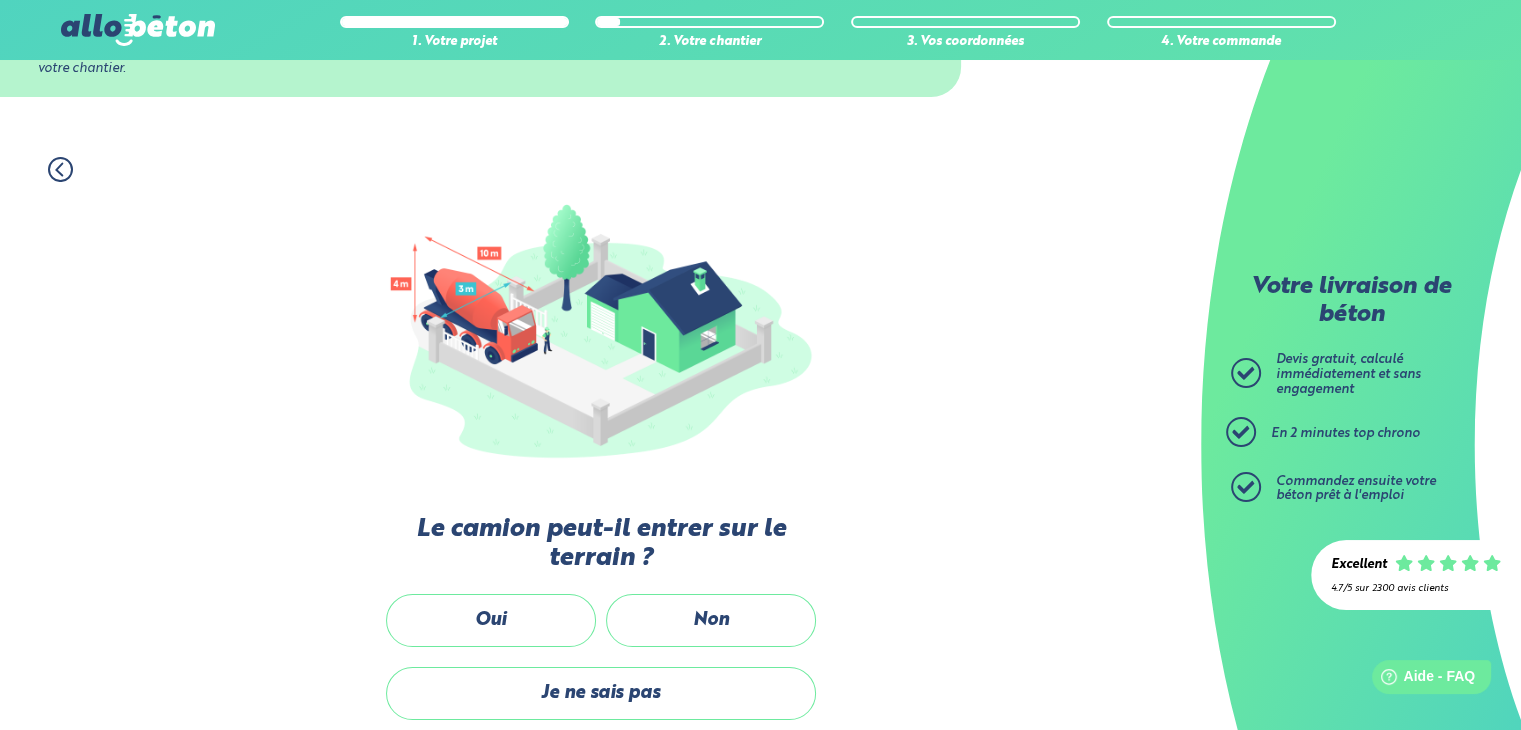 scroll, scrollTop: 280, scrollLeft: 0, axis: vertical 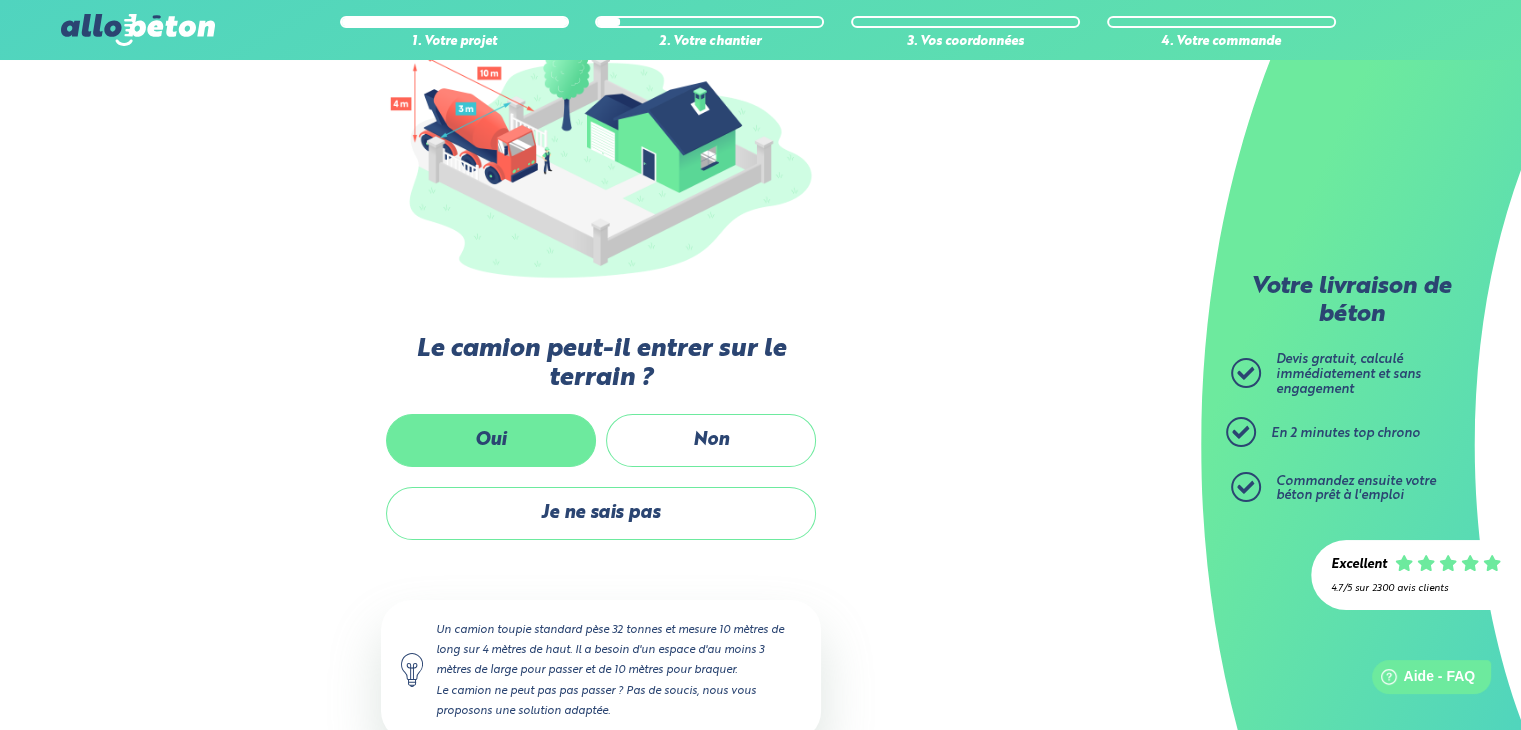 click on "Oui" at bounding box center (491, 440) 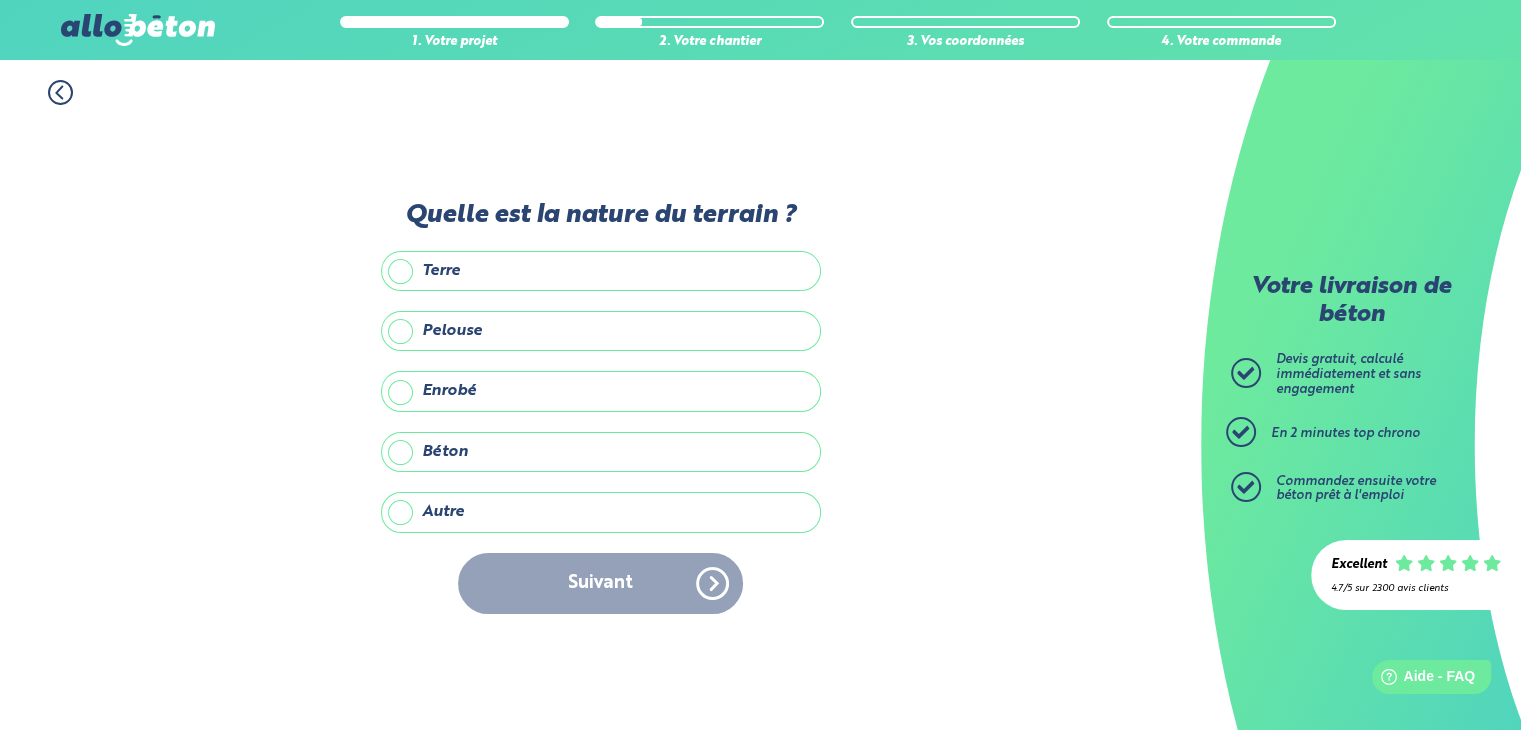 scroll, scrollTop: 0, scrollLeft: 0, axis: both 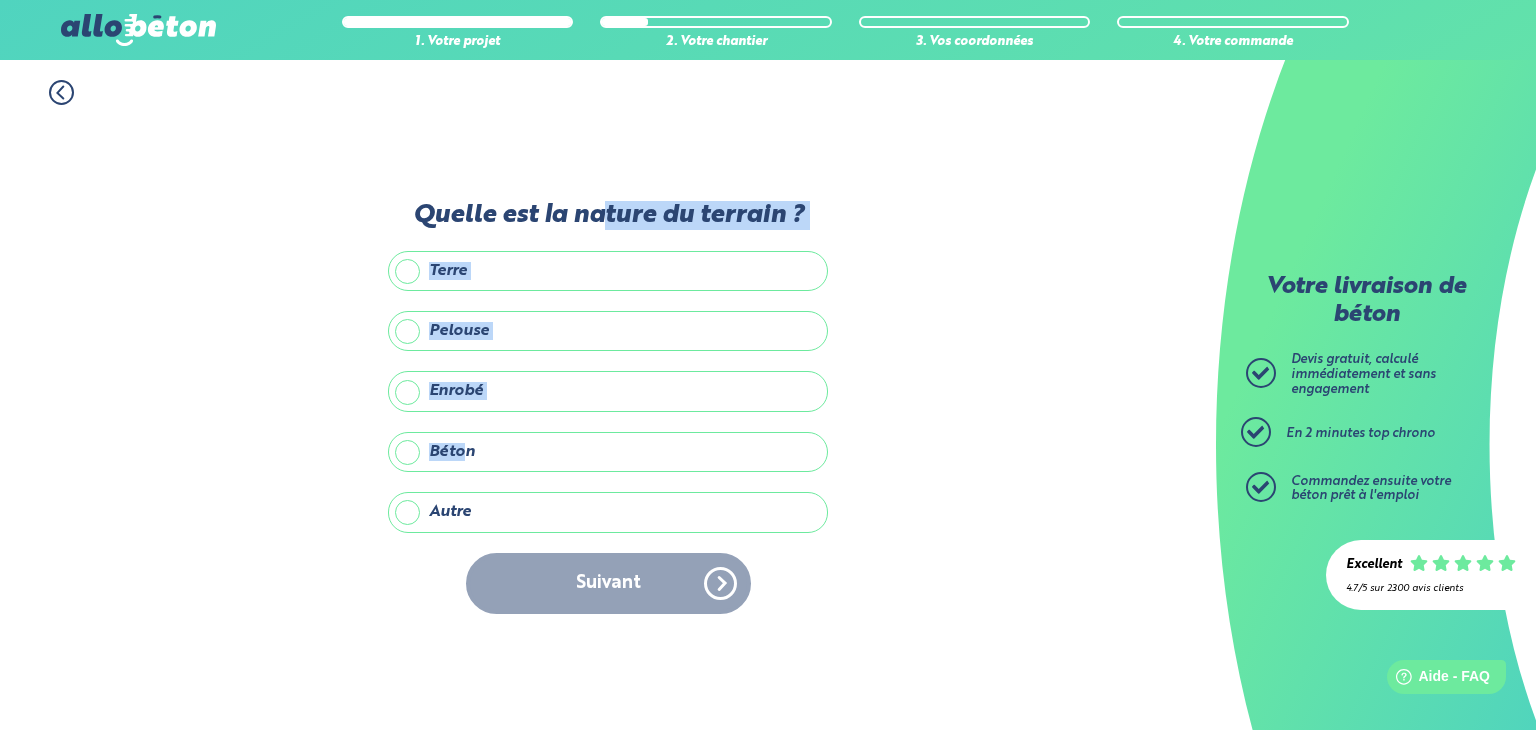 drag, startPoint x: 465, startPoint y: 441, endPoint x: 620, endPoint y: 167, distance: 314.8031 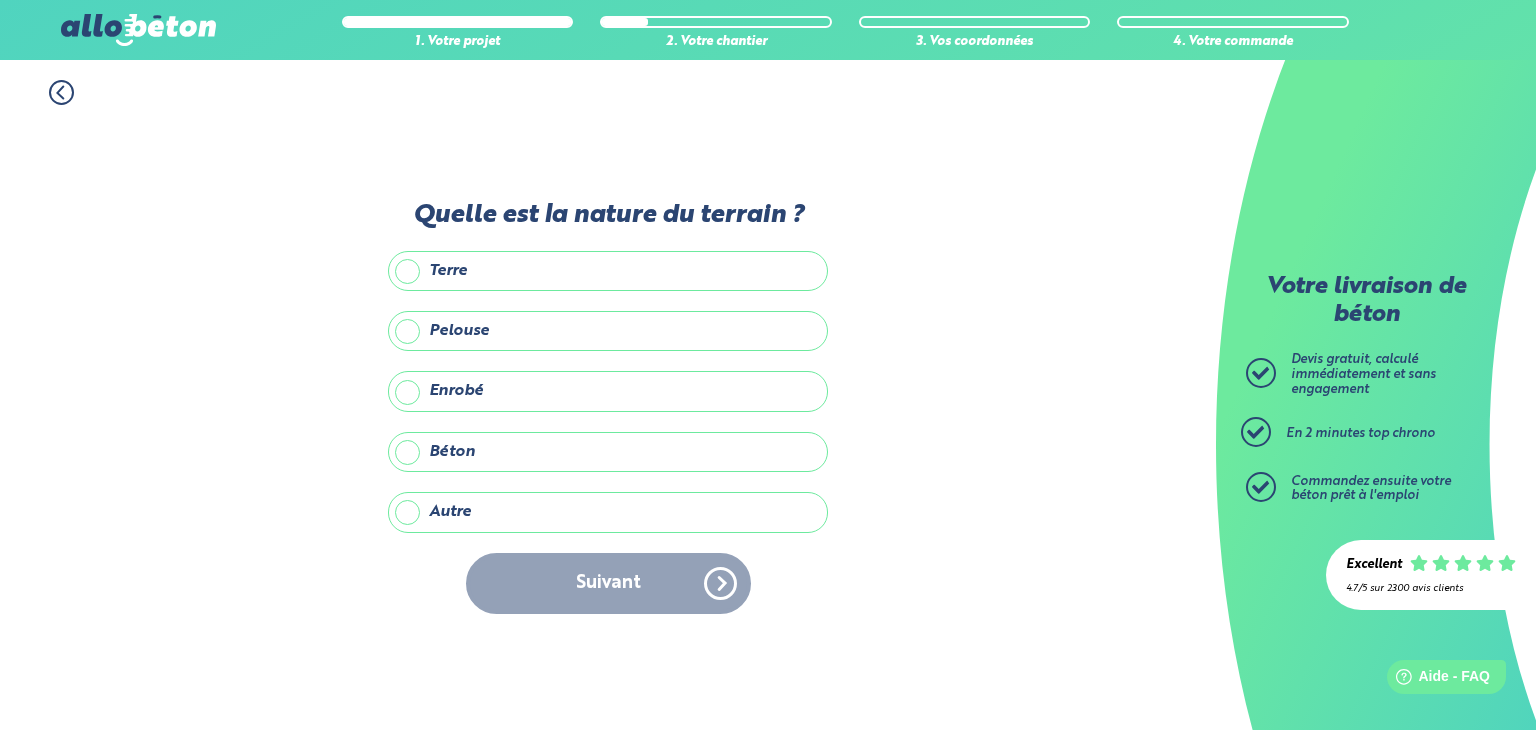 click on "Autre" at bounding box center [608, 512] 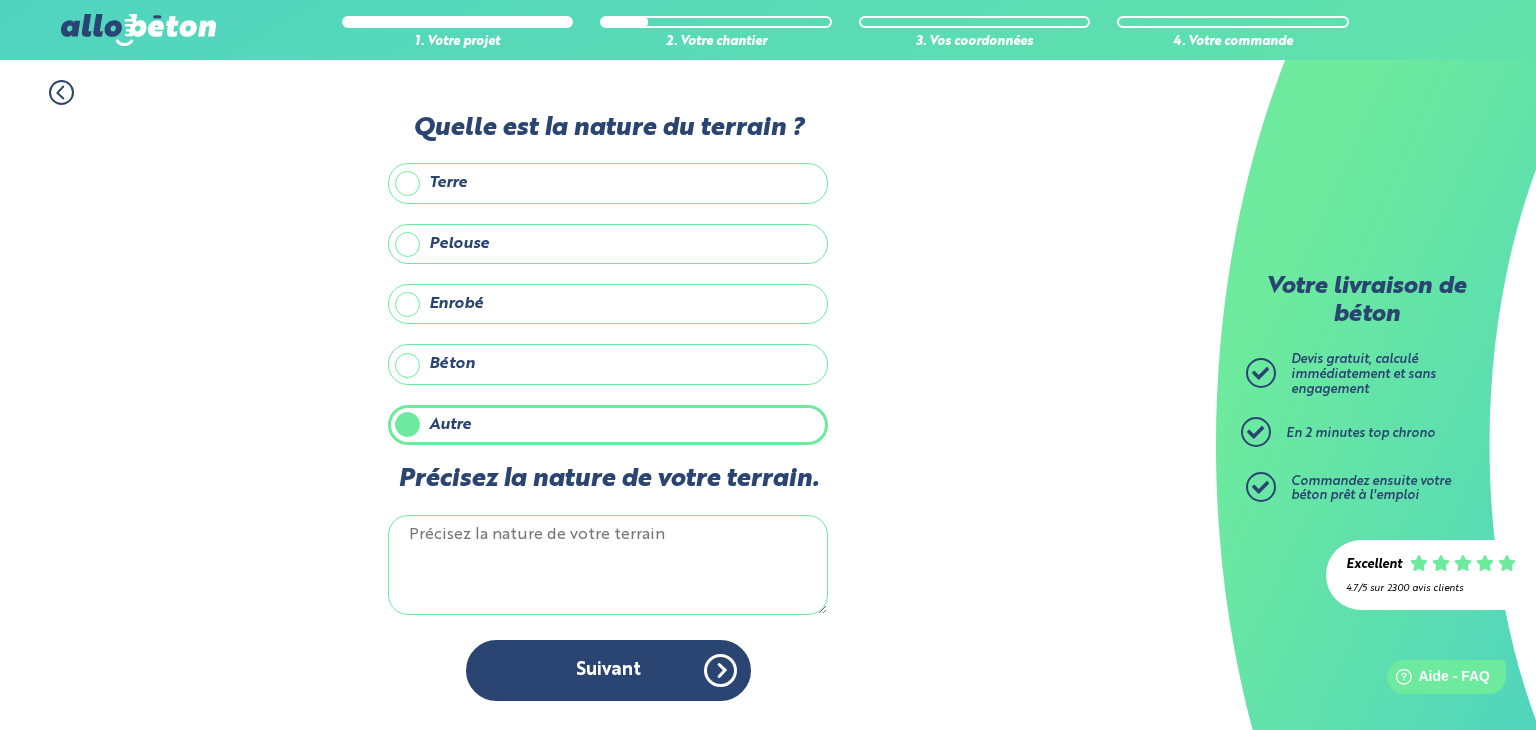 click on "Précisez la nature de votre terrain." at bounding box center [608, 565] 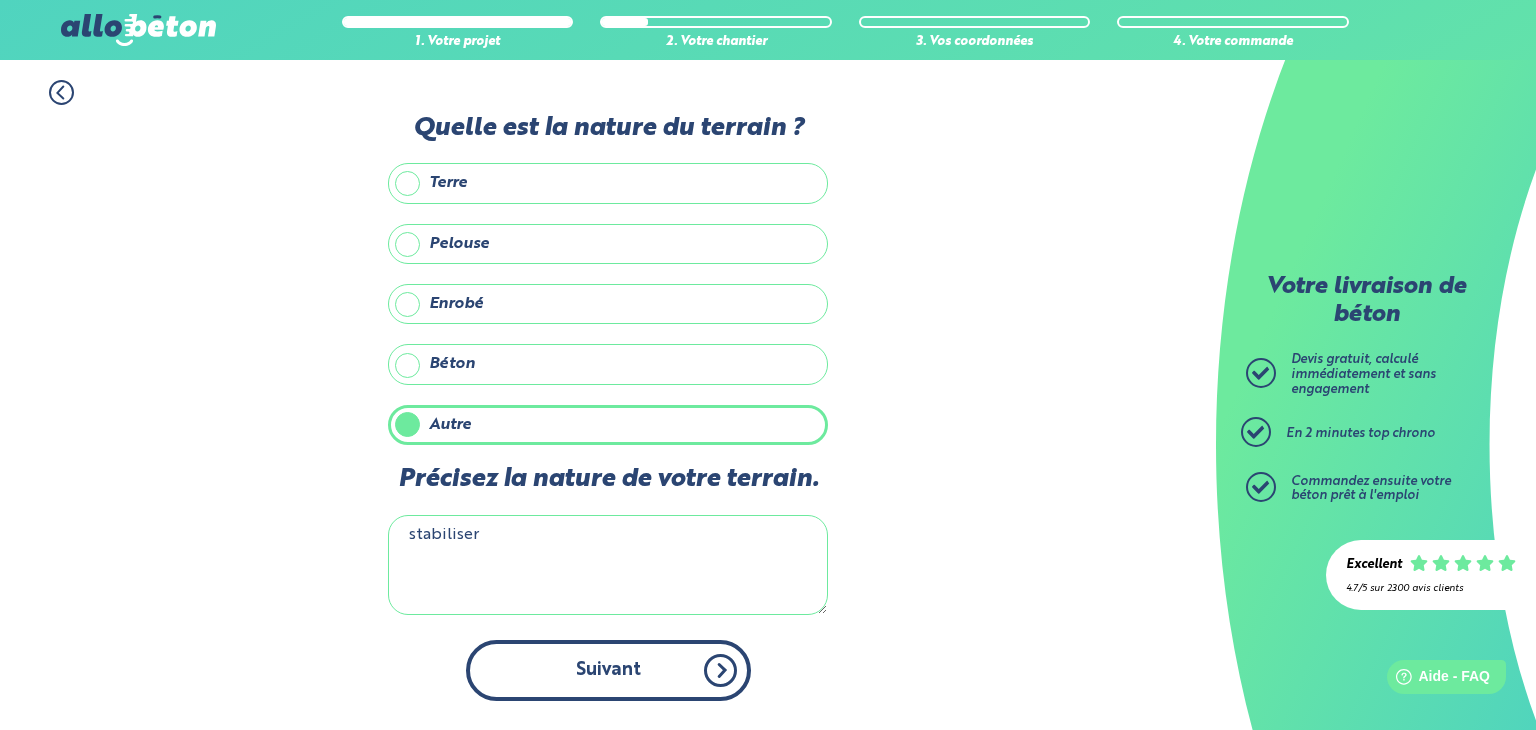 type on "stabiliser" 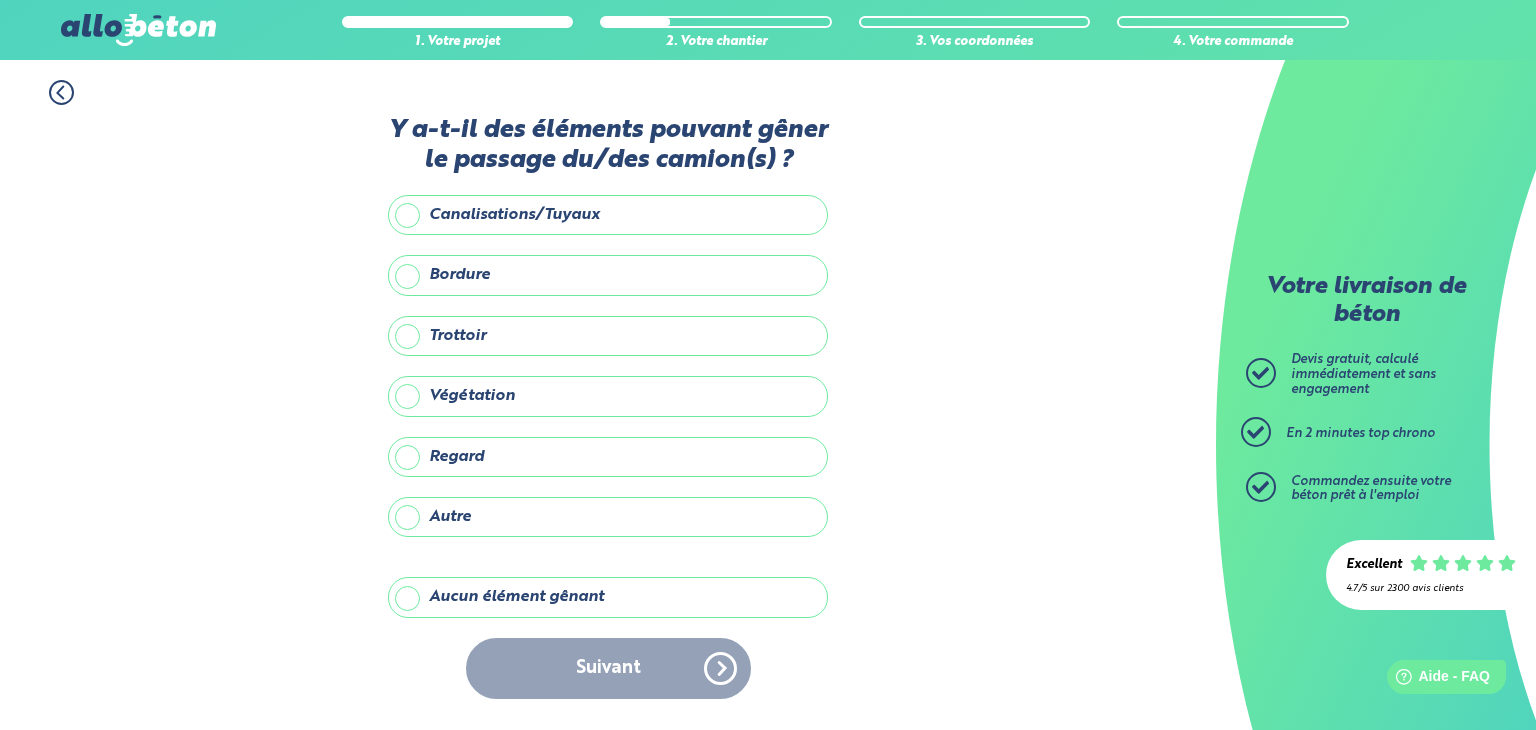 click on "Aucun élément gênant" at bounding box center (608, 597) 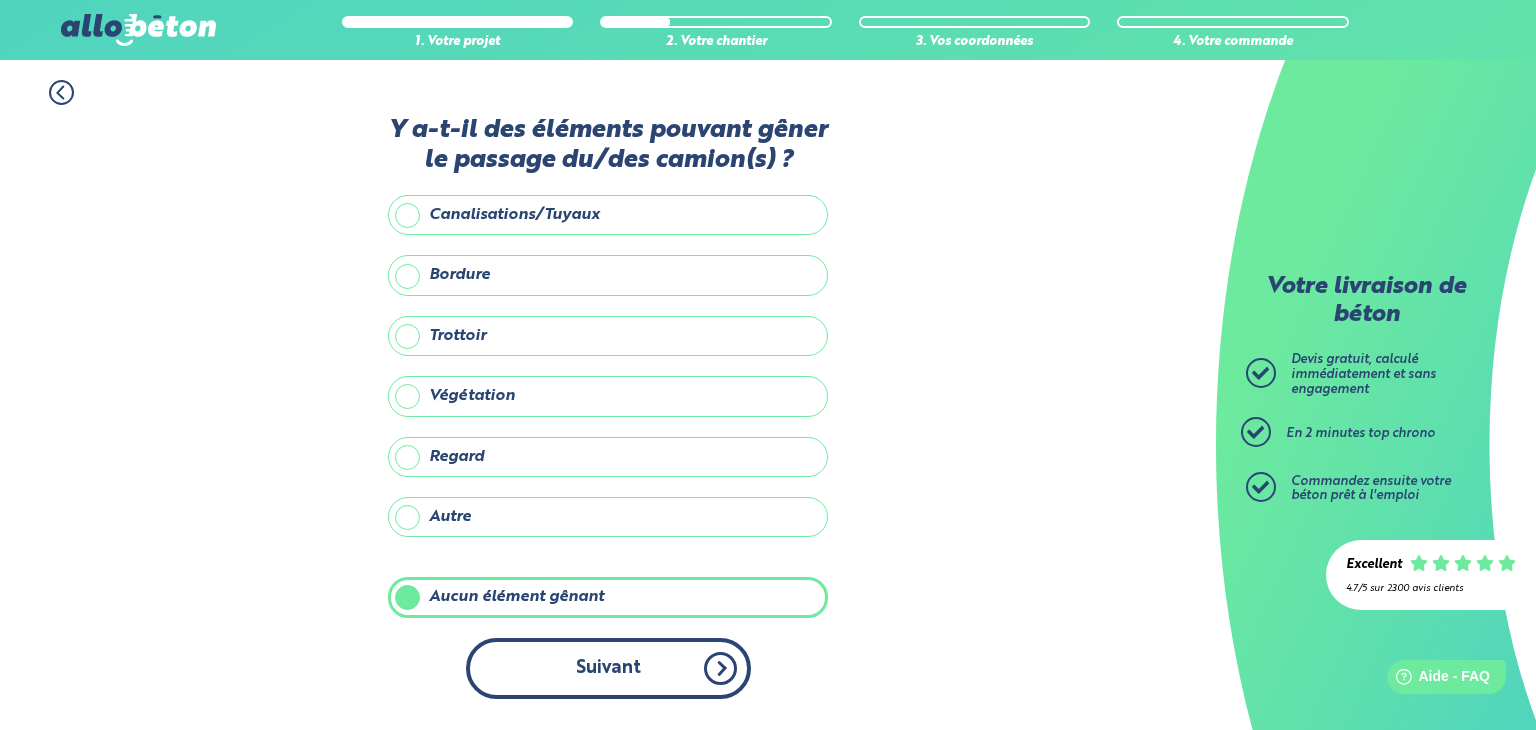 click on "Suivant" at bounding box center [608, 668] 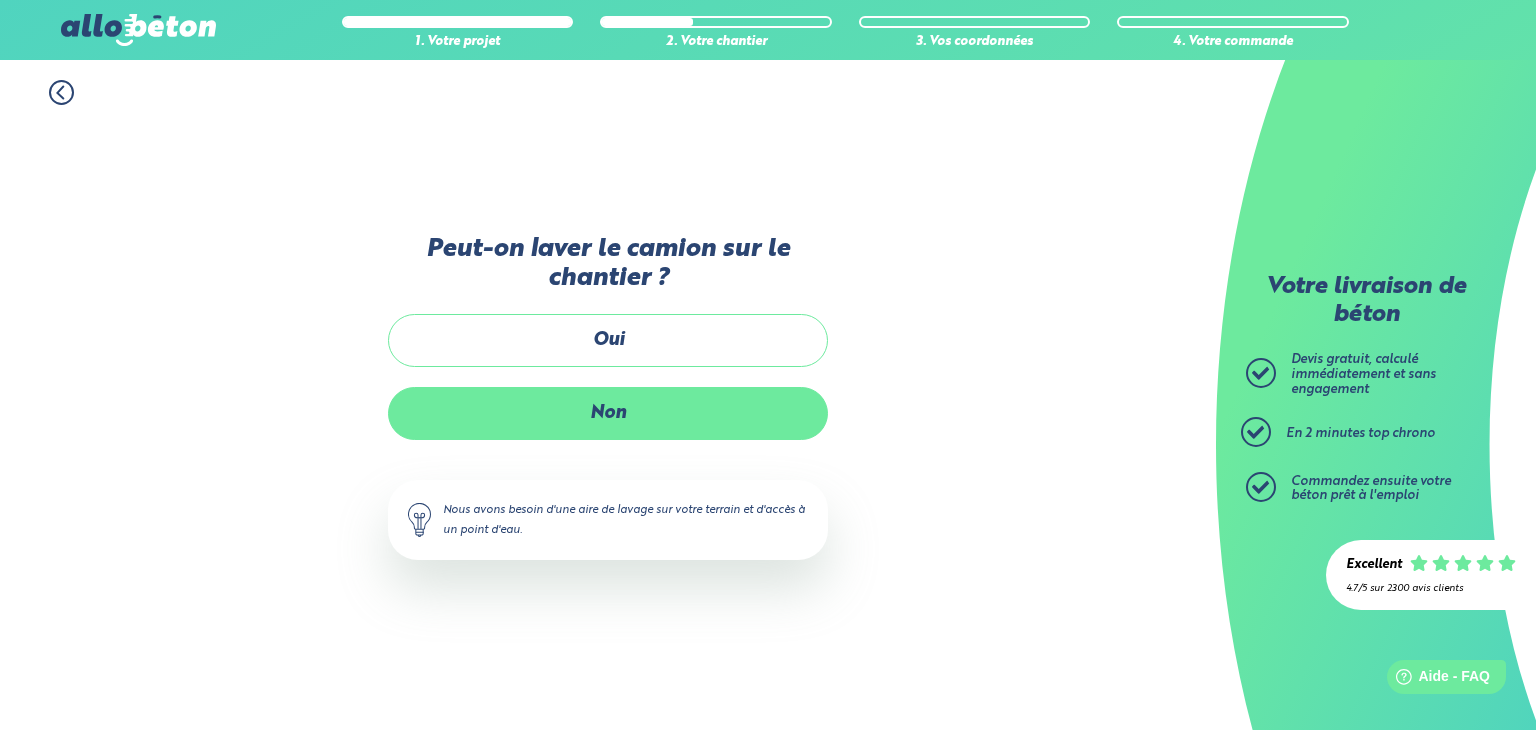 click on "Non" at bounding box center (608, 413) 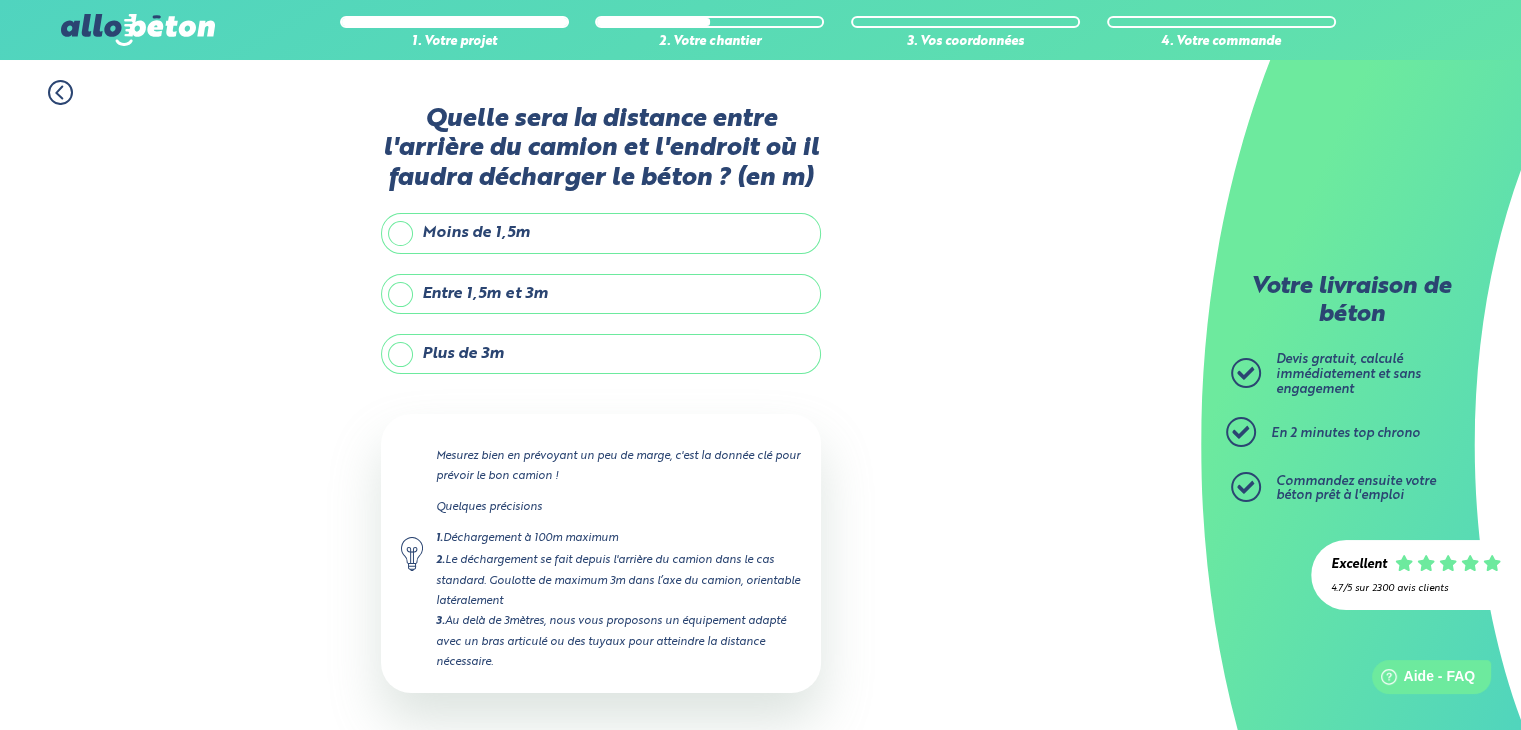 click on "Plus de 3m" at bounding box center (601, 354) 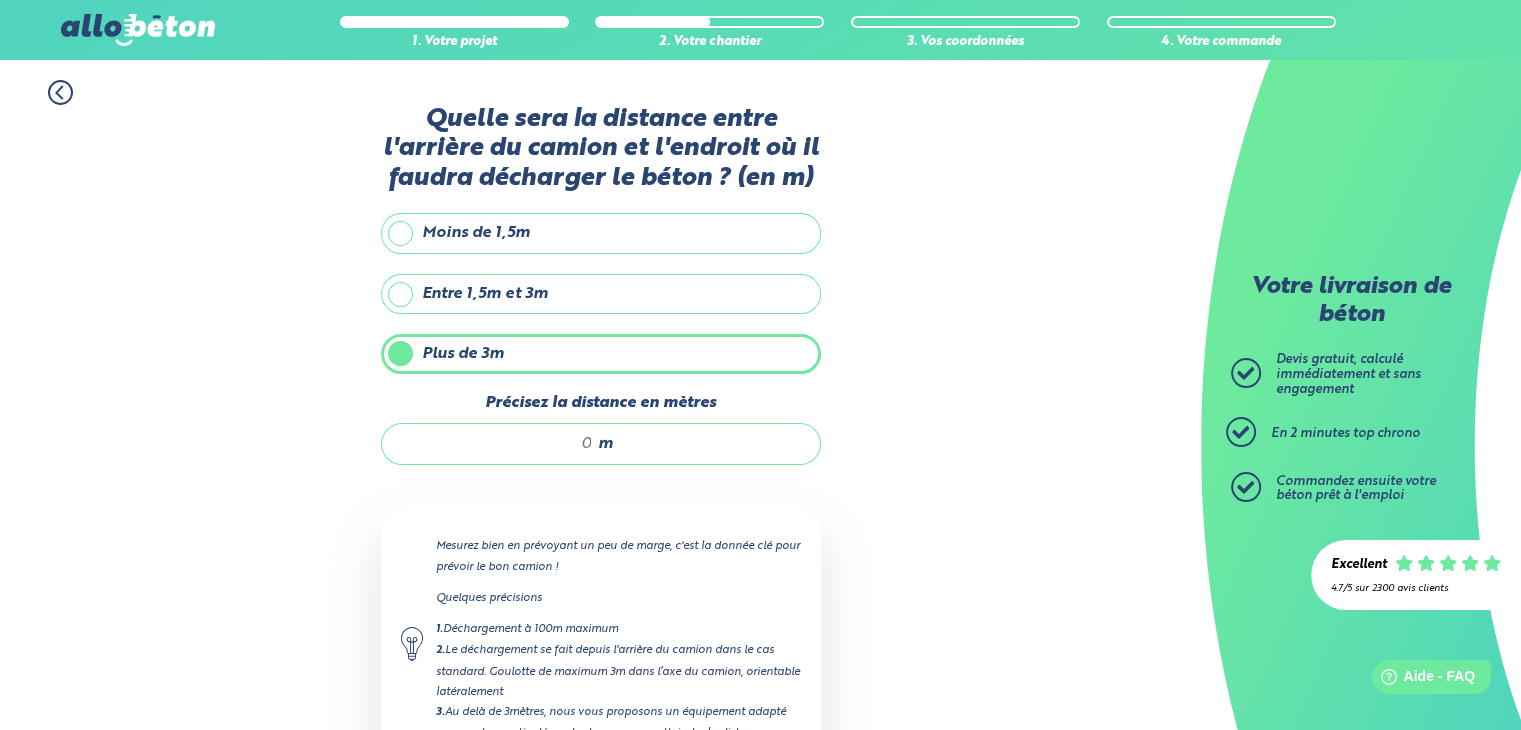 click on "Précisez la distance en mètres" at bounding box center [497, 444] 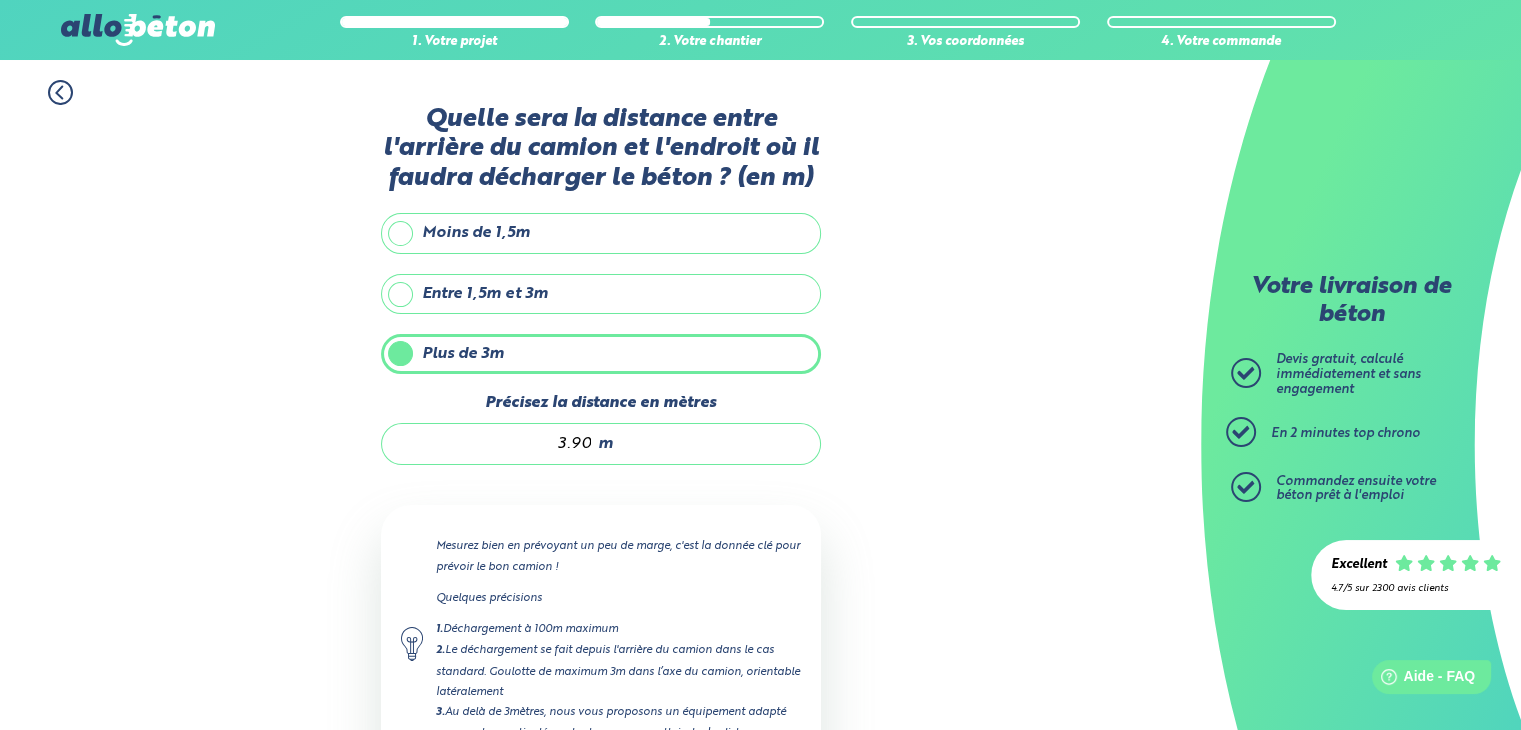 type on "3.90" 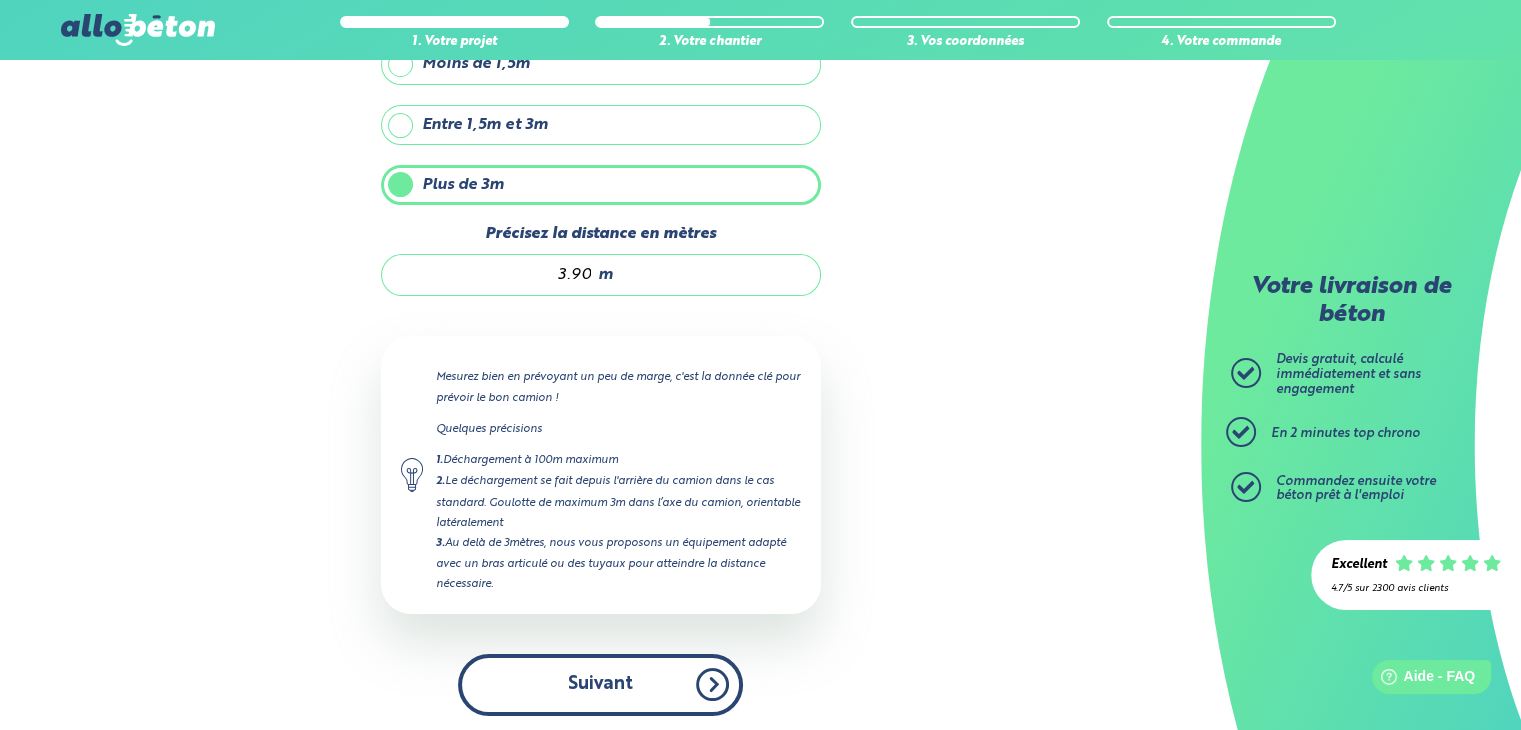 click on "Suivant" at bounding box center [600, 684] 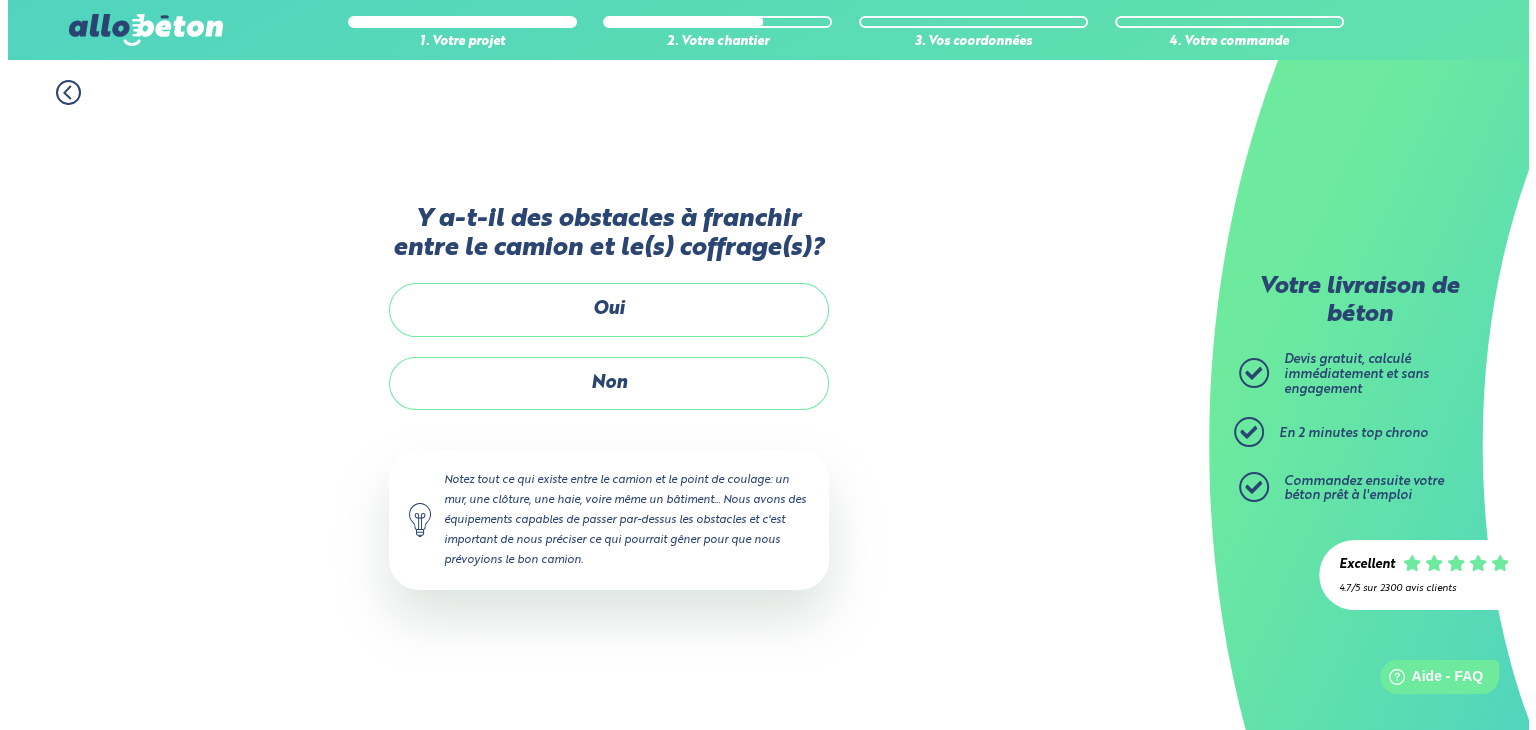 scroll, scrollTop: 0, scrollLeft: 0, axis: both 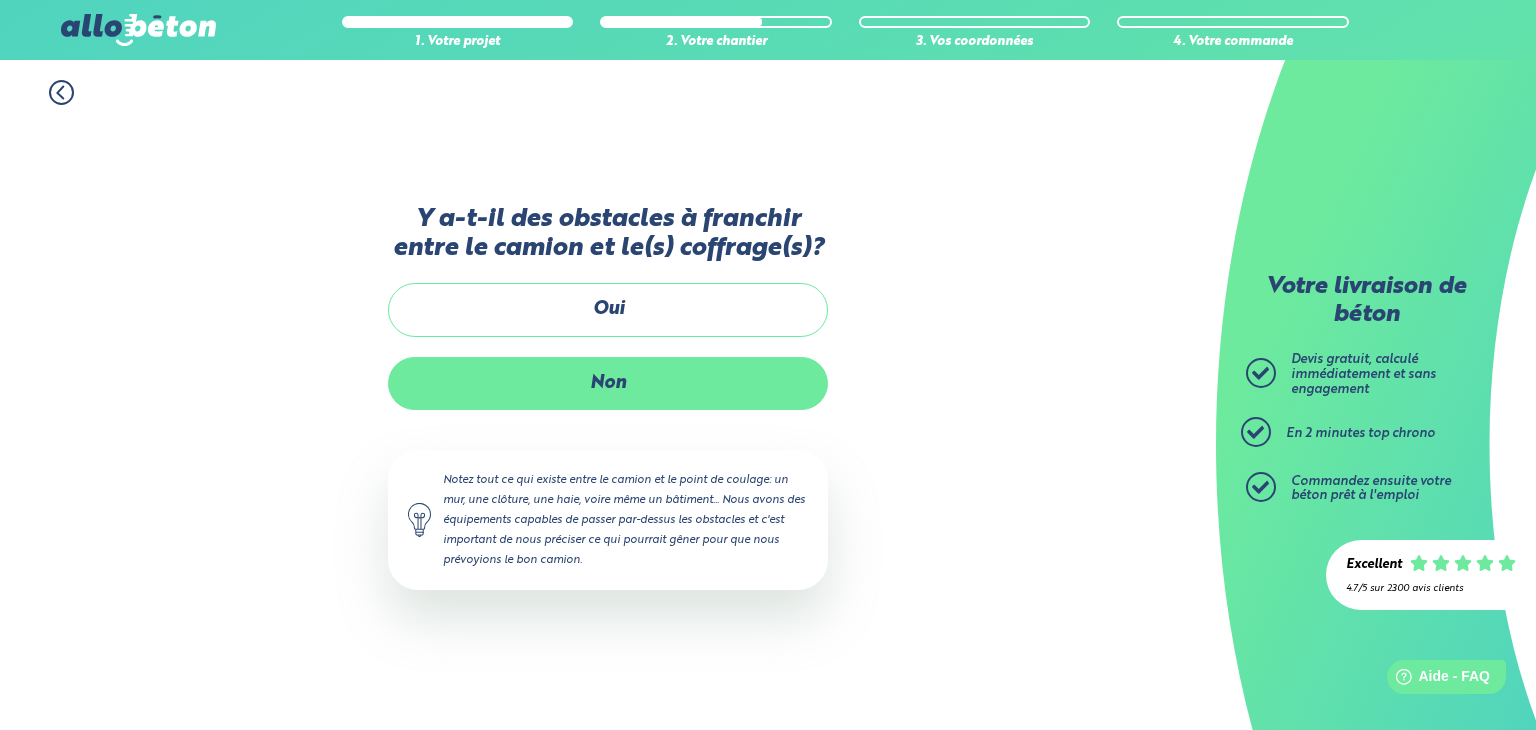 click on "Non" at bounding box center [608, 383] 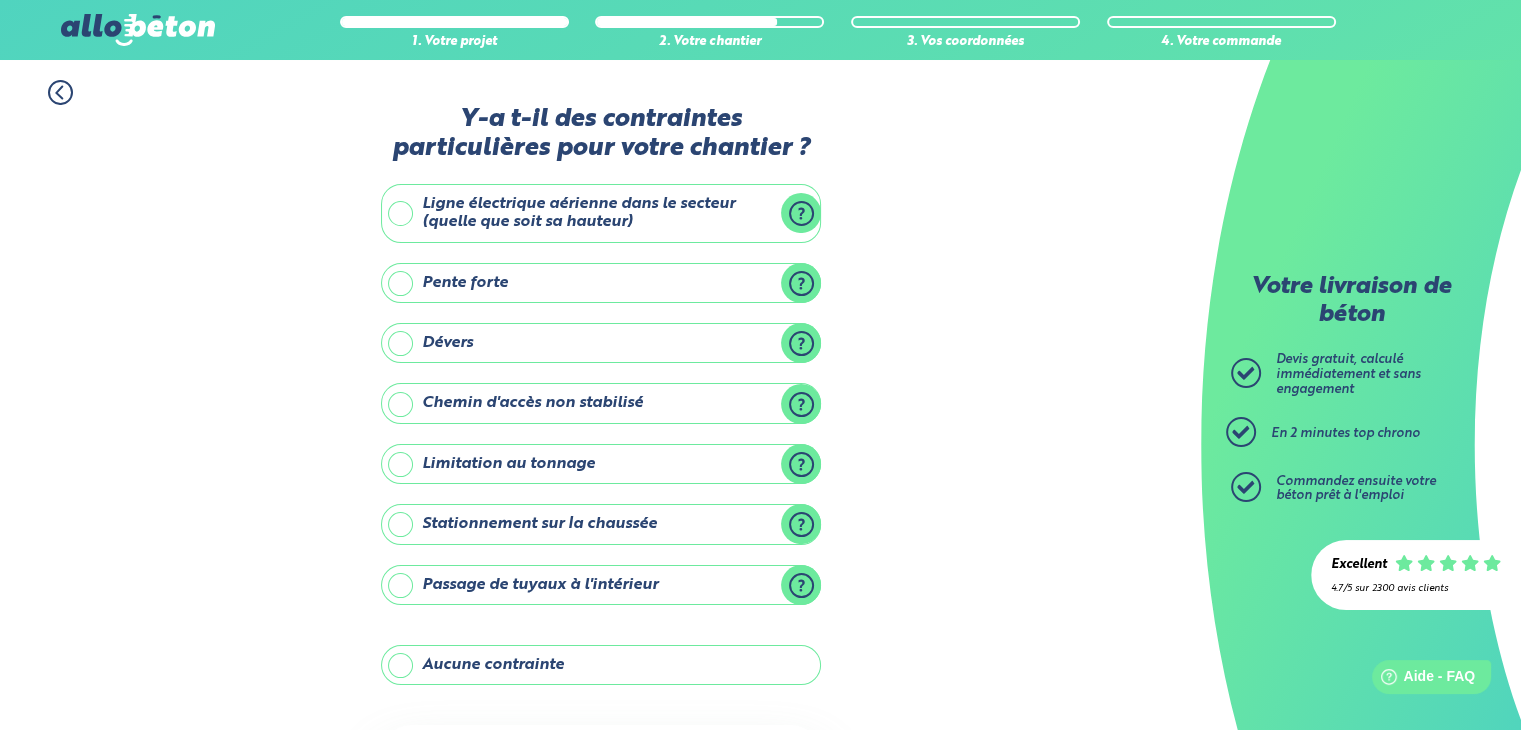 scroll, scrollTop: 194, scrollLeft: 0, axis: vertical 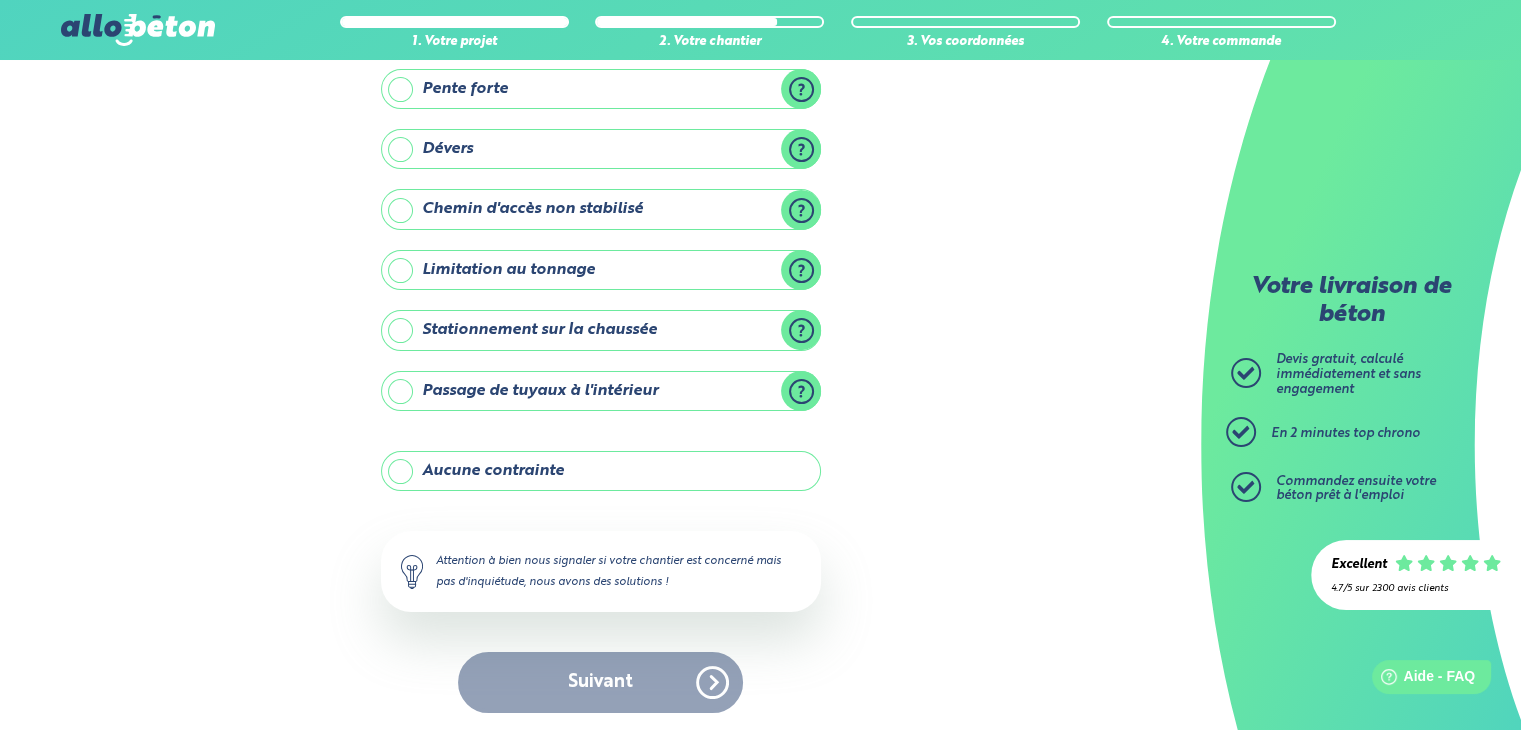 click on "Aucune contrainte" at bounding box center [601, 471] 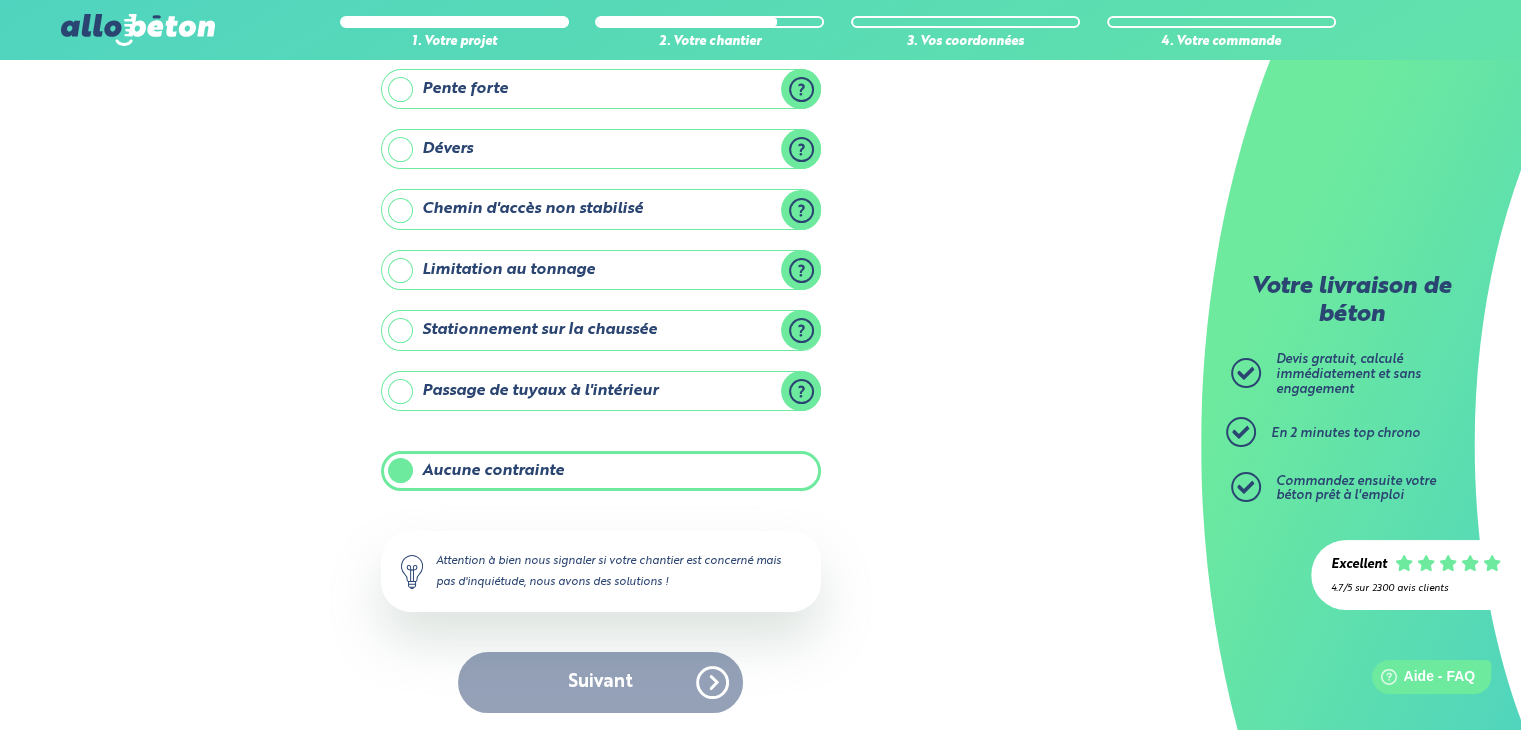 scroll, scrollTop: 193, scrollLeft: 0, axis: vertical 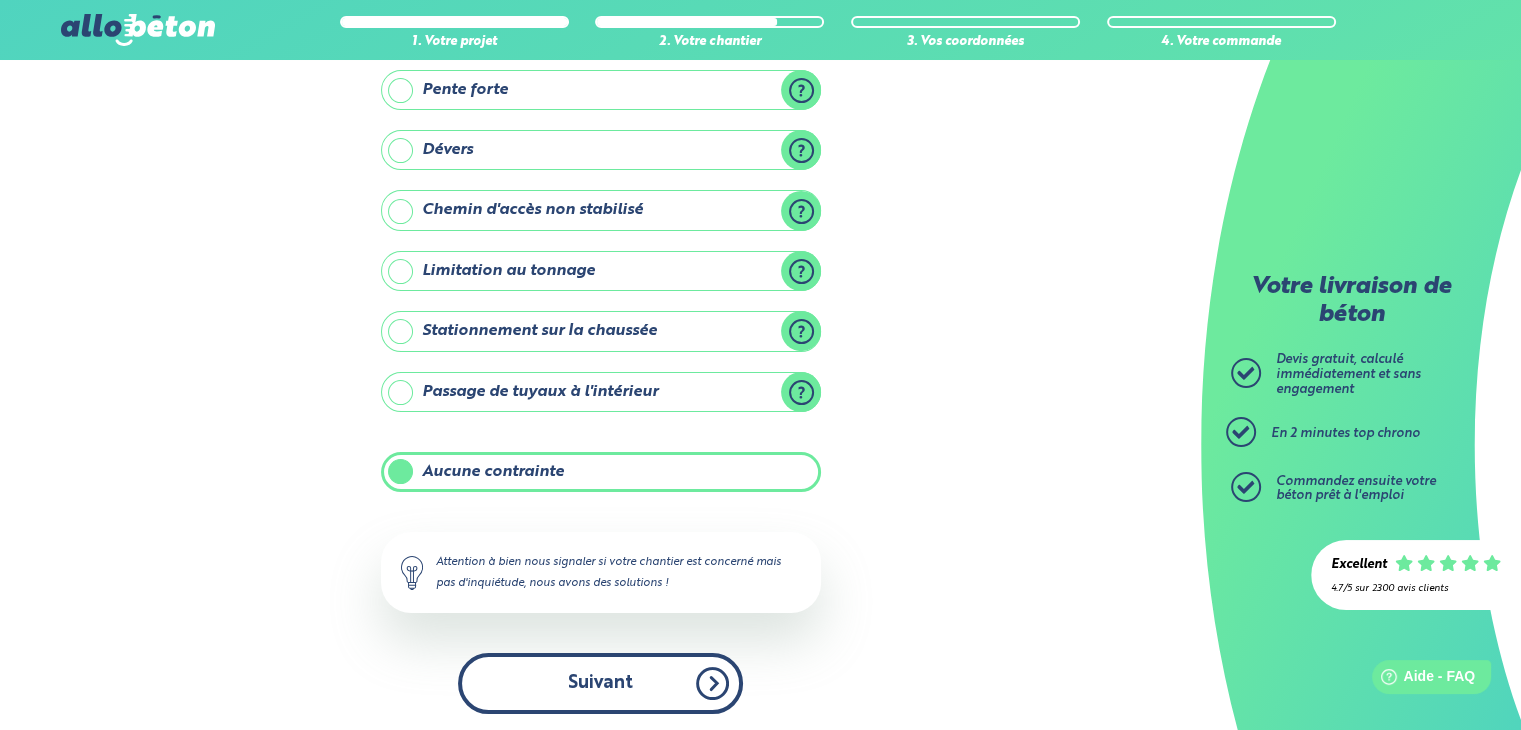 click on "Suivant" at bounding box center (600, 683) 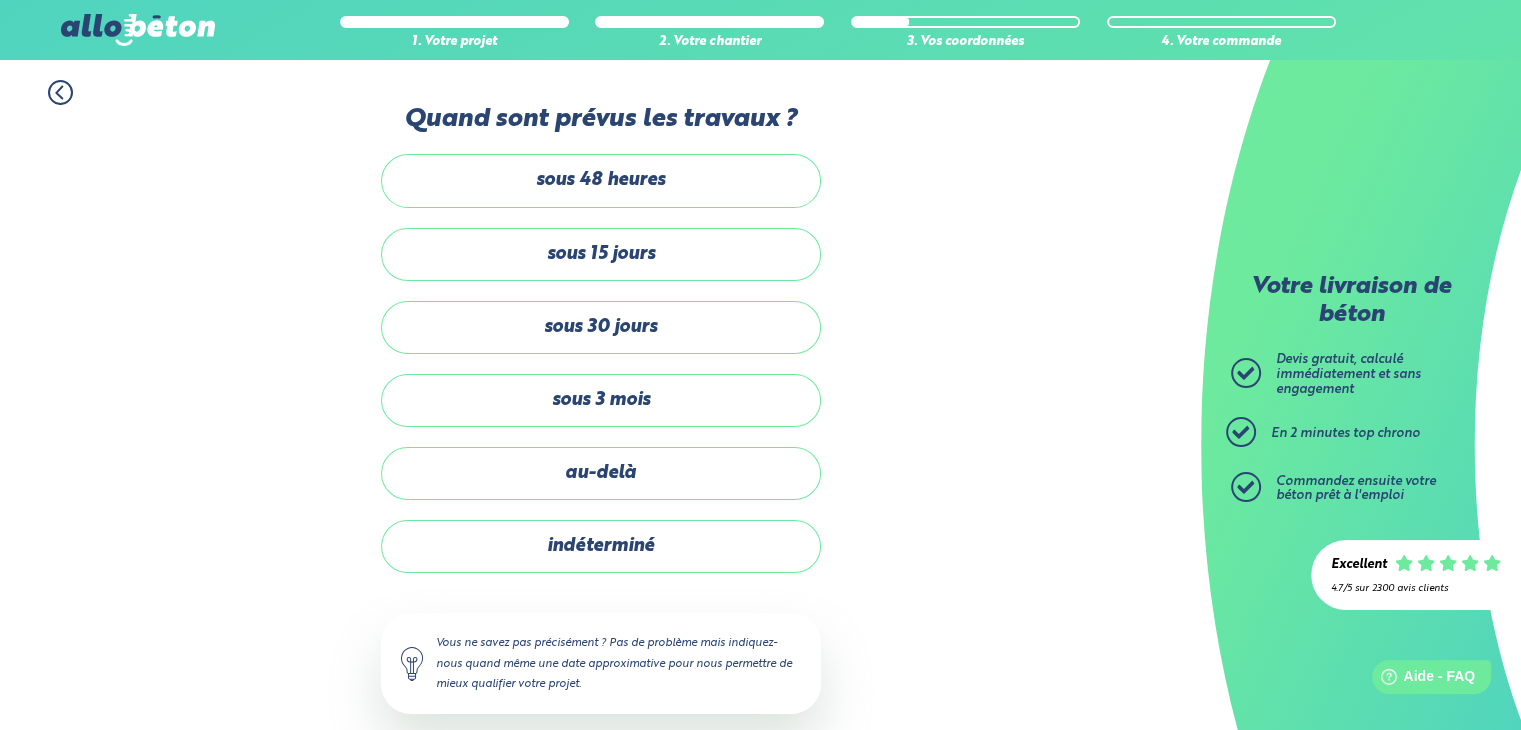 scroll, scrollTop: 0, scrollLeft: 0, axis: both 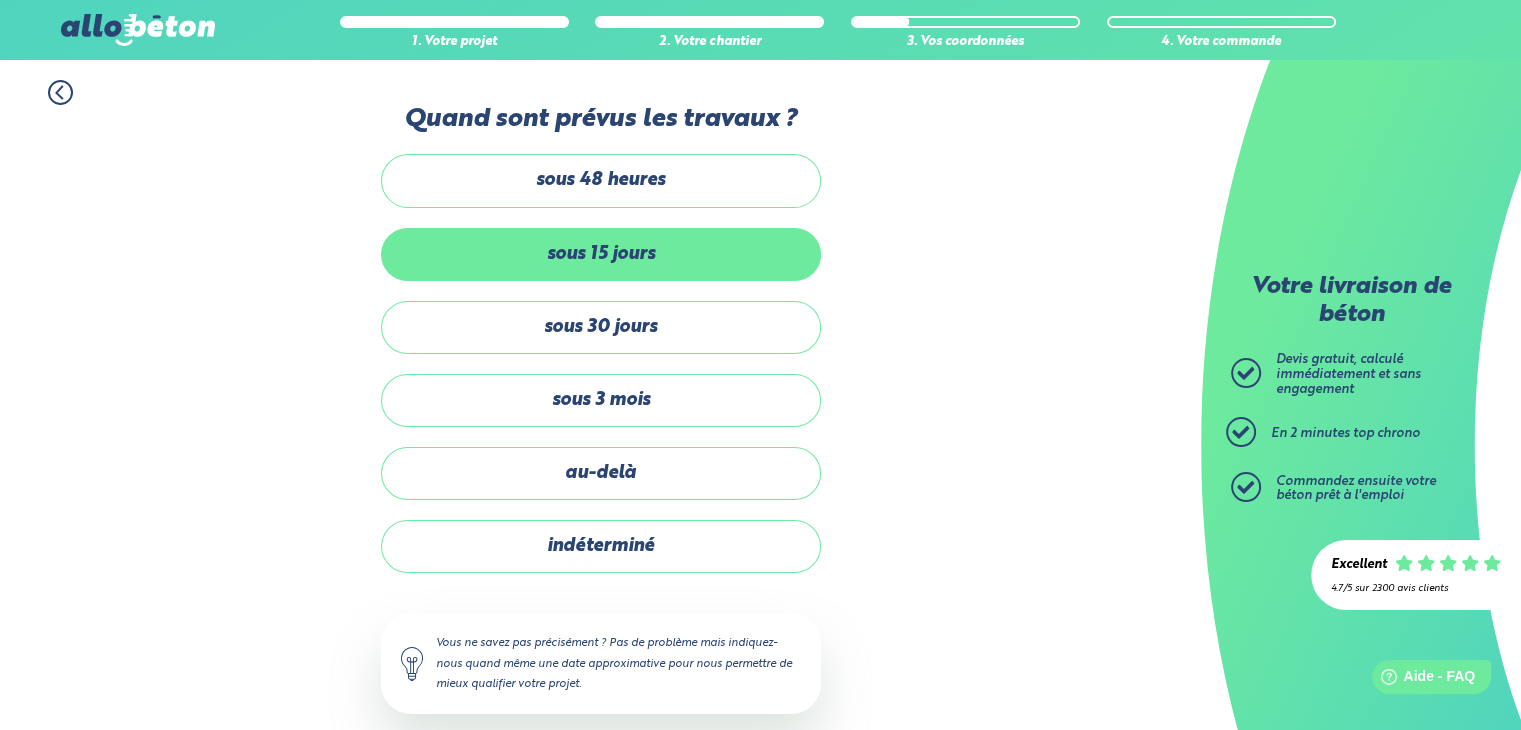 click on "sous 15 jours" at bounding box center [601, 254] 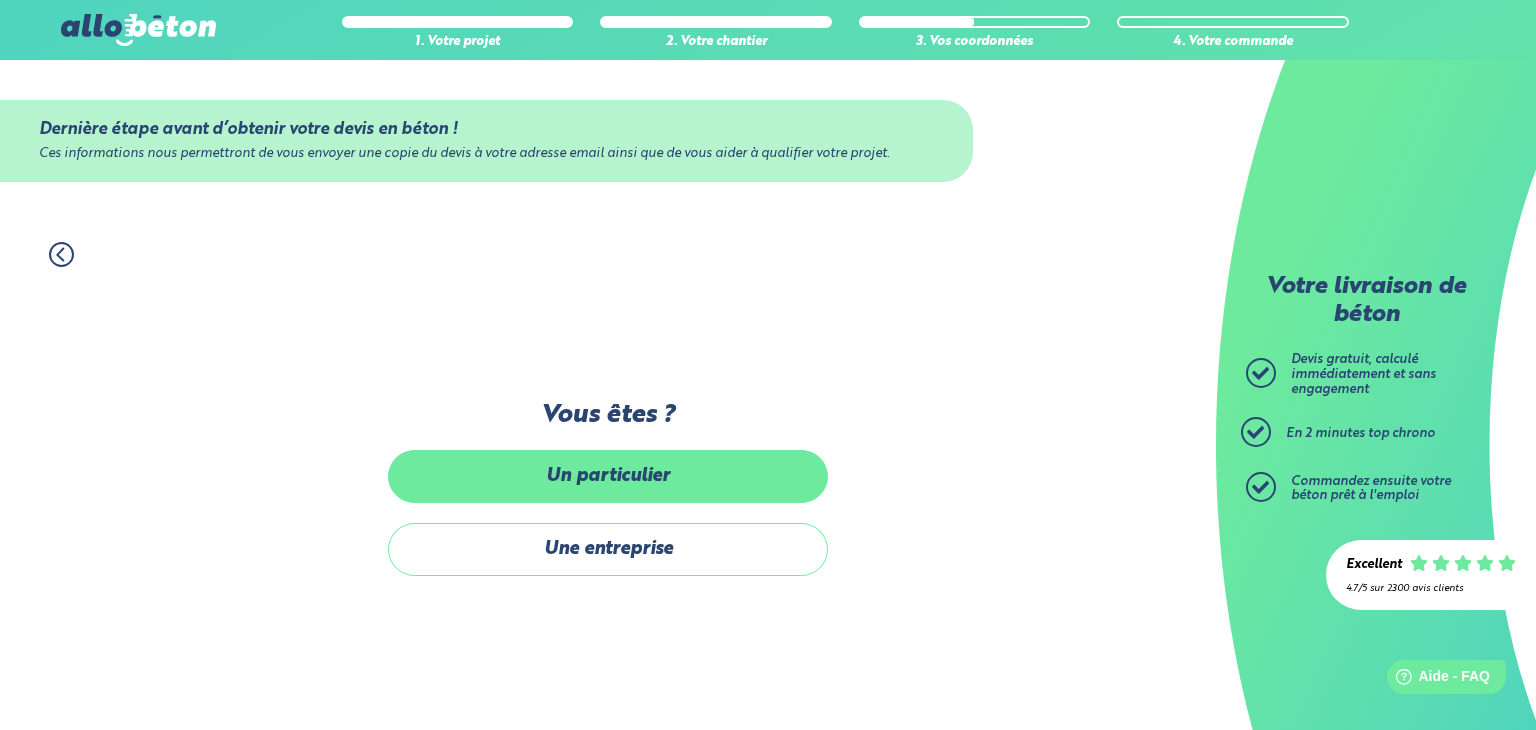 click on "Un particulier" at bounding box center (608, 476) 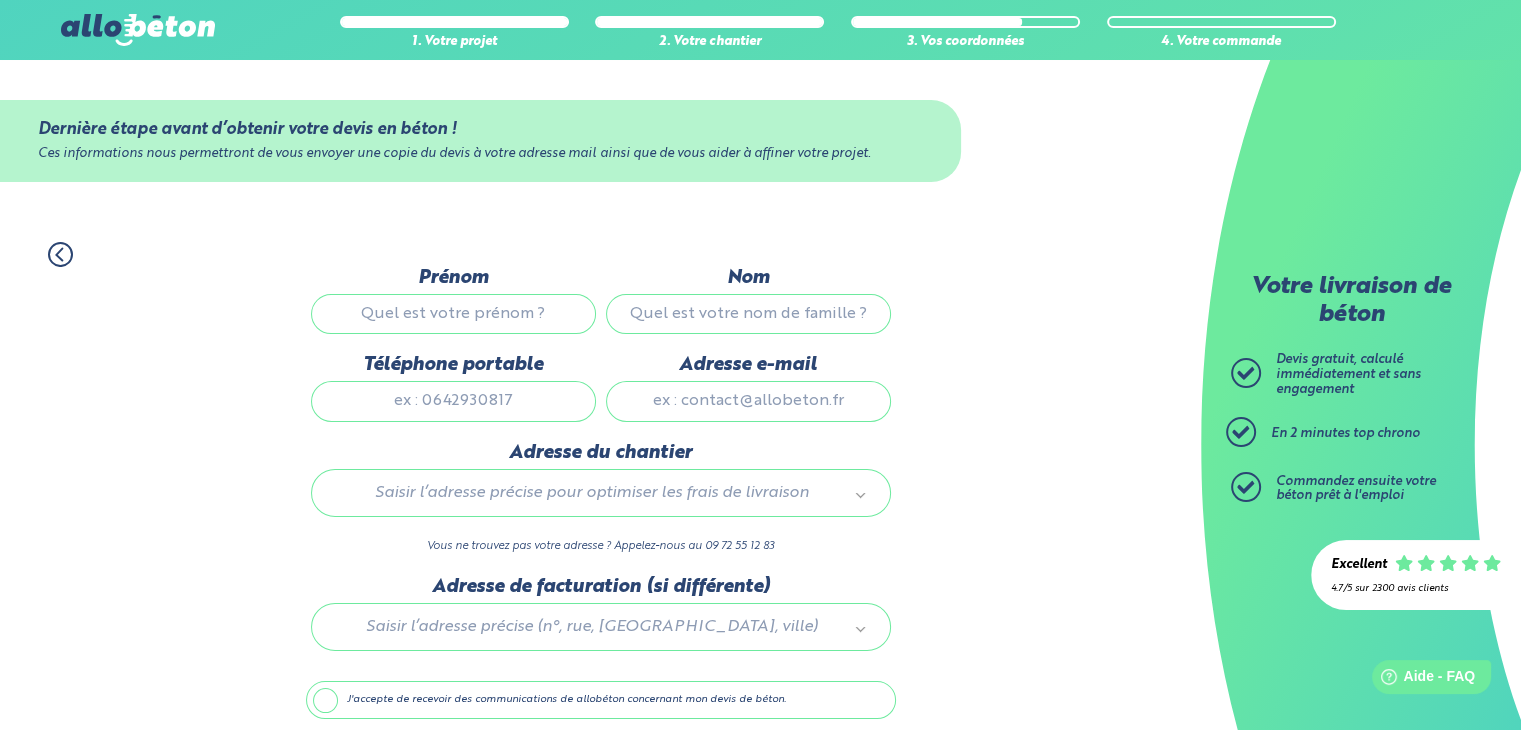 click on "Prénom" at bounding box center [453, 314] 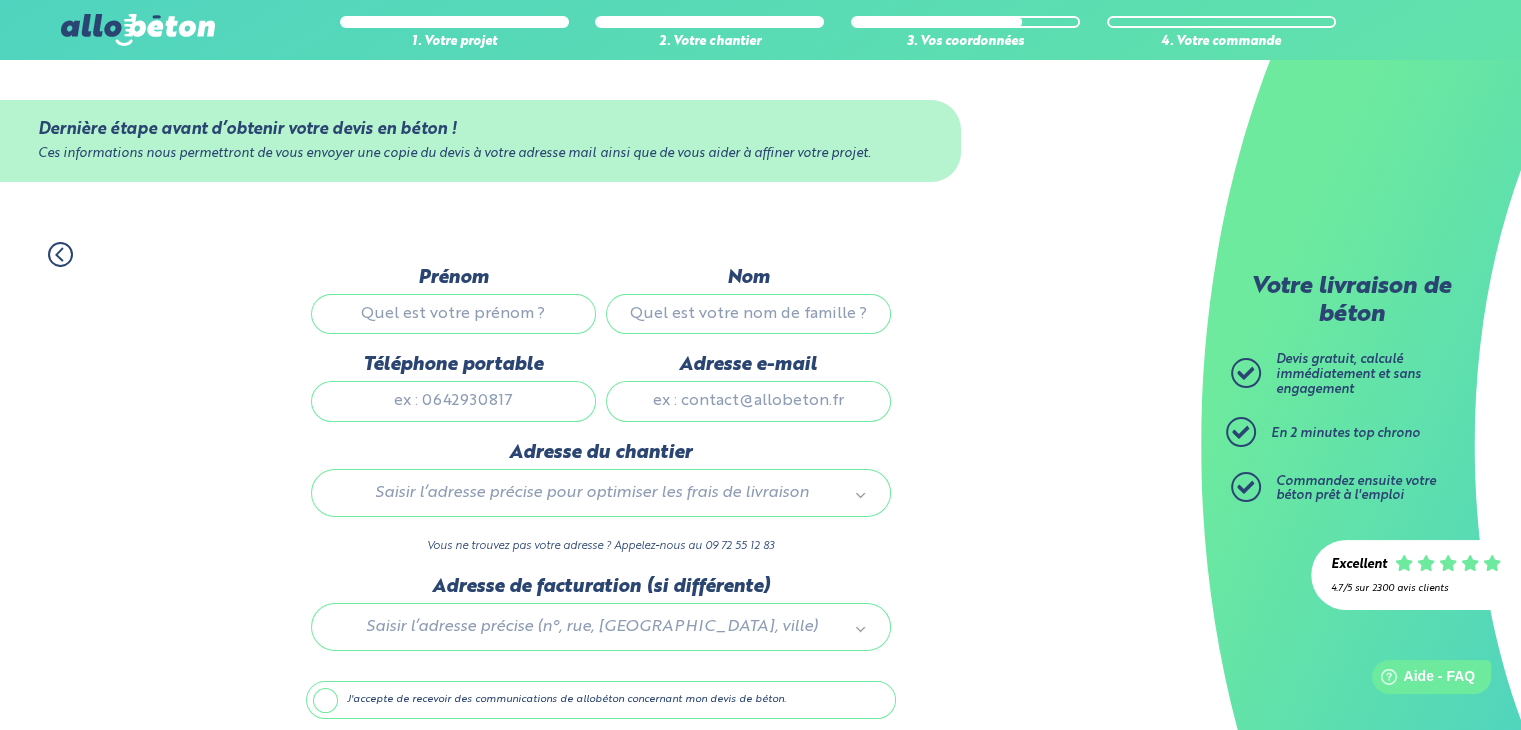 type on "manuel" 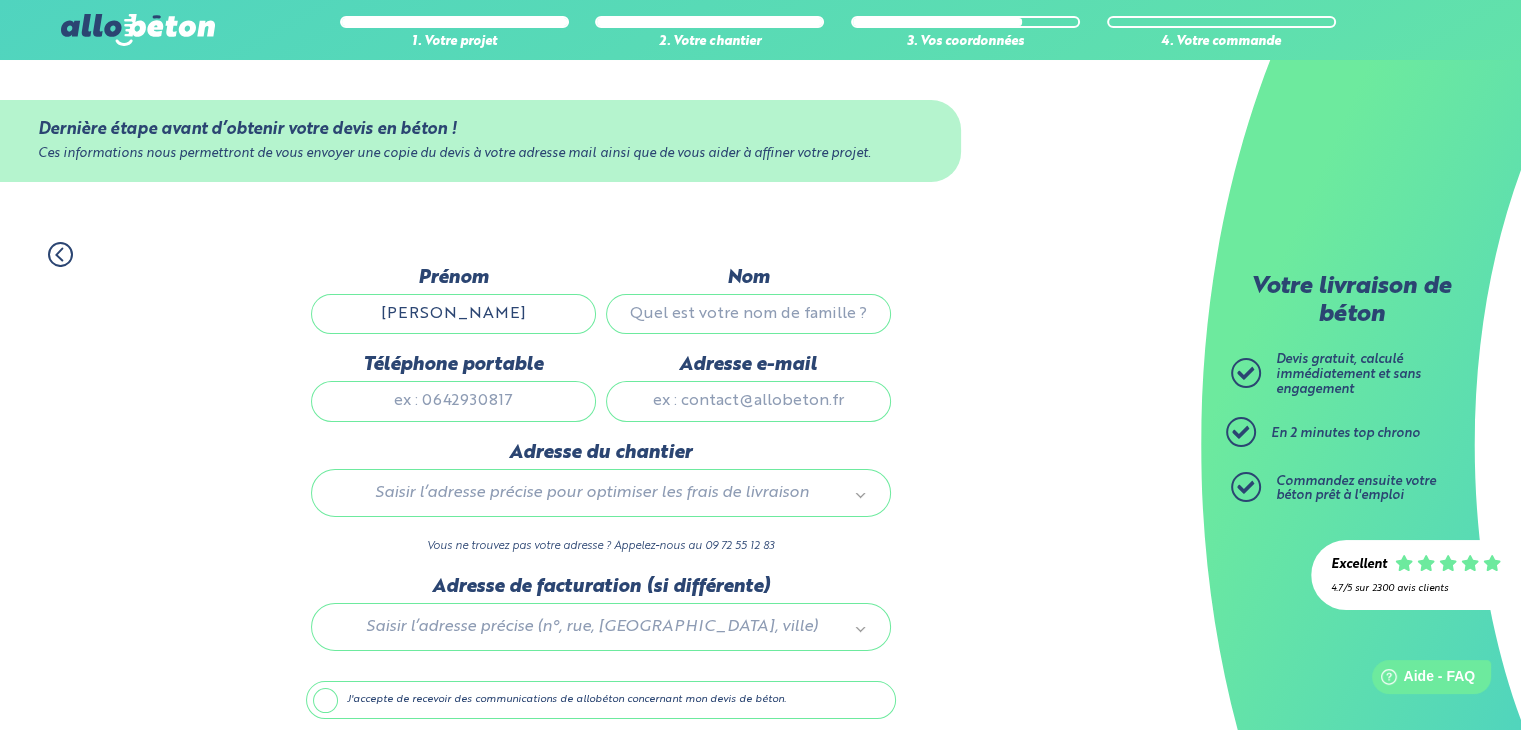 click on "Nom" at bounding box center [748, 310] 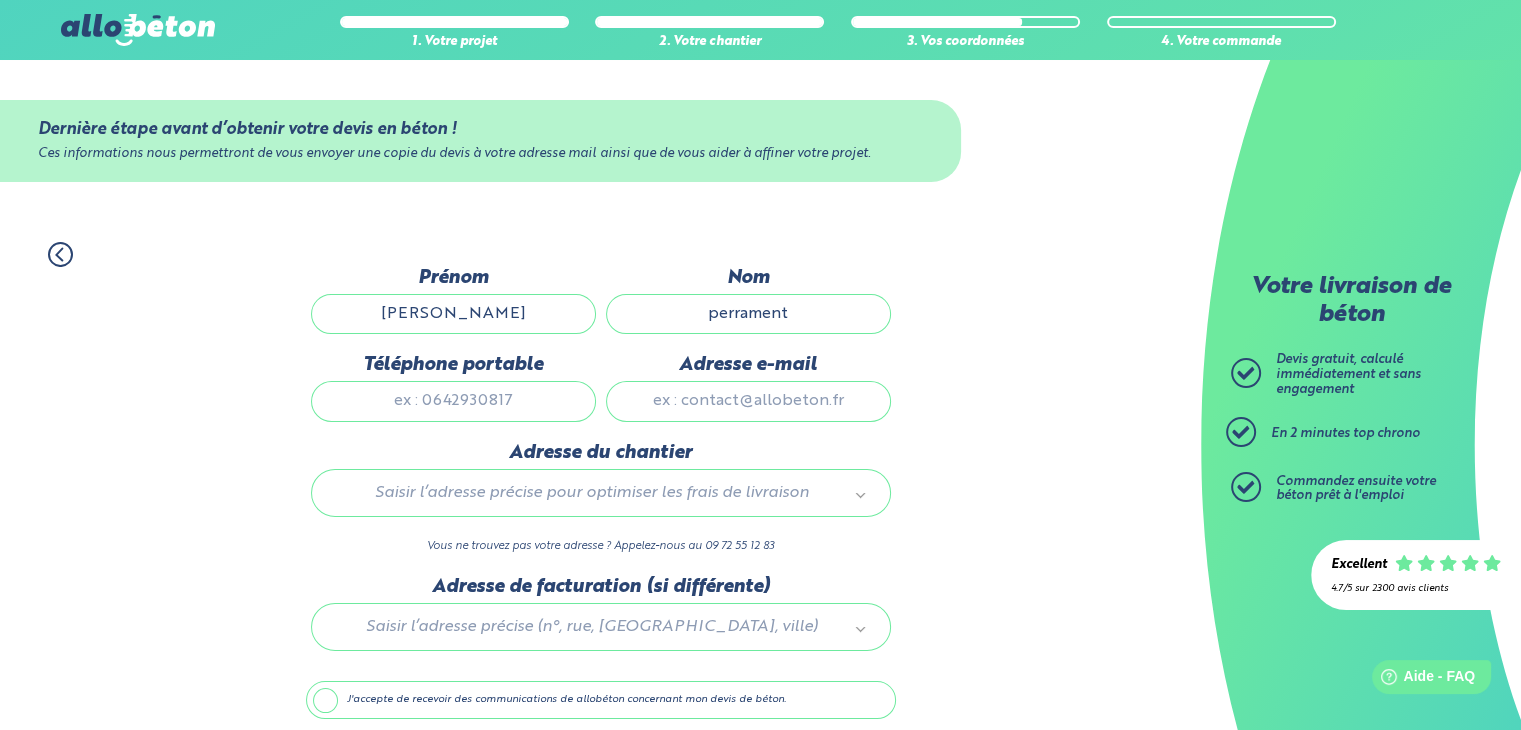 click on "Téléphone portable" at bounding box center [453, 401] 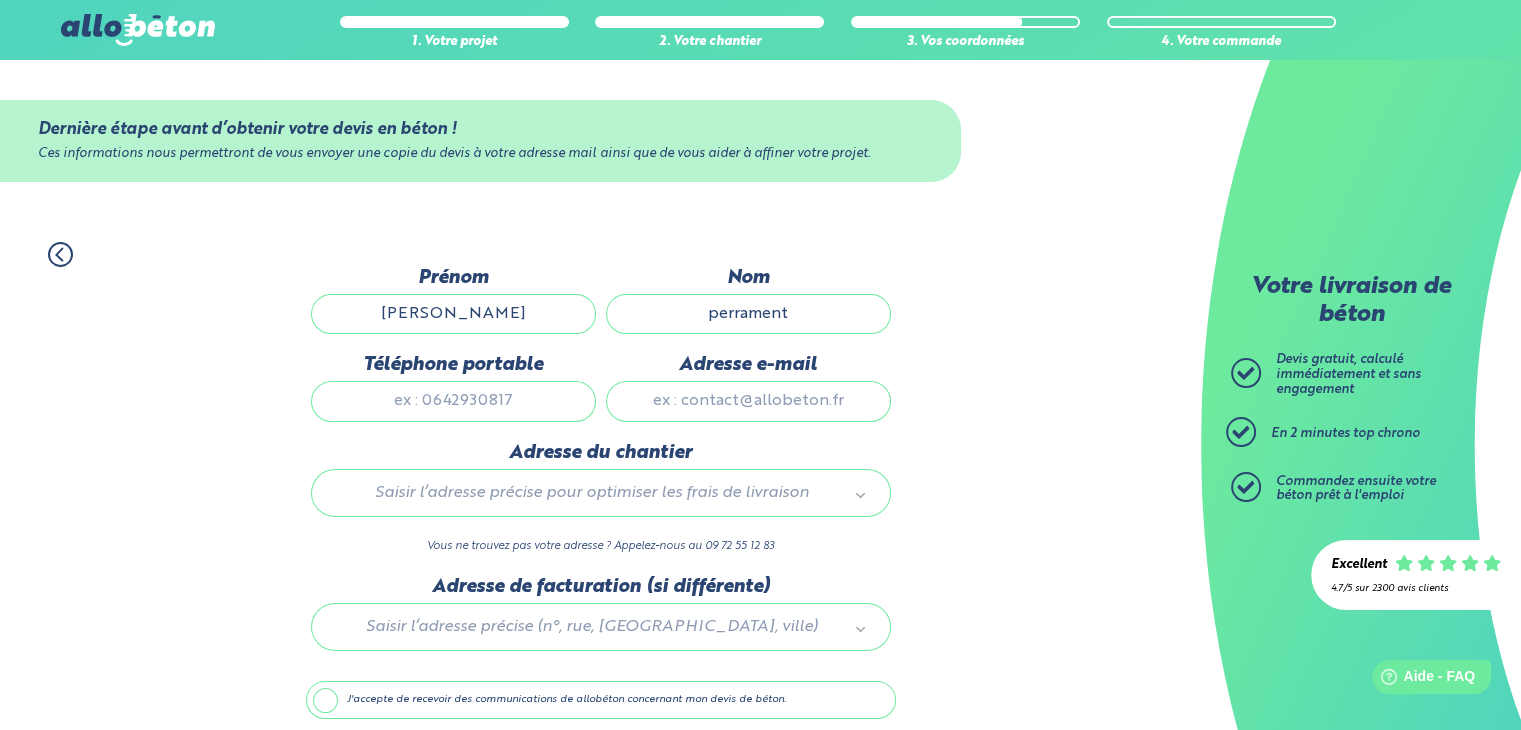 type on "0647434133" 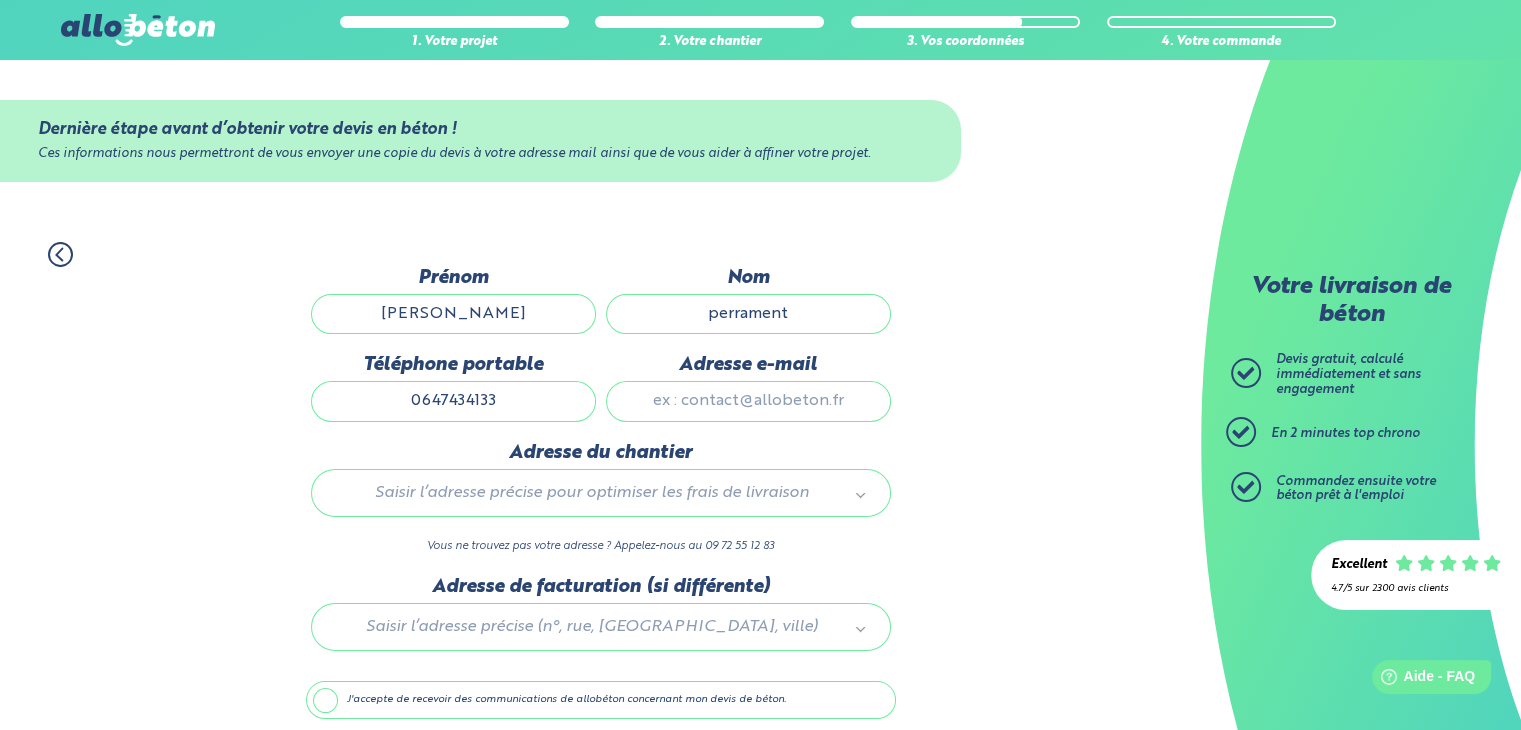 click on "Adresse e-mail" at bounding box center [748, 397] 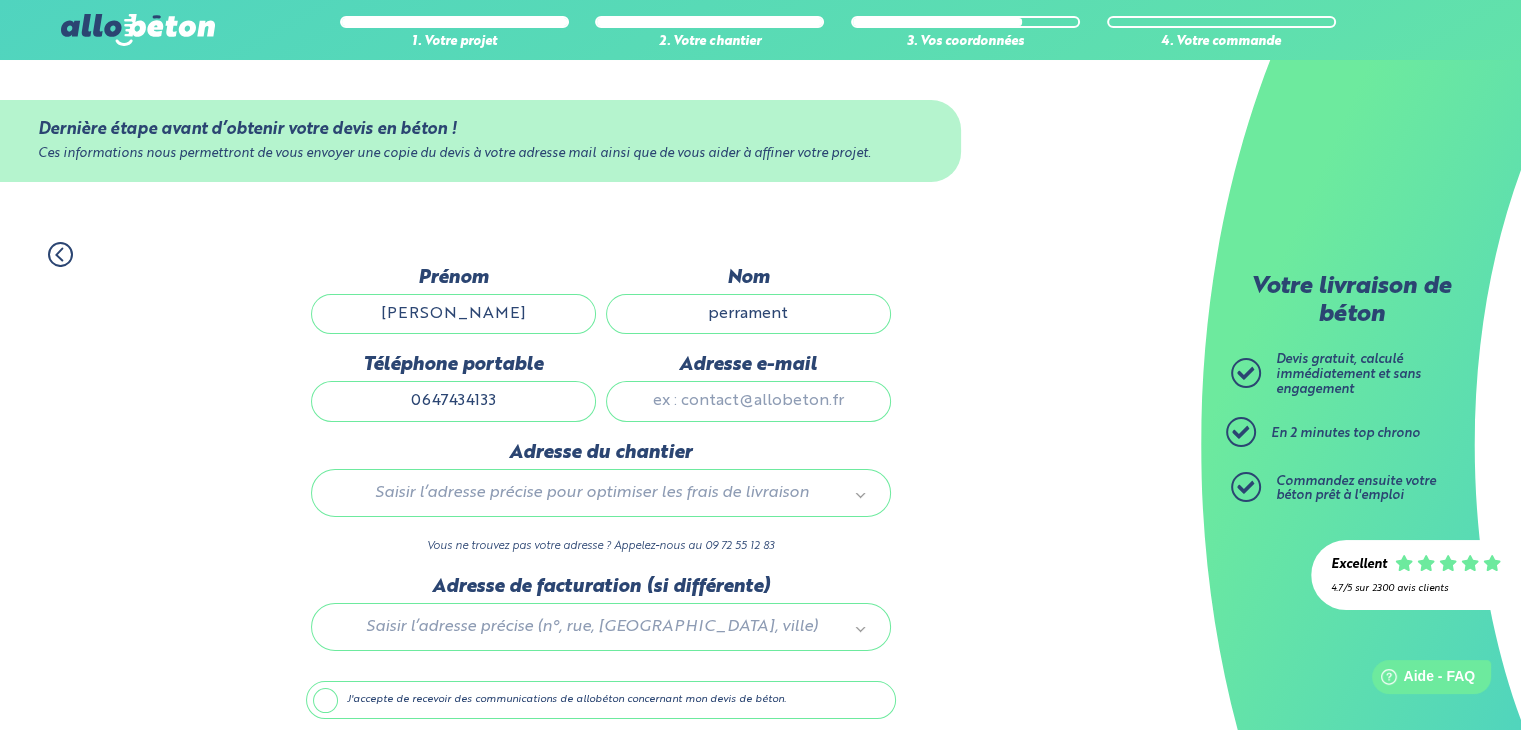 type on "manuel.perrament2977@gmail.com" 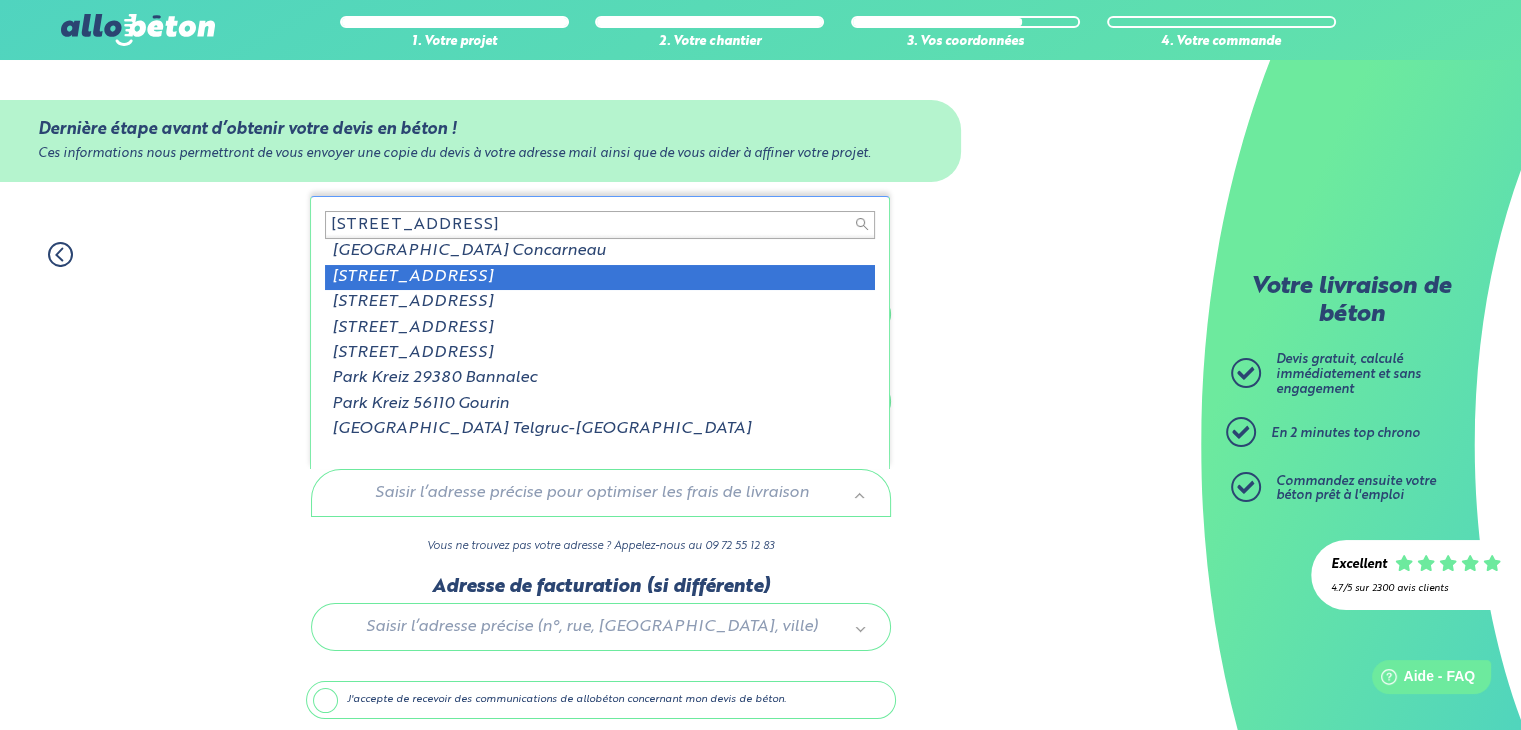 type on "8 rue park kreiz" 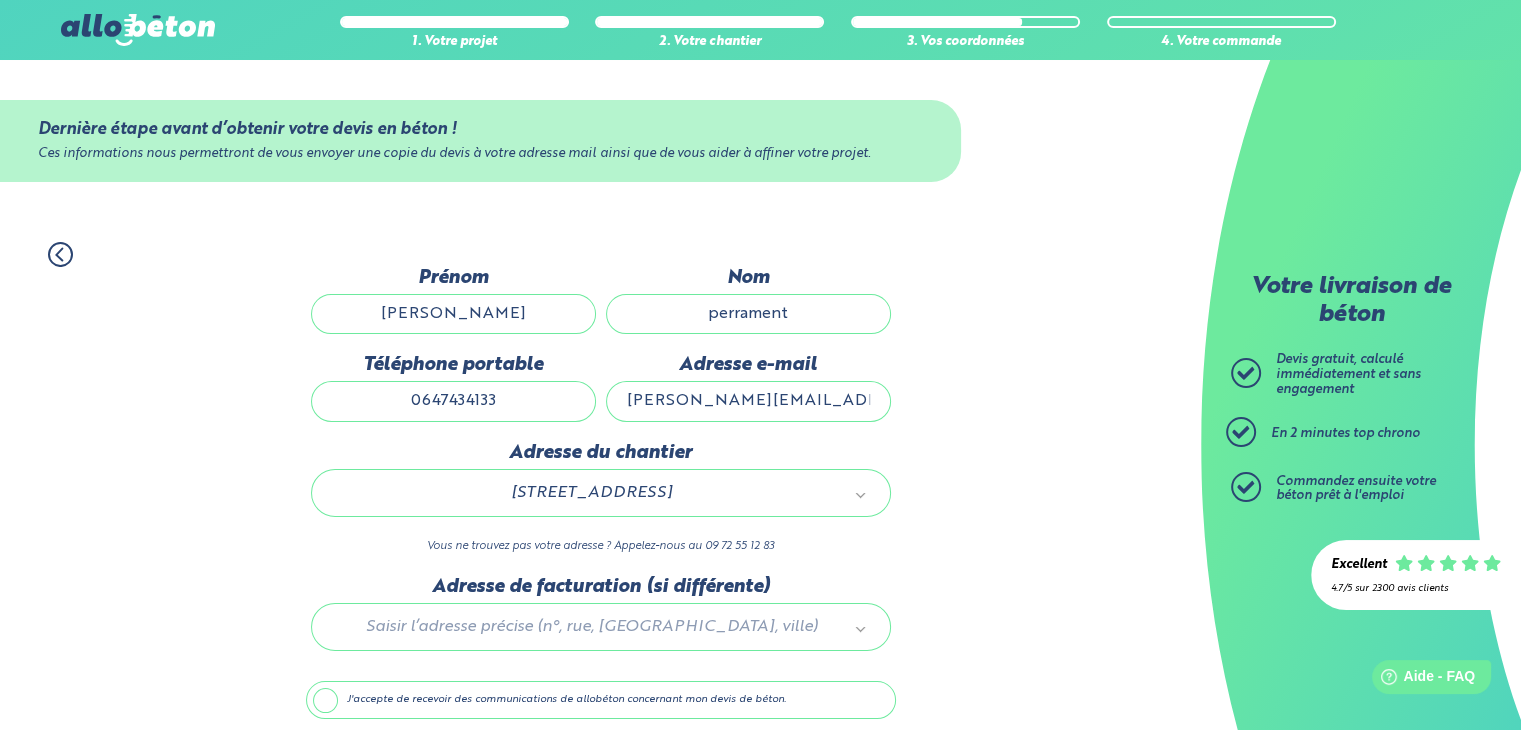 scroll, scrollTop: 78, scrollLeft: 0, axis: vertical 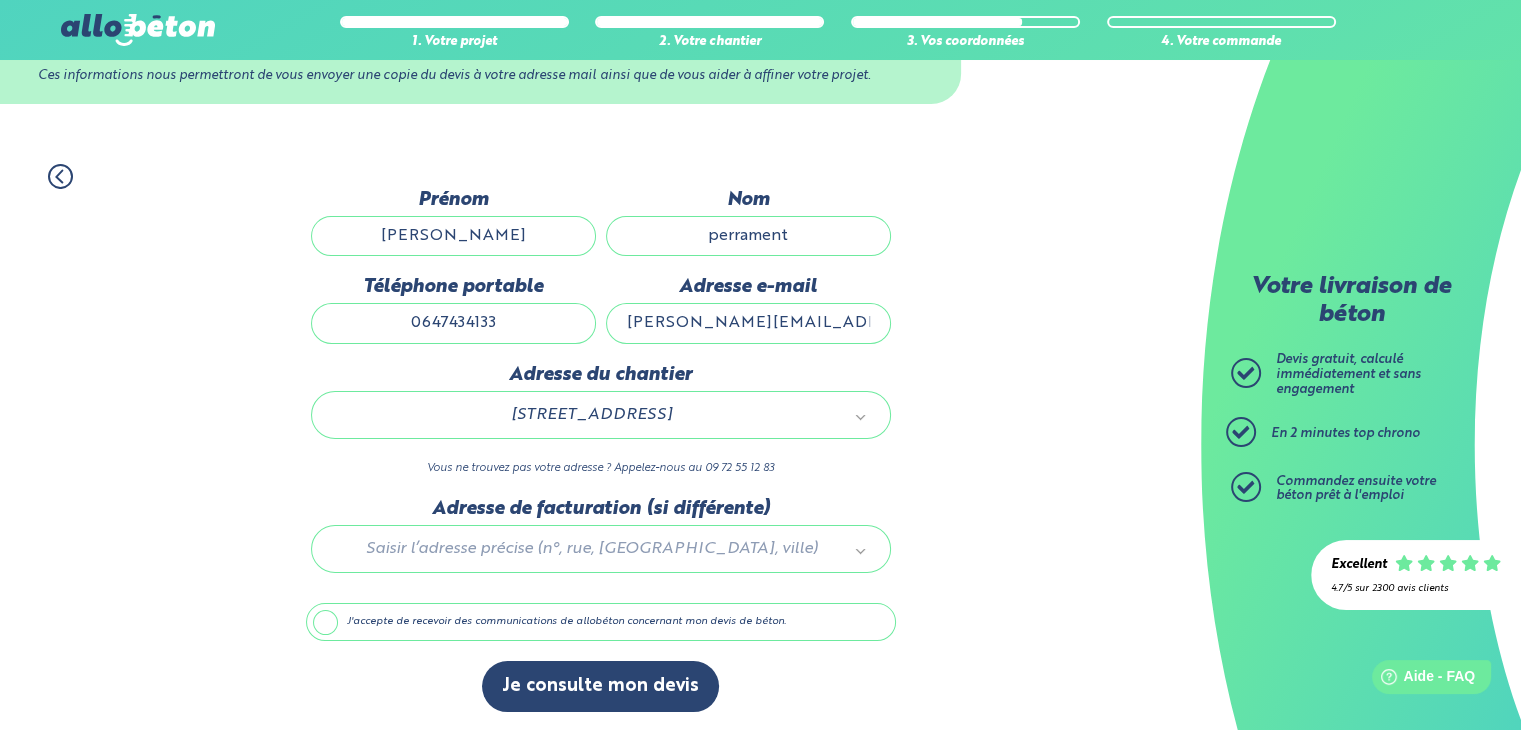 click at bounding box center [601, 545] 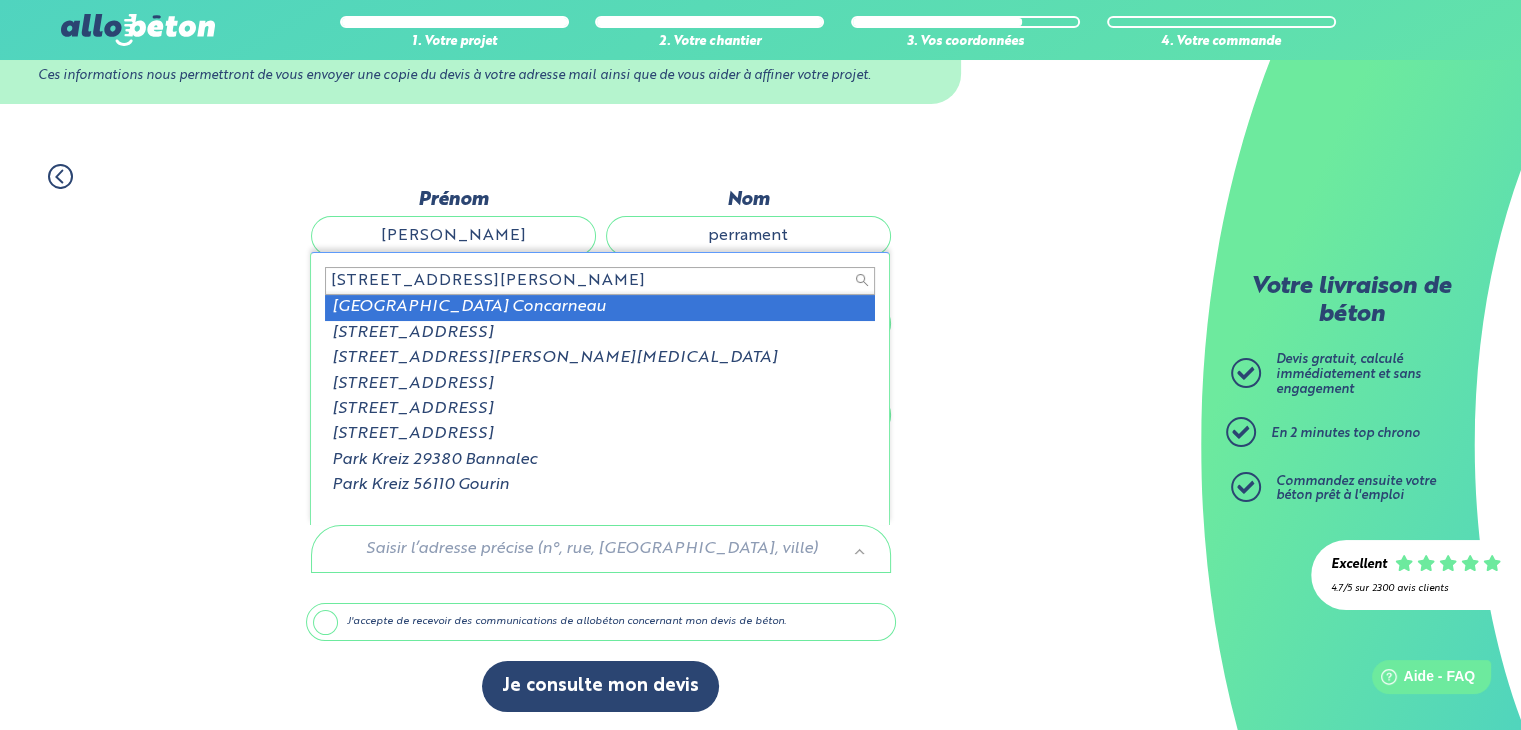 type on "8 rue park kreiz" 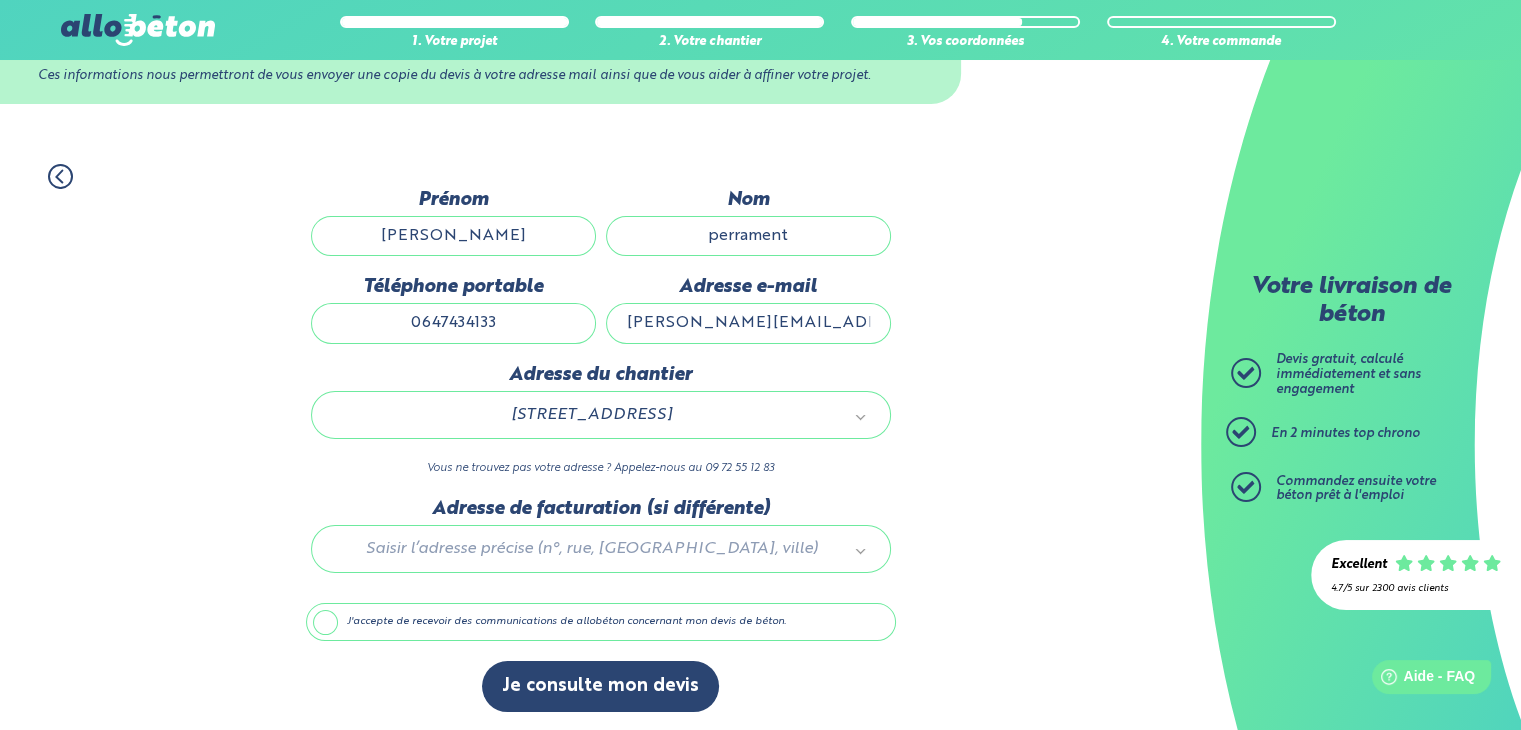 drag, startPoint x: 644, startPoint y: 679, endPoint x: 593, endPoint y: 549, distance: 139.64598 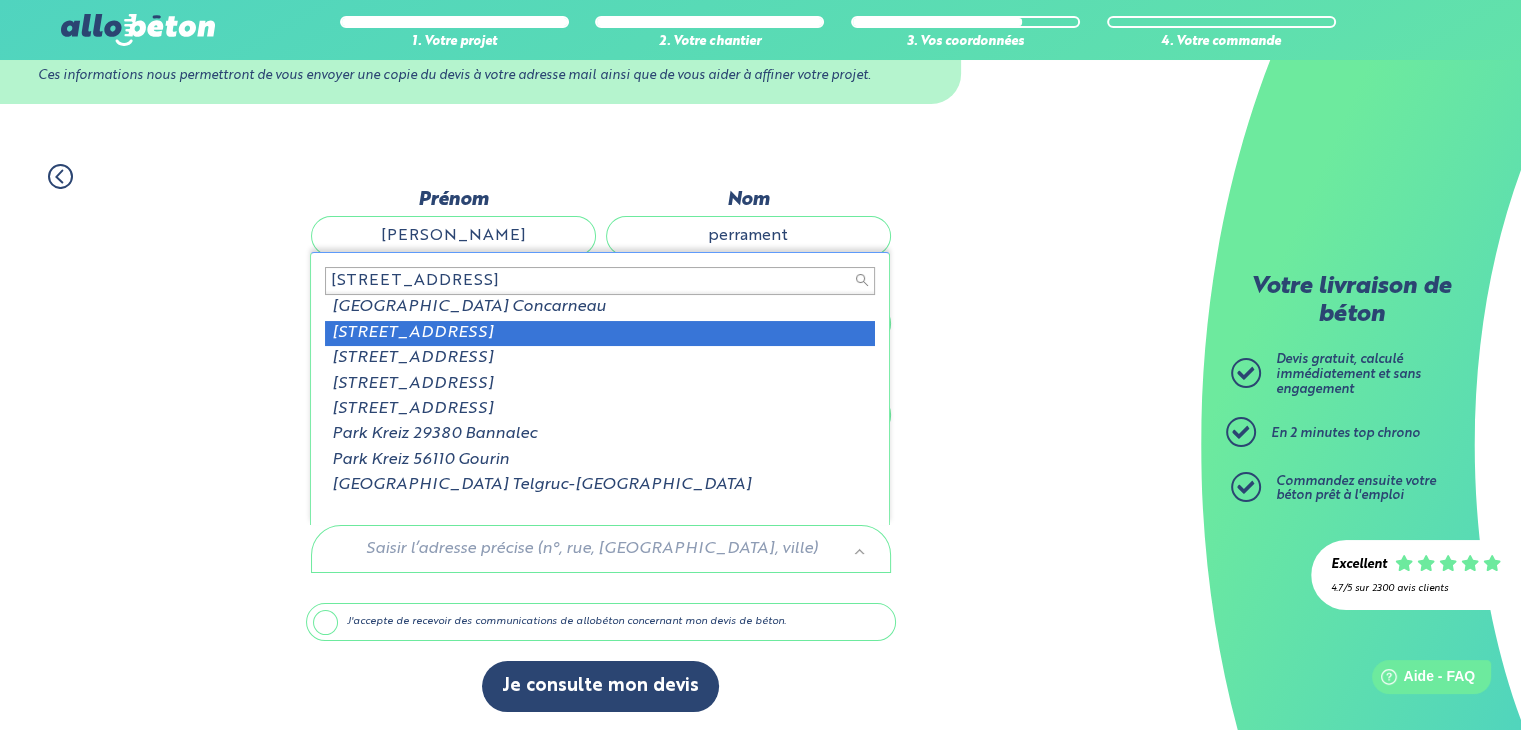 type on "8 rue park kreiz" 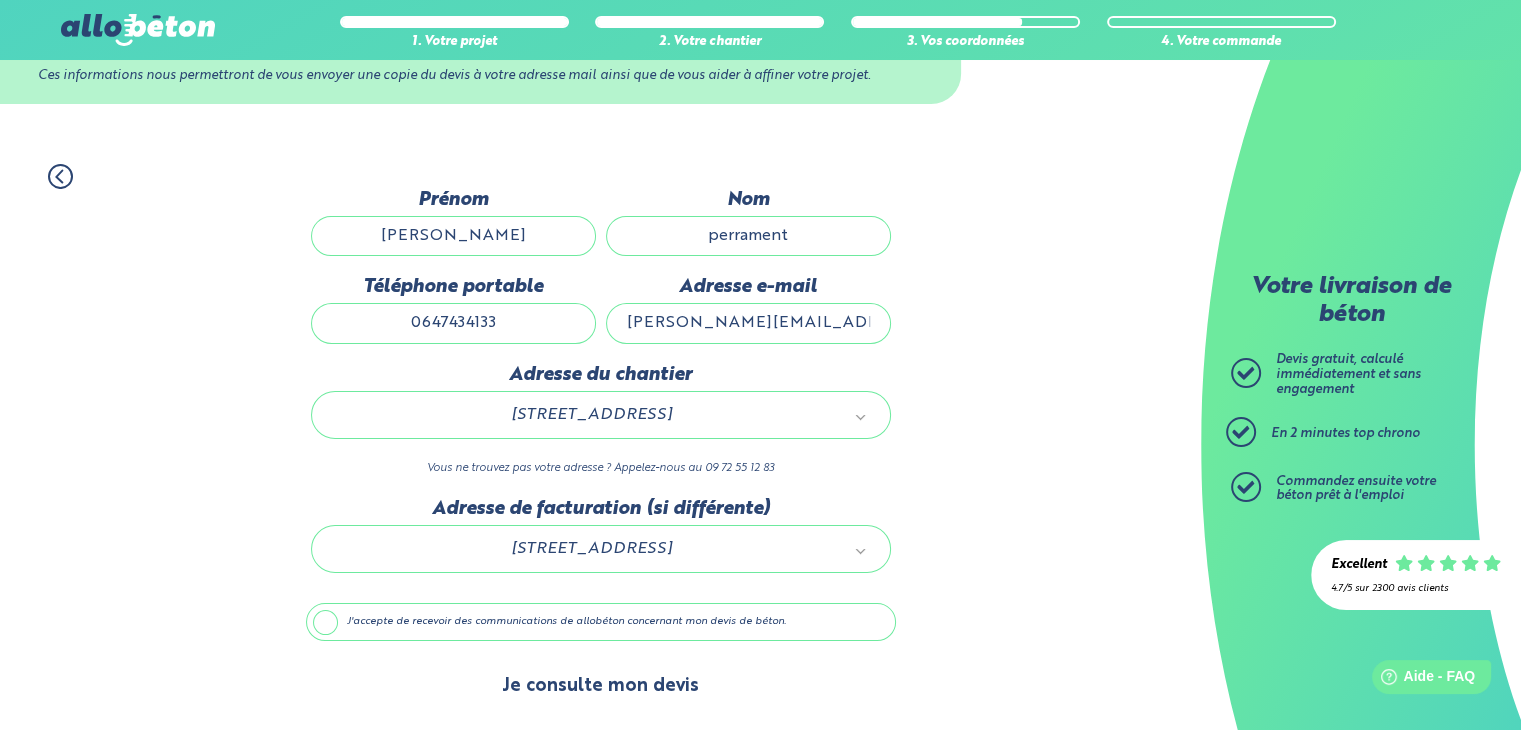 click on "Je consulte mon devis" at bounding box center [600, 686] 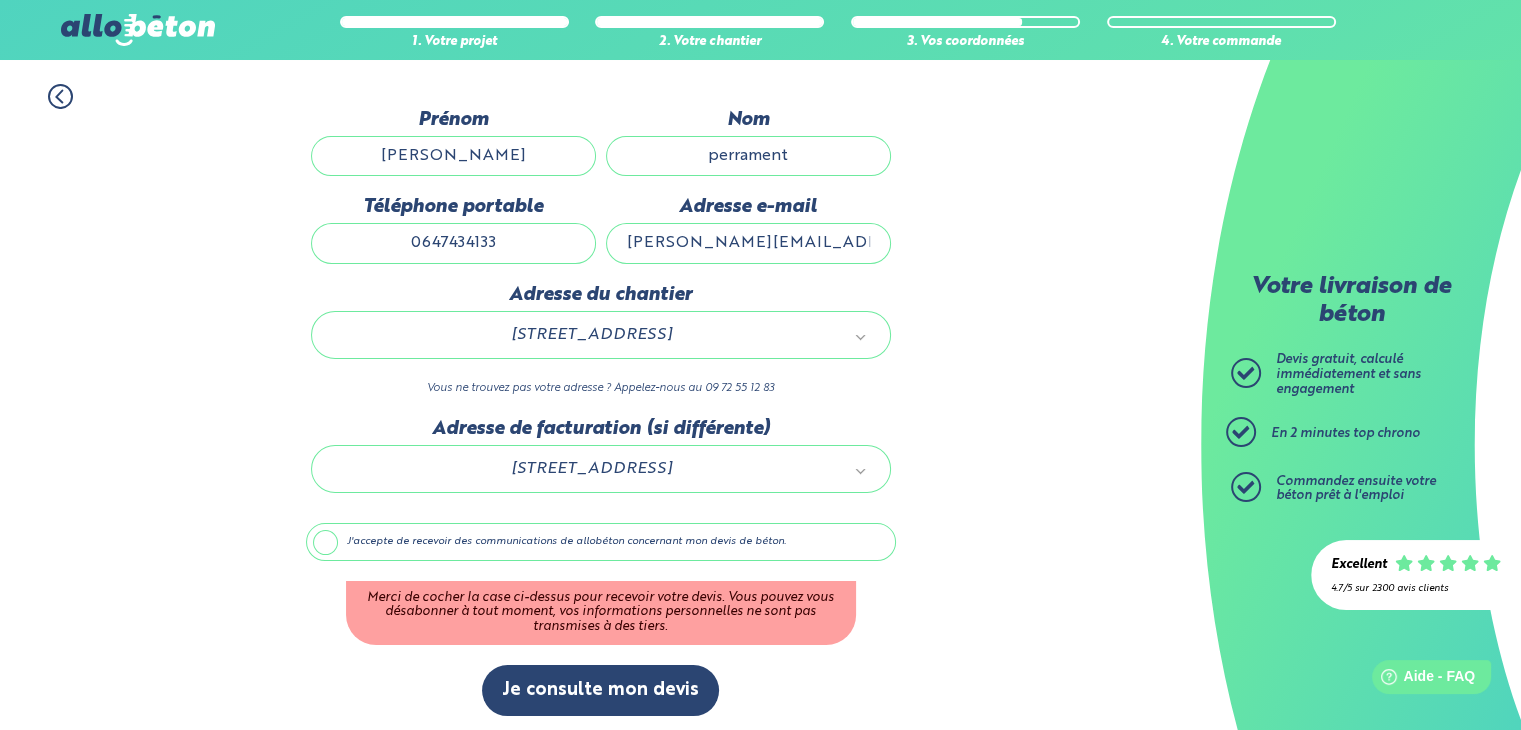 scroll, scrollTop: 162, scrollLeft: 0, axis: vertical 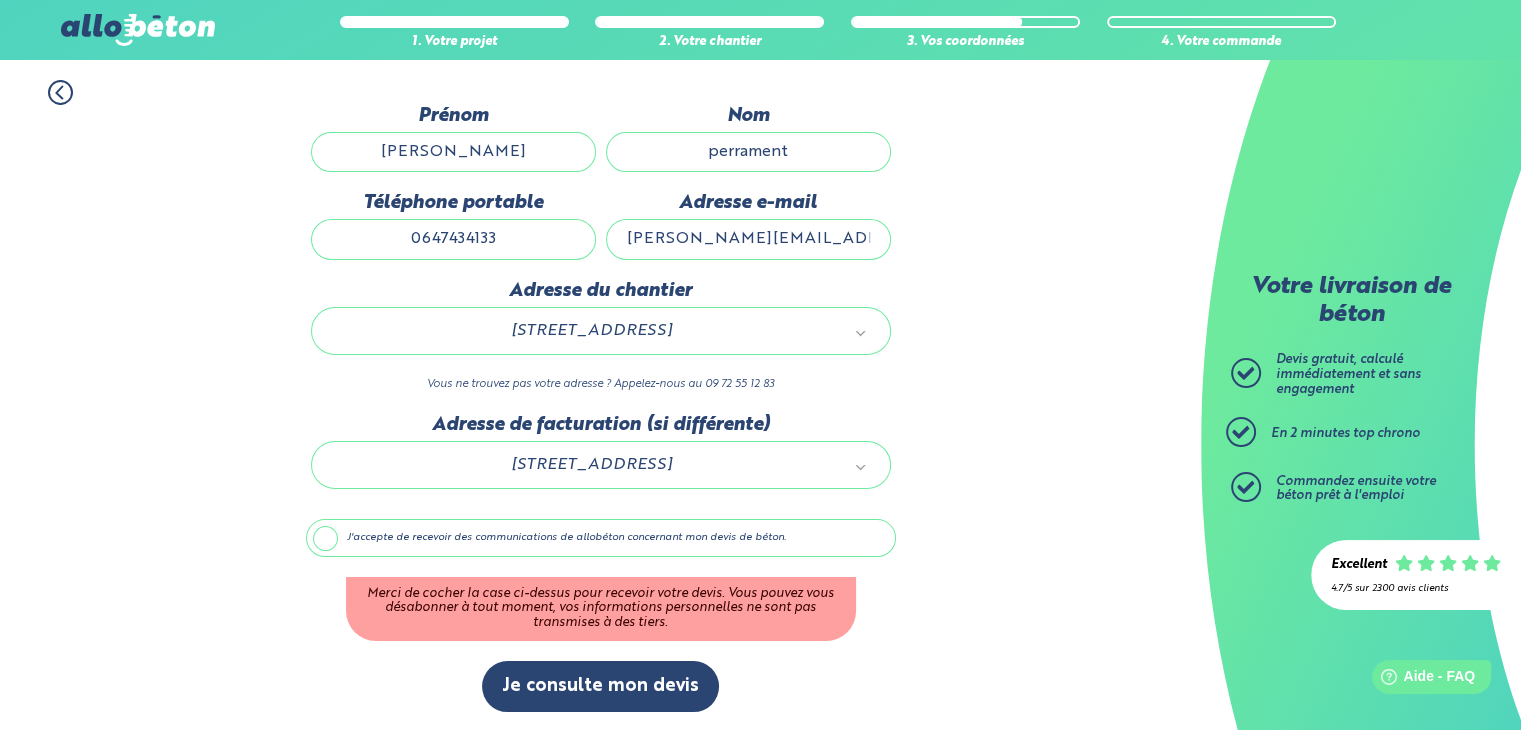 click on "J'accepte de recevoir des communications de allobéton concernant mon devis de béton." at bounding box center [601, 538] 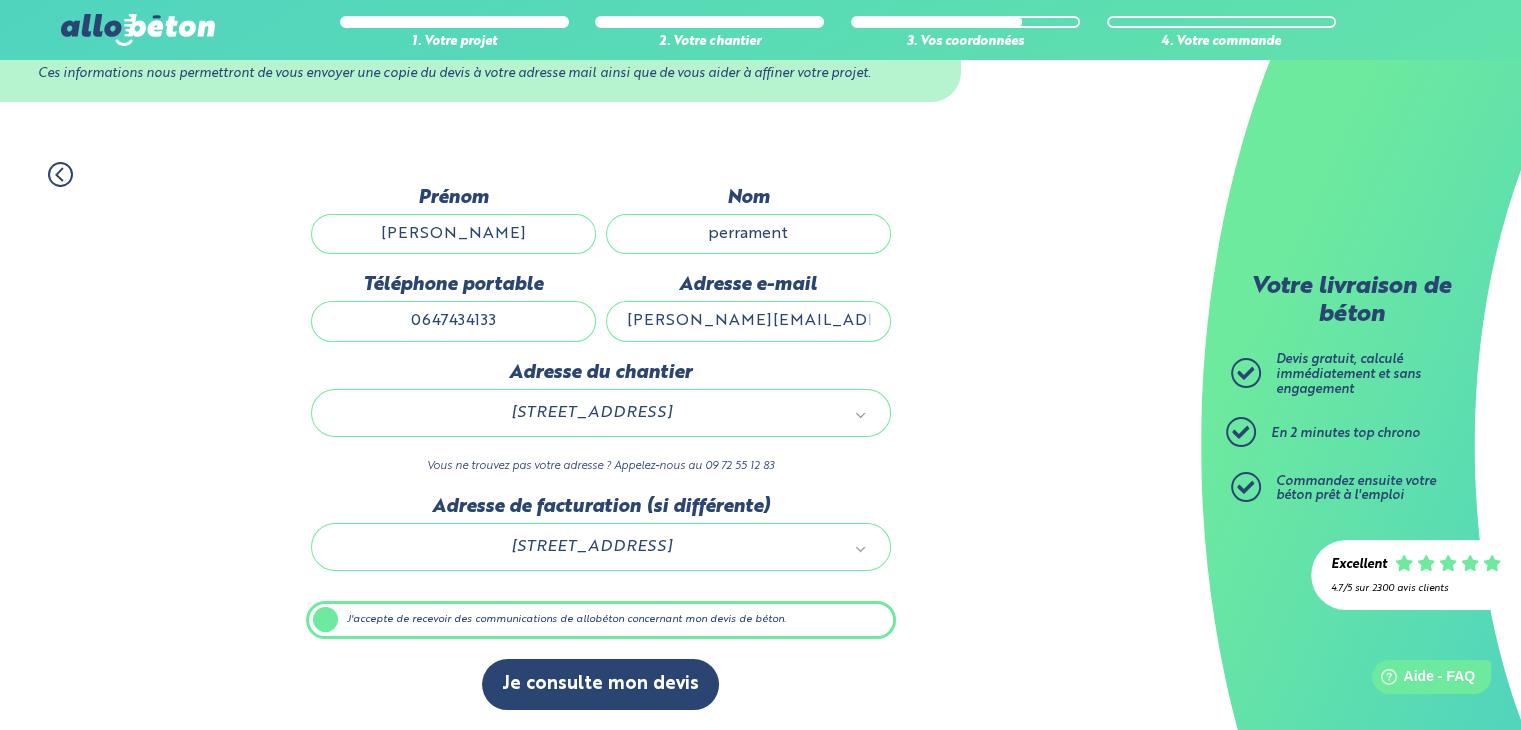 scroll, scrollTop: 77, scrollLeft: 0, axis: vertical 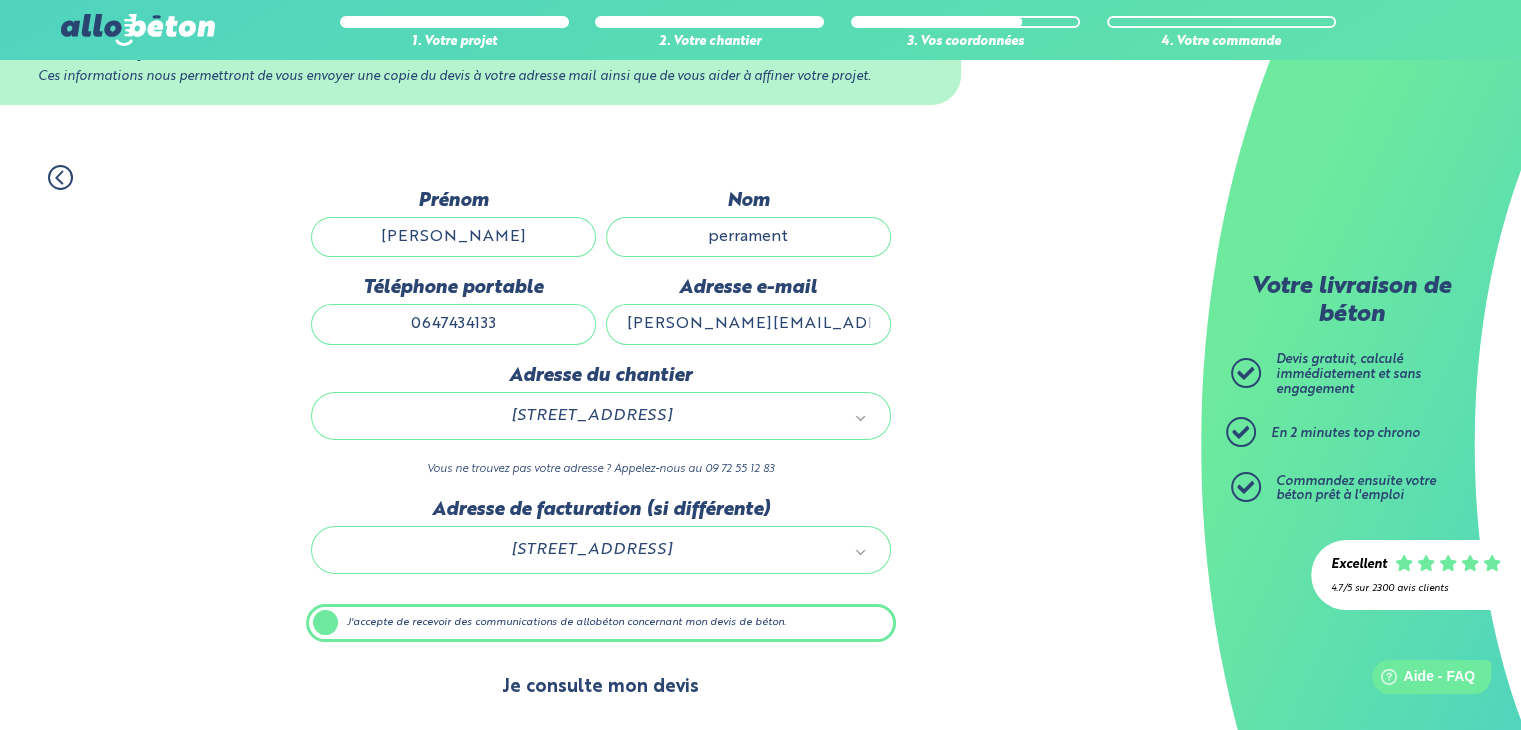 click on "Je consulte mon devis" at bounding box center [600, 687] 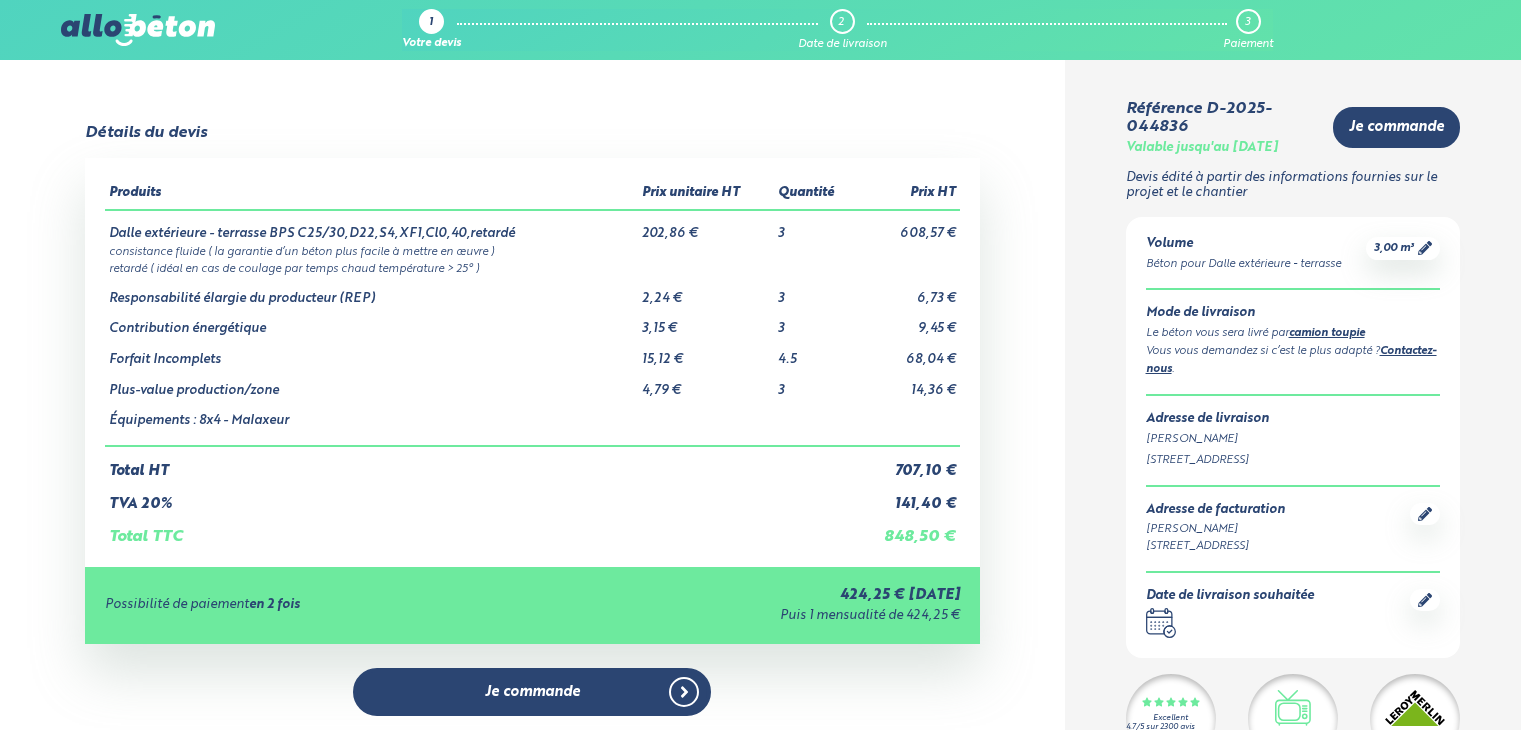 scroll, scrollTop: 0, scrollLeft: 0, axis: both 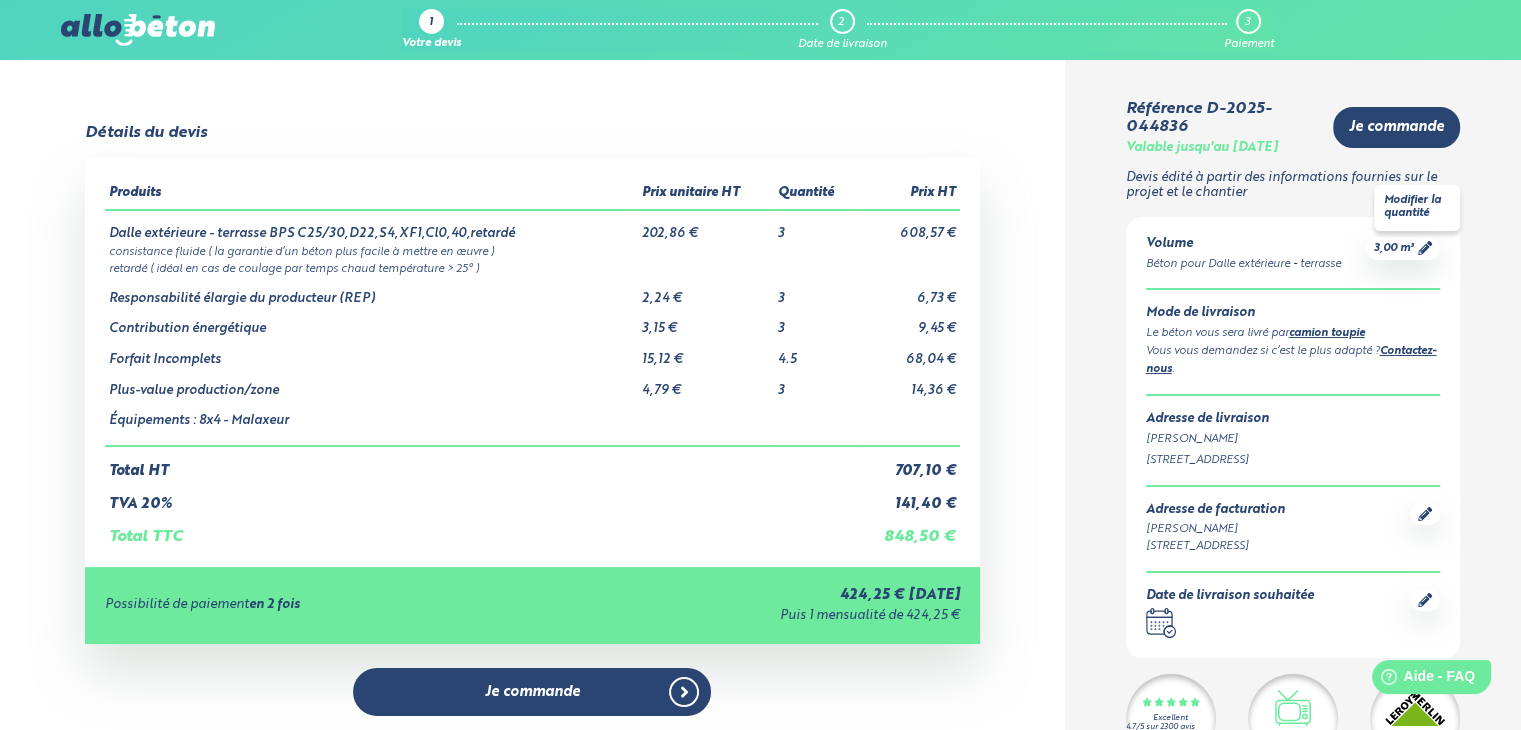 click 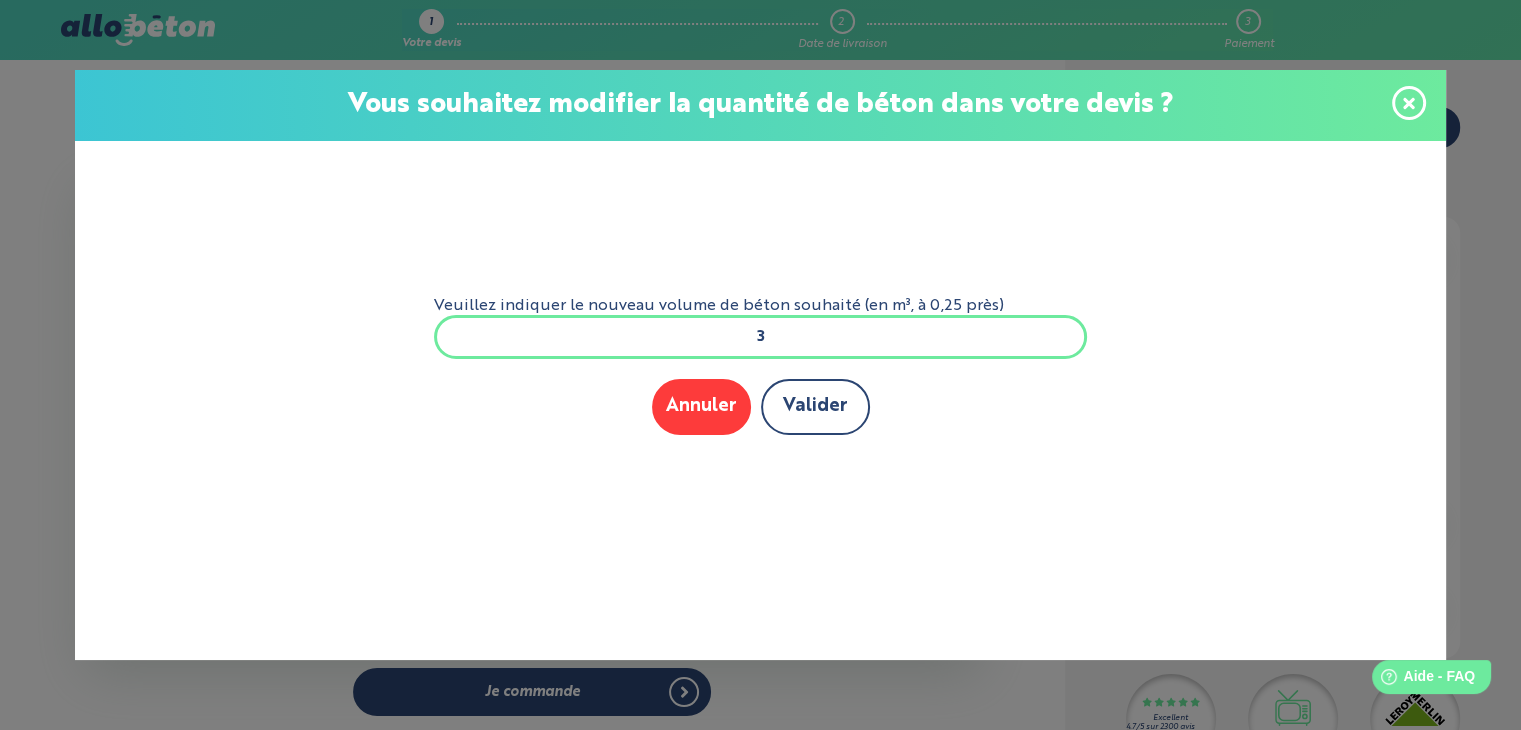 click on "Valider" at bounding box center [815, 406] 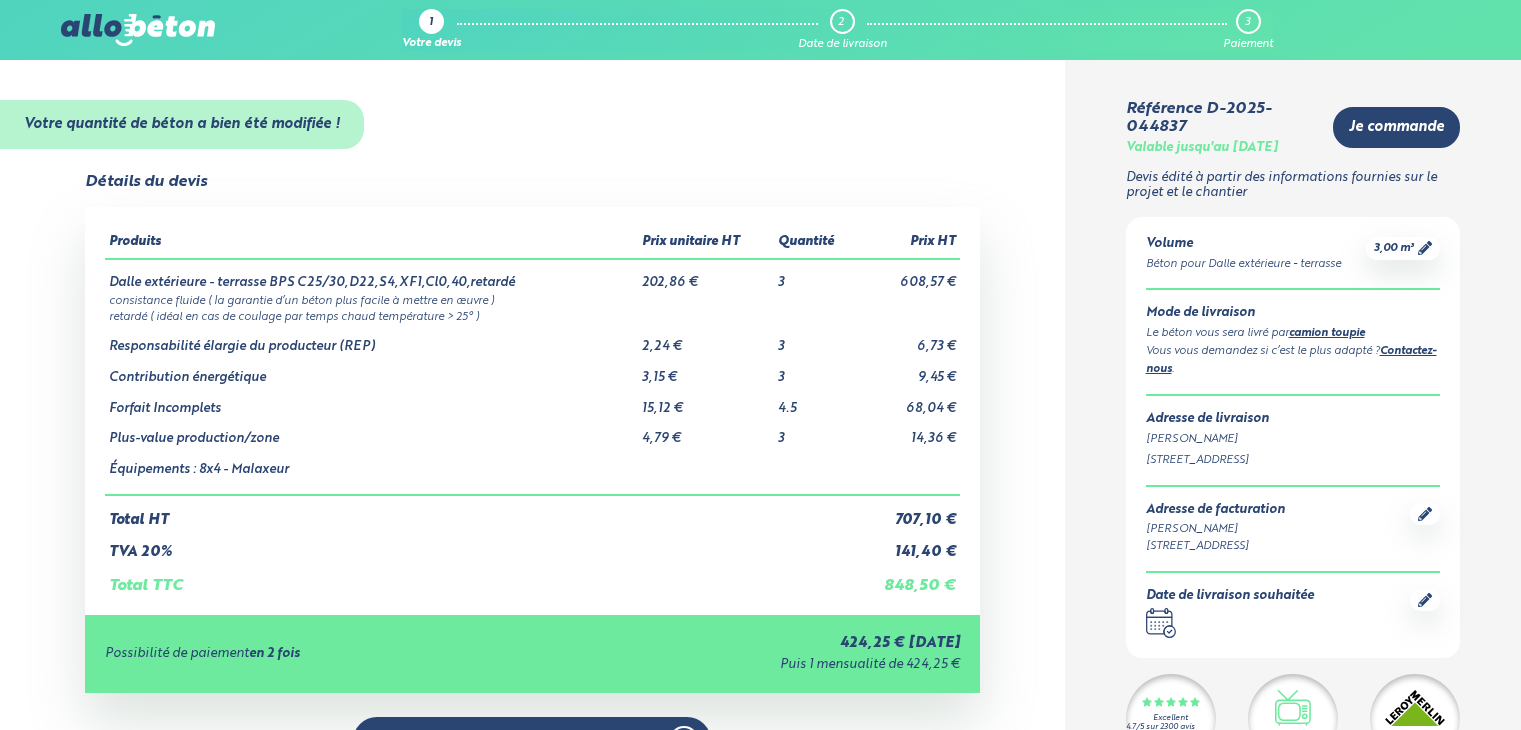 scroll, scrollTop: 0, scrollLeft: 0, axis: both 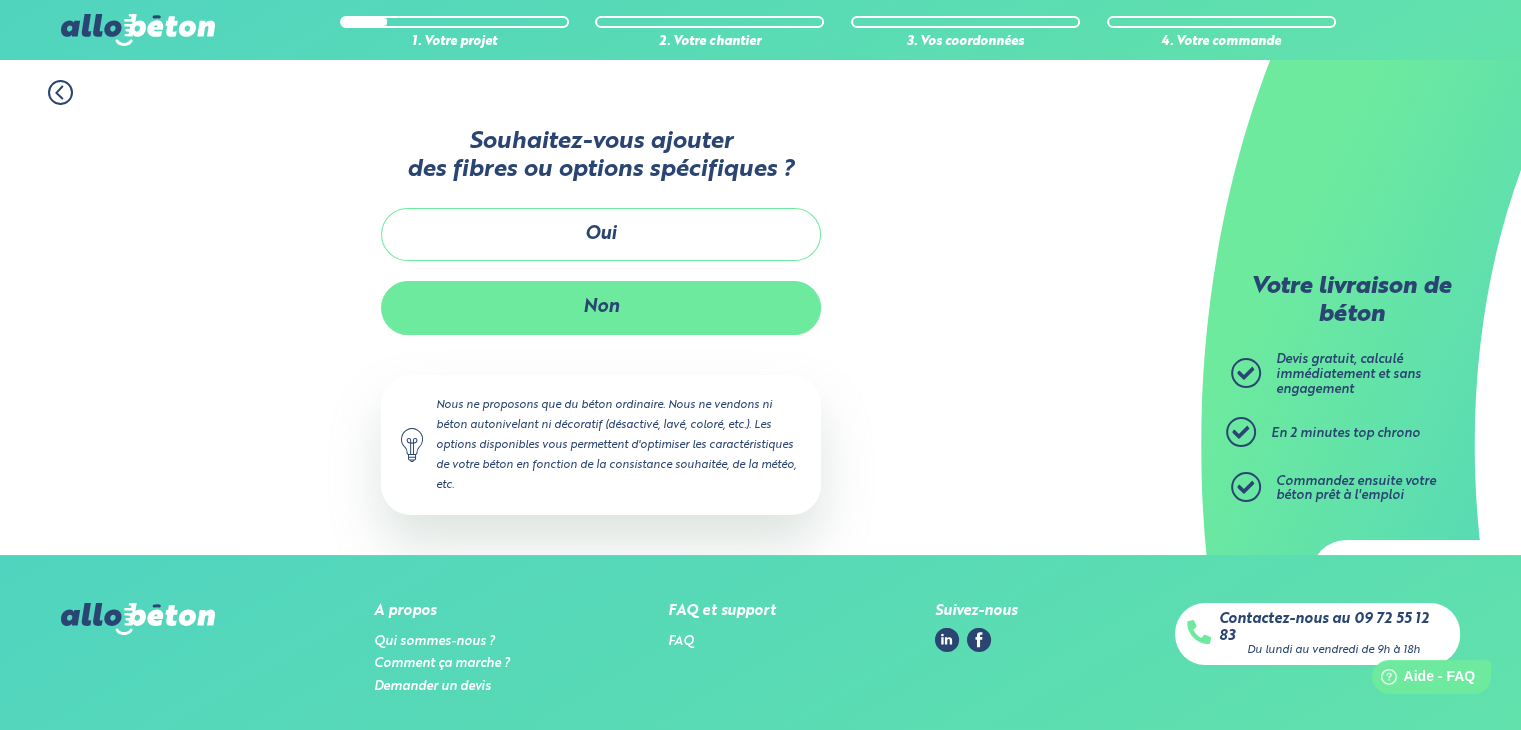 click on "Non" at bounding box center (601, 307) 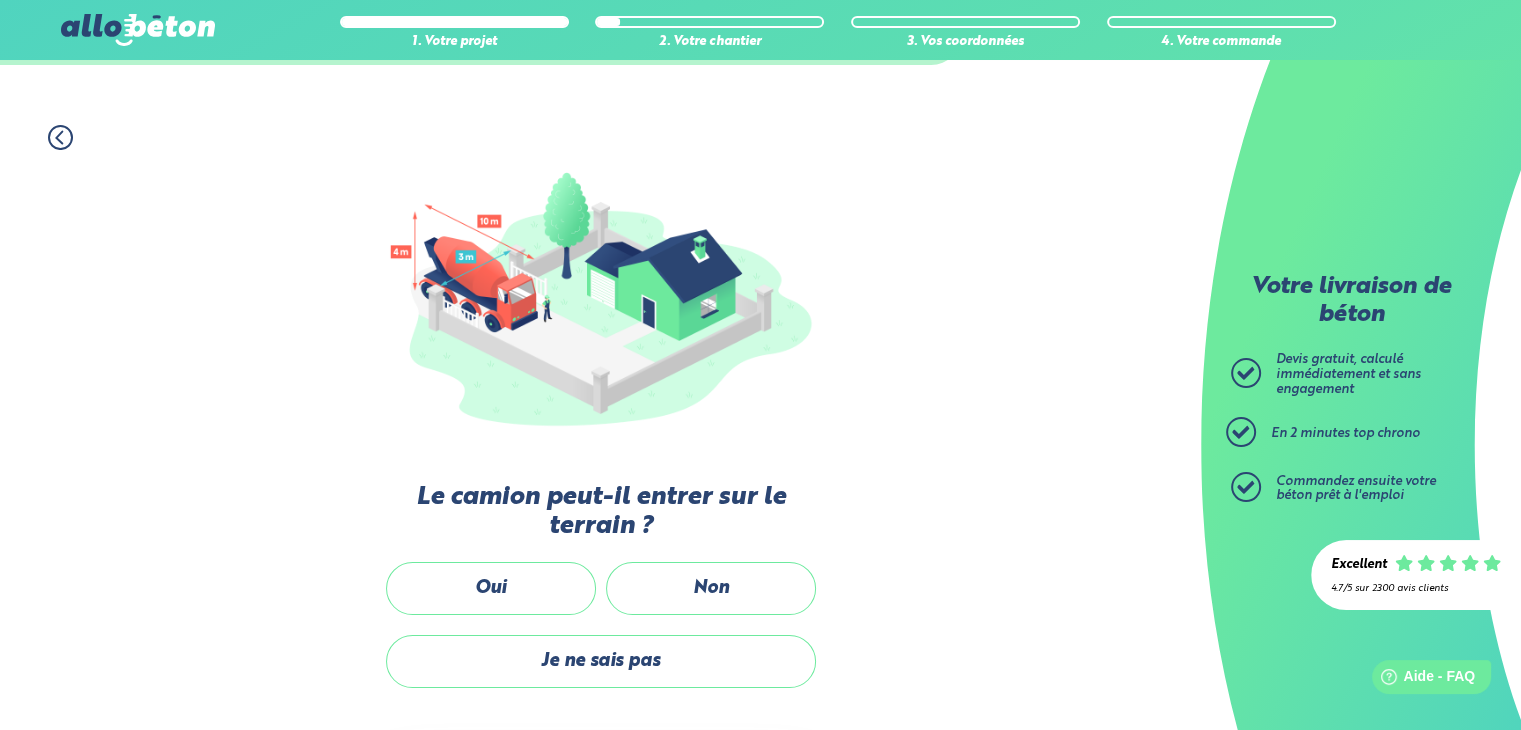 scroll, scrollTop: 139, scrollLeft: 0, axis: vertical 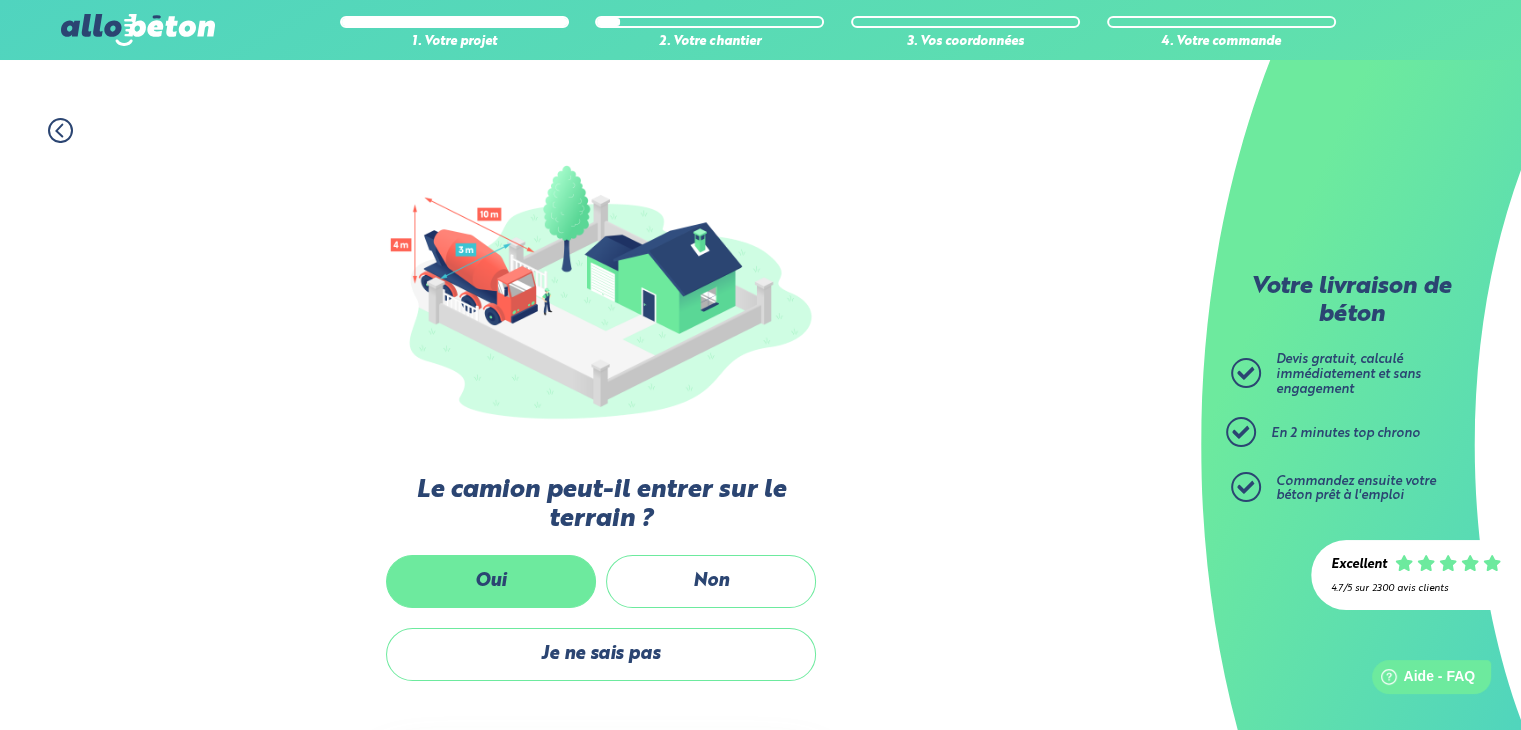 click on "Oui" at bounding box center [491, 581] 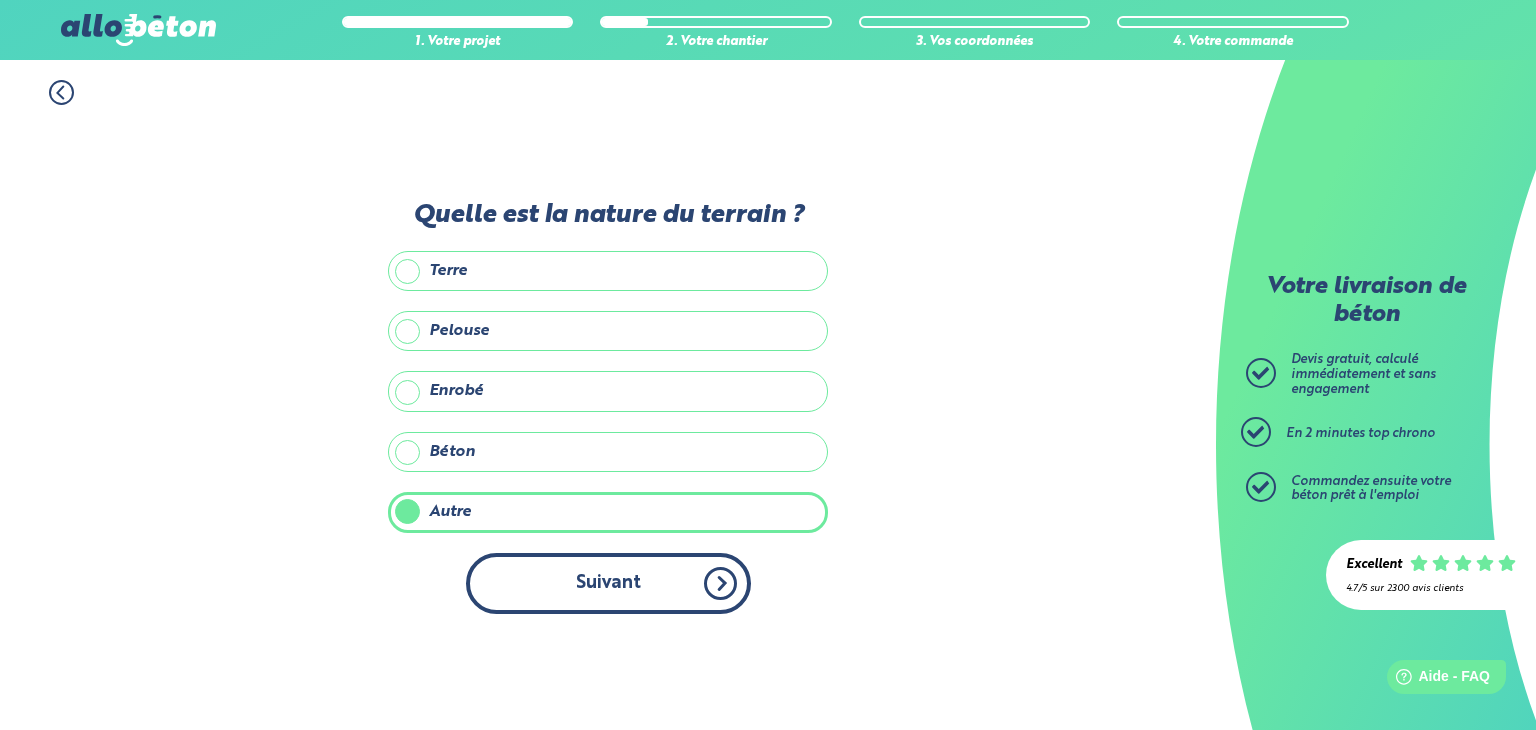 click on "Suivant" at bounding box center [608, 583] 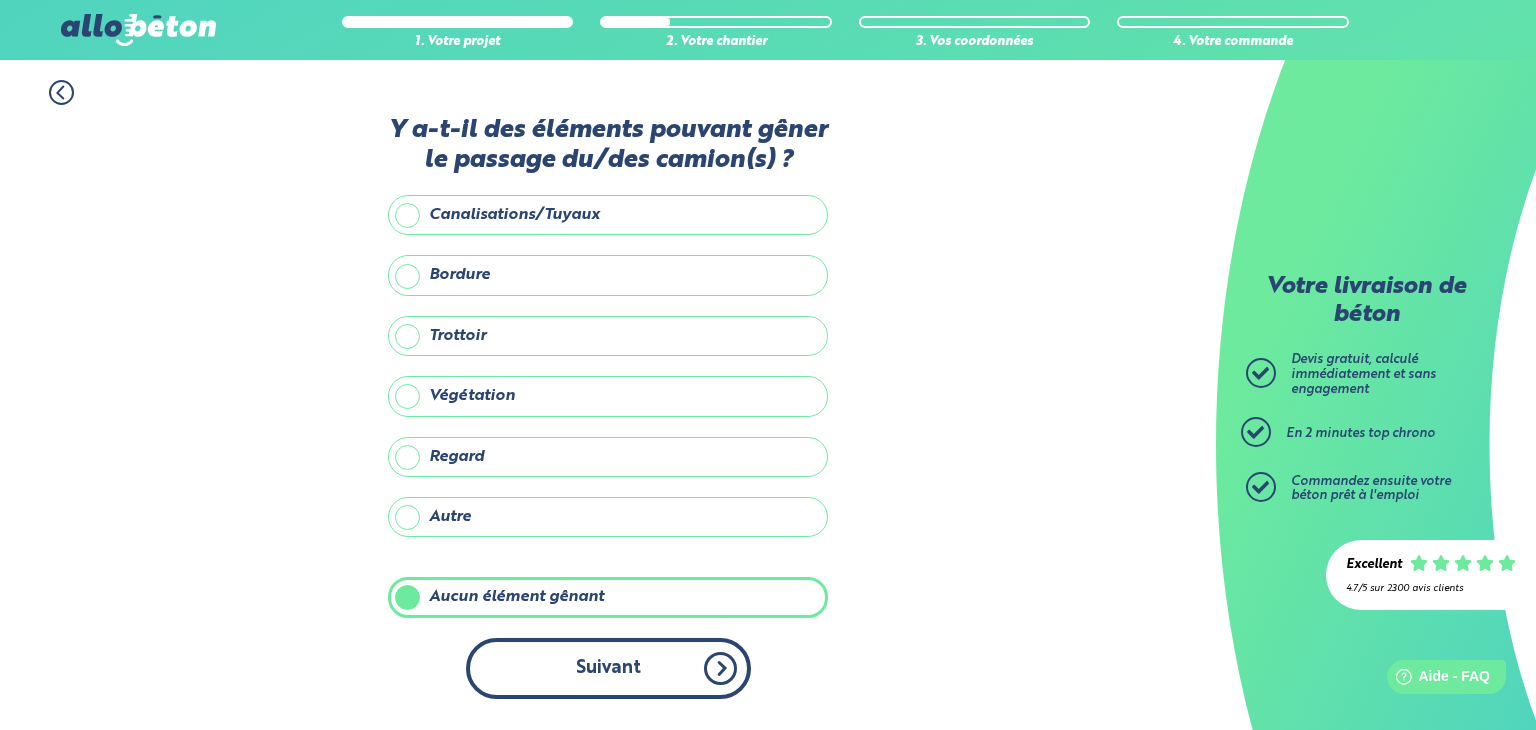 click on "Suivant" at bounding box center [608, 668] 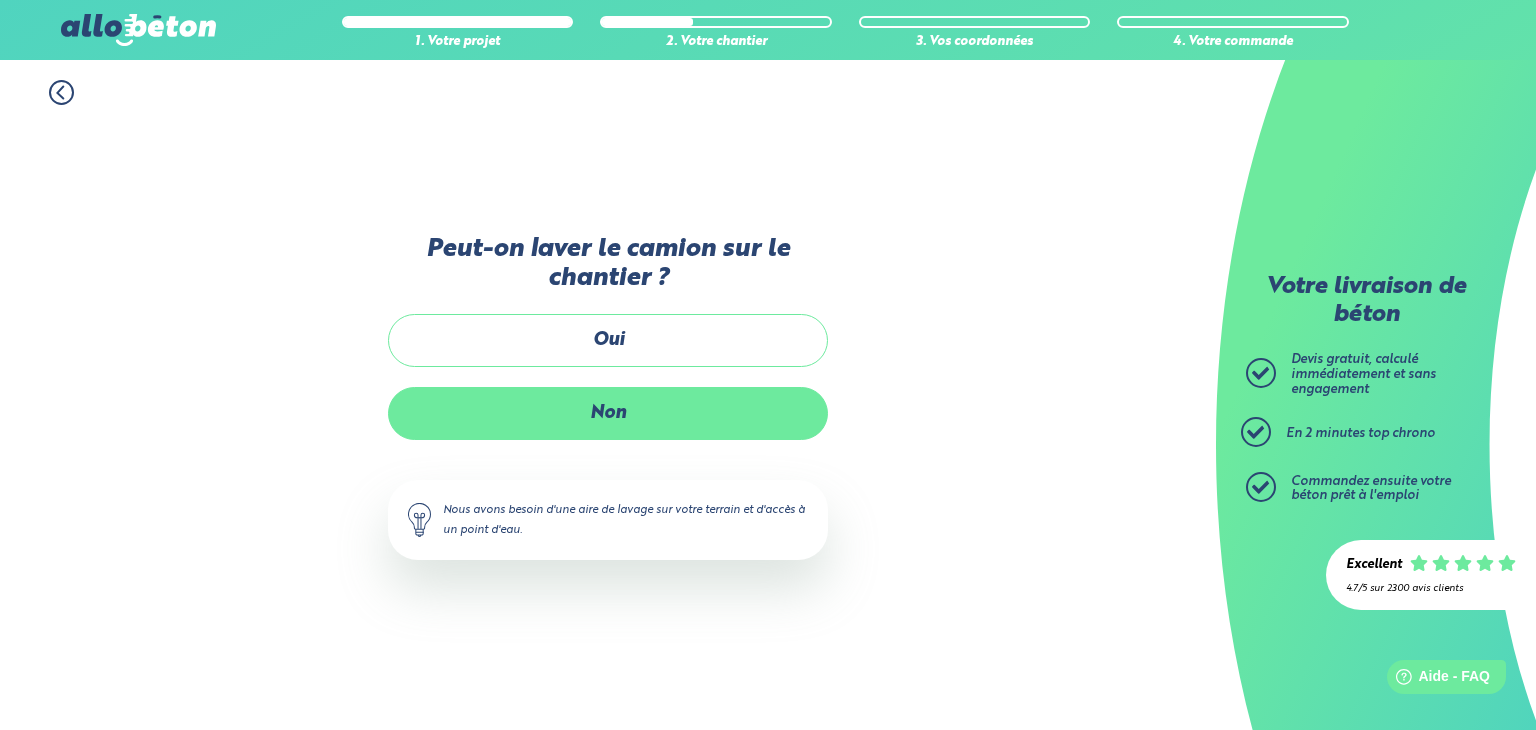 click on "Non" at bounding box center (608, 413) 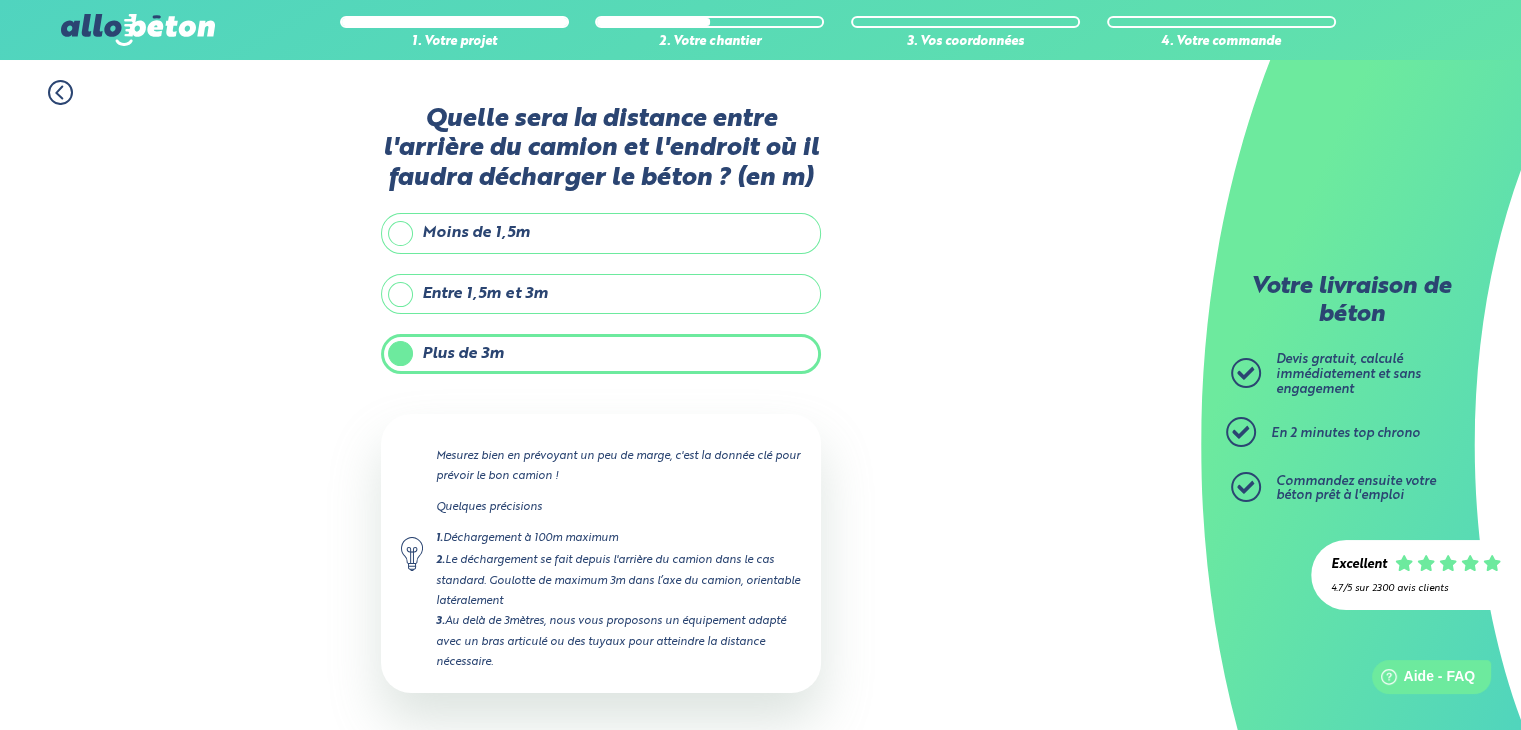 scroll, scrollTop: 79, scrollLeft: 0, axis: vertical 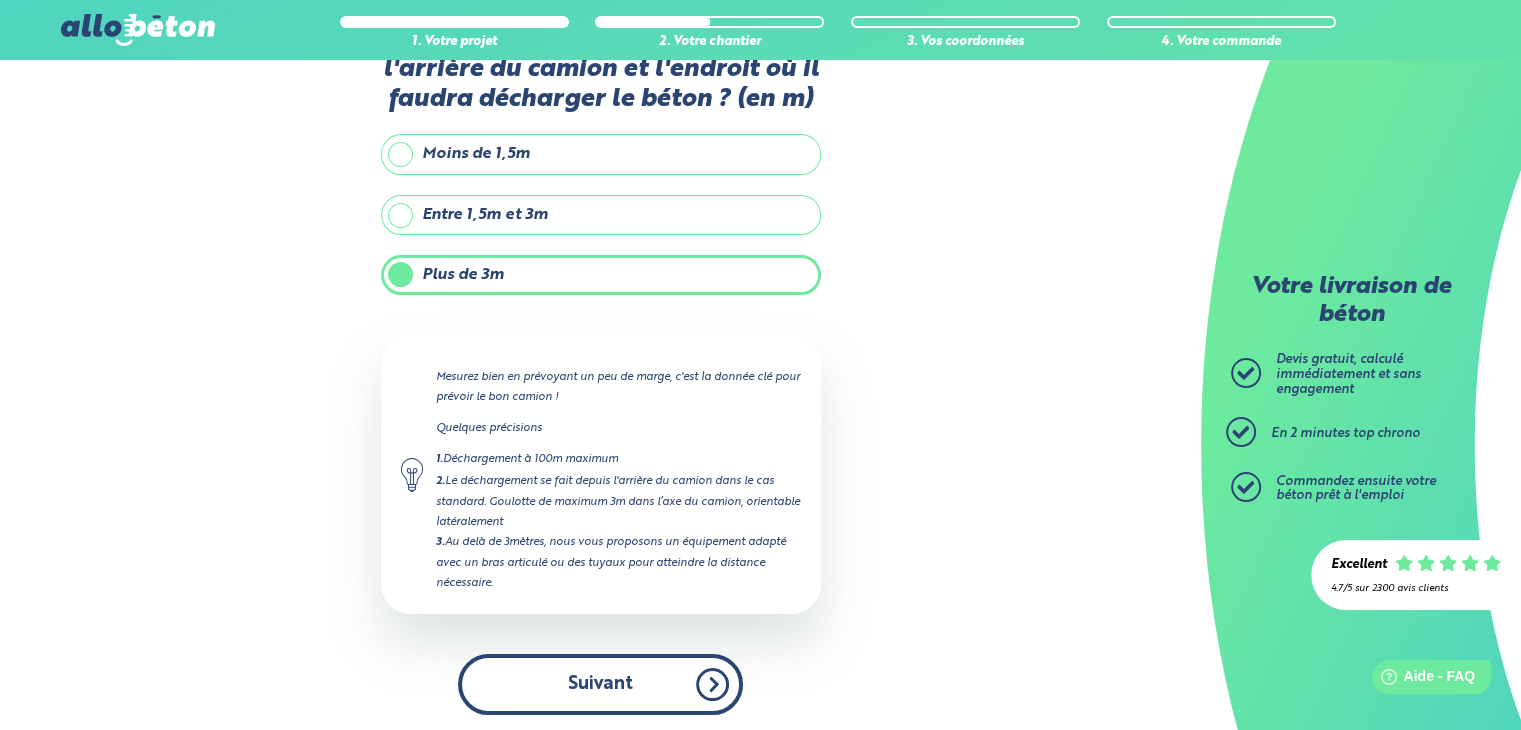 click on "Suivant" at bounding box center [600, 684] 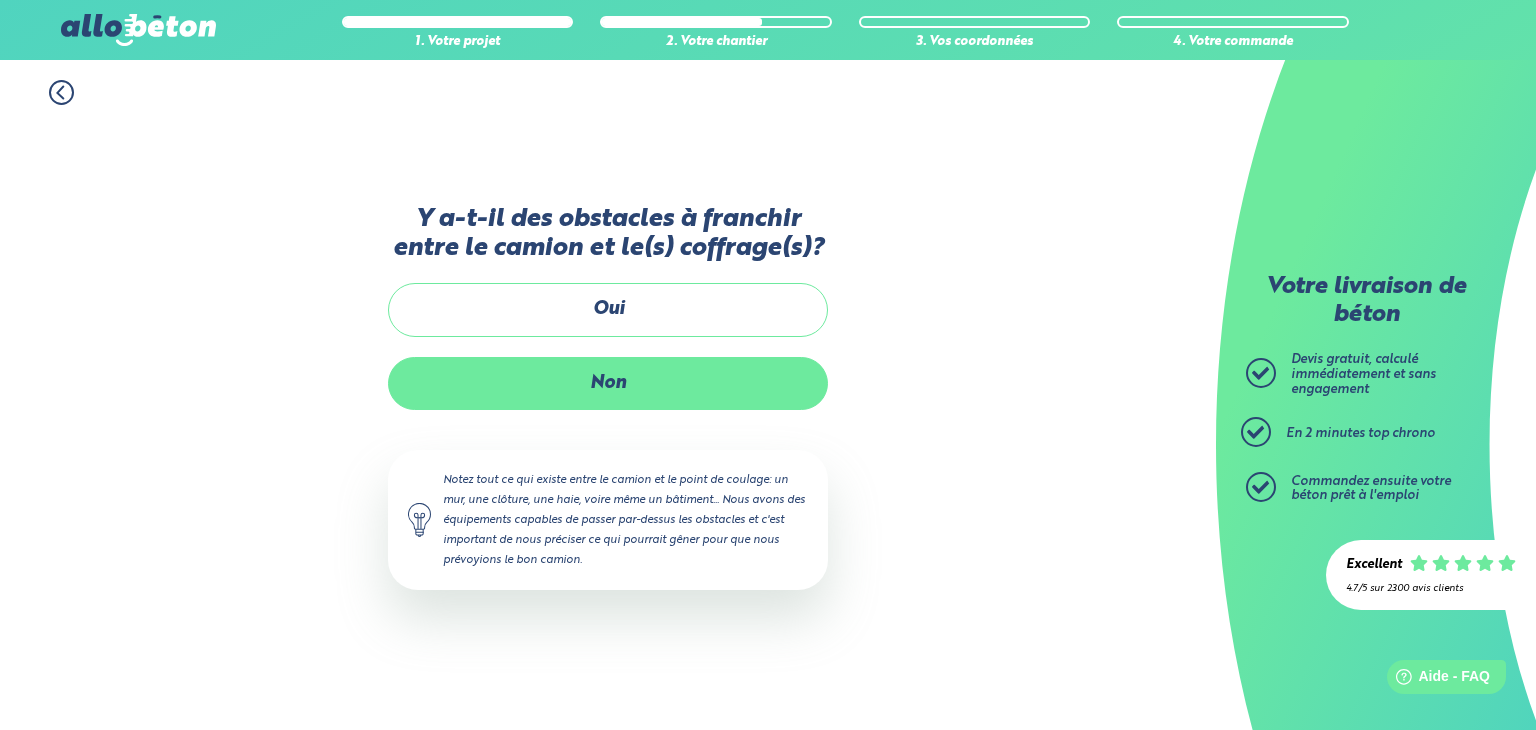 click on "Non" at bounding box center (608, 383) 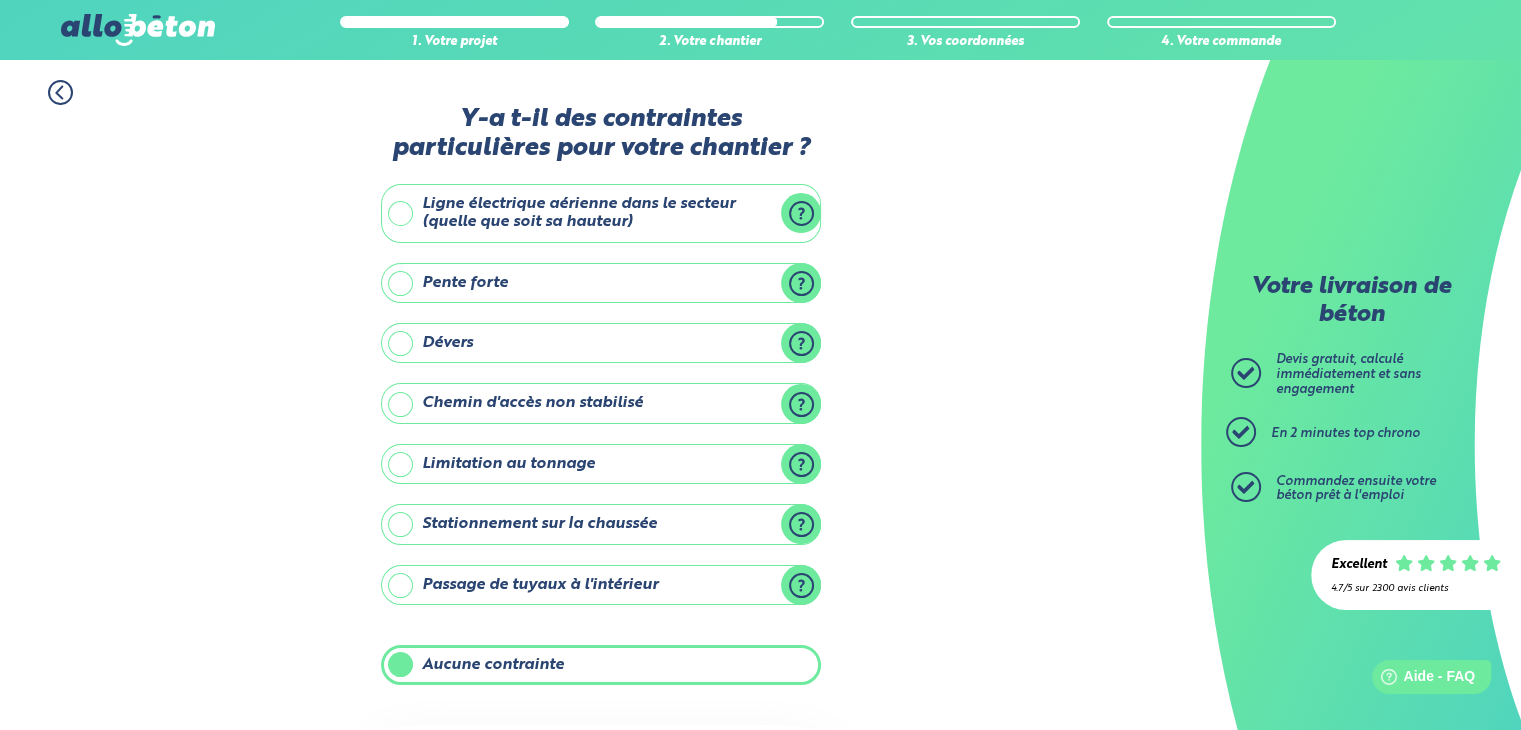 scroll, scrollTop: 193, scrollLeft: 0, axis: vertical 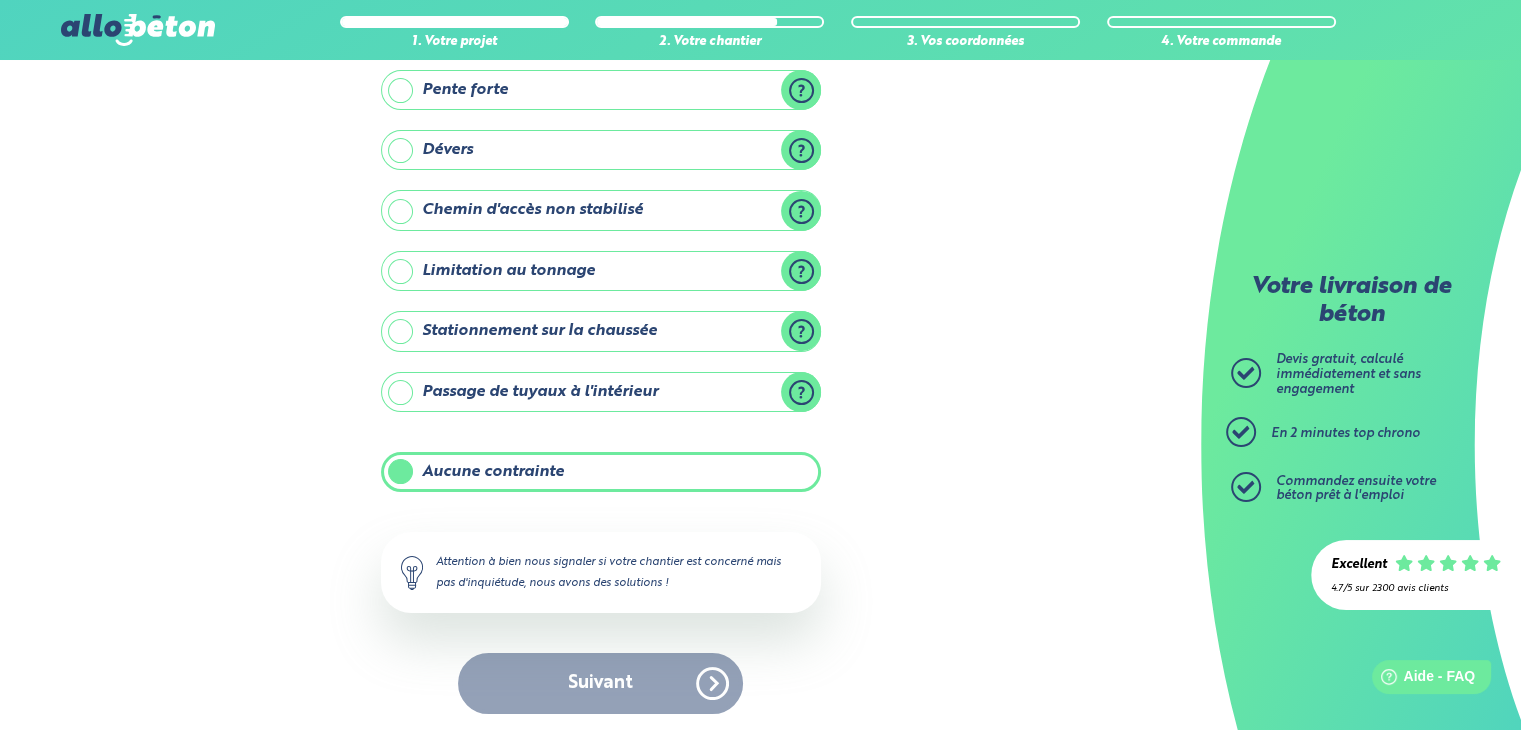 click on "Suivant" at bounding box center (601, 683) 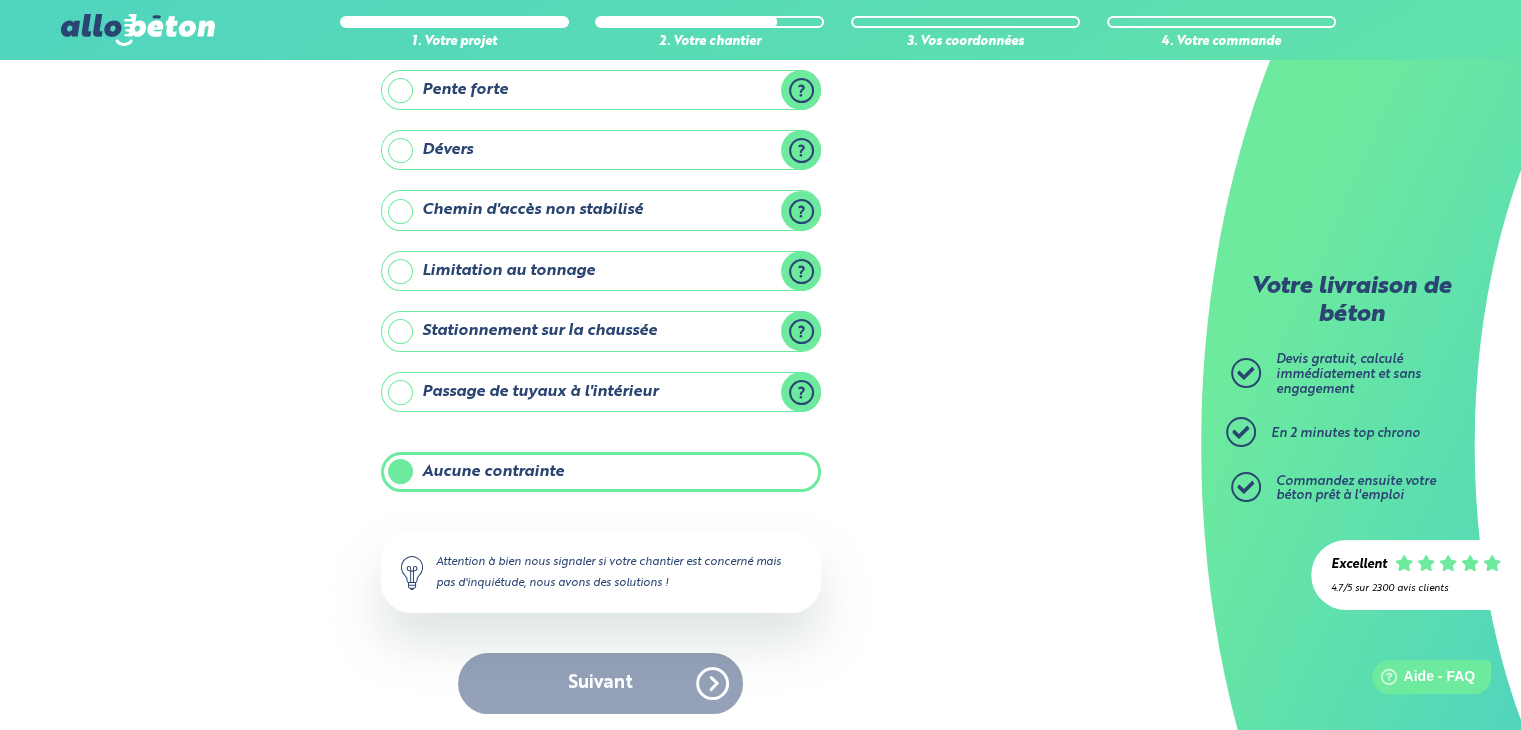 click on "Aucune contrainte" at bounding box center (601, 472) 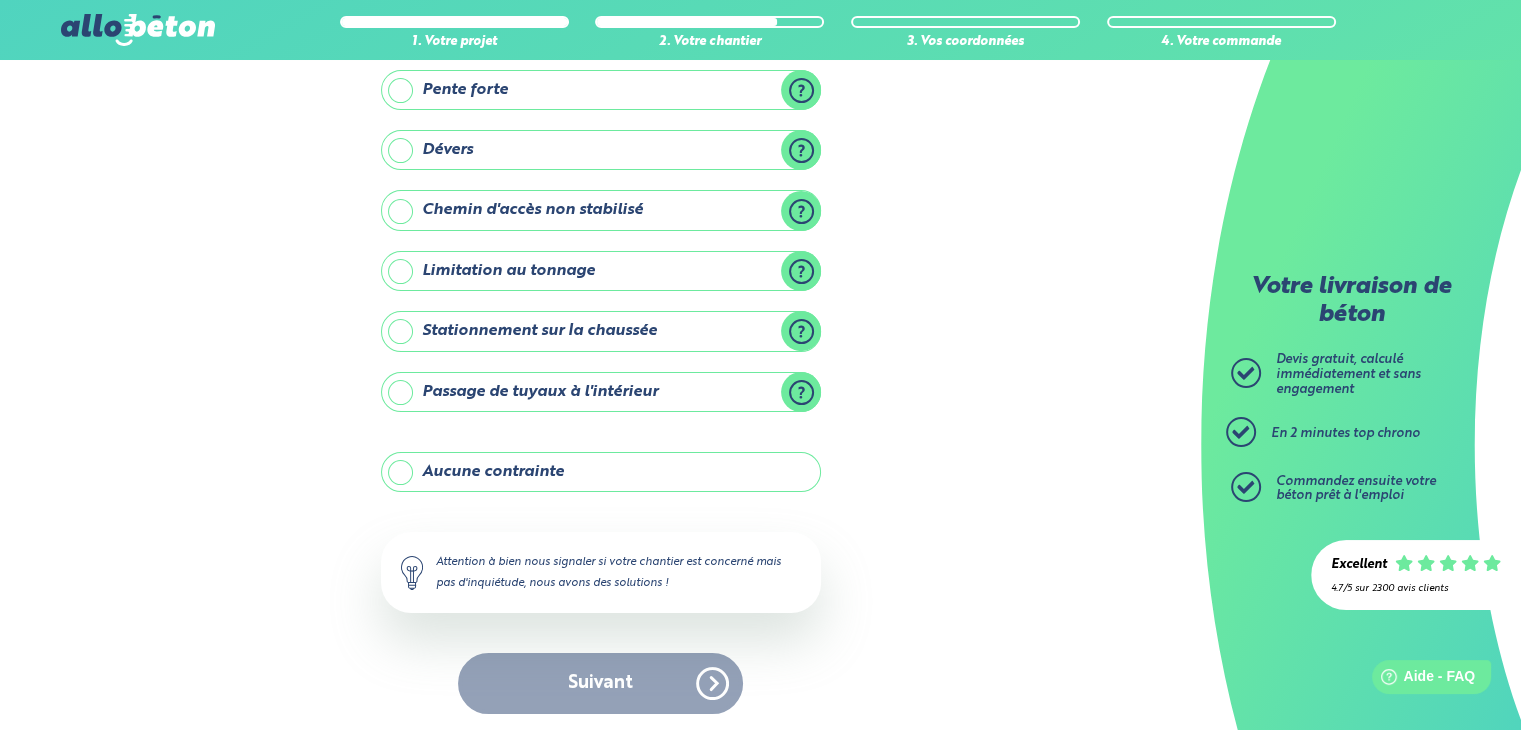click on "Y-a t-il des contraintes particulières pour votre chantier ?
Ligne électrique aérienne dans le secteur (quelle que soit sa hauteur)
Attention, les pompes doivent garder une distance de sécurité par rapport aux câbles! Il faut nous indiquer toute ligne EDF à moins de 20 mètres du camion, y compris celles de l'autre côté de la rue. Si besoin, nous estimerons si une pompe peut déployer son bras.
Pente forte
Sur le chemin d'accès ou sur l'emplacement de stationnement
Dévers
Si la route est penchée, cela peut gêner le stationnement du camion
Chemin d'accès non stabilisé
Suivant" at bounding box center (601, 323) 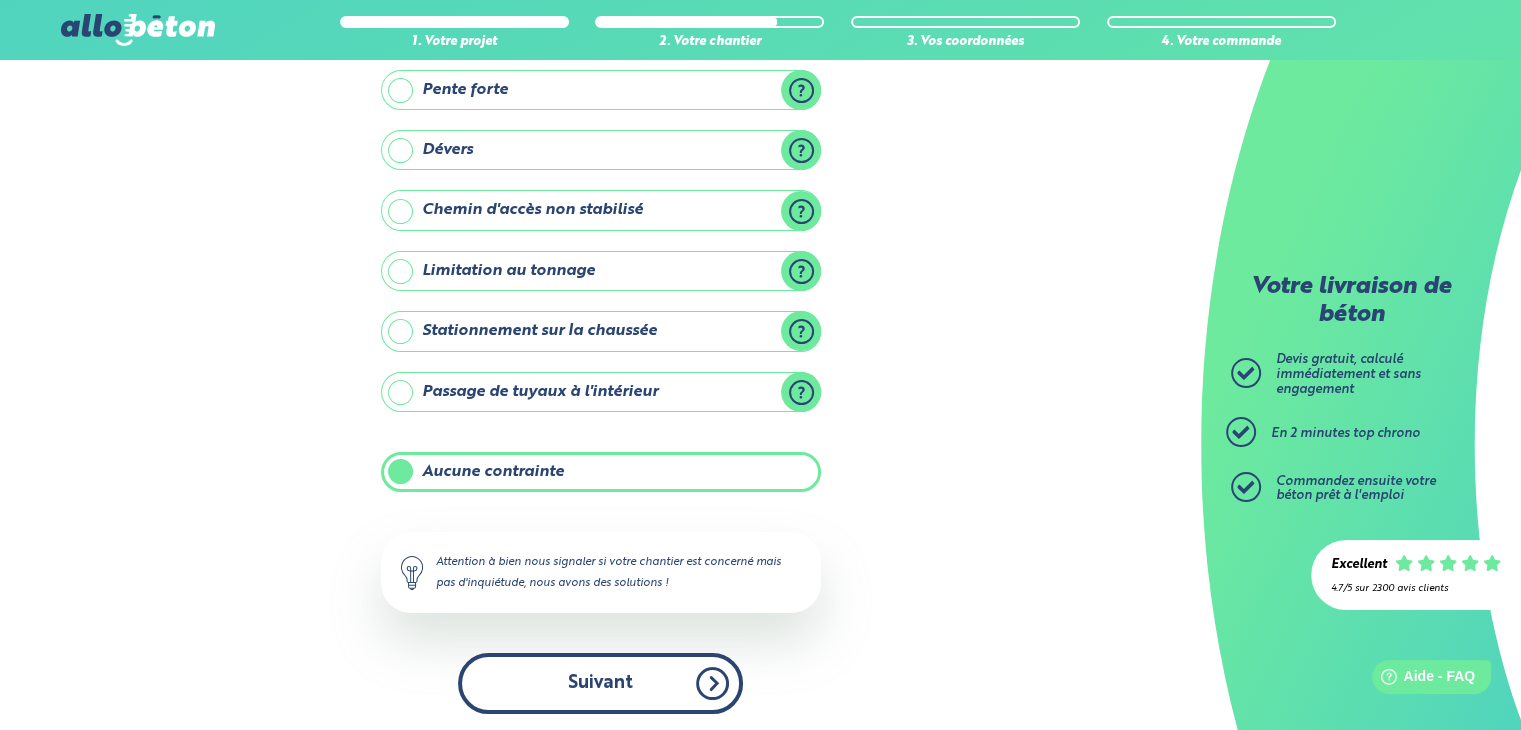 click on "Suivant" at bounding box center [600, 683] 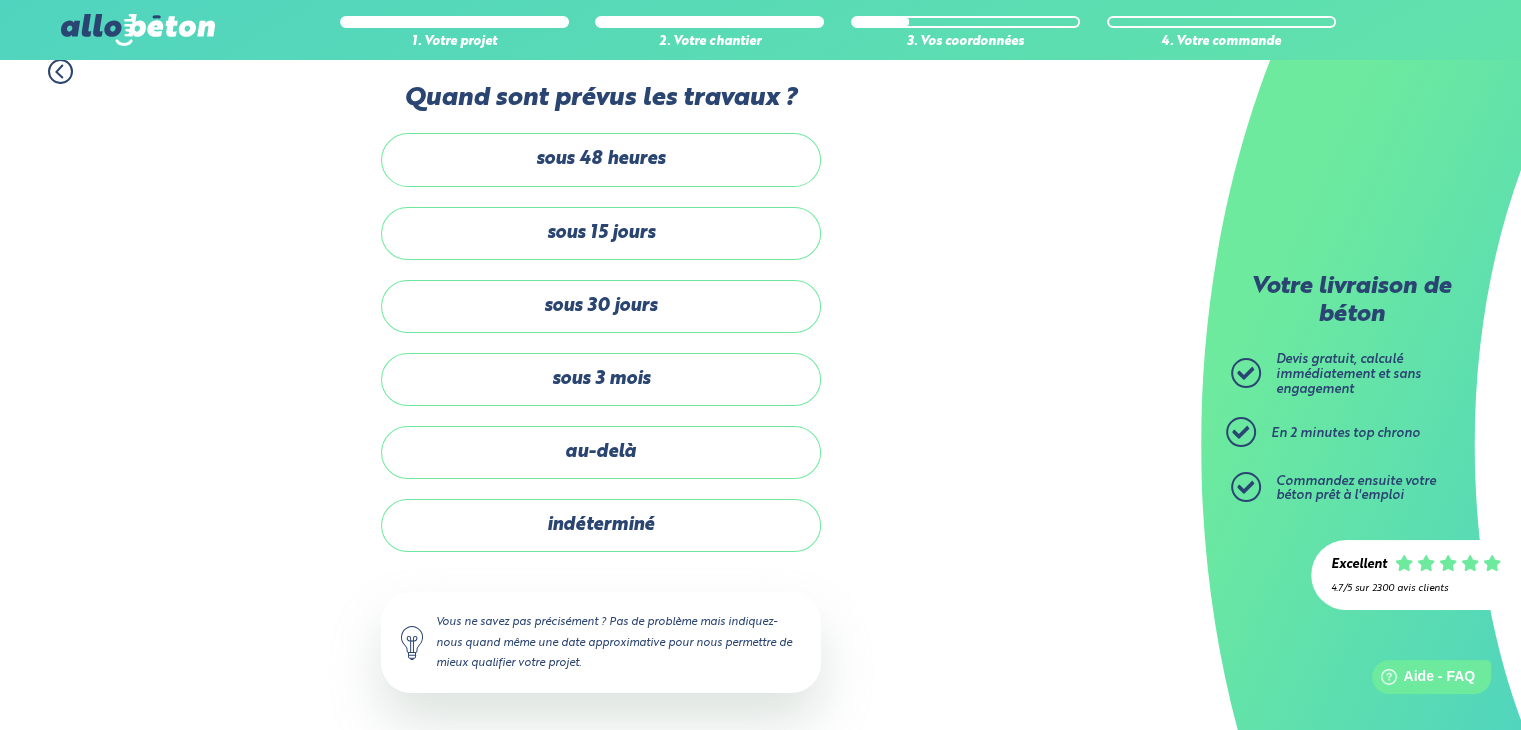 scroll, scrollTop: 0, scrollLeft: 0, axis: both 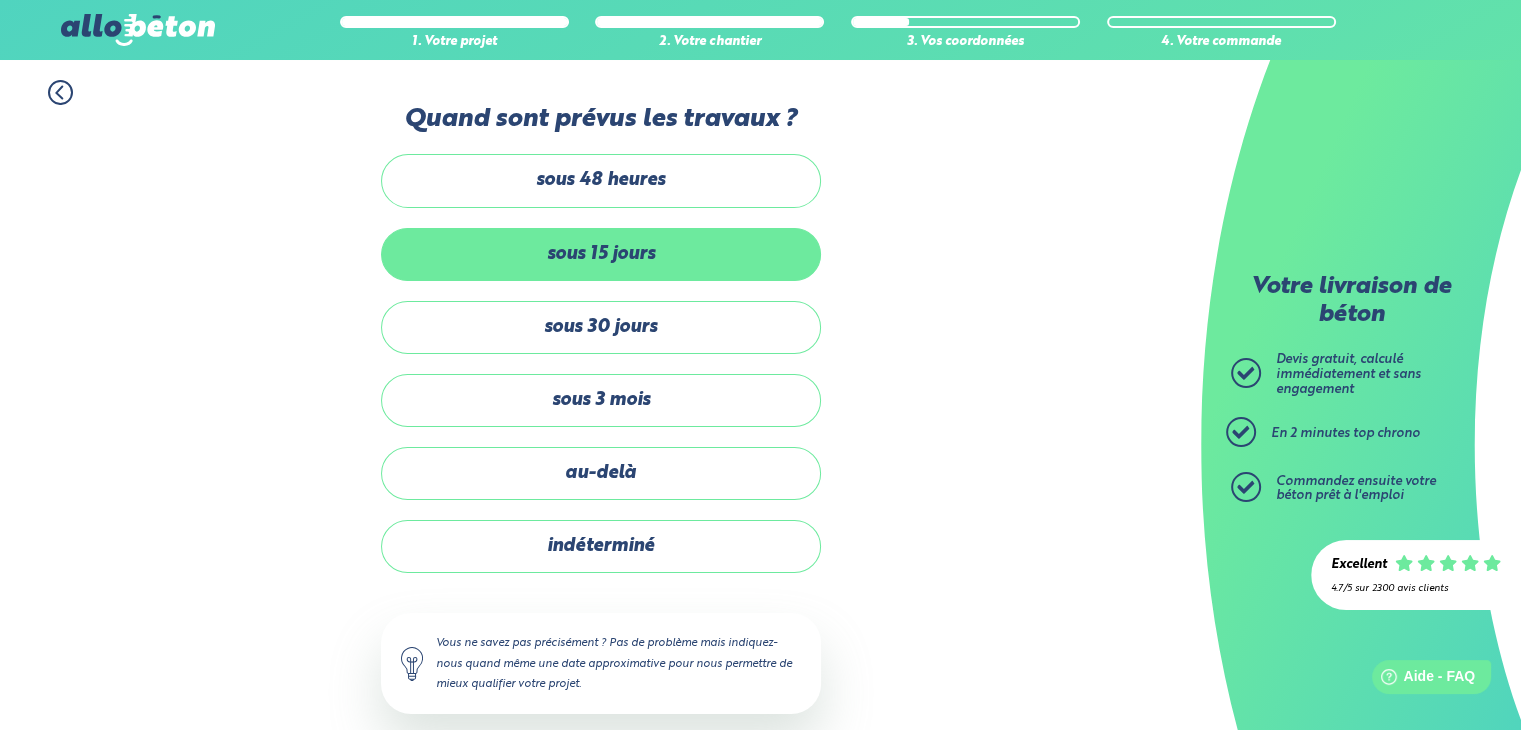 click on "sous 15 jours" at bounding box center [601, 254] 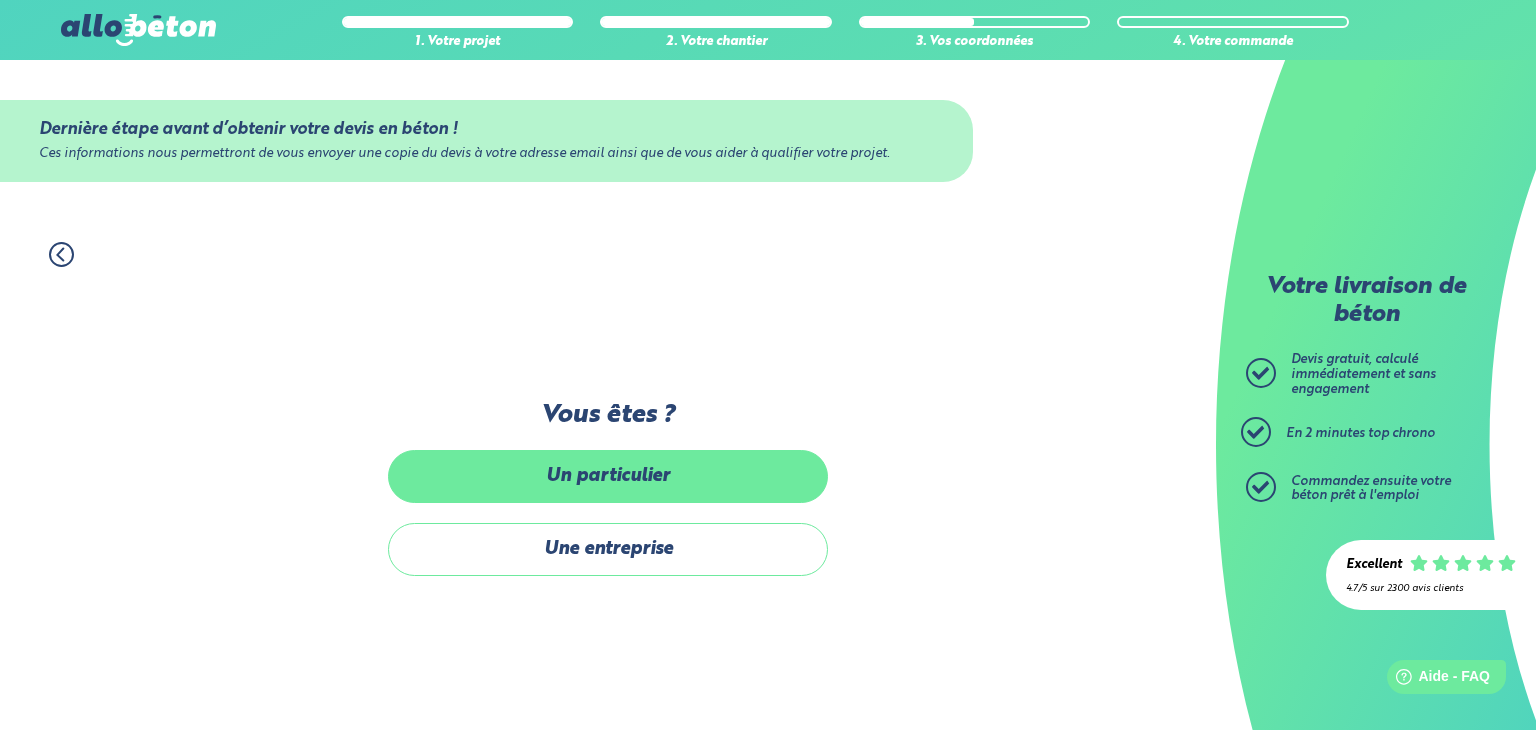 click on "Un particulier" at bounding box center [608, 476] 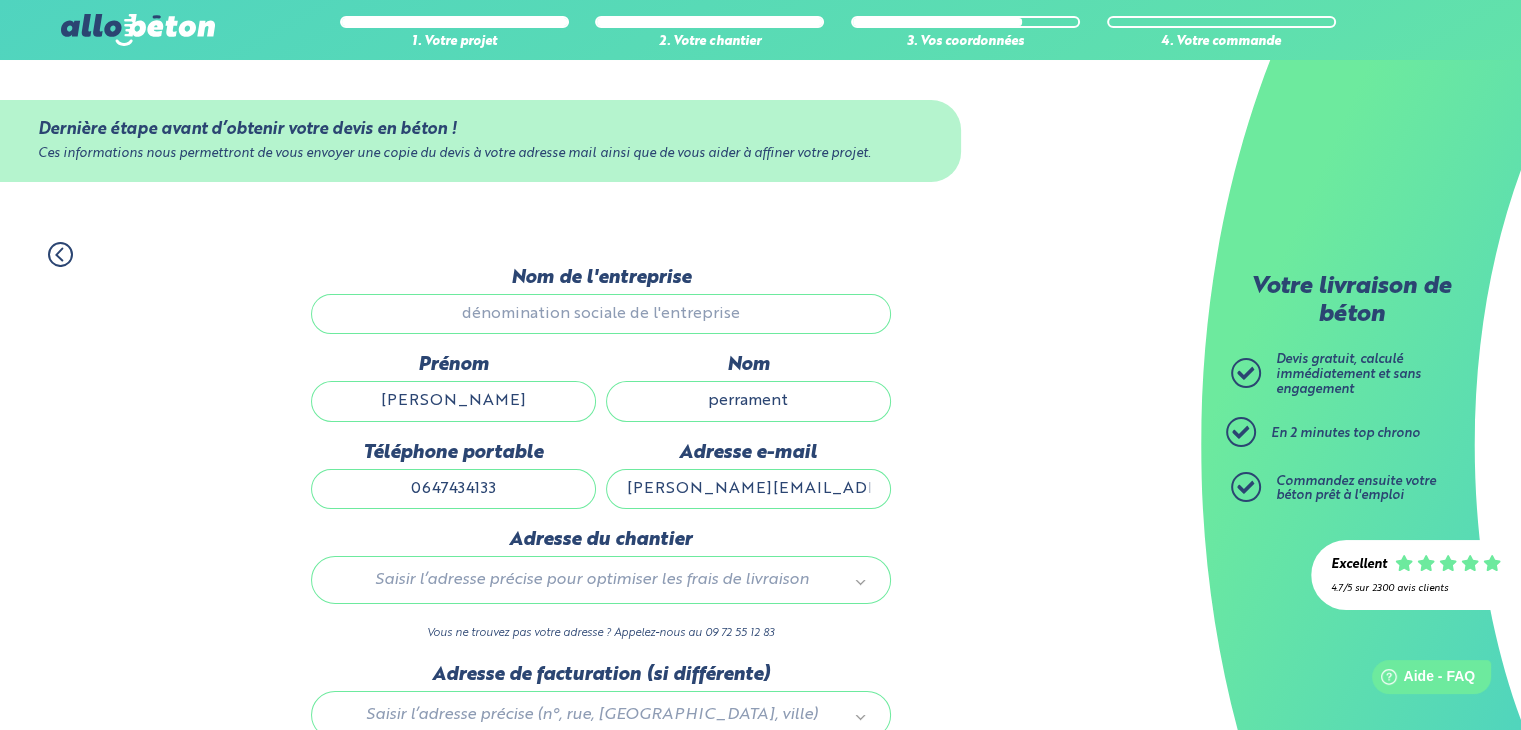 scroll, scrollTop: 164, scrollLeft: 0, axis: vertical 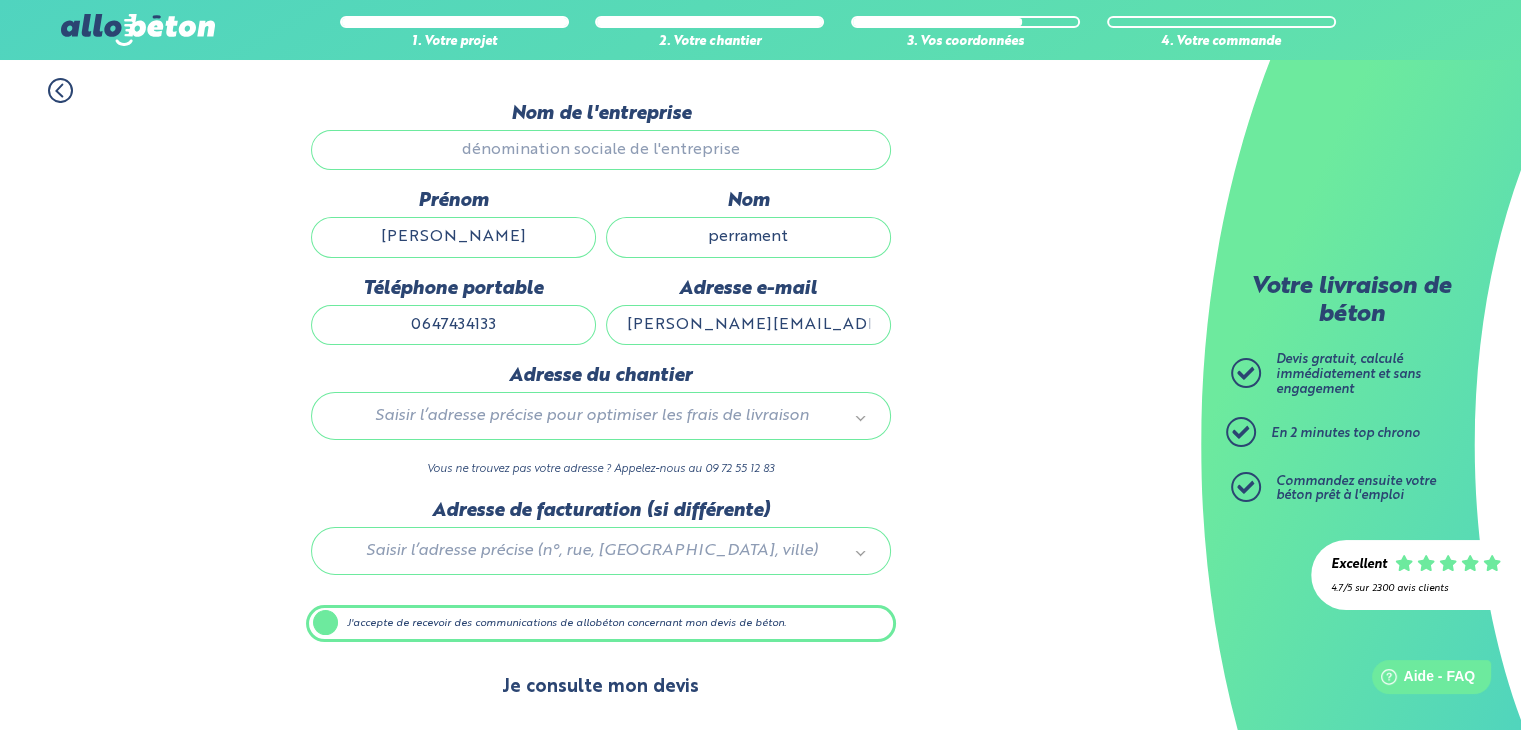 click on "Je consulte mon devis" at bounding box center [600, 687] 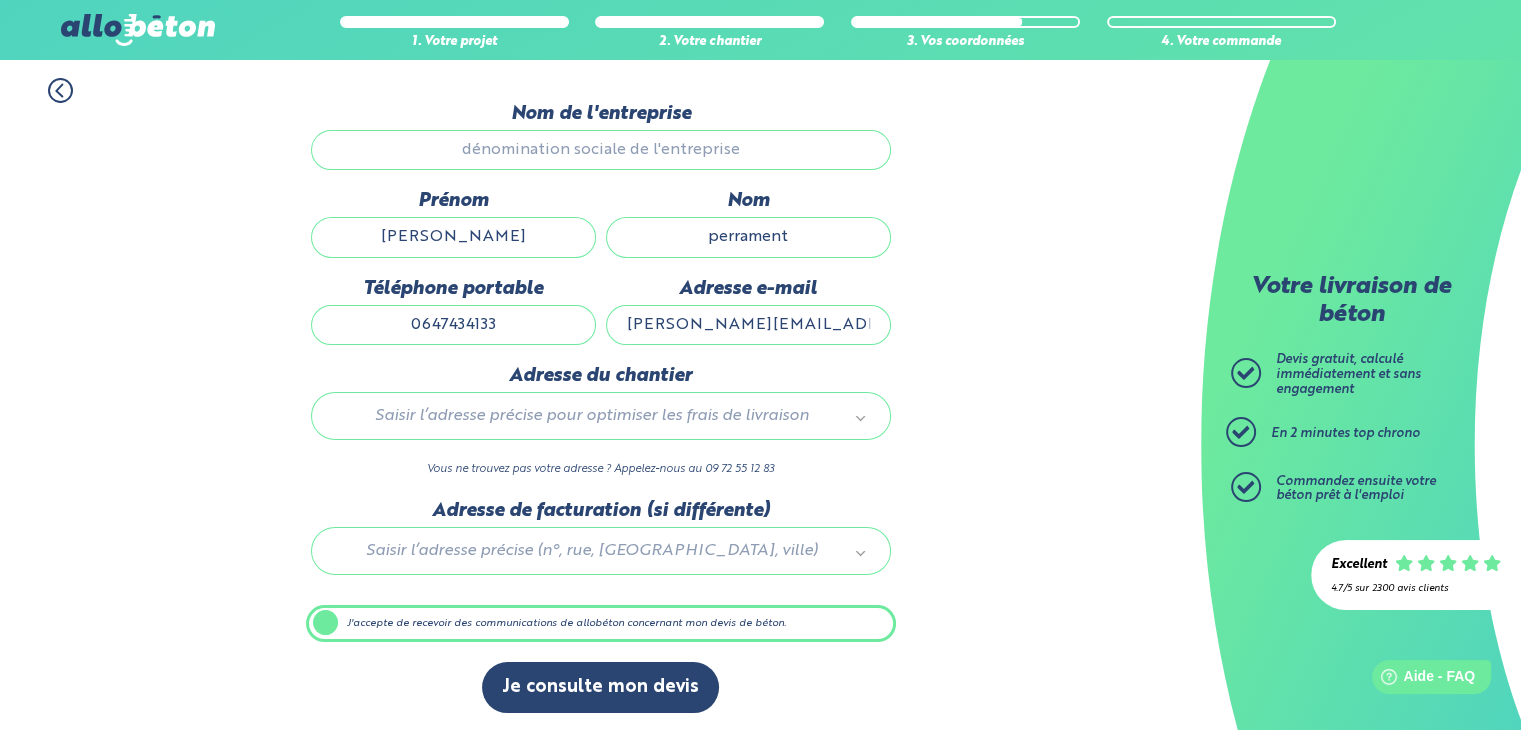 click on "Je consulte mon devis" at bounding box center [601, 697] 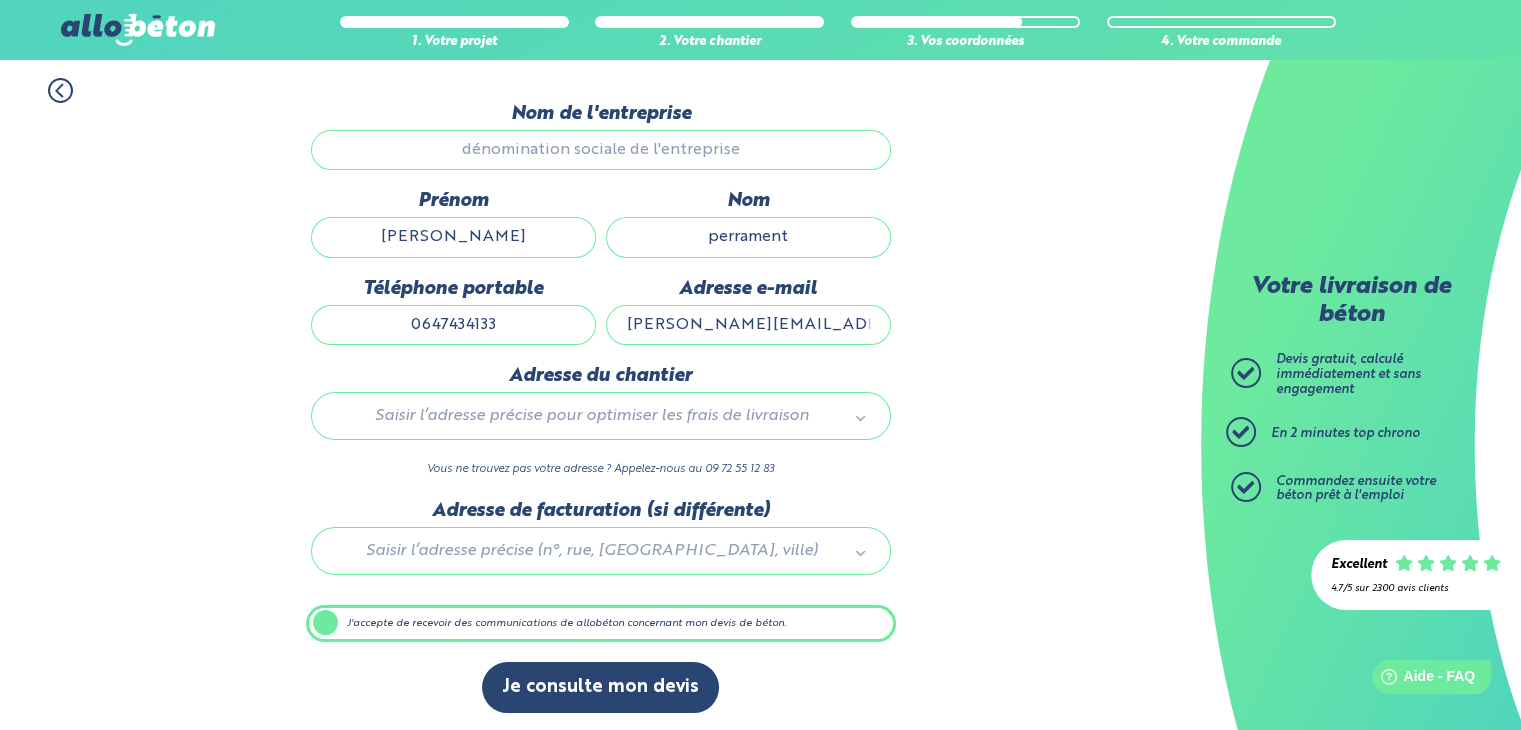click on "Nom de l'entreprise" at bounding box center [601, 150] 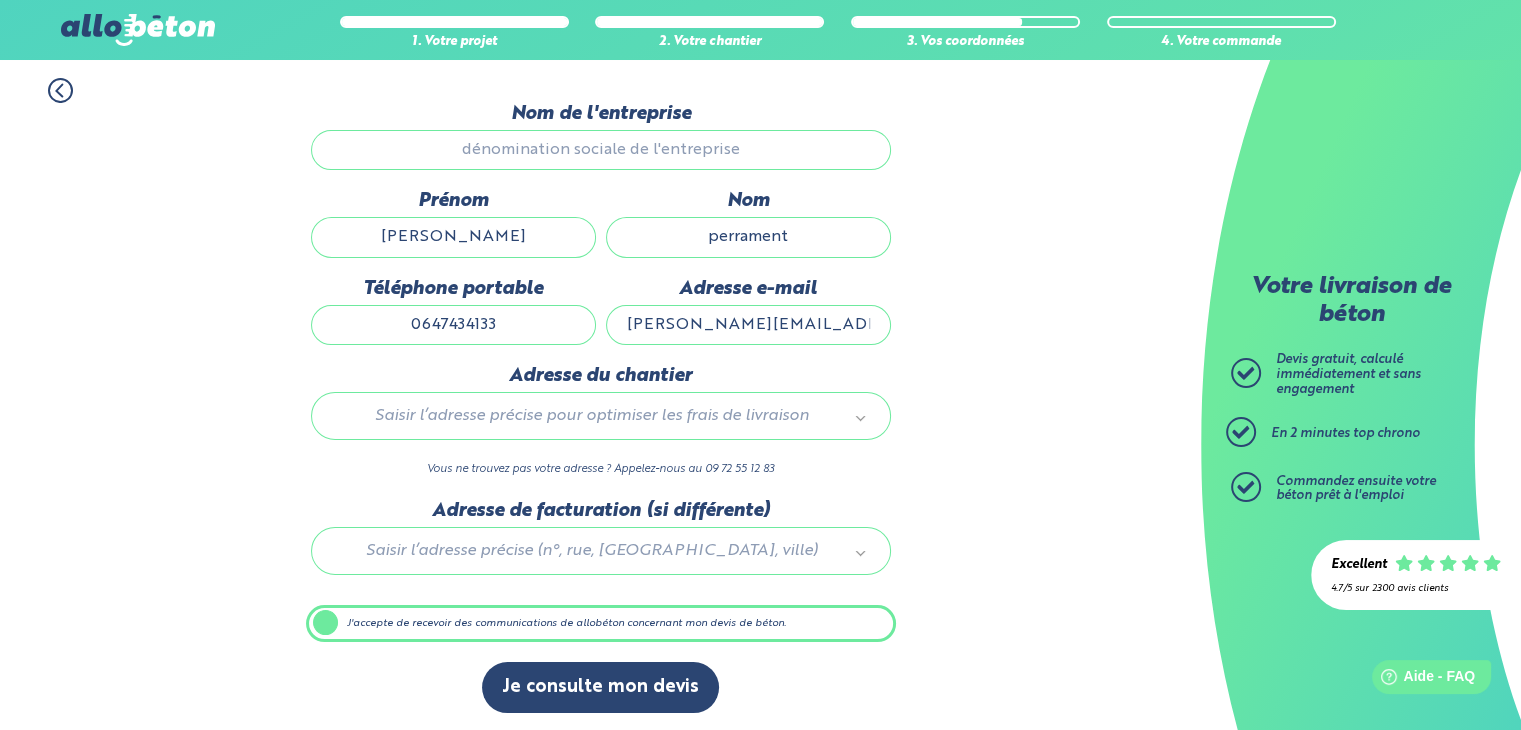 click on "Nom de l'entreprise" at bounding box center [601, 150] 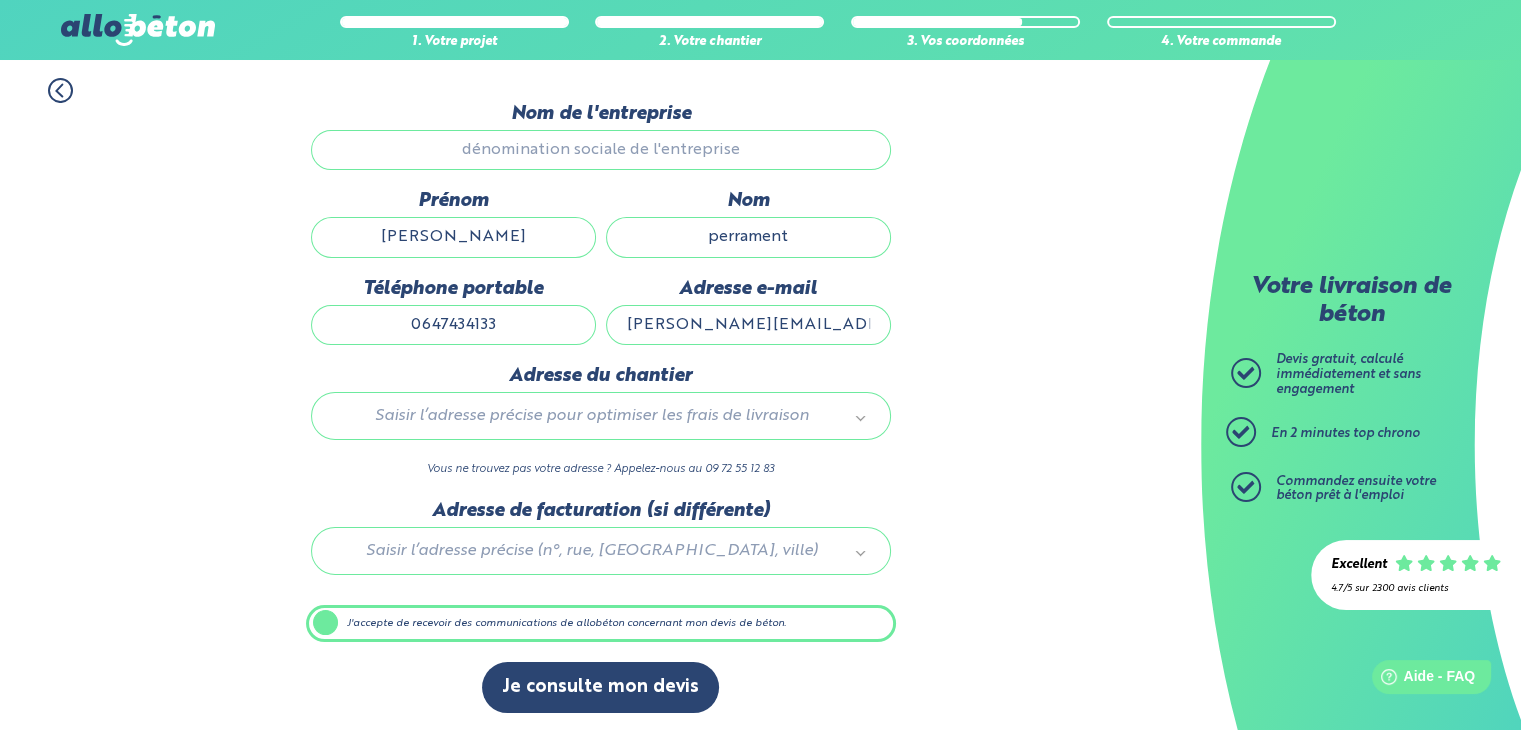 click on "Nom de l'entreprise" at bounding box center (601, 150) 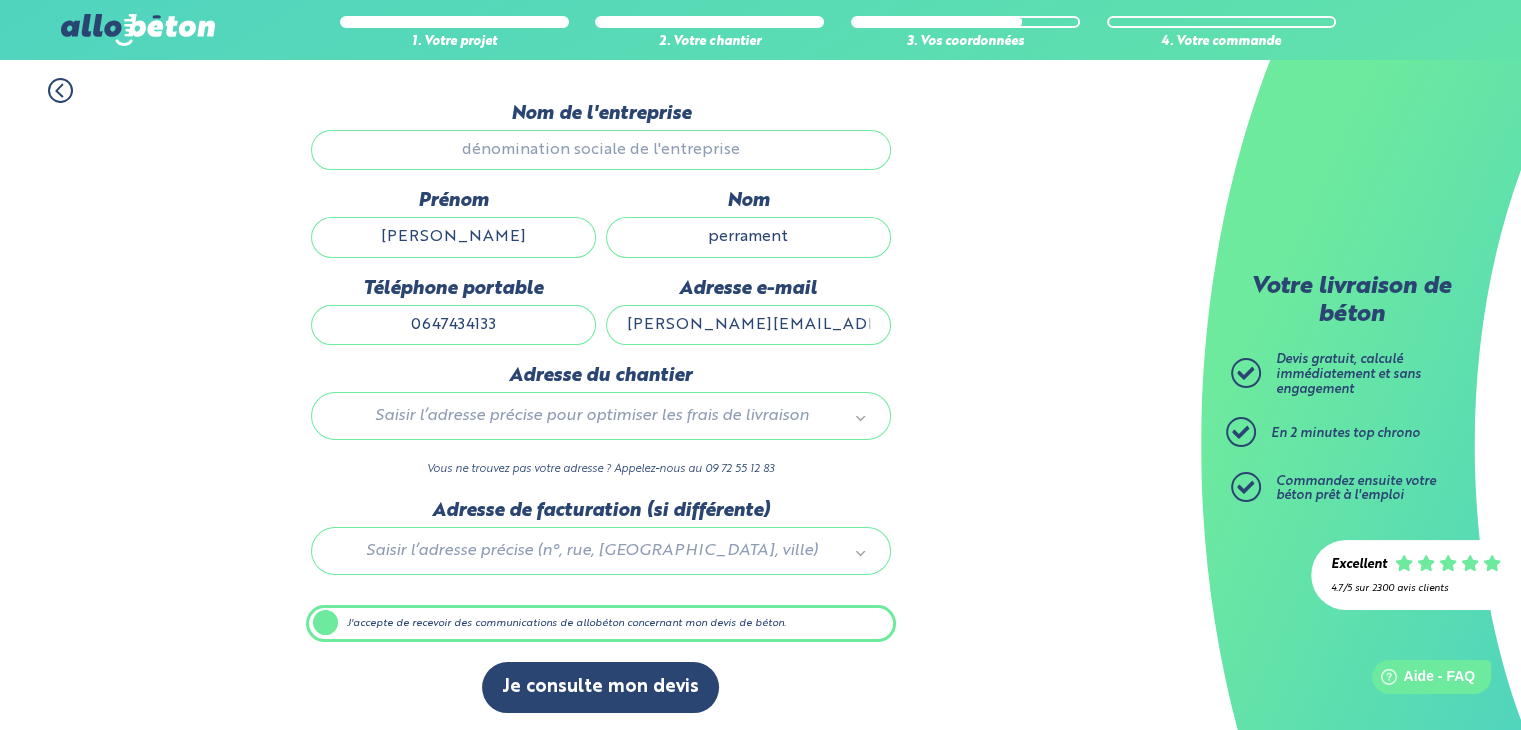 click on "Nom de l'entreprise" at bounding box center [601, 150] 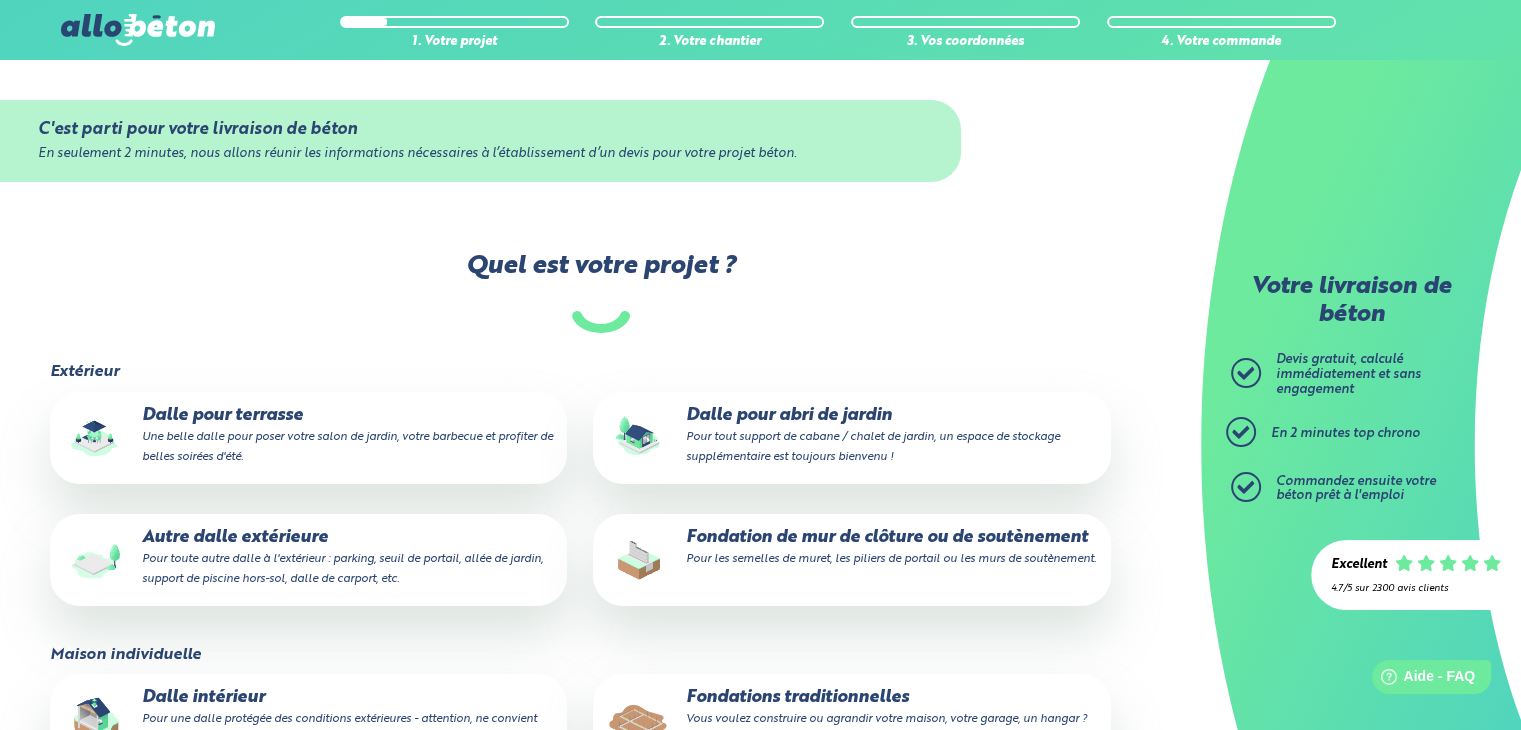 scroll, scrollTop: 0, scrollLeft: 0, axis: both 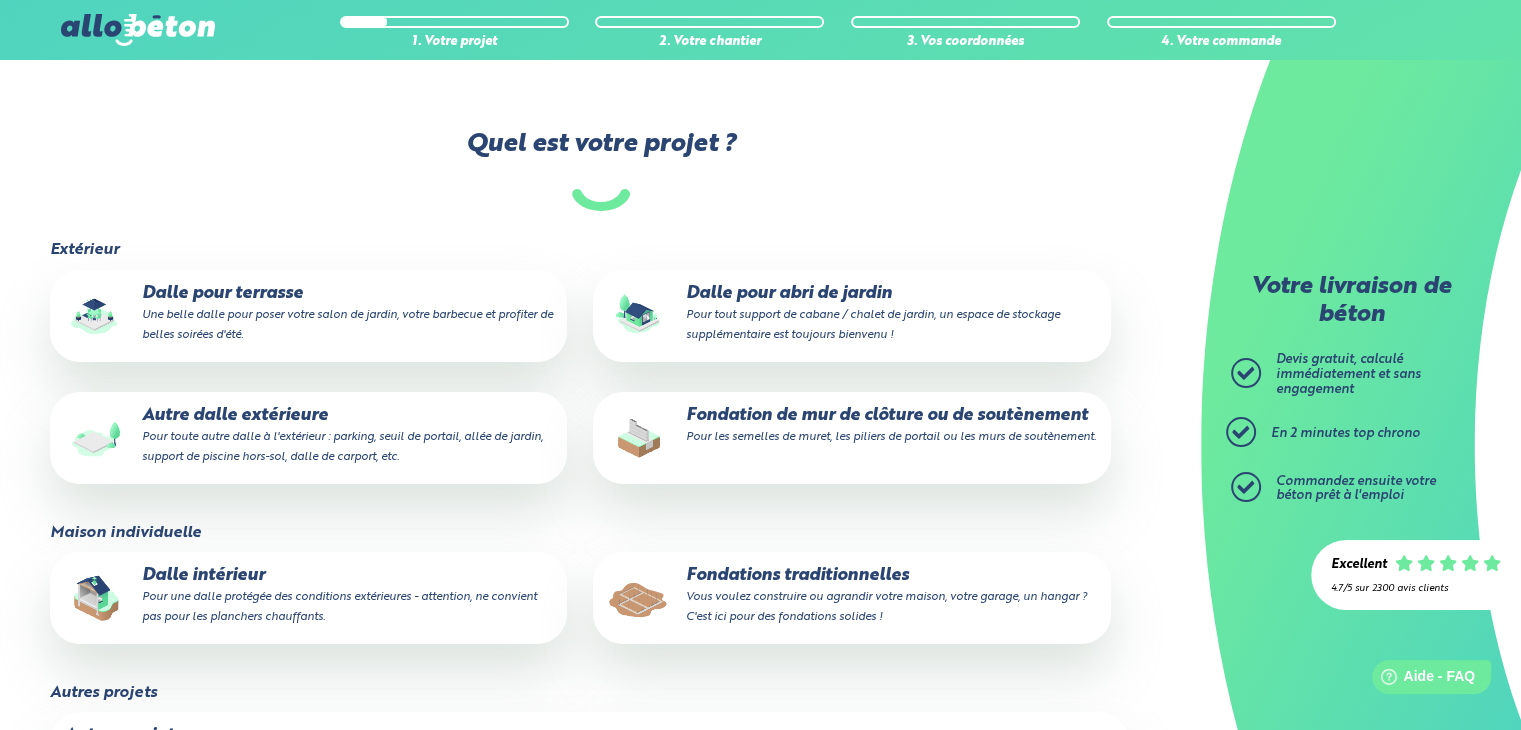 click on "Autre dalle extérieure
Pour toute autre dalle à l'extérieur : parking, seuil de portail, allée de jardin, support de piscine hors-sol, dalle de carport, etc." at bounding box center [308, 436] 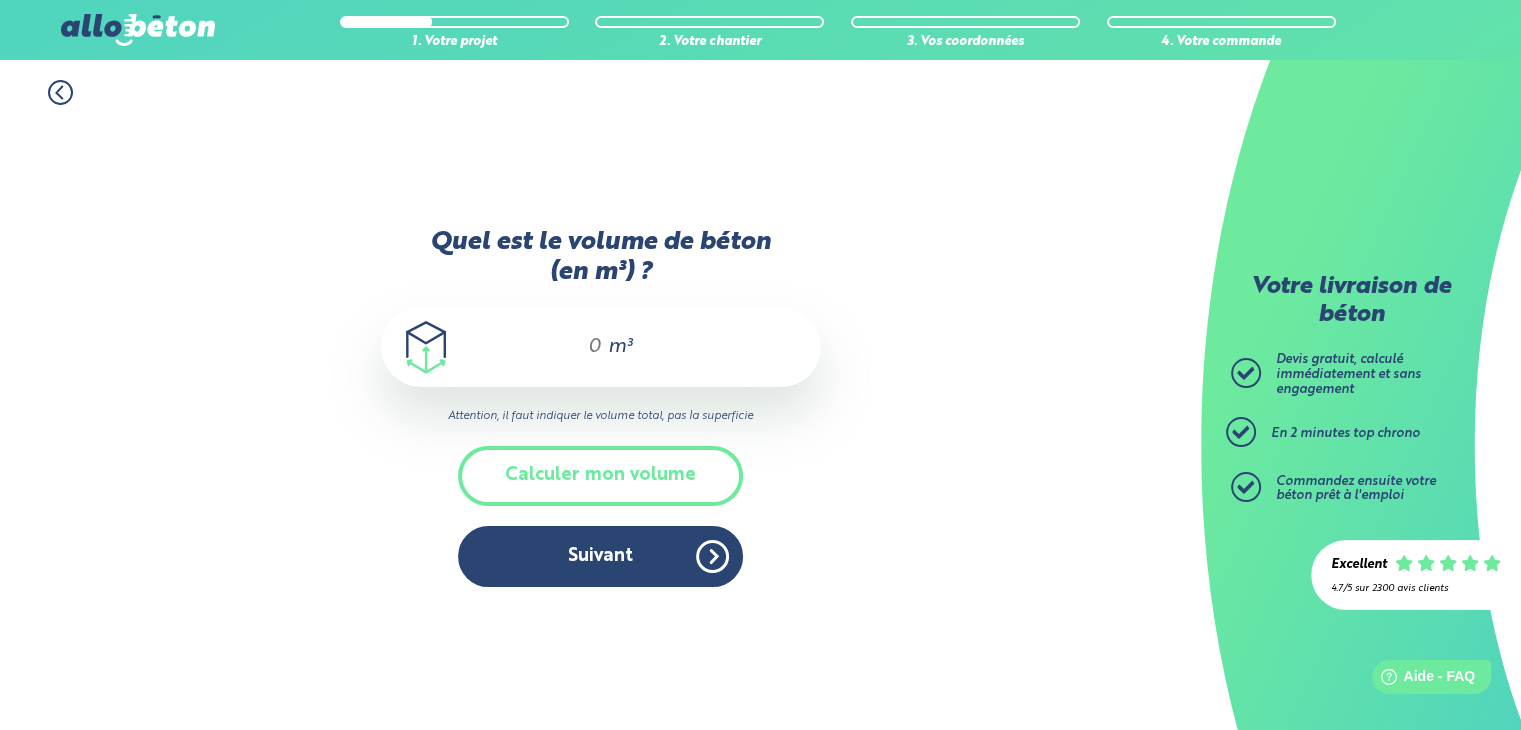 scroll, scrollTop: 0, scrollLeft: 0, axis: both 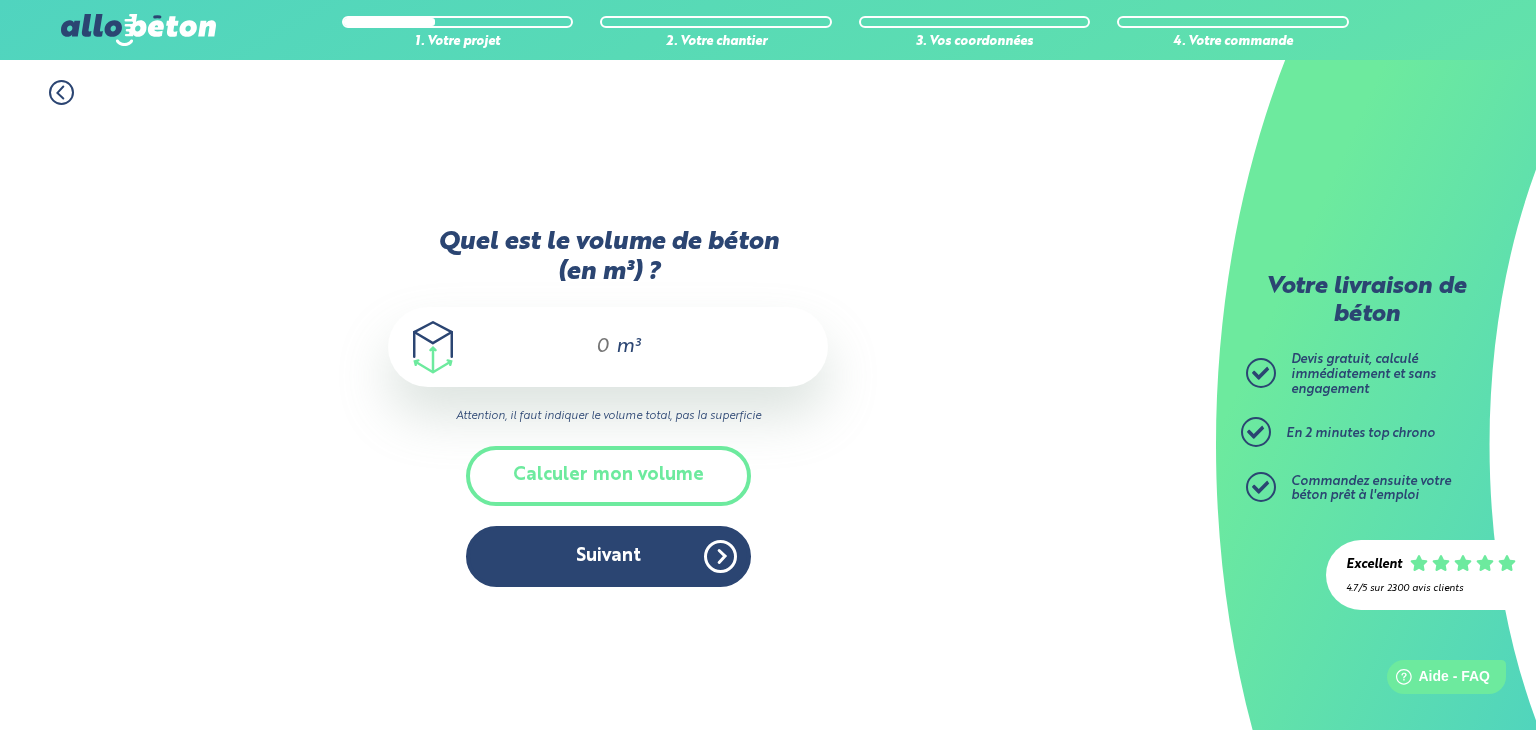 click on "Quel est le volume de béton (en m³) ?" at bounding box center [594, 347] 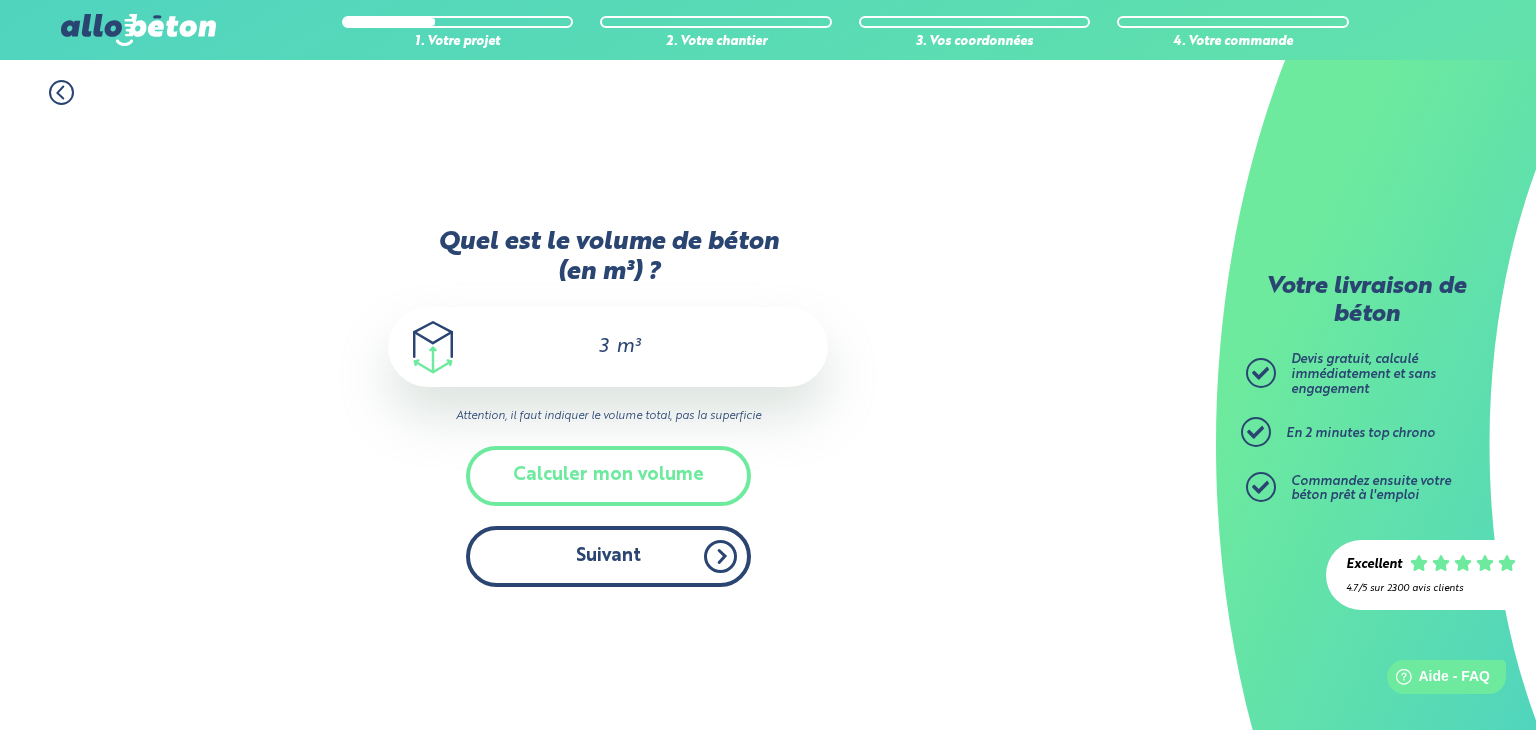 click on "Suivant" at bounding box center [608, 556] 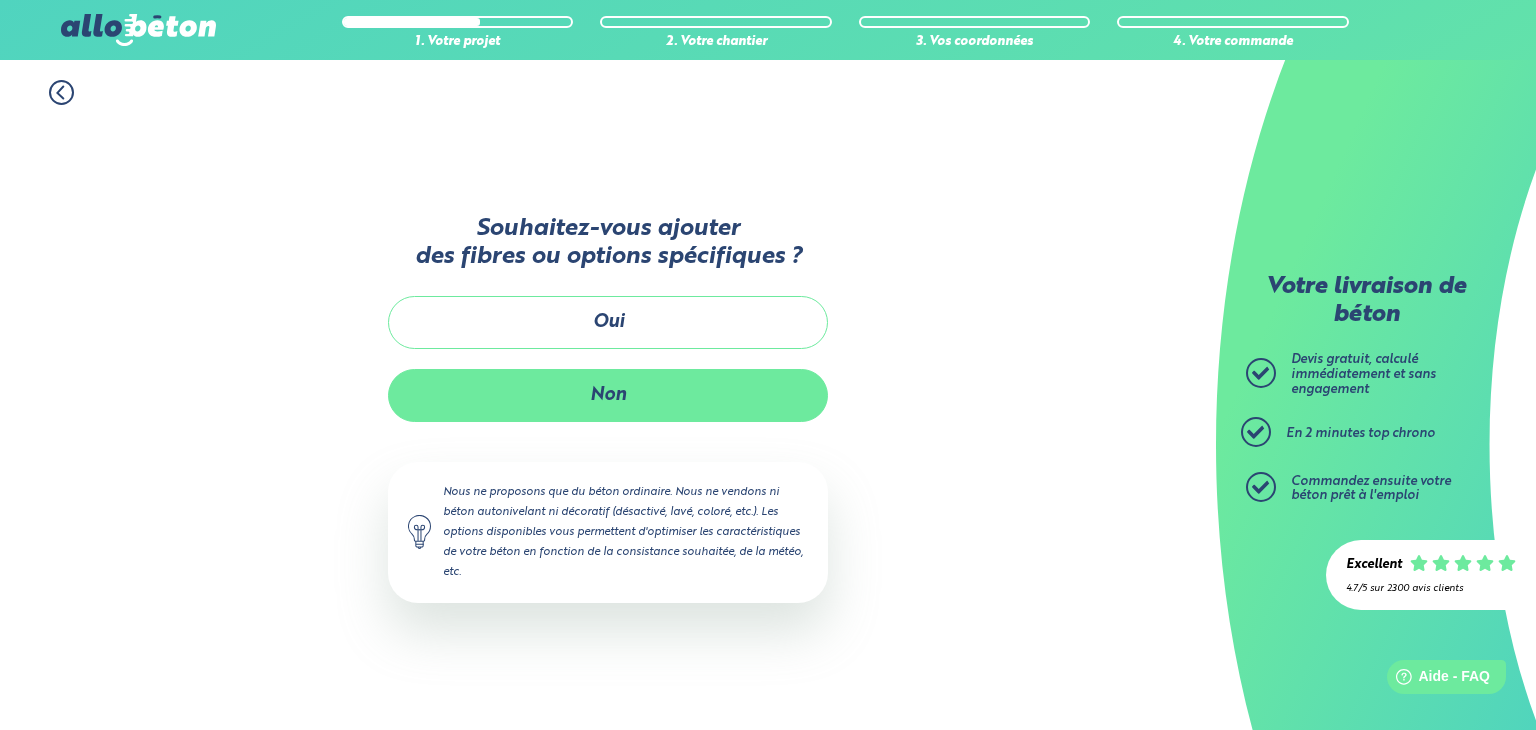 click on "Non" at bounding box center [608, 395] 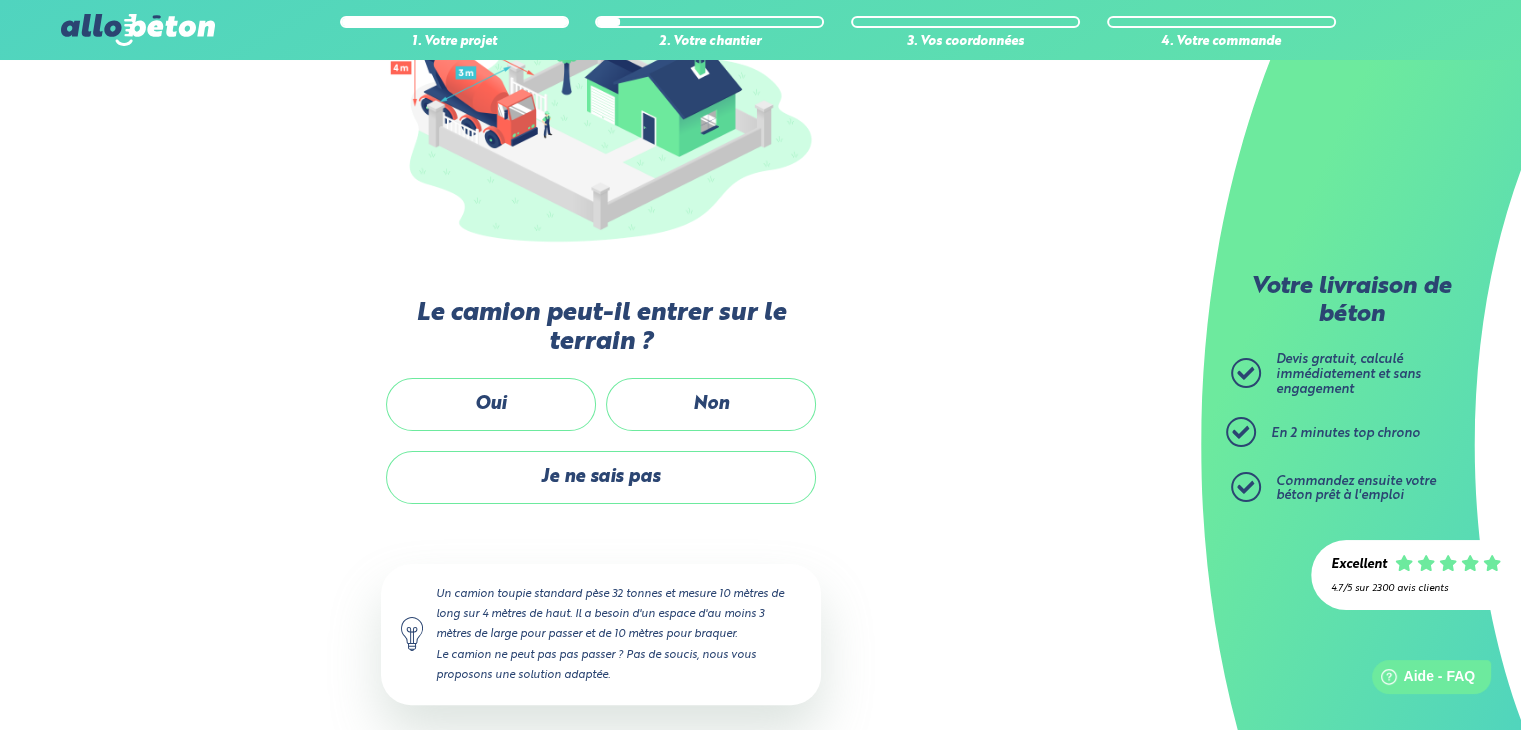 scroll, scrollTop: 328, scrollLeft: 0, axis: vertical 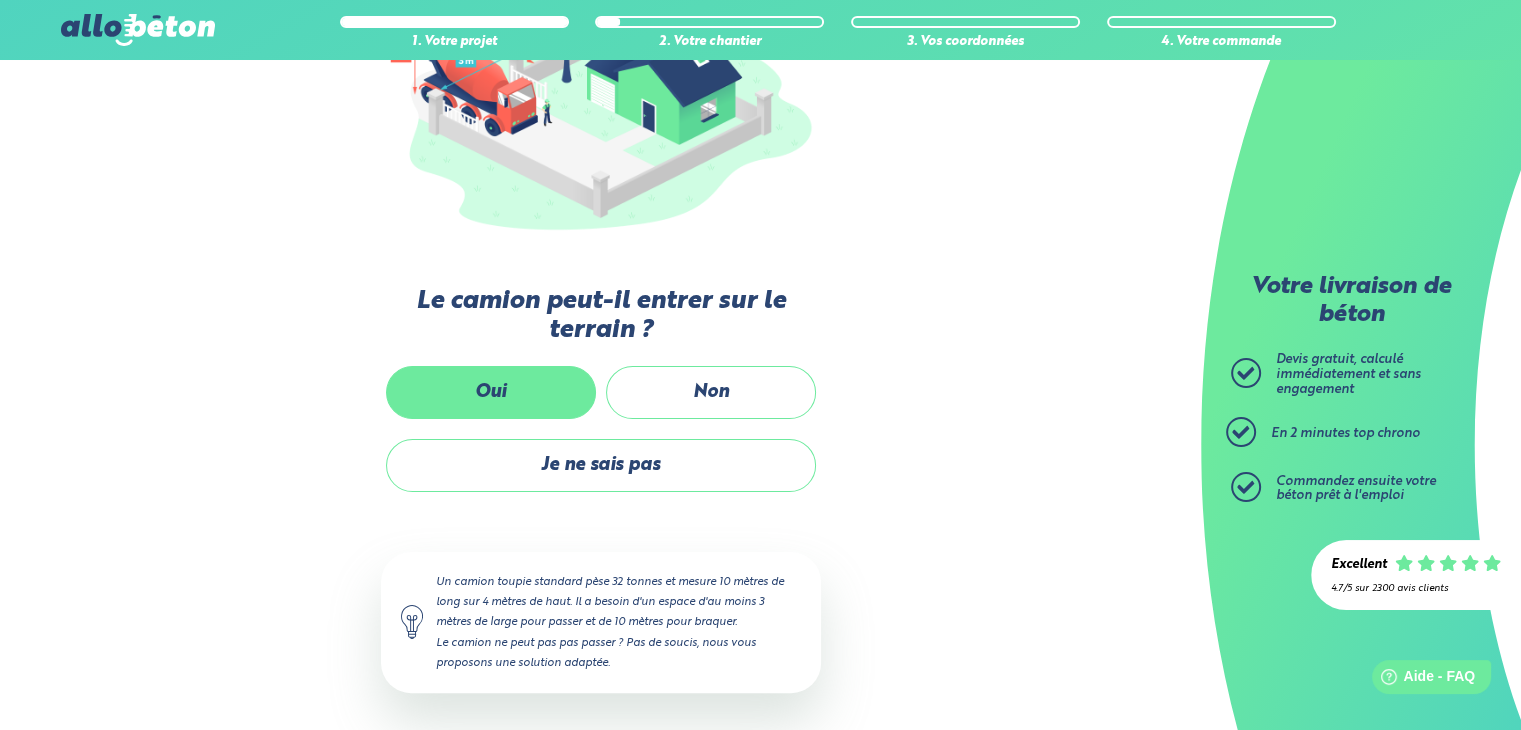 click on "Oui" at bounding box center [491, 392] 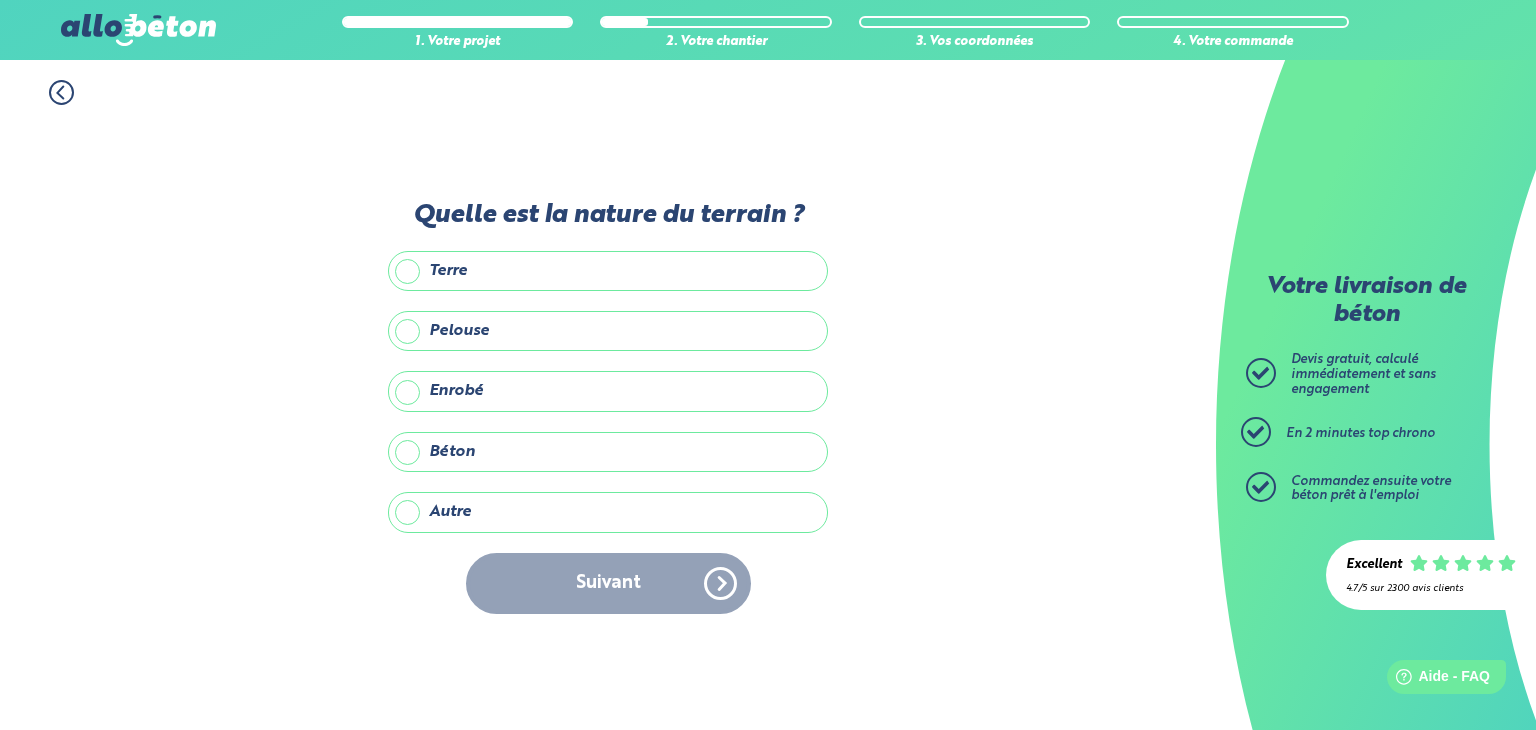 click on "Autre" at bounding box center (608, 512) 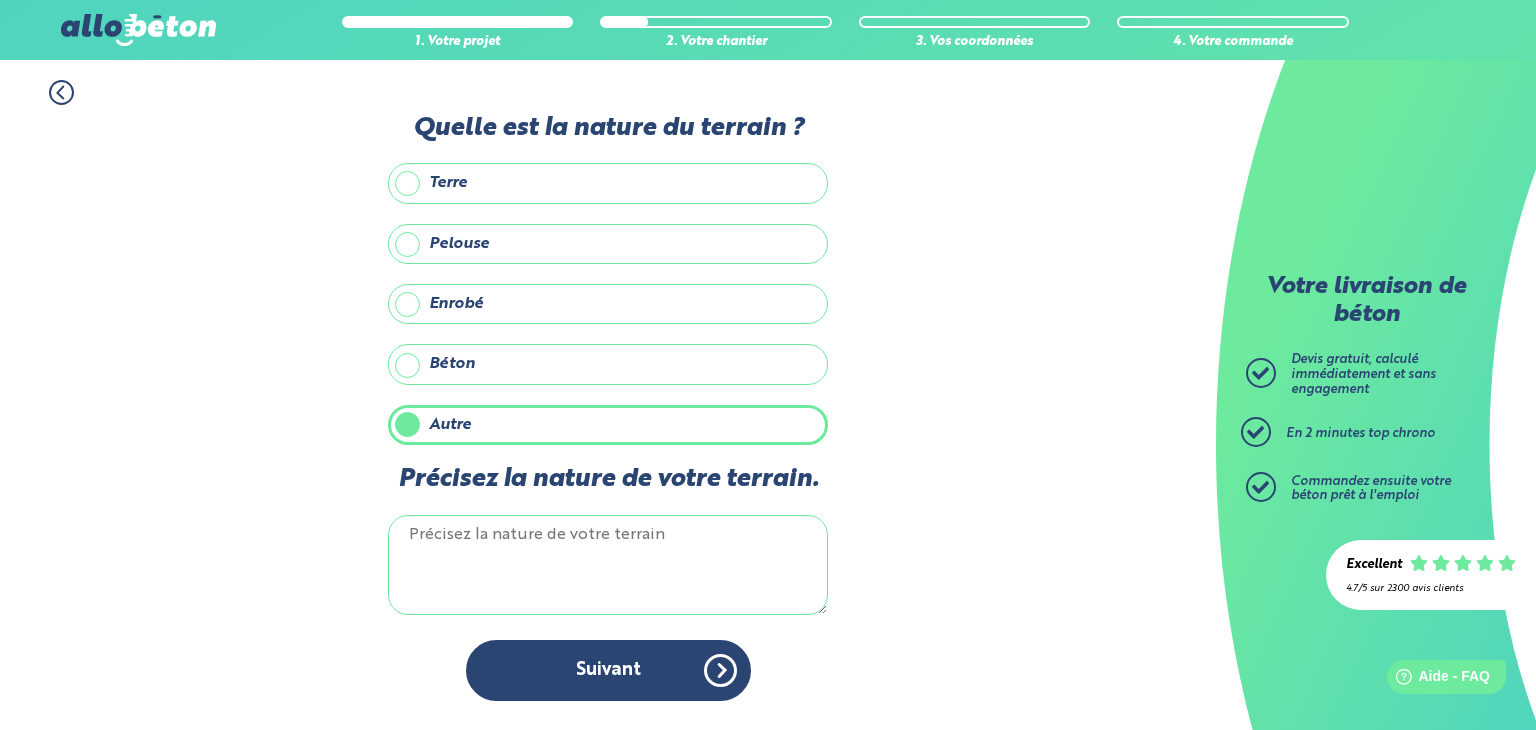 click on "Précisez la nature de votre terrain." at bounding box center (608, 565) 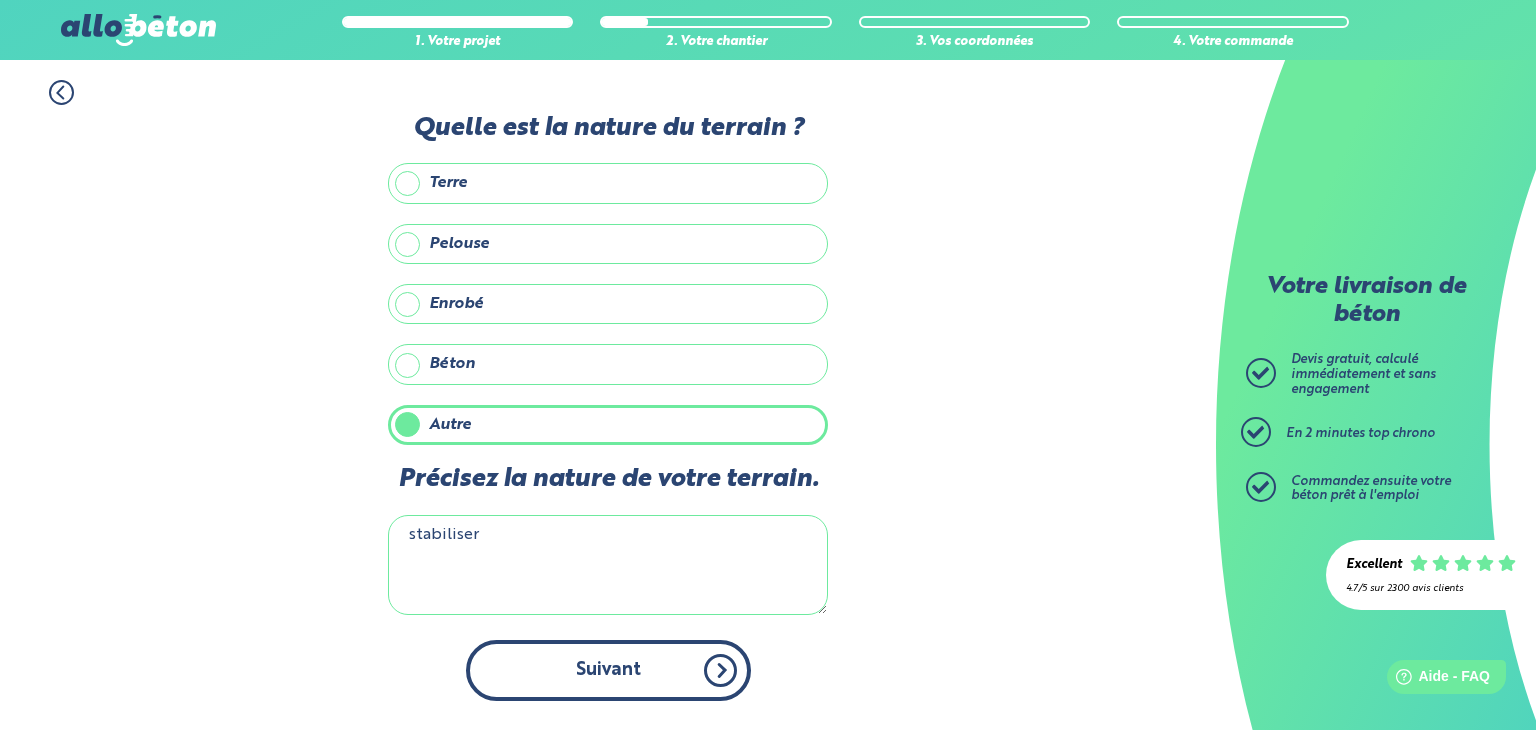 type on "stabiliser" 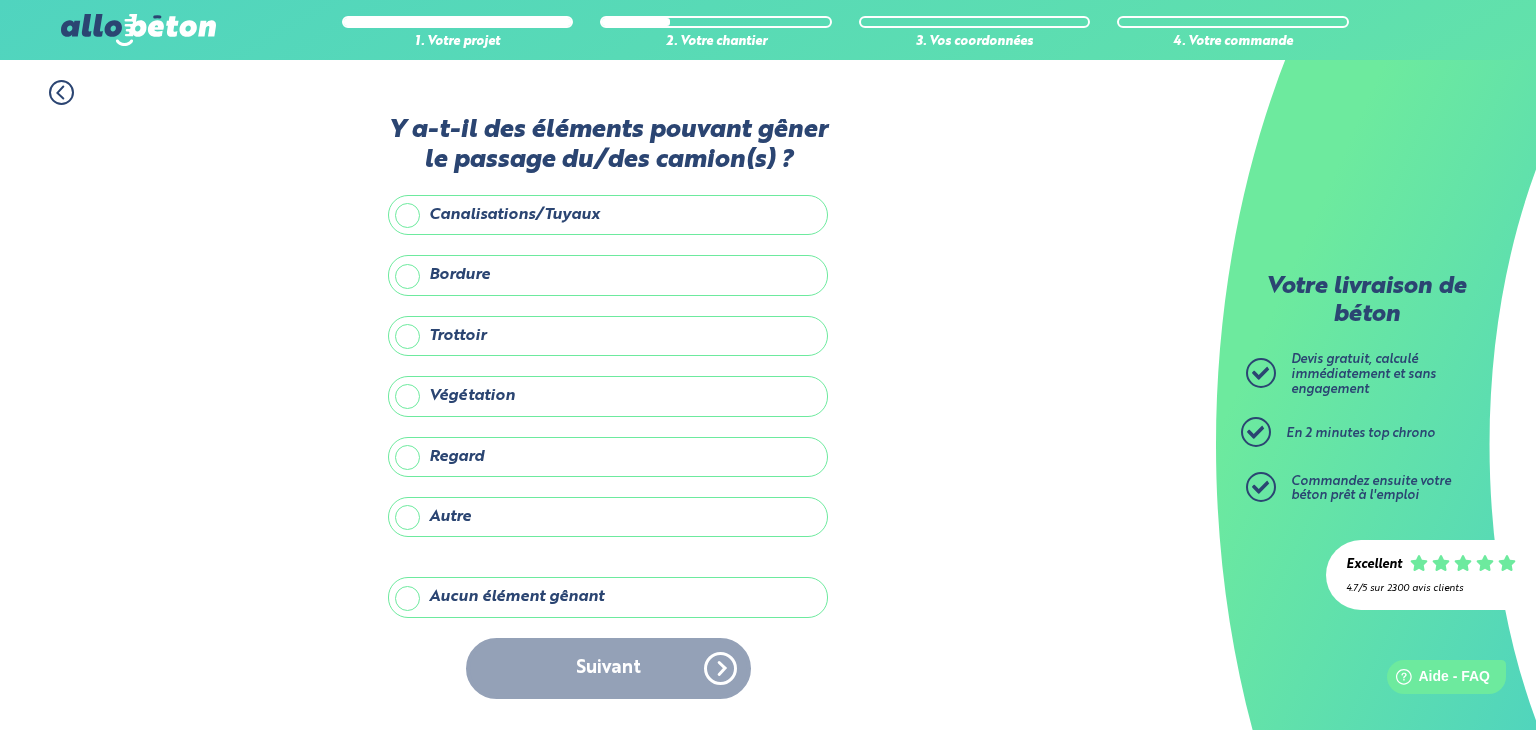 click on "Aucun élément gênant" at bounding box center [608, 597] 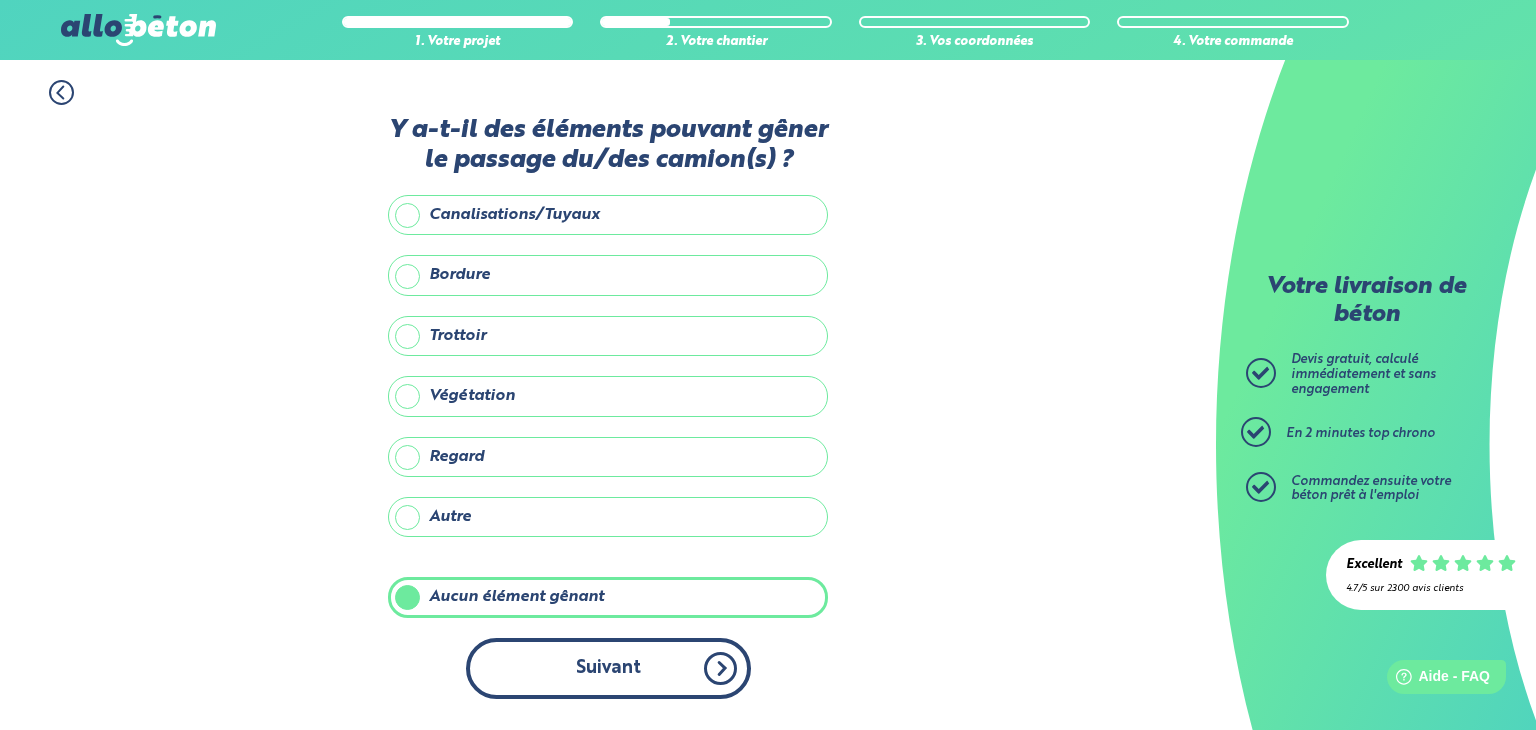 click on "Suivant" at bounding box center [608, 668] 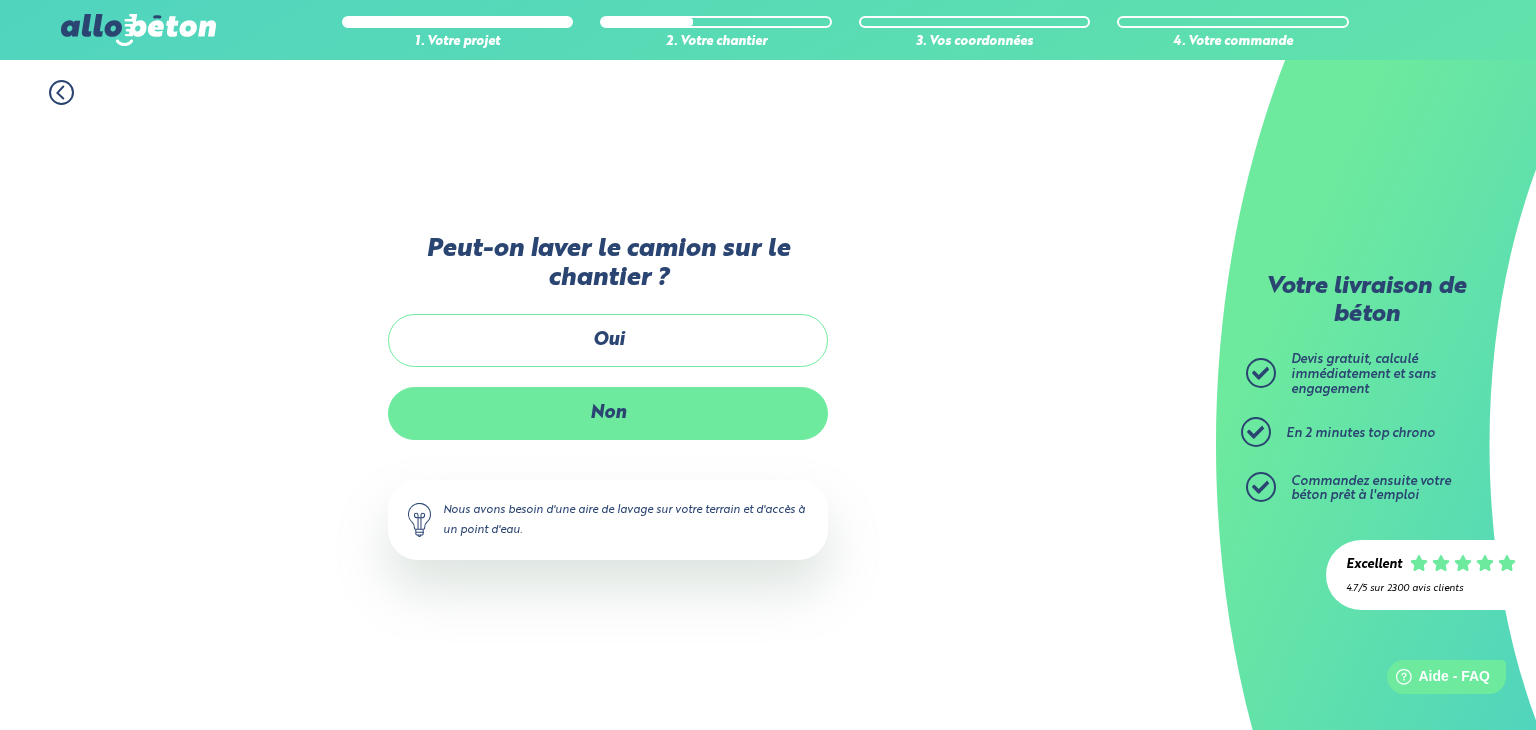 click on "Non" at bounding box center [608, 413] 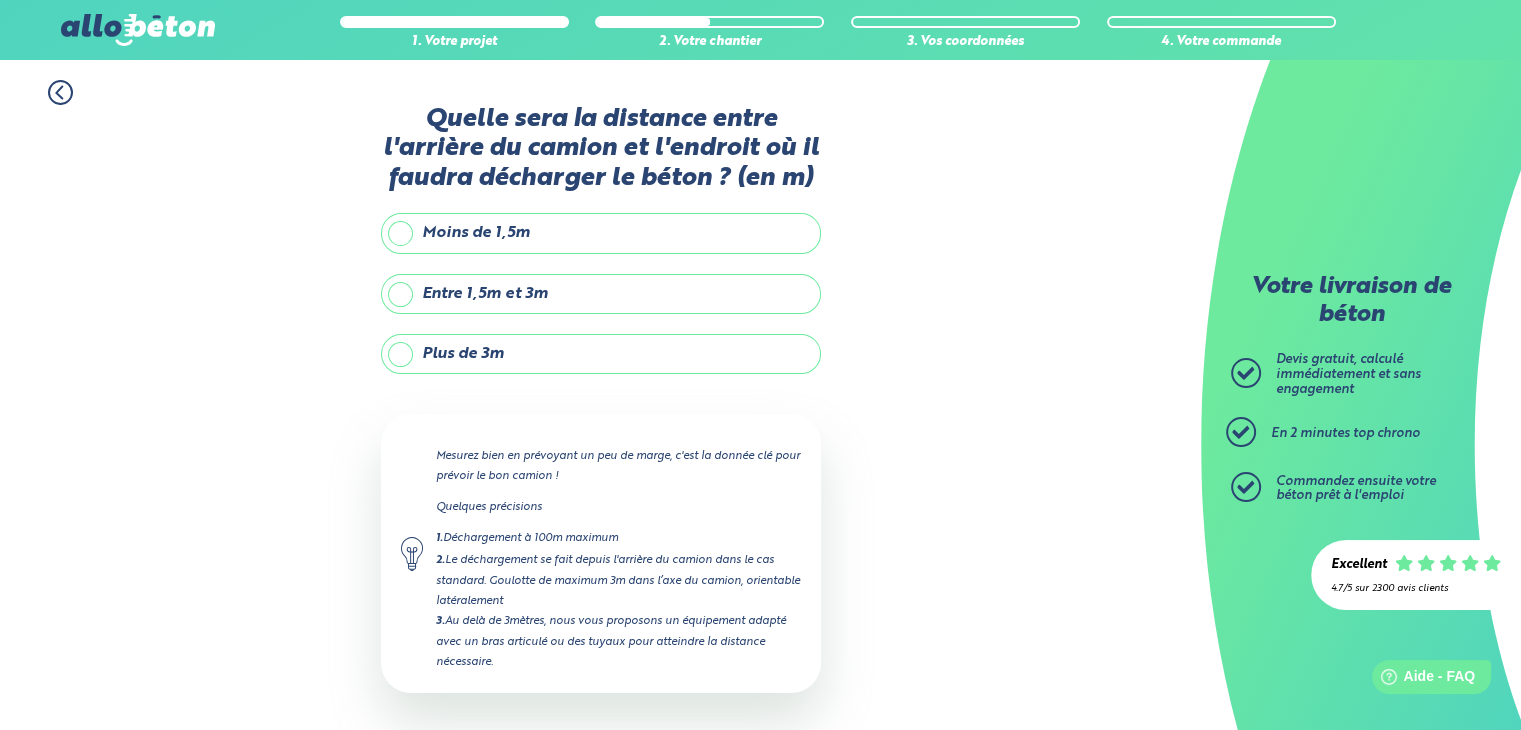 click on "Plus de 3m" at bounding box center (601, 354) 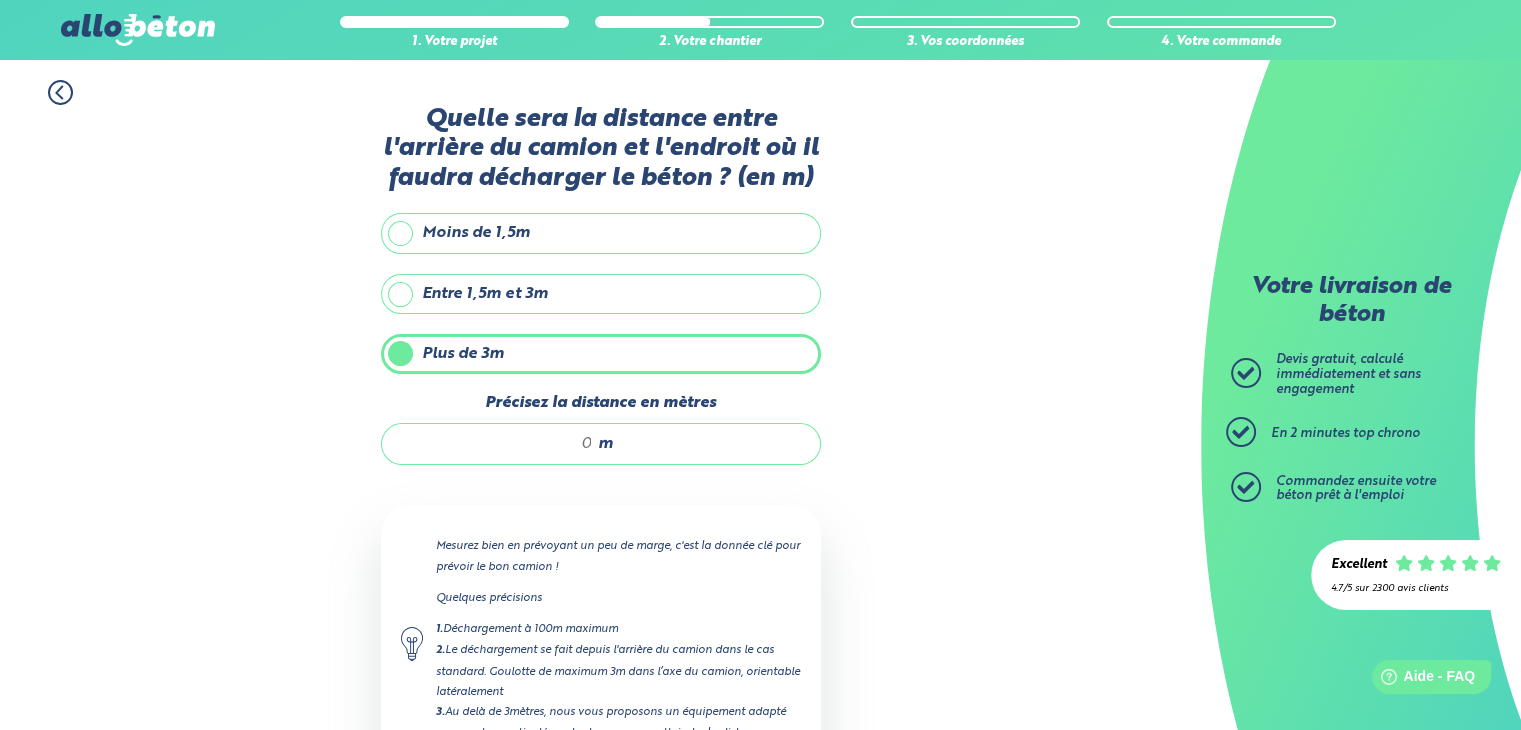 click on "Précisez la distance en mètres" at bounding box center (497, 444) 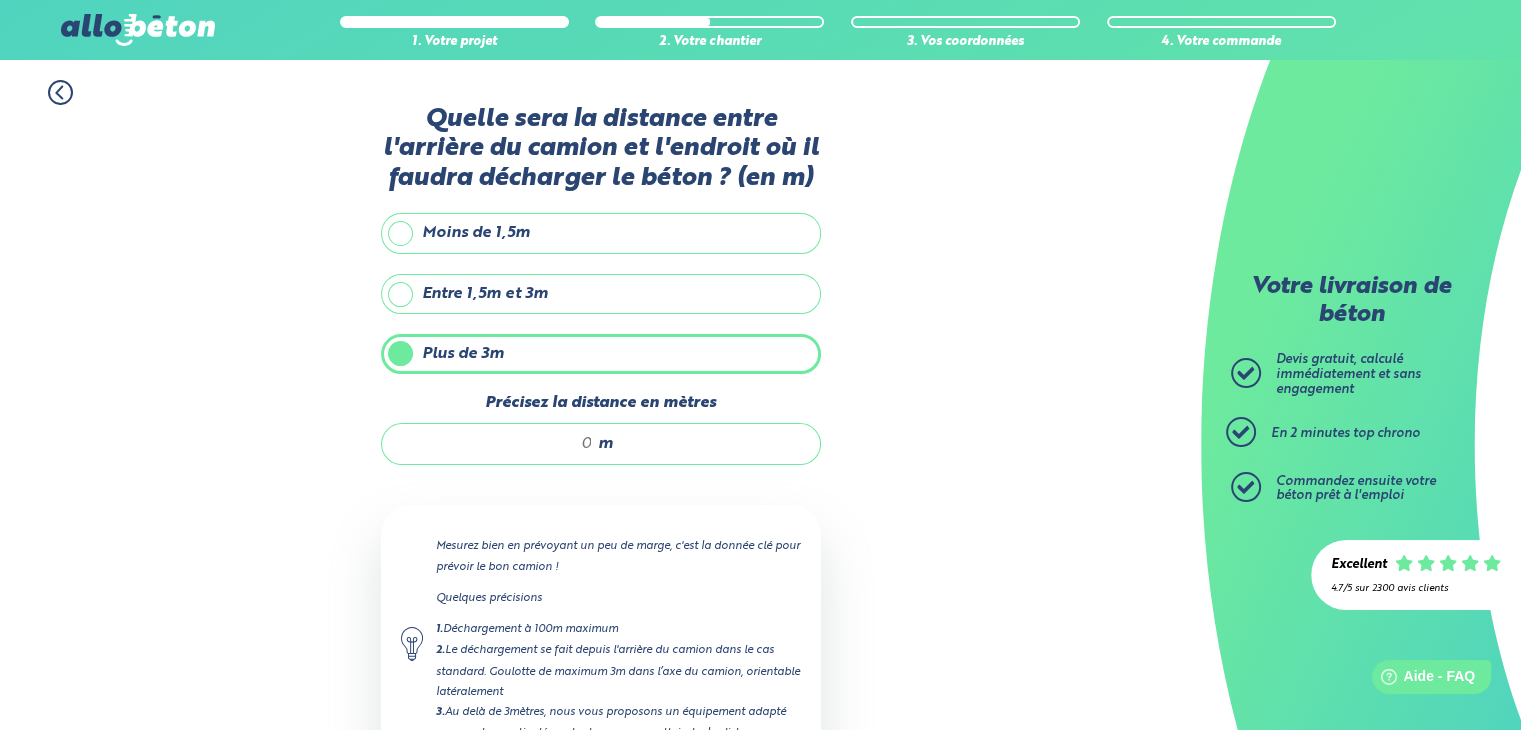 type on "3.95" 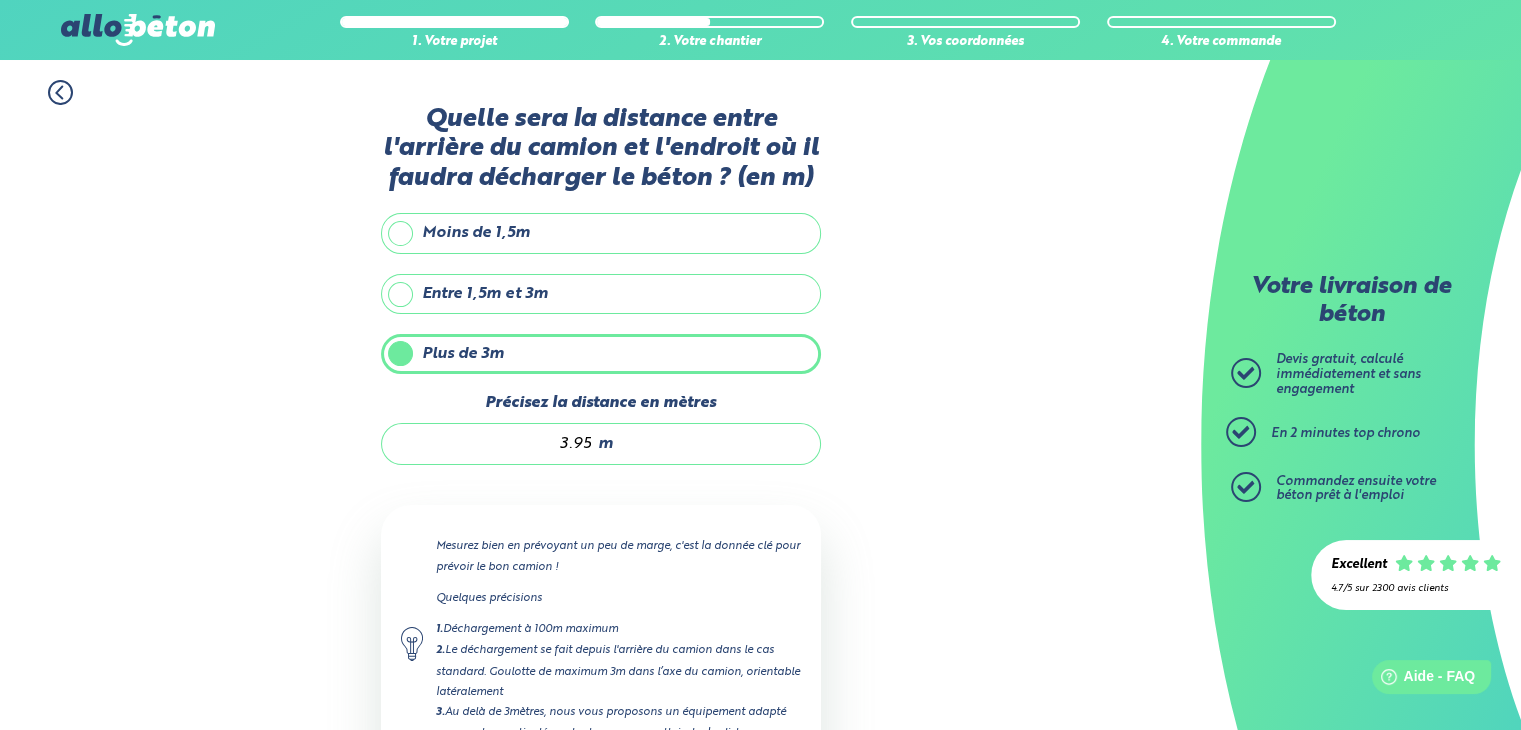 scroll, scrollTop: 169, scrollLeft: 0, axis: vertical 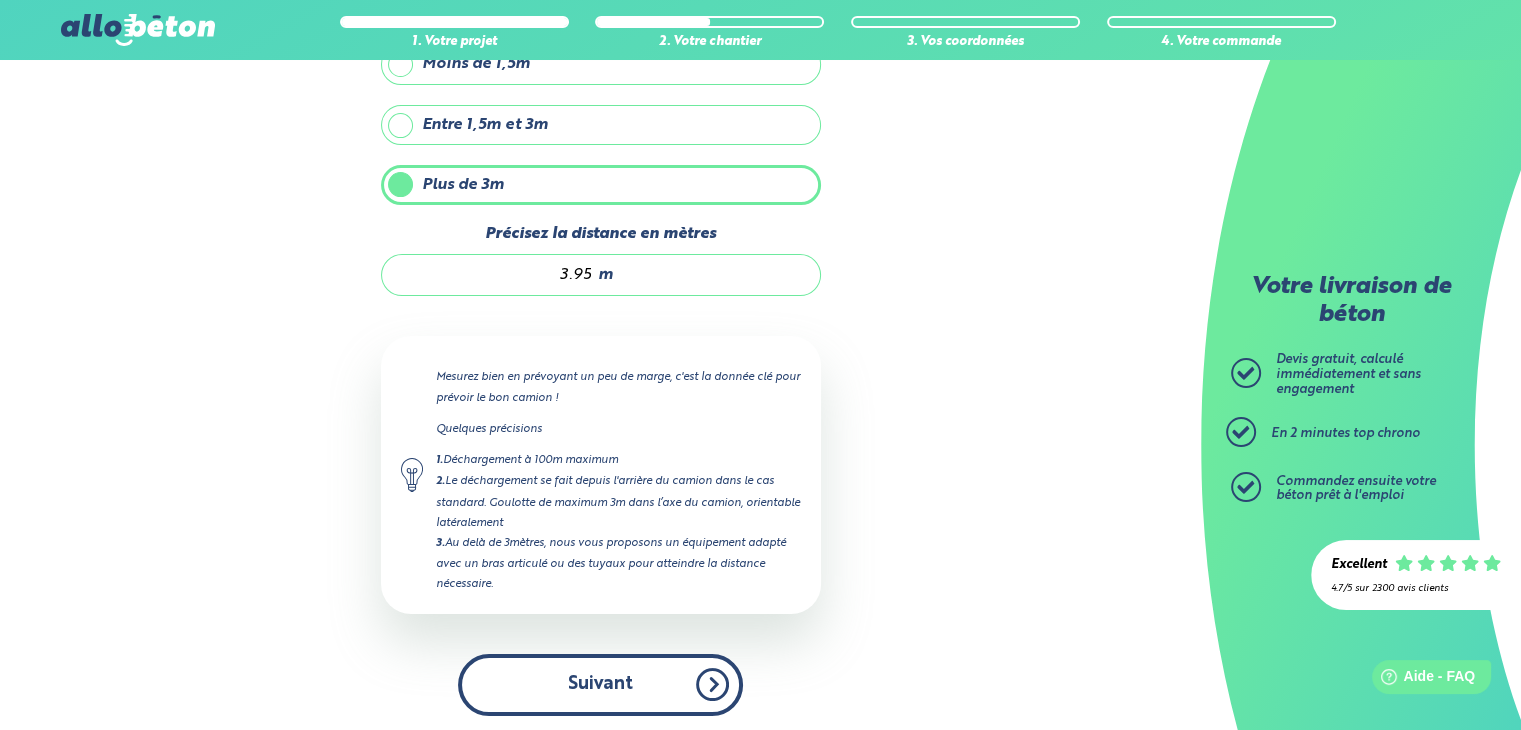 click on "Suivant" at bounding box center (600, 684) 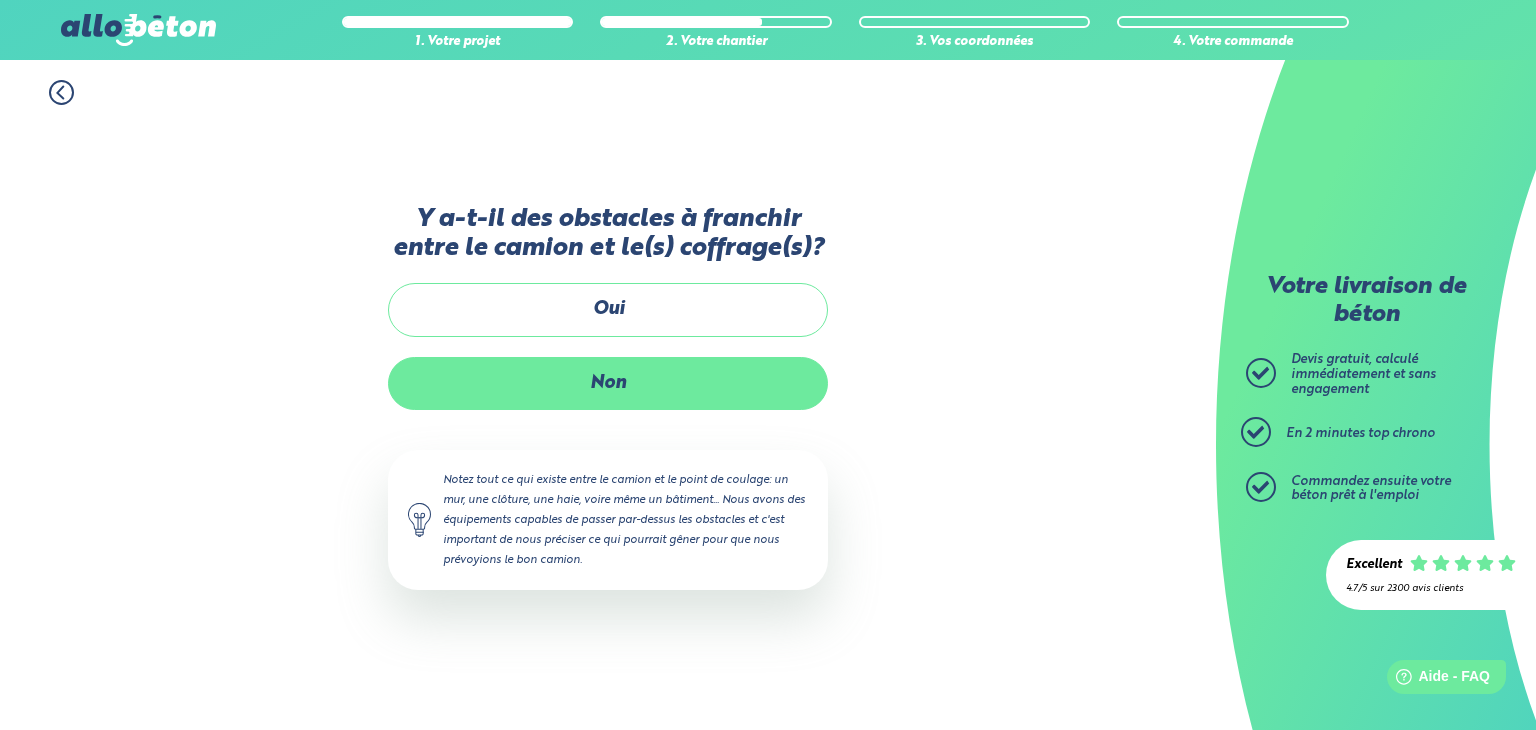 click on "Non" at bounding box center [608, 383] 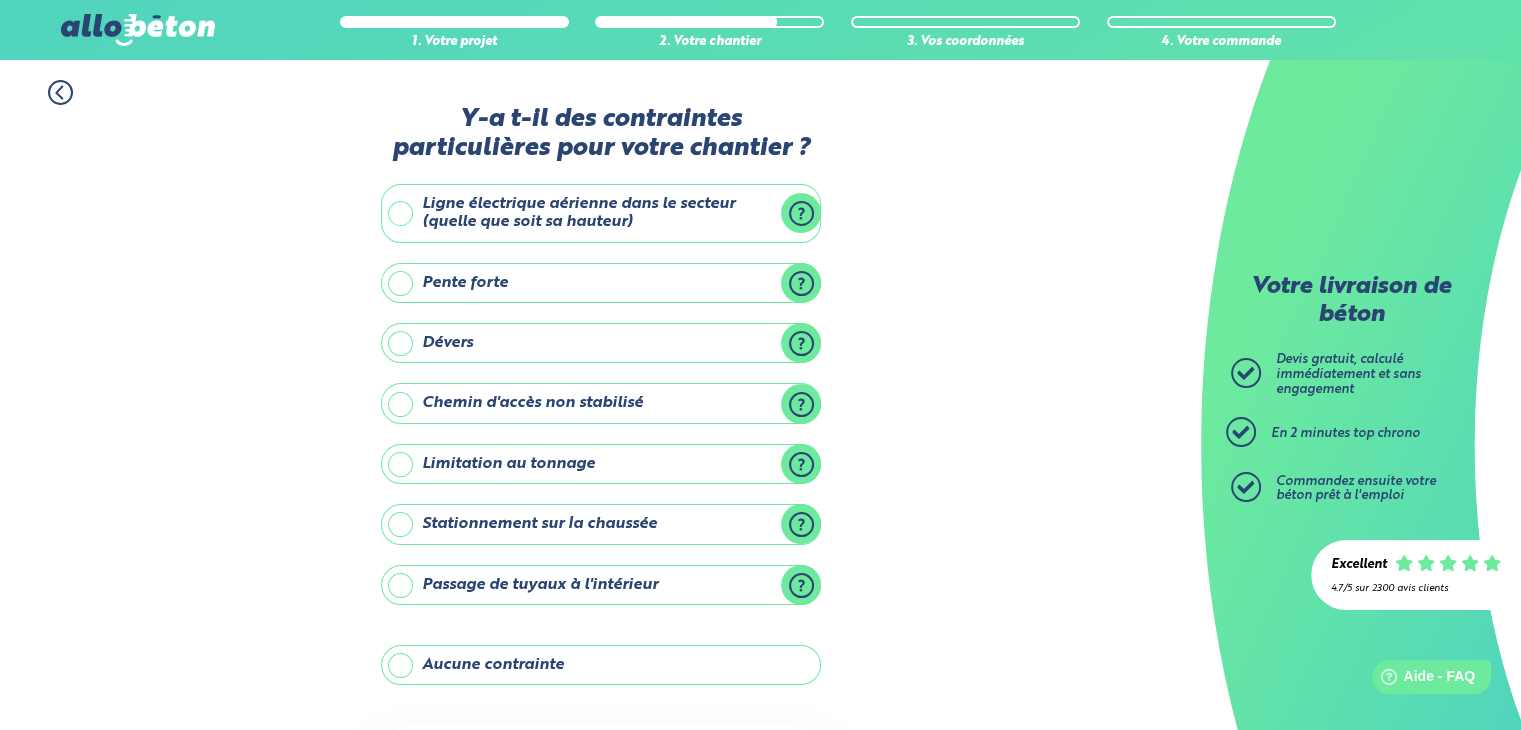 click on "Aucune contrainte" at bounding box center (601, 665) 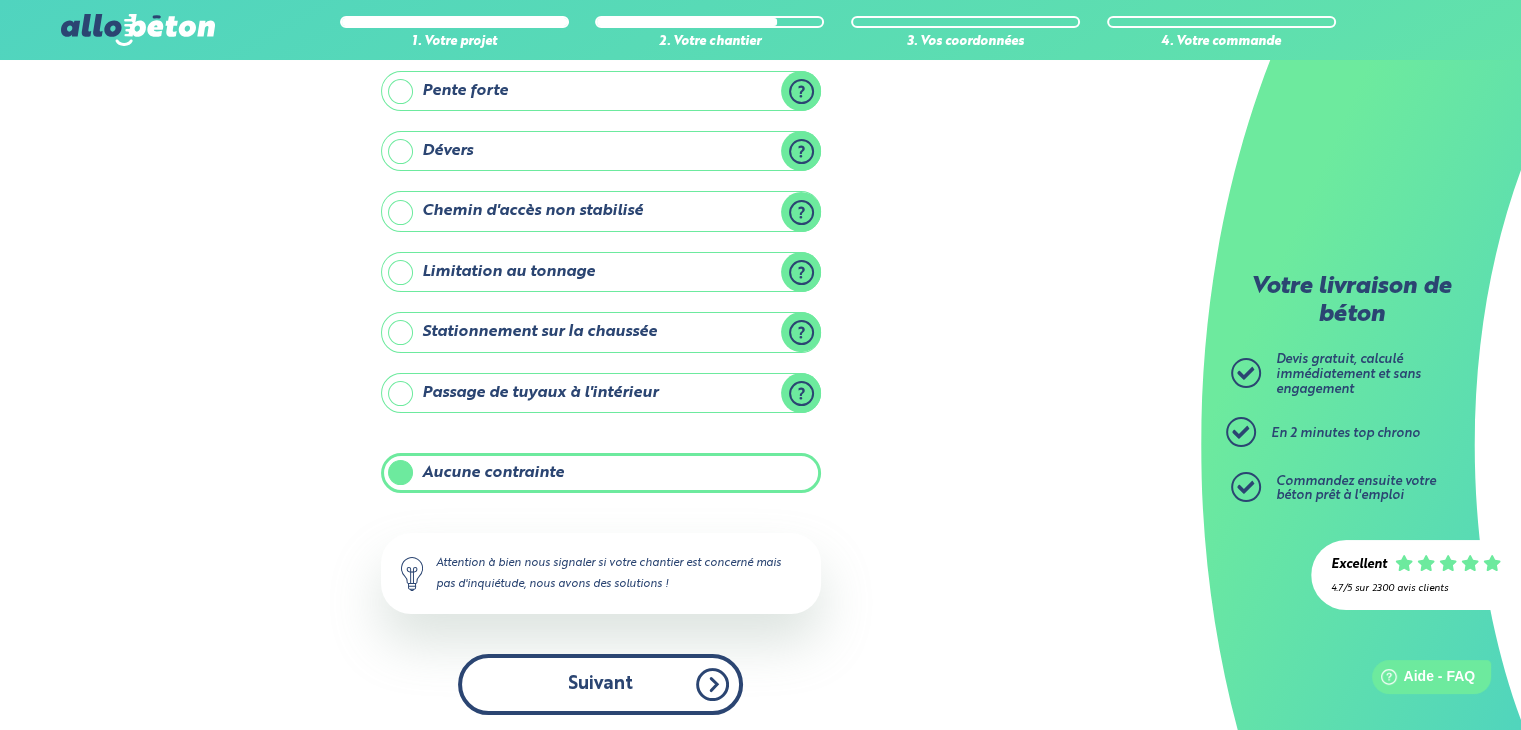click on "Suivant" at bounding box center [600, 684] 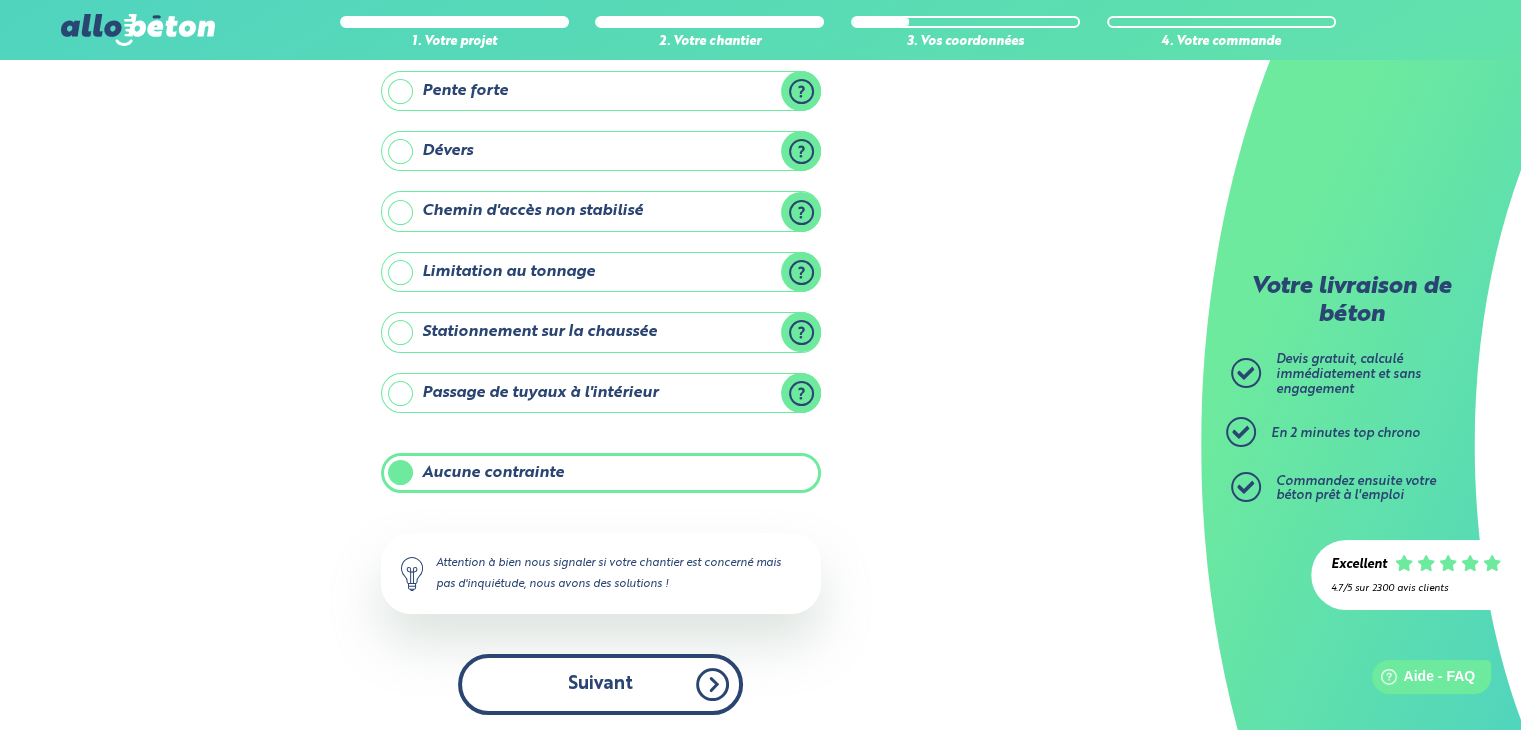 scroll, scrollTop: 21, scrollLeft: 0, axis: vertical 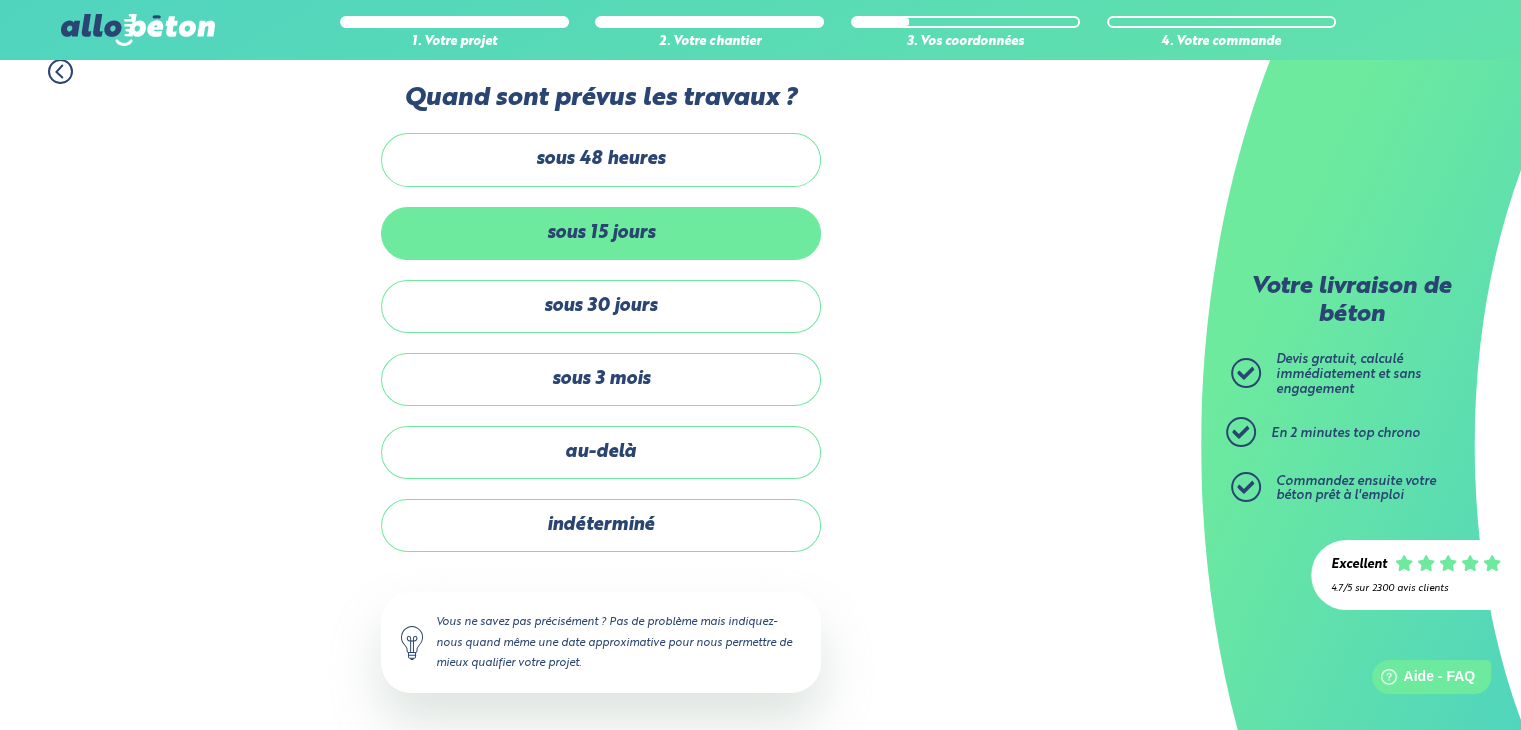 click on "sous 15 jours" at bounding box center (601, 233) 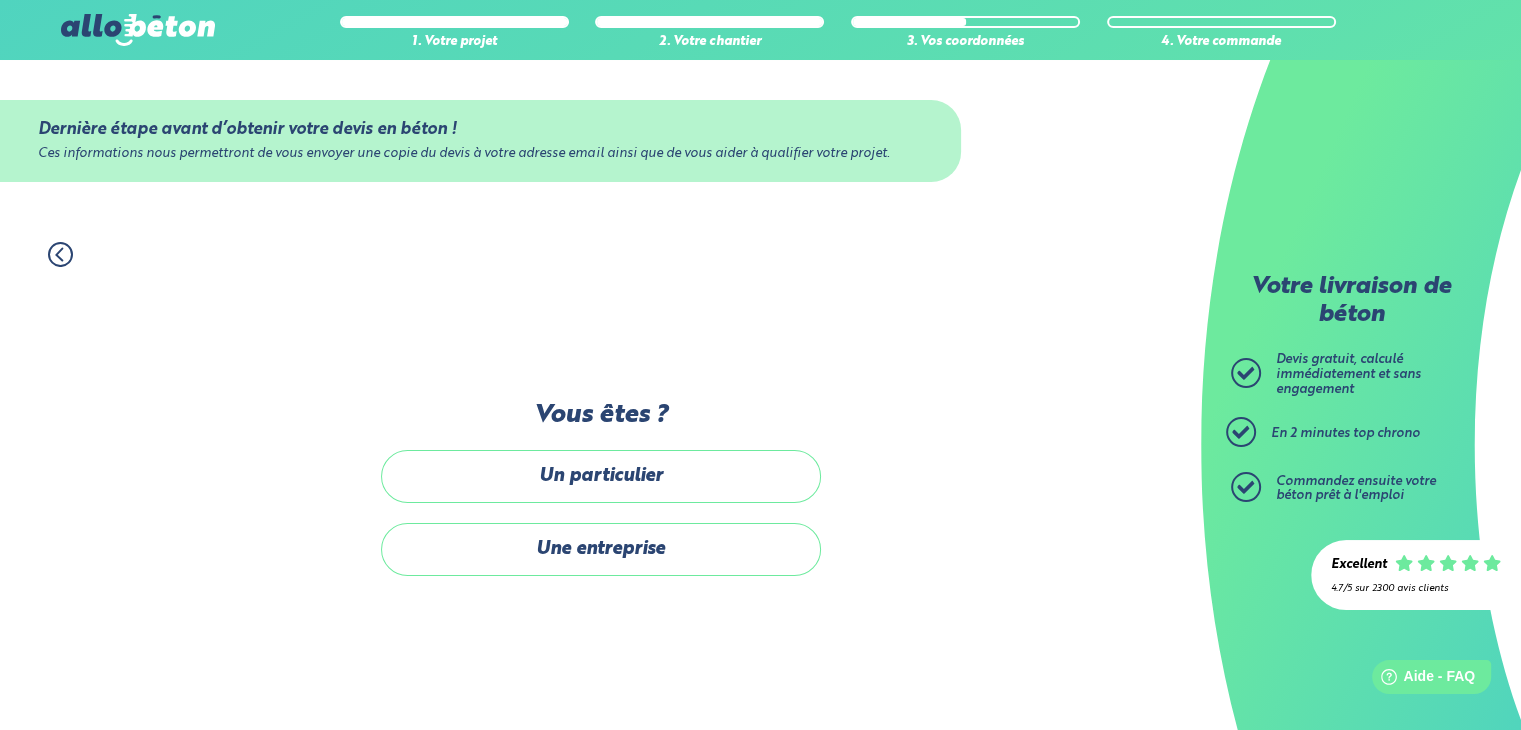 scroll, scrollTop: 0, scrollLeft: 0, axis: both 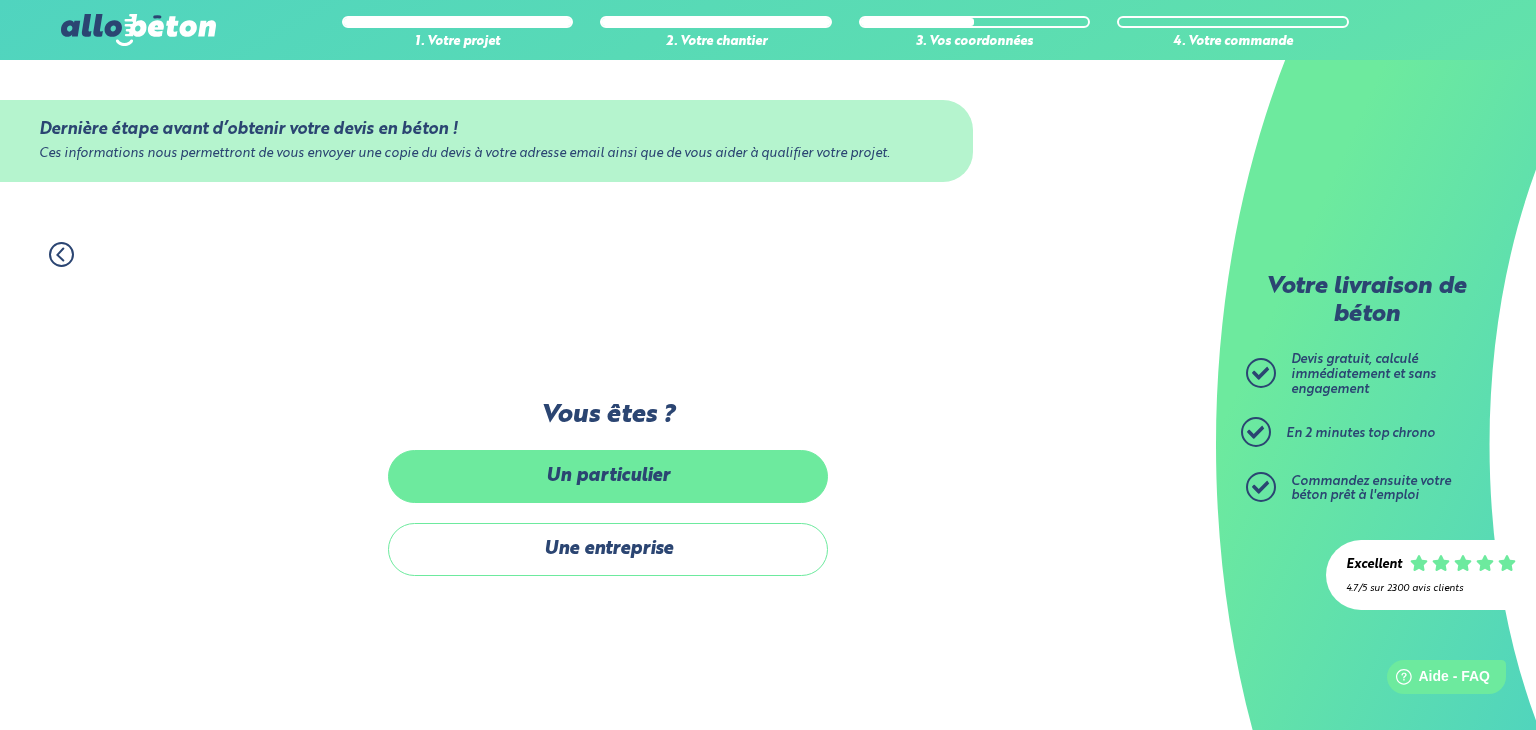 click on "Un particulier" at bounding box center (608, 476) 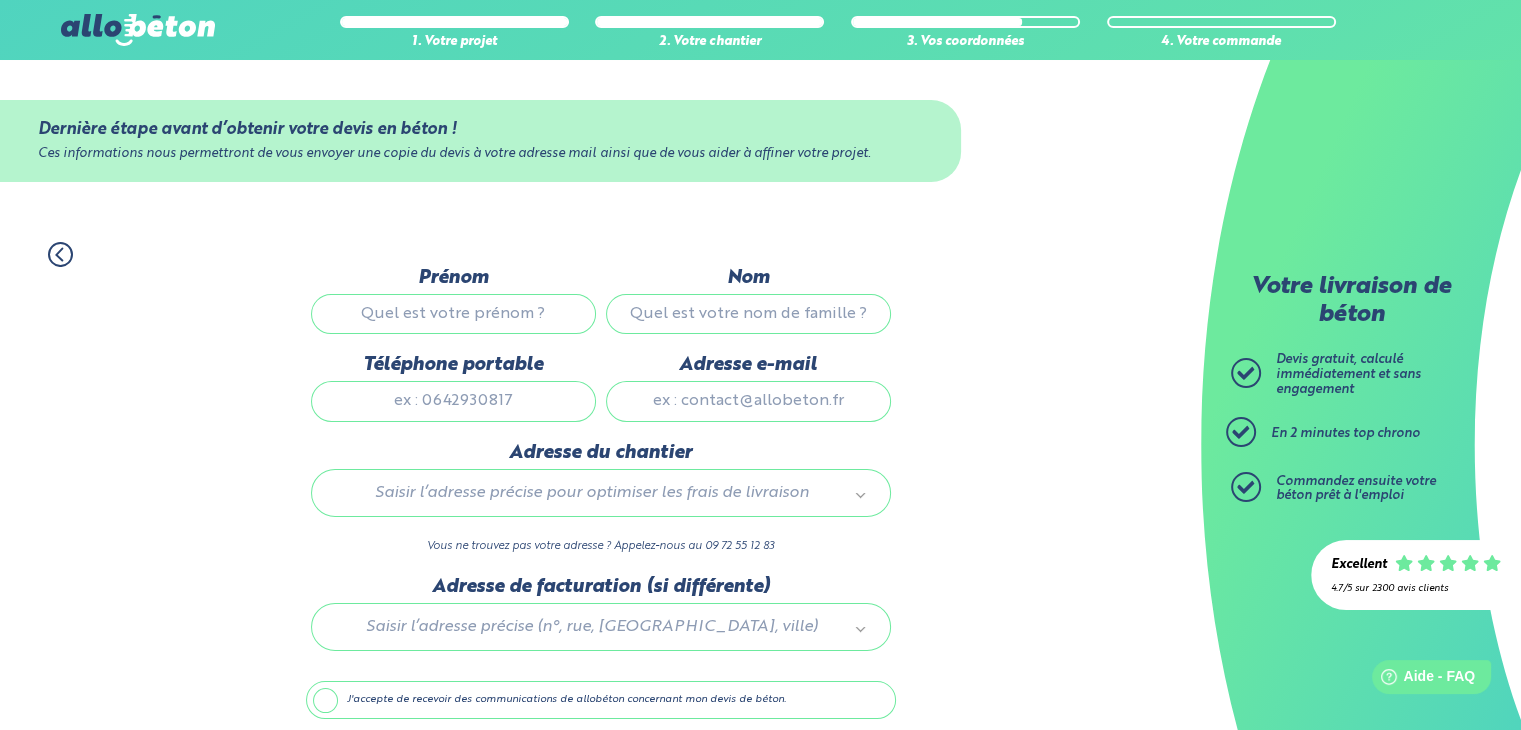 click on "Prénom" at bounding box center [453, 314] 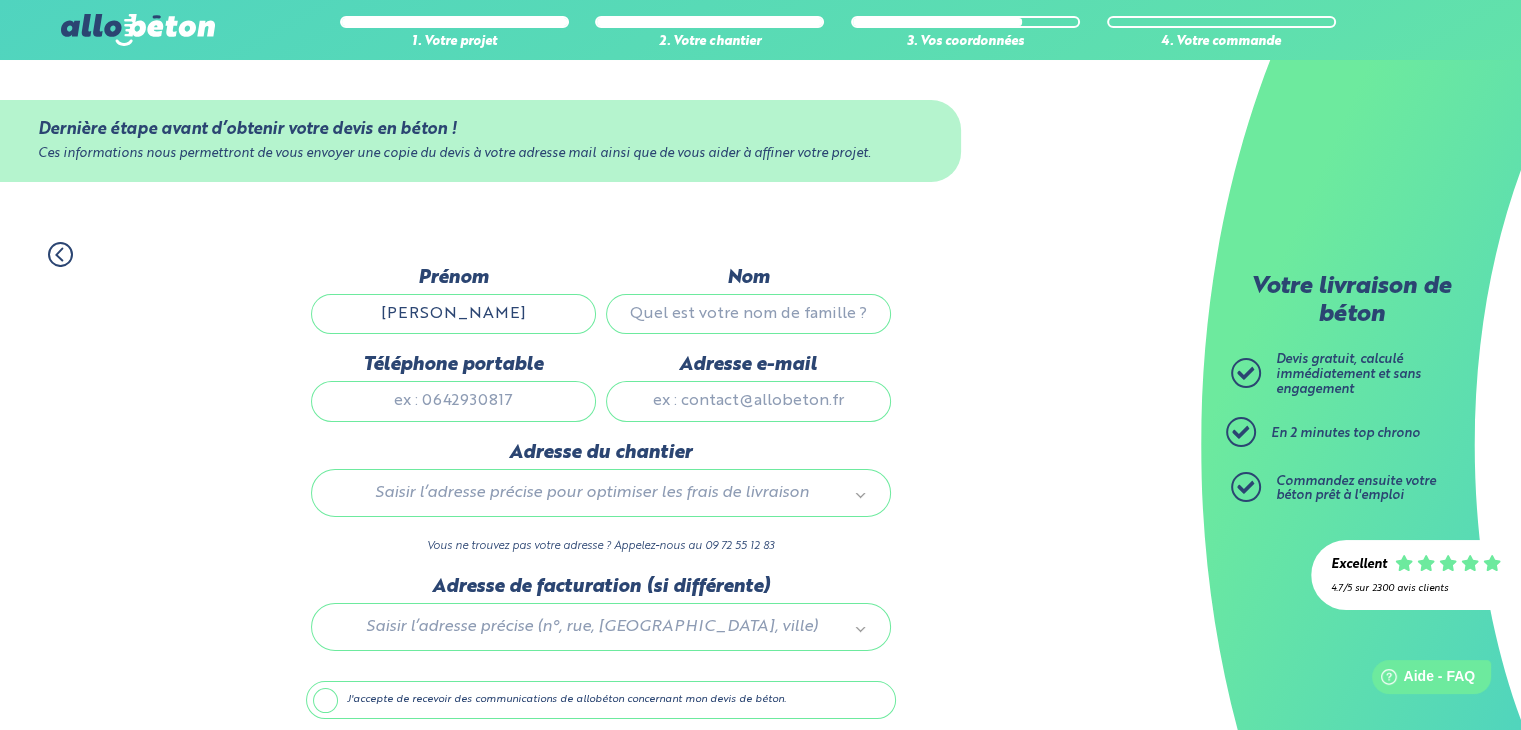 click on "Nom" at bounding box center (748, 314) 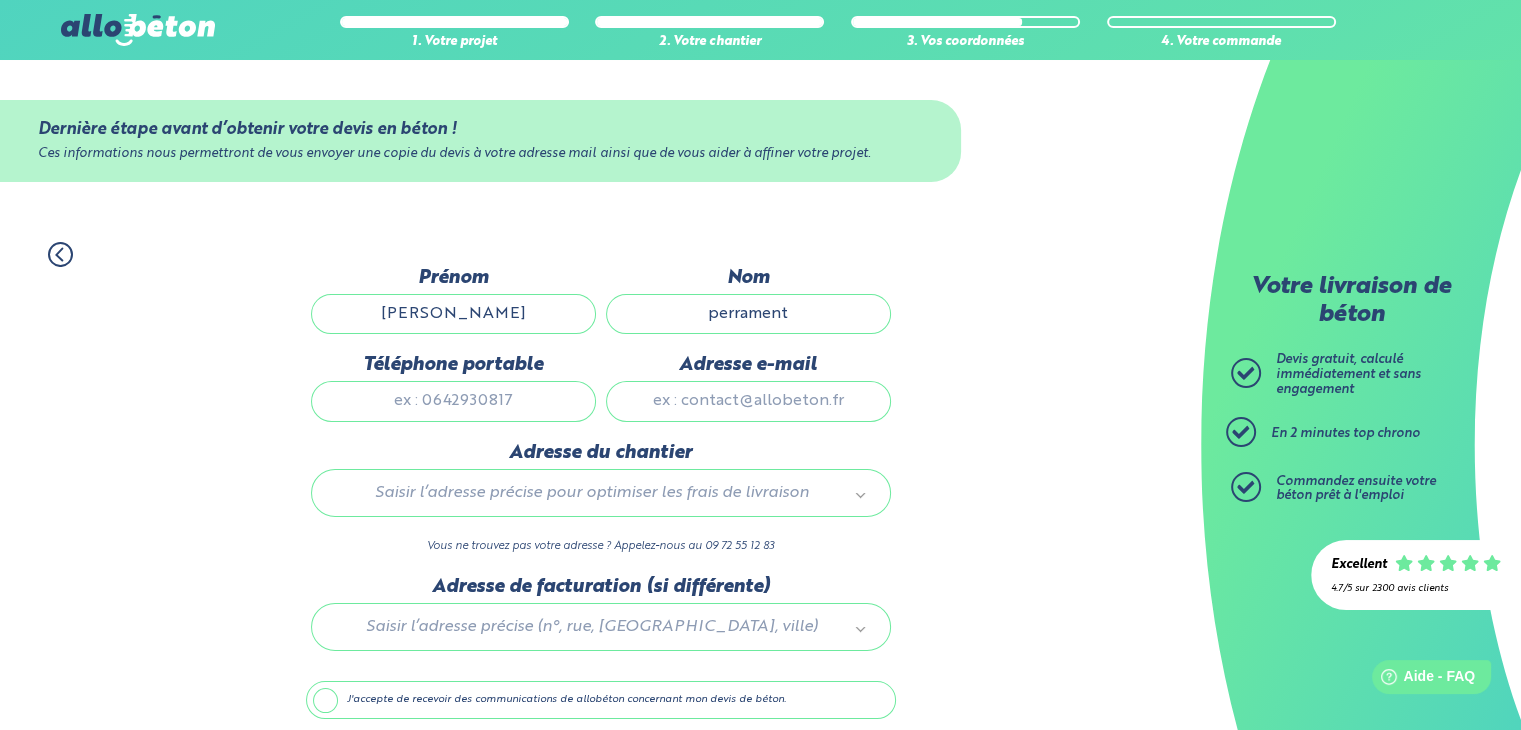 click on "Adresse e-mail" at bounding box center [748, 401] 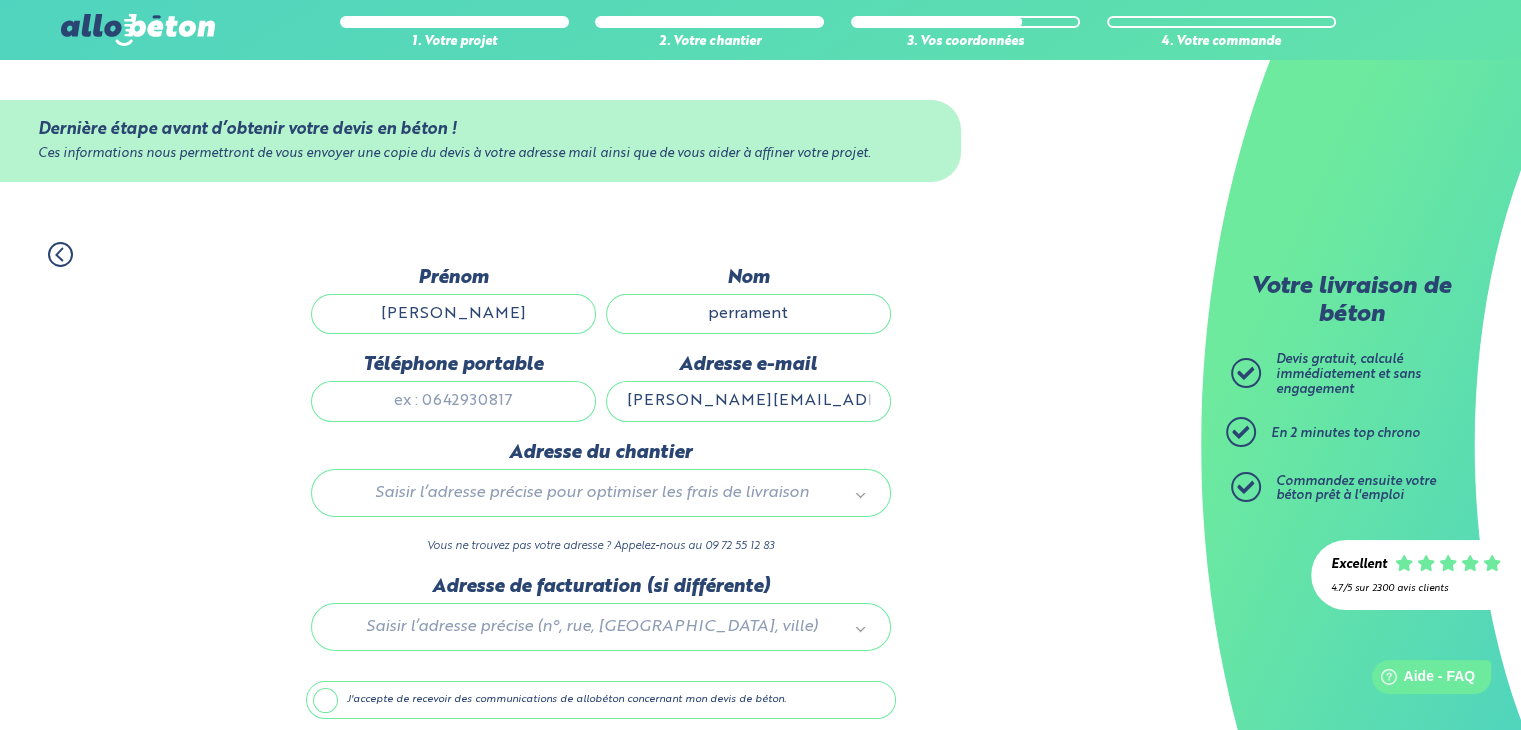 click on "Téléphone portable" at bounding box center (453, 401) 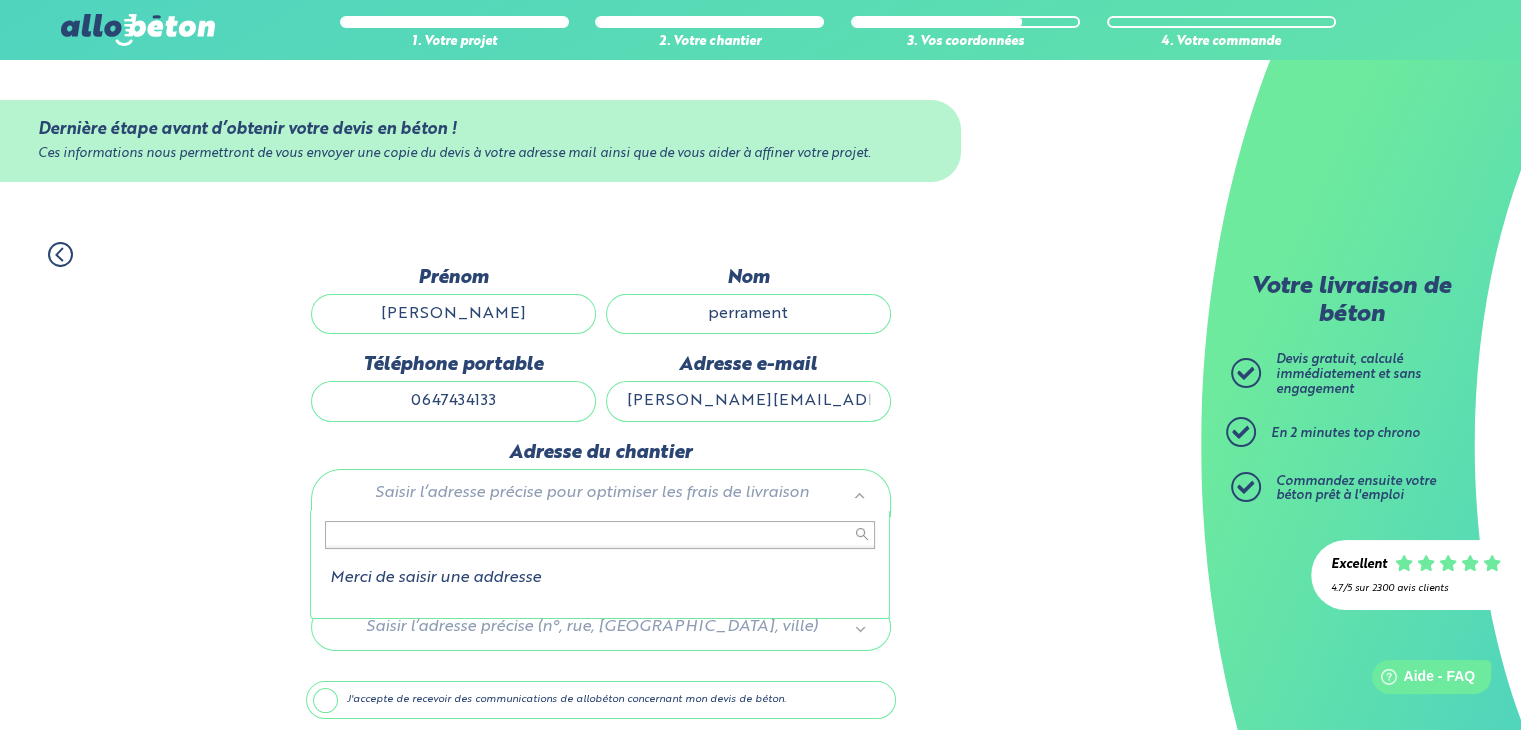 click at bounding box center (600, 535) 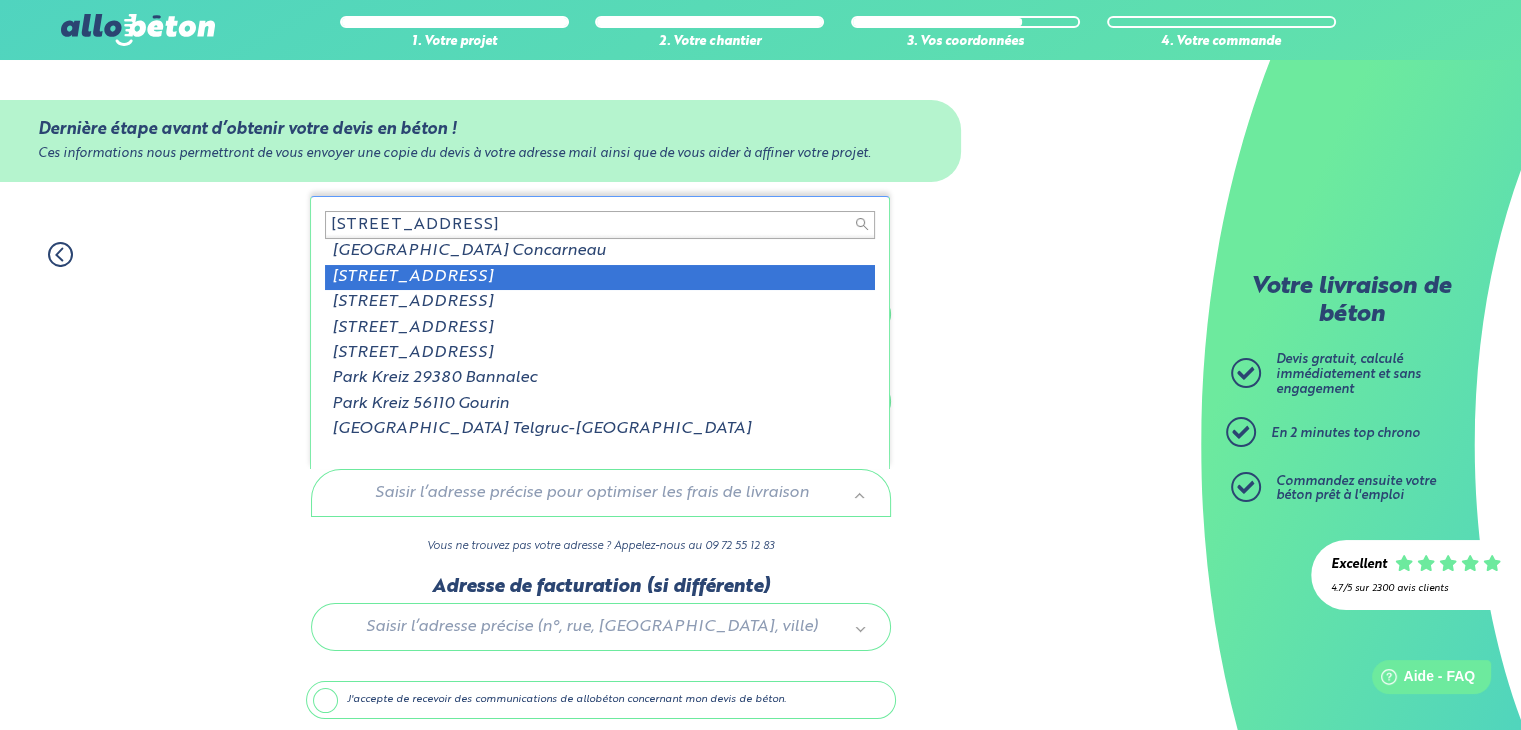 type on "8 rue park kreiz" 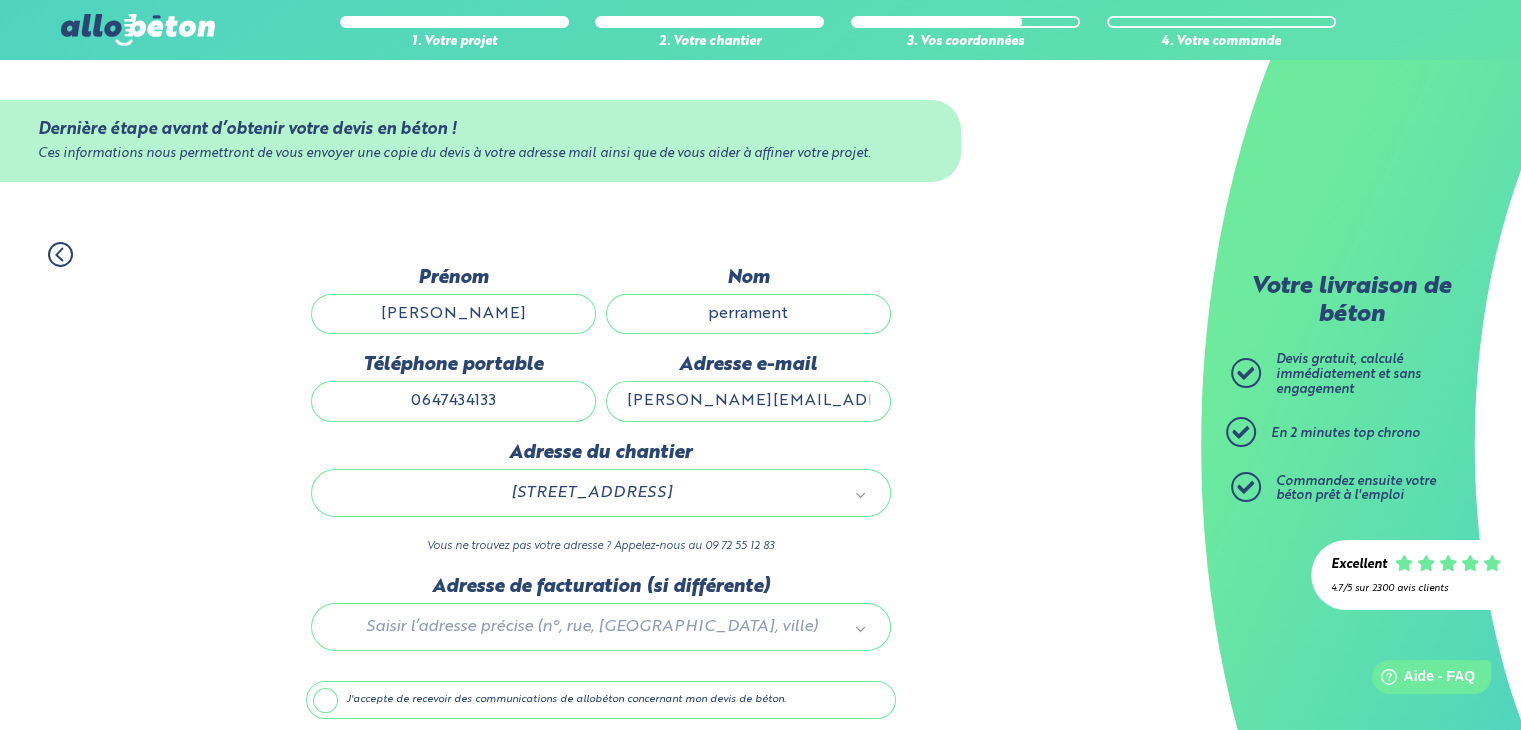 click at bounding box center [601, 623] 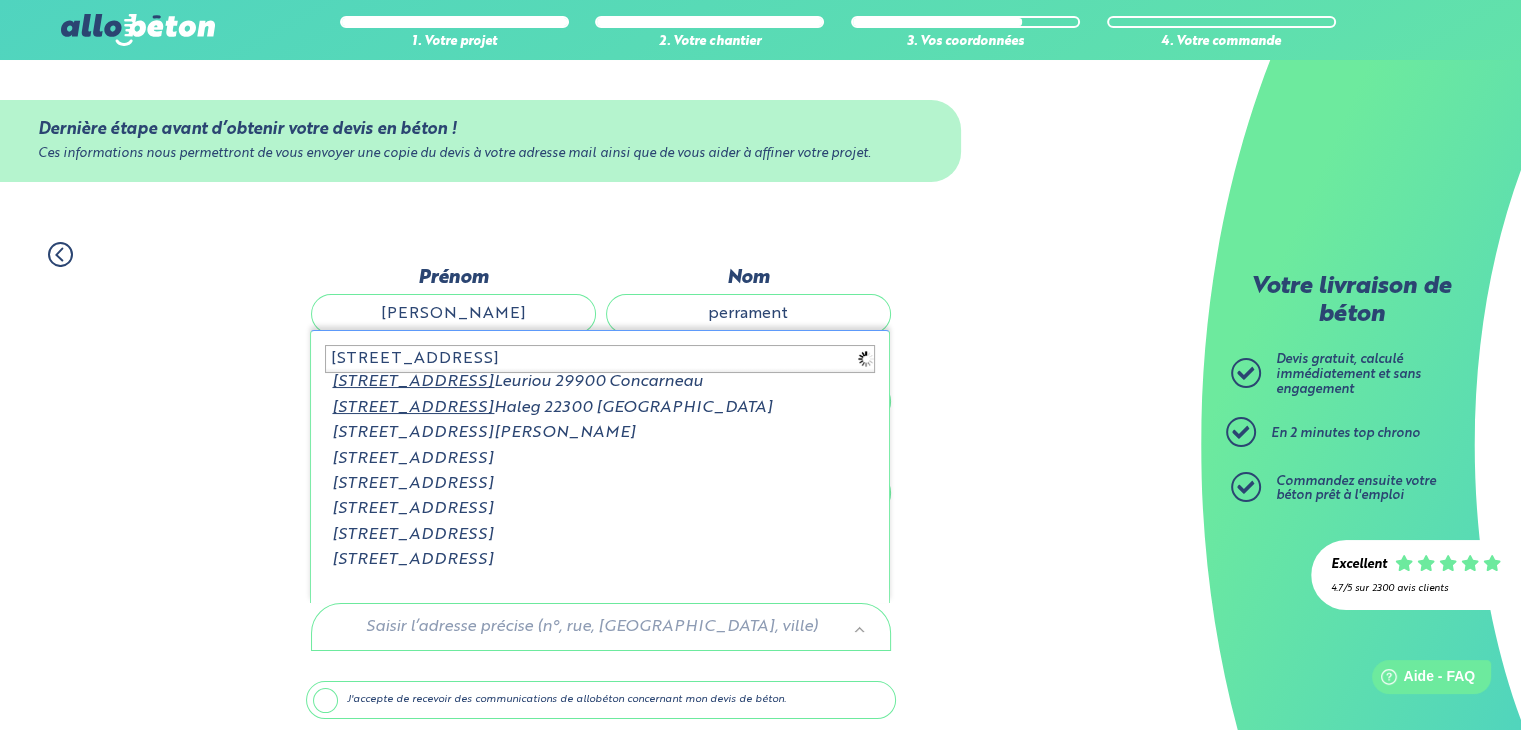 scroll, scrollTop: 0, scrollLeft: 0, axis: both 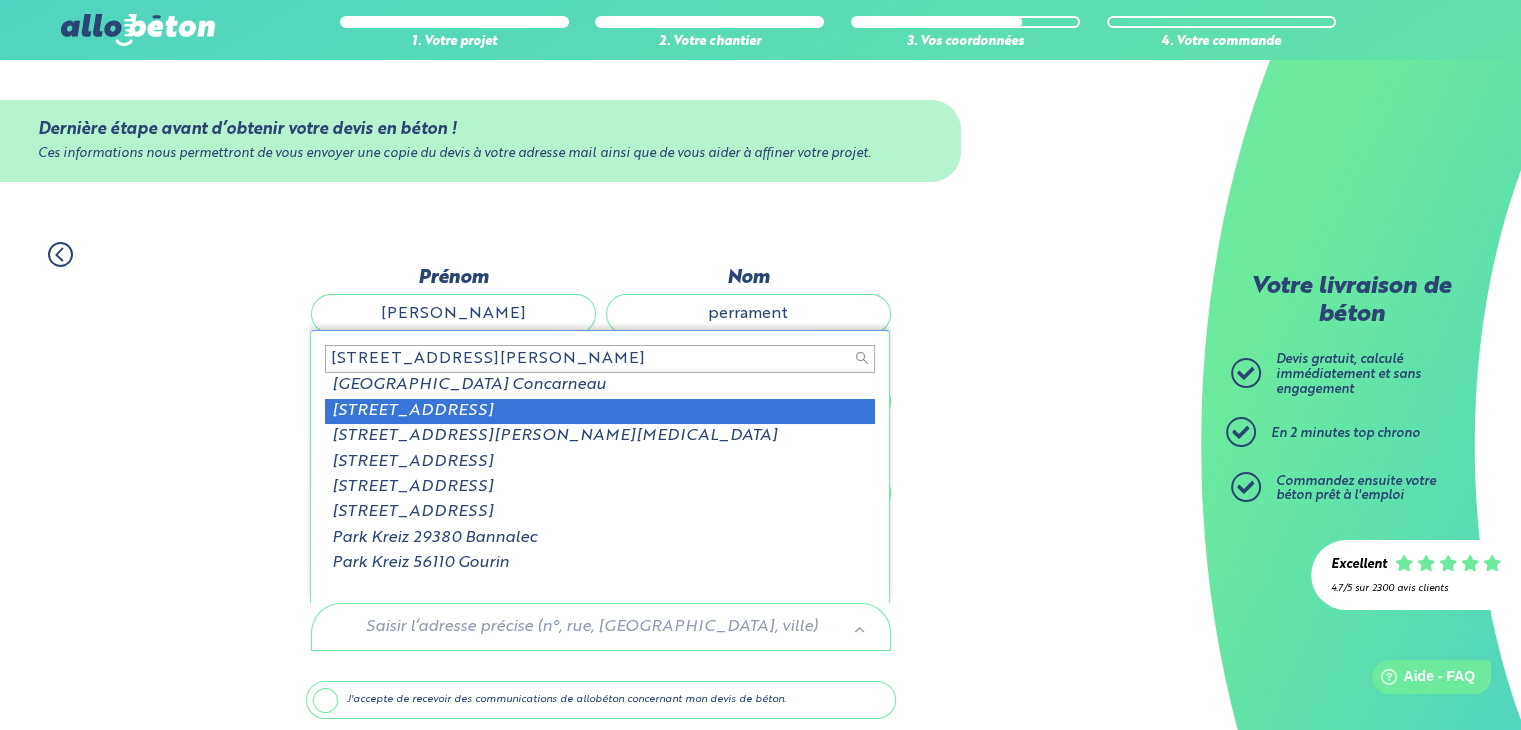 type on "[STREET_ADDRESS]" 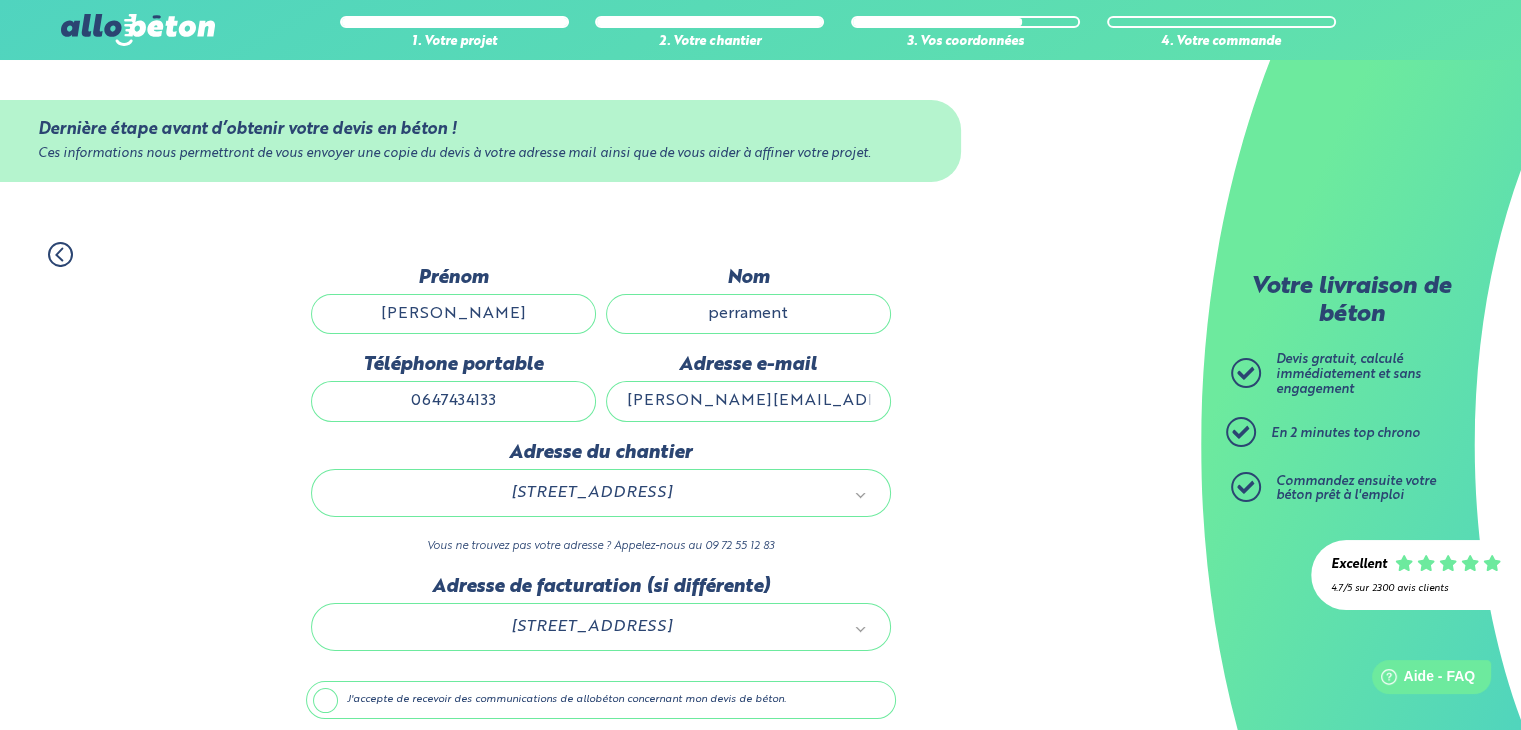 scroll, scrollTop: 78, scrollLeft: 0, axis: vertical 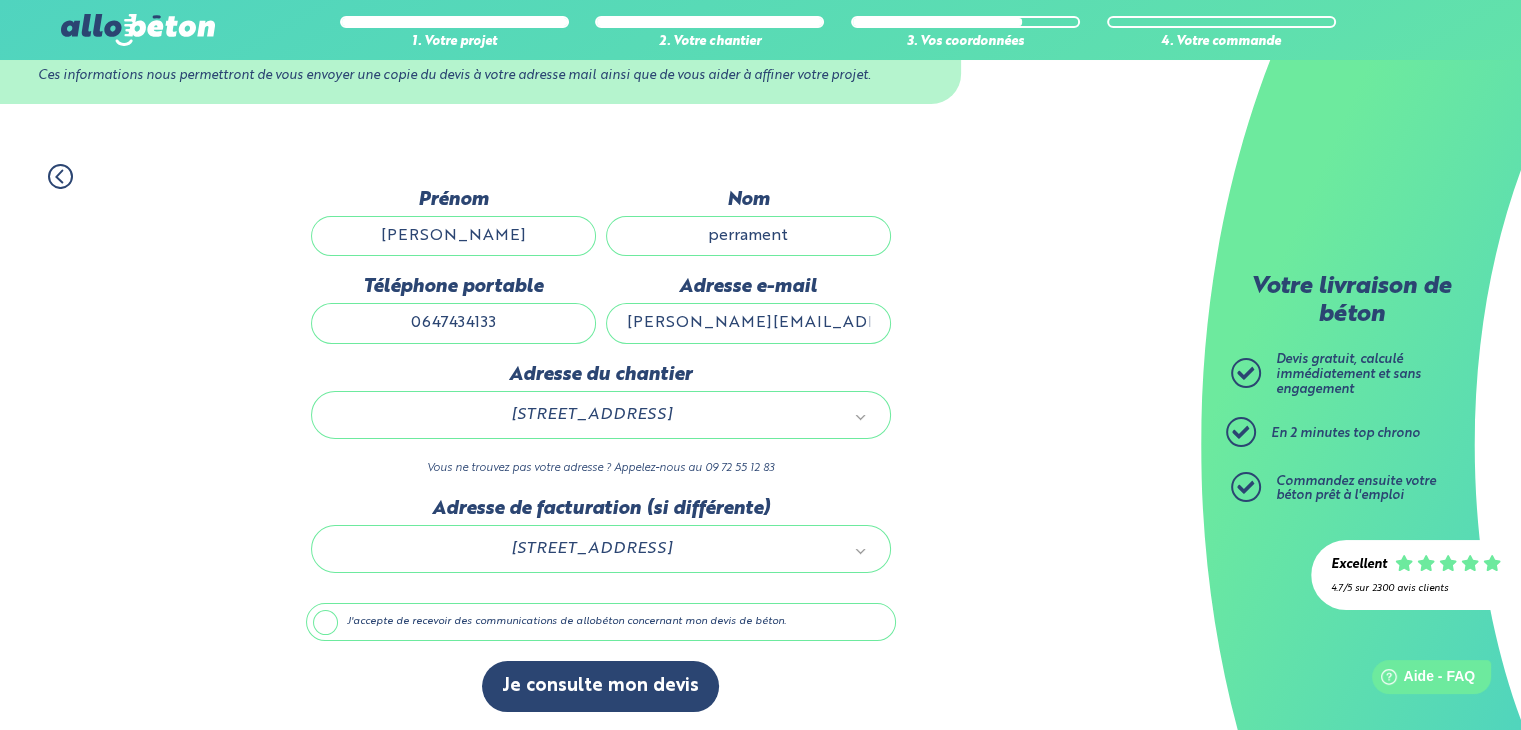 click on "J'accepte de recevoir des communications de allobéton concernant mon devis de béton." at bounding box center [601, 622] 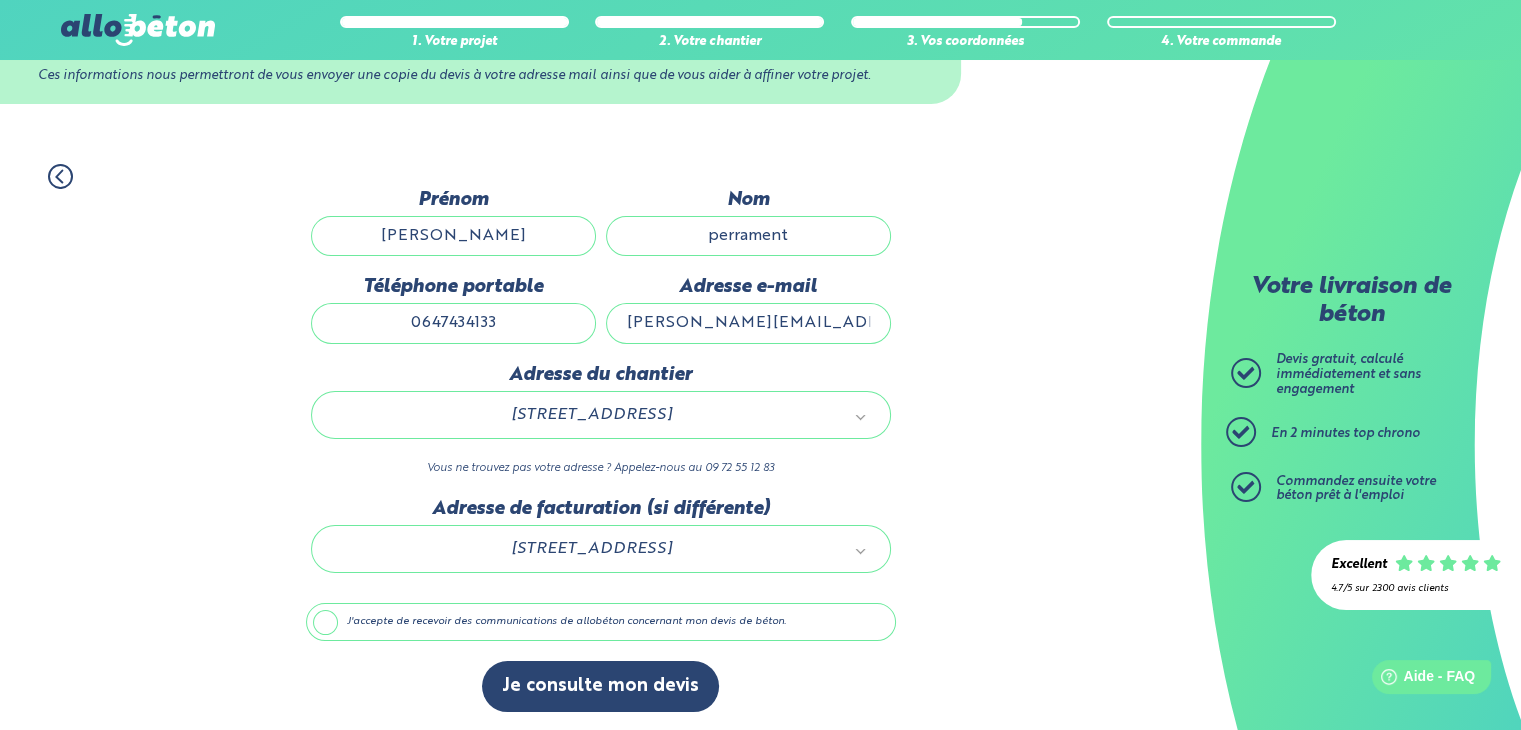 click on "J'accepte de recevoir des communications de allobéton concernant mon devis de béton." at bounding box center [0, 0] 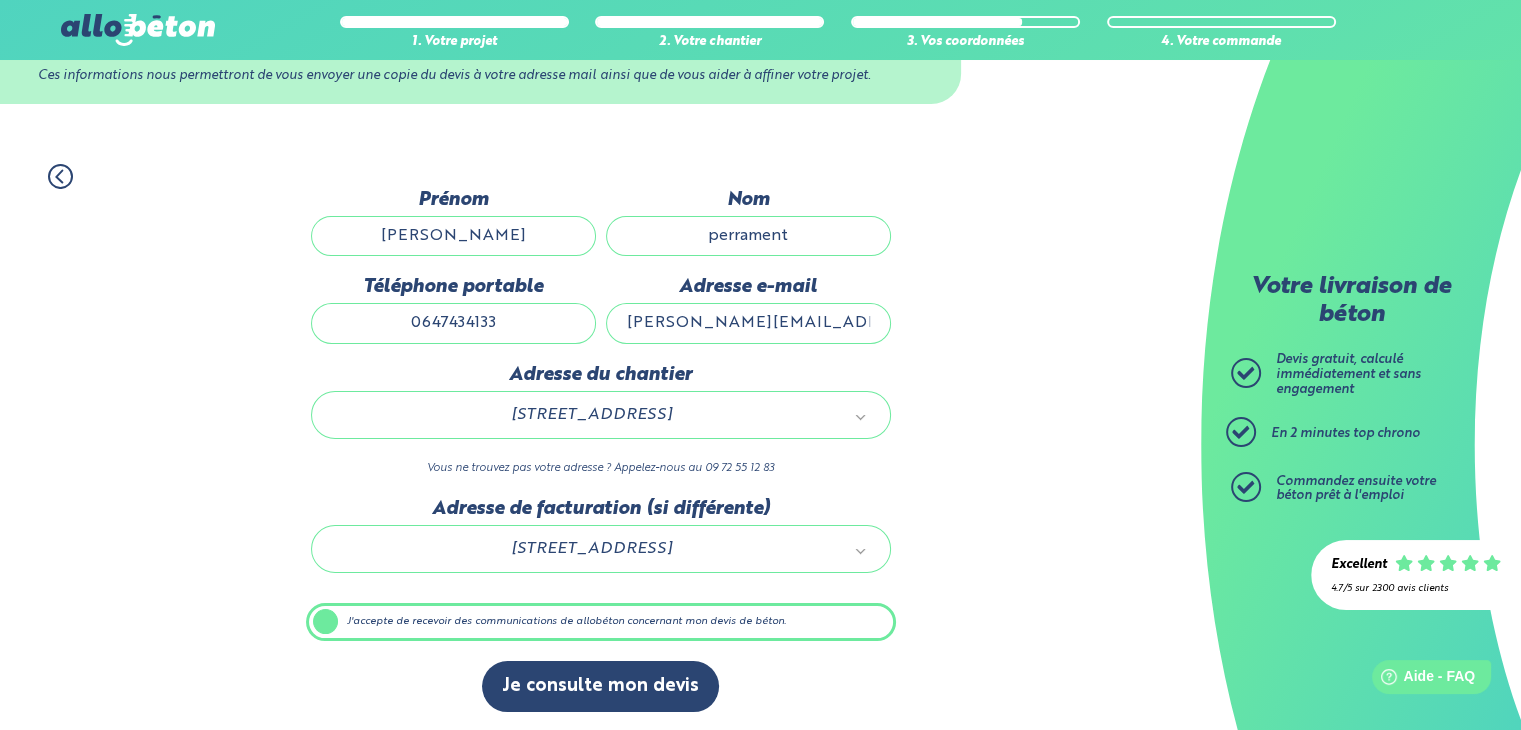 scroll, scrollTop: 77, scrollLeft: 0, axis: vertical 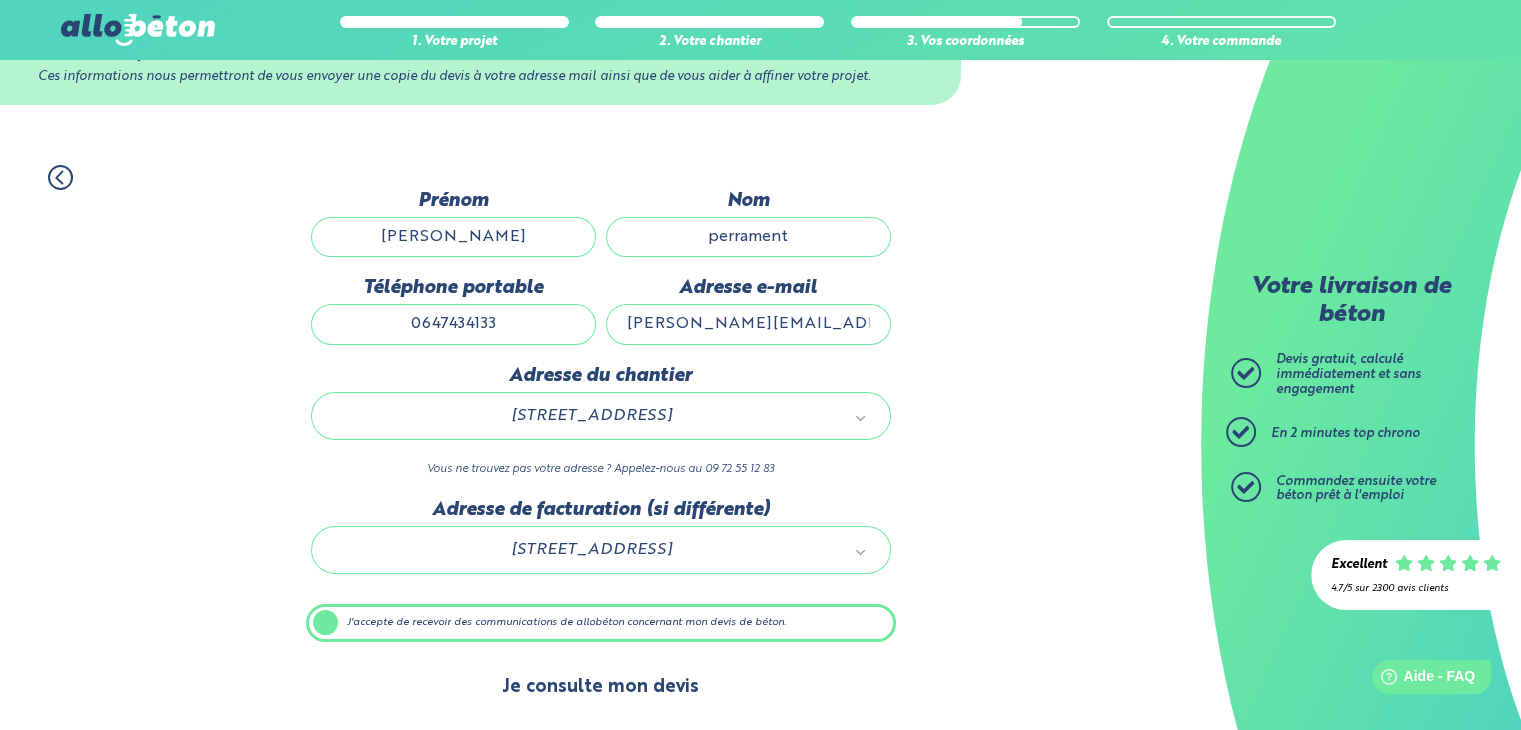 click on "Je consulte mon devis" at bounding box center [600, 687] 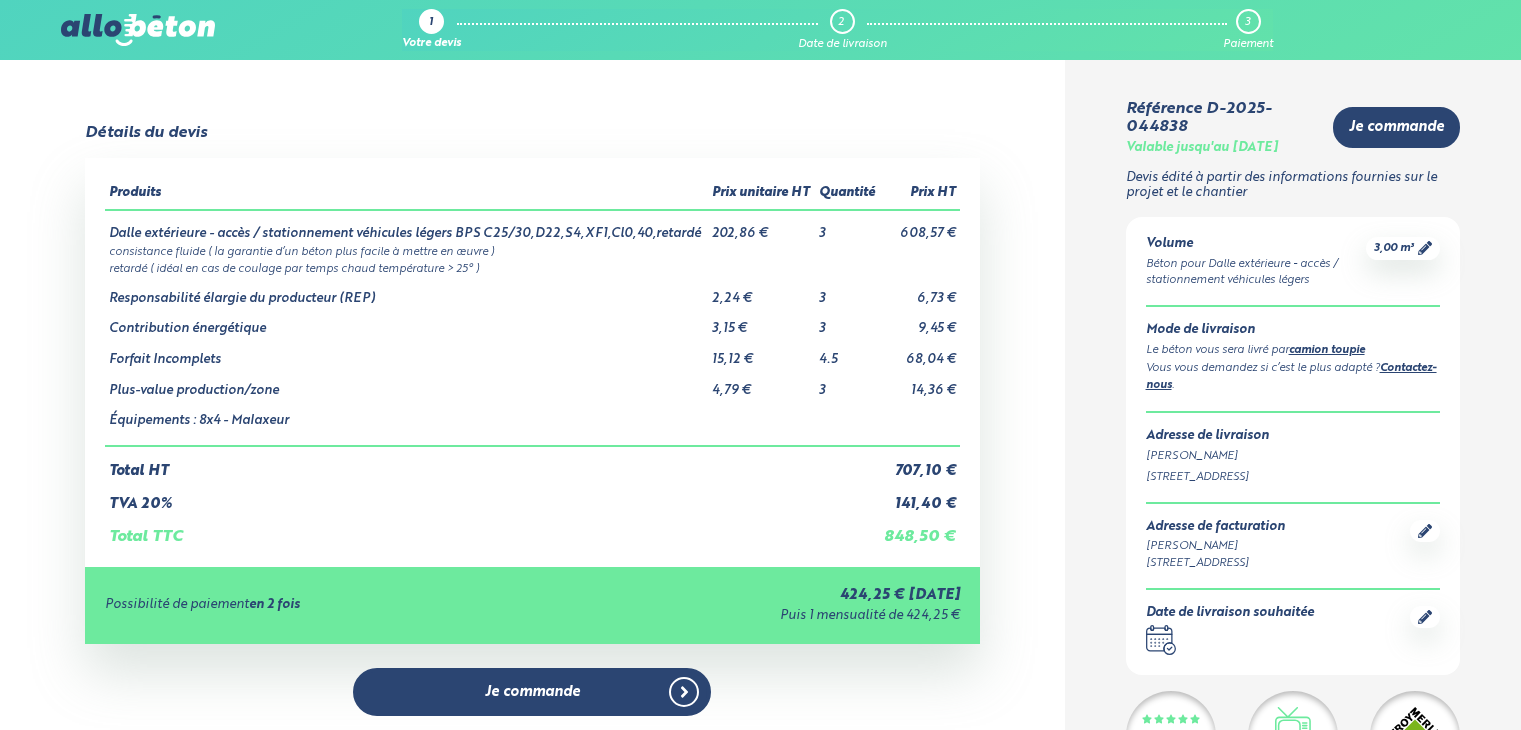 scroll, scrollTop: 0, scrollLeft: 0, axis: both 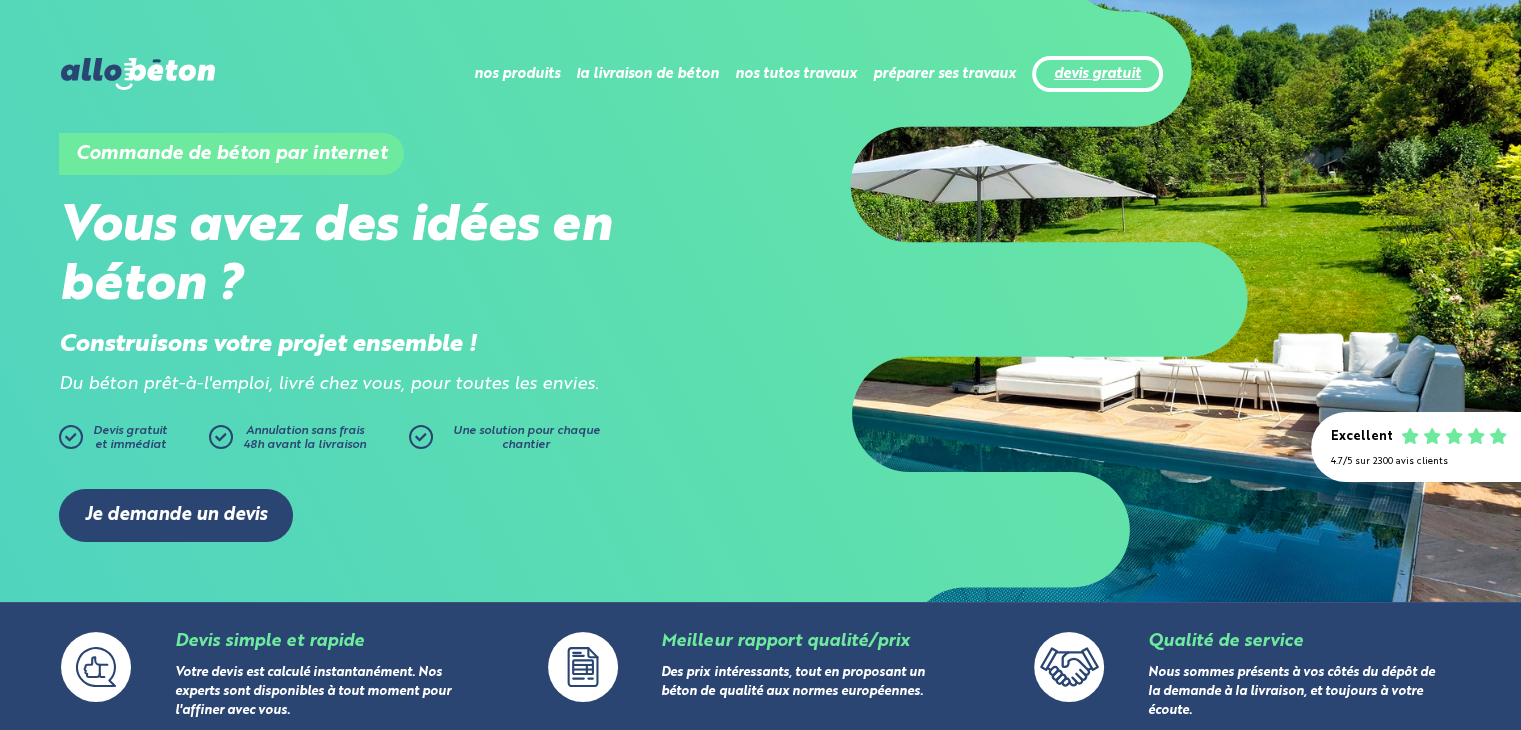 click on "devis gratuit" at bounding box center [1097, 74] 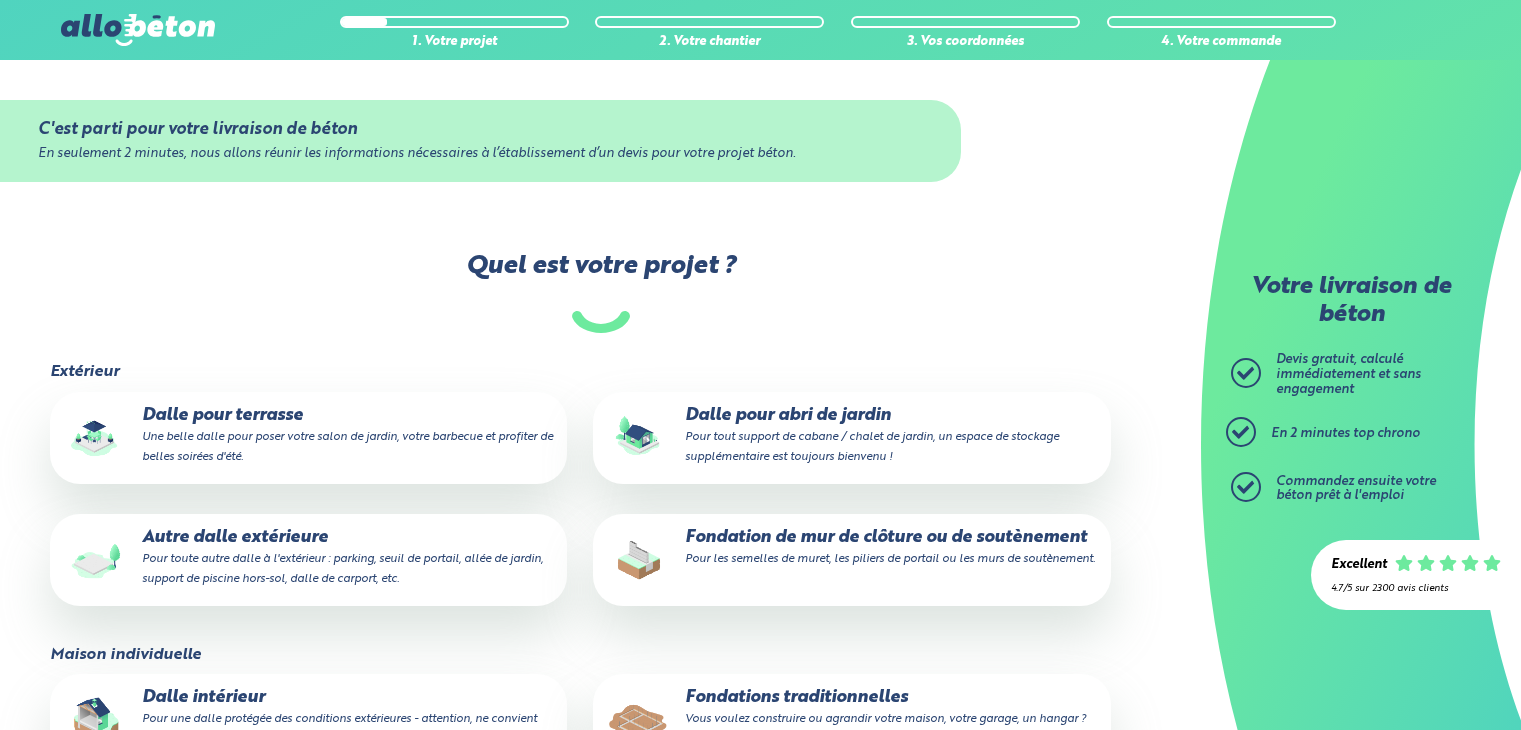 scroll, scrollTop: 0, scrollLeft: 0, axis: both 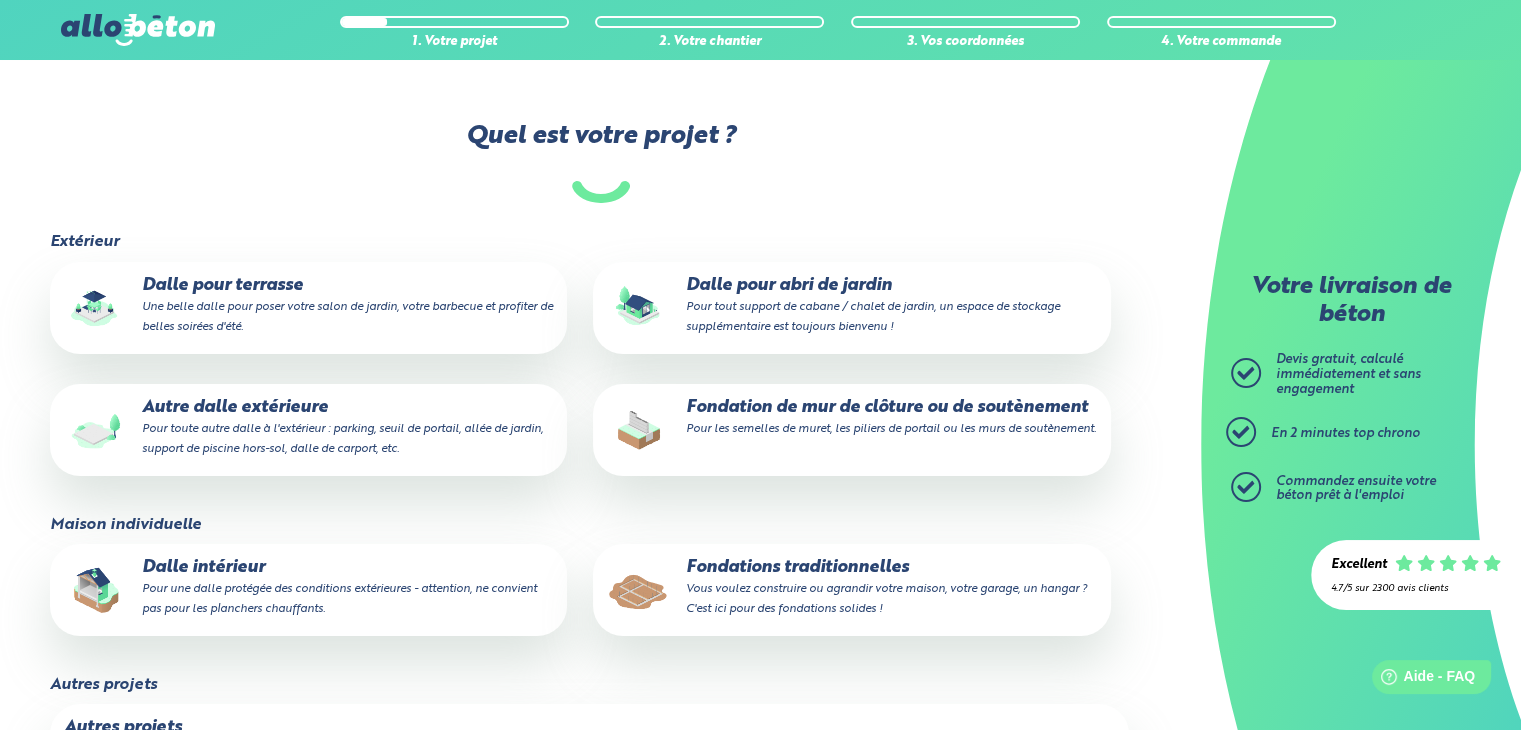 click on "Dalle pour terrasse
Une belle dalle pour poser votre salon de jardin, votre barbecue et profiter de belles soirées d'été." at bounding box center [308, 306] 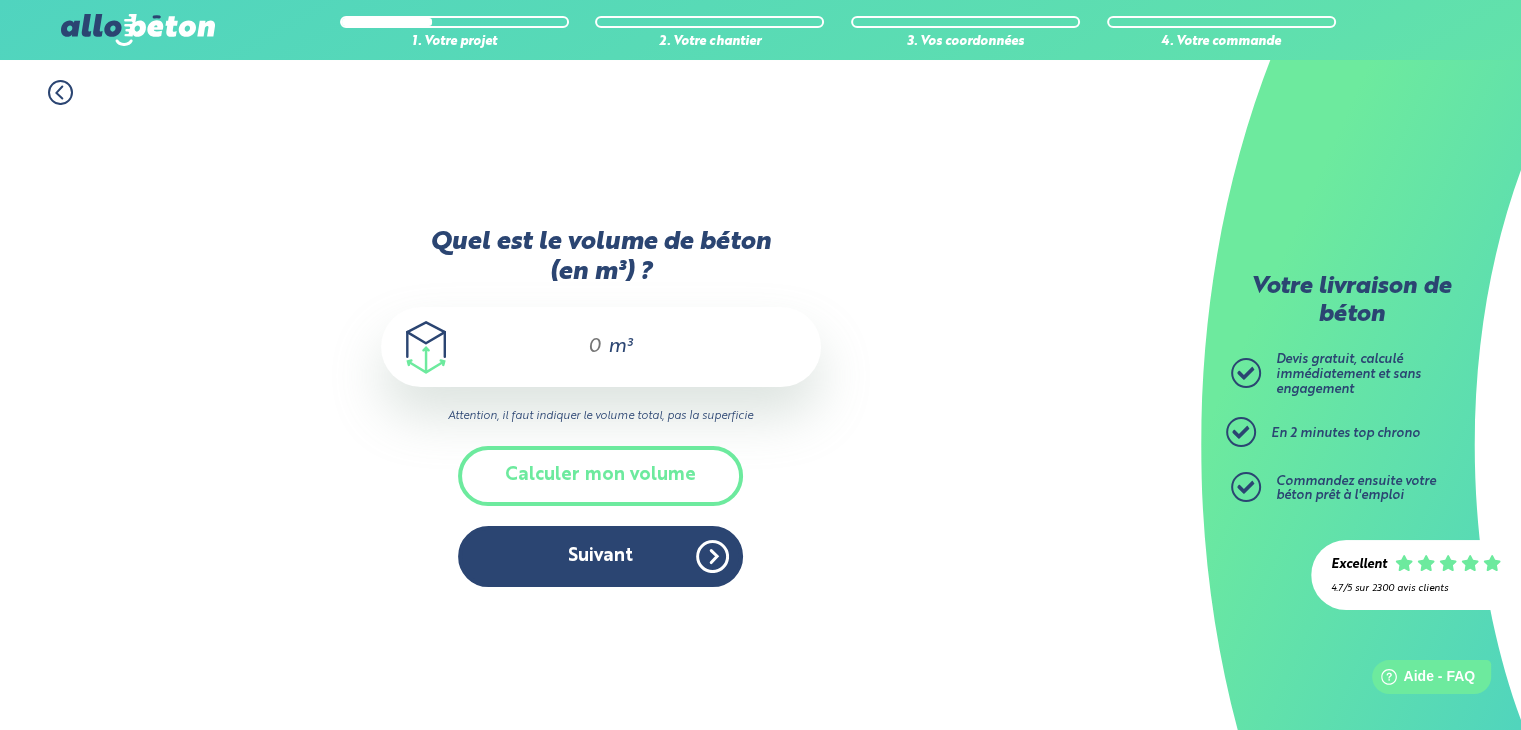 scroll, scrollTop: 0, scrollLeft: 0, axis: both 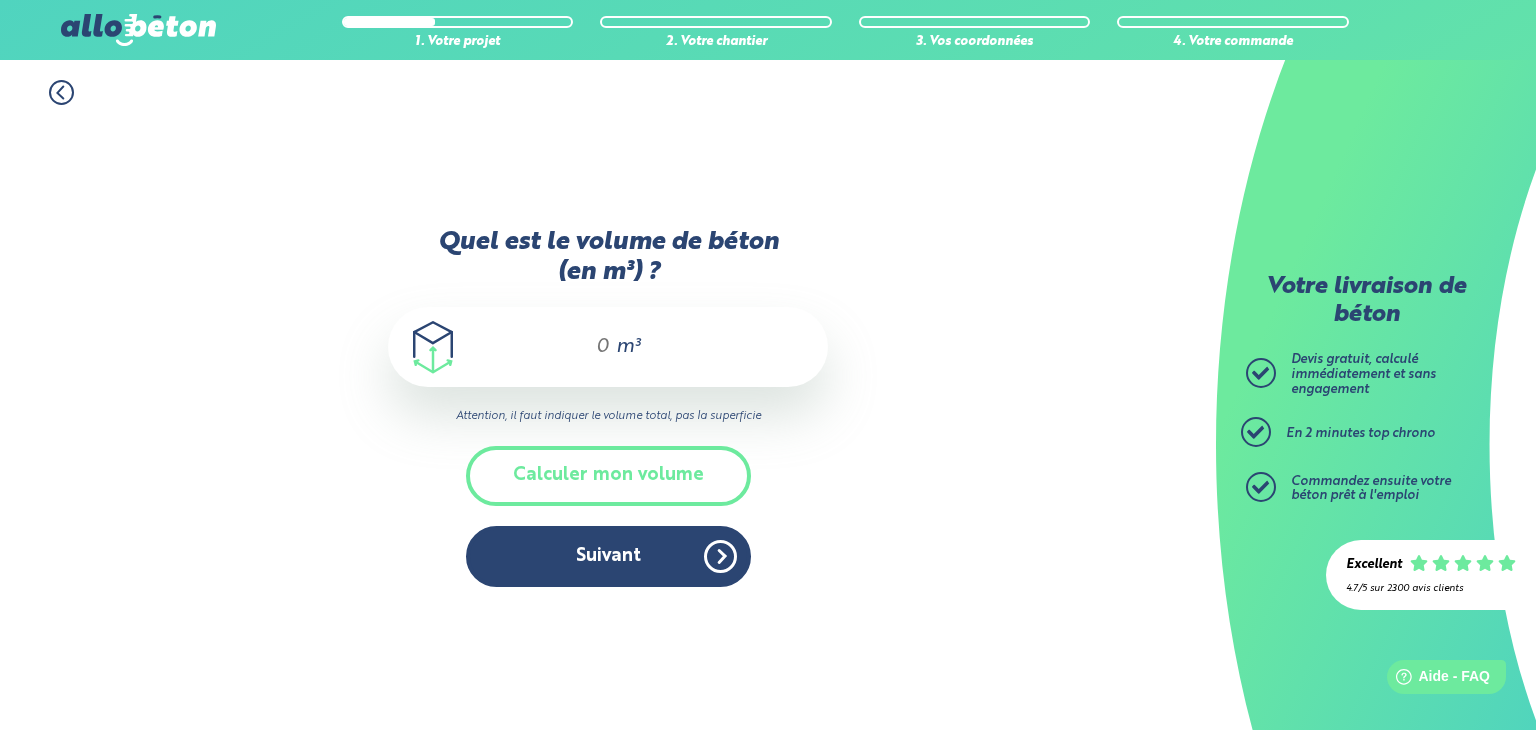 click on "Quel est le volume de béton (en m³) ?" at bounding box center (594, 347) 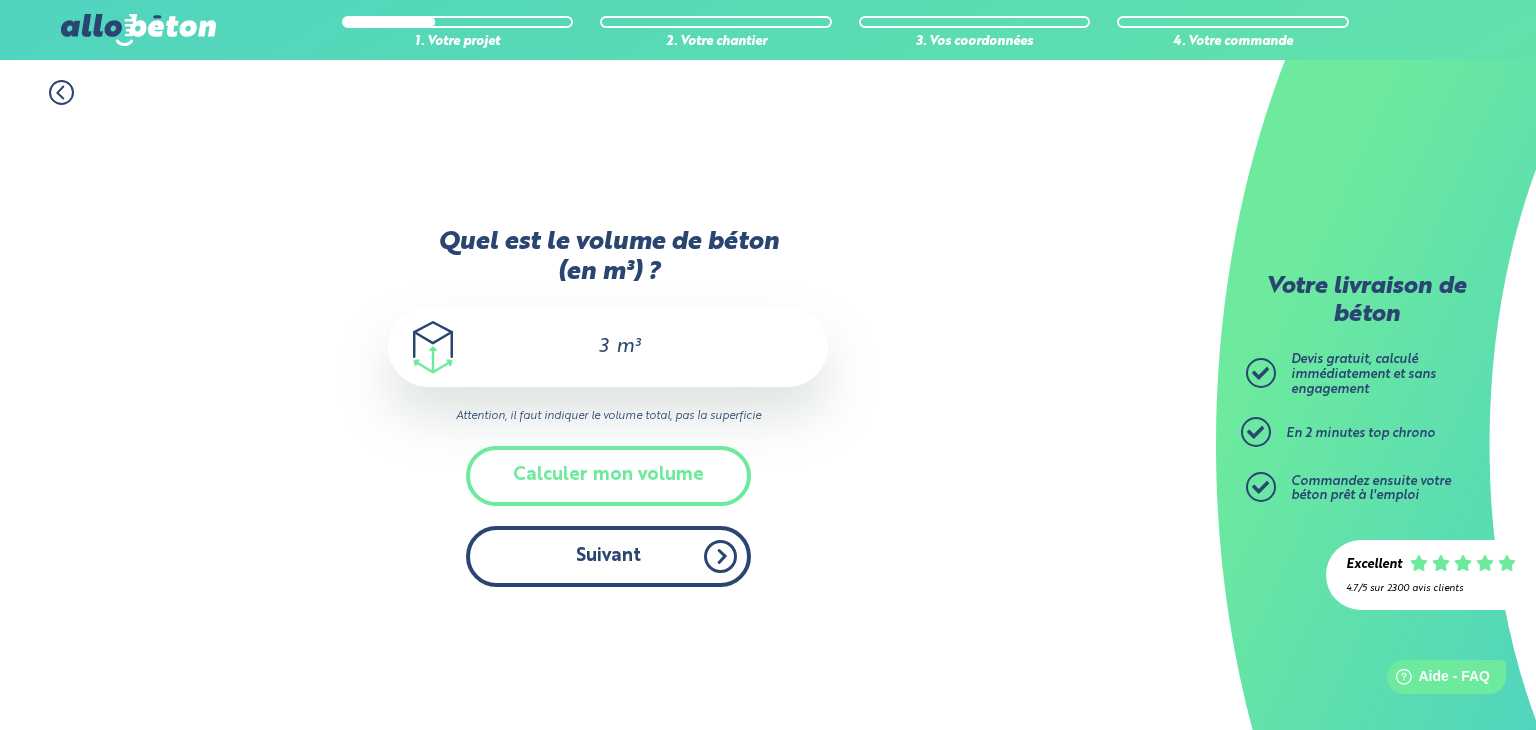 click on "Suivant" at bounding box center [608, 556] 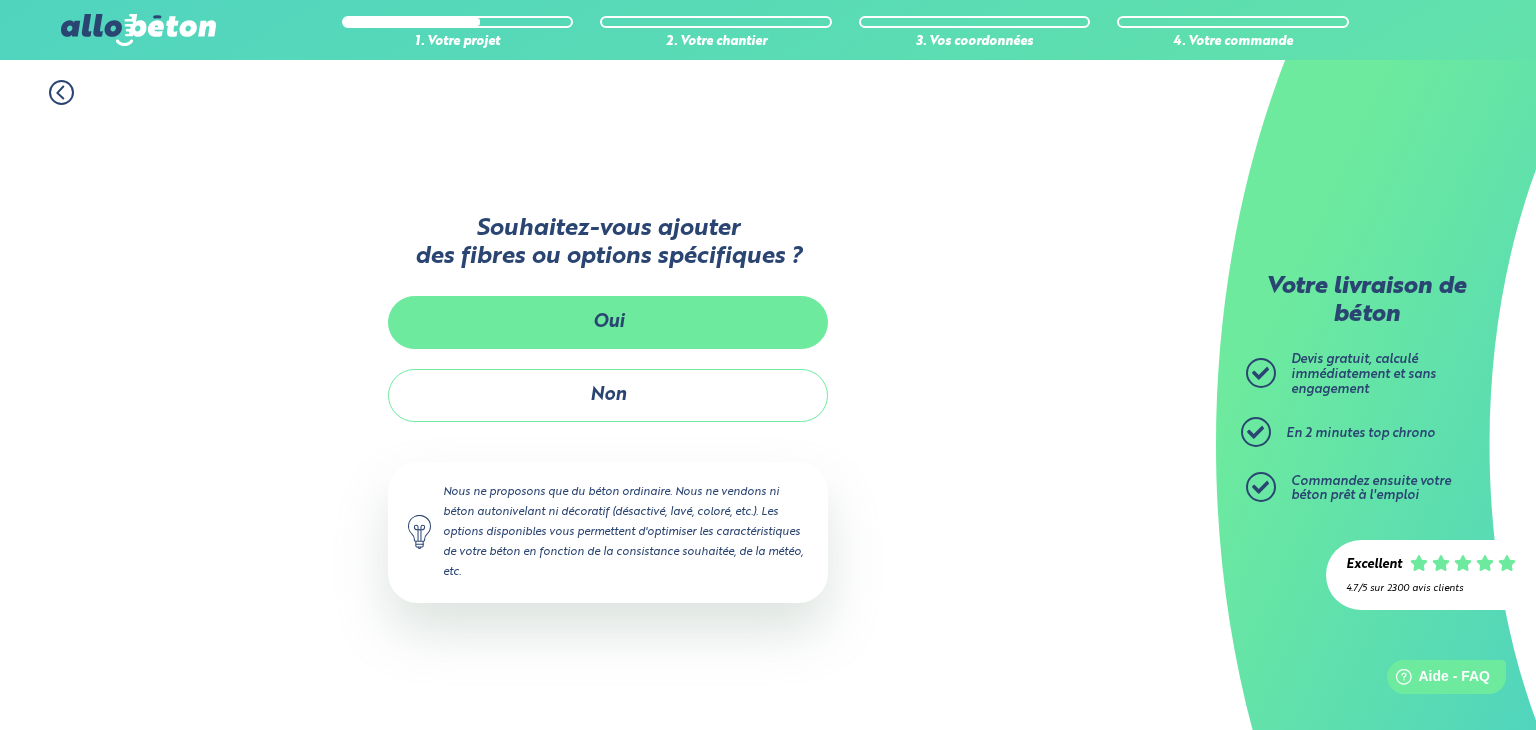 click on "Oui" at bounding box center (608, 322) 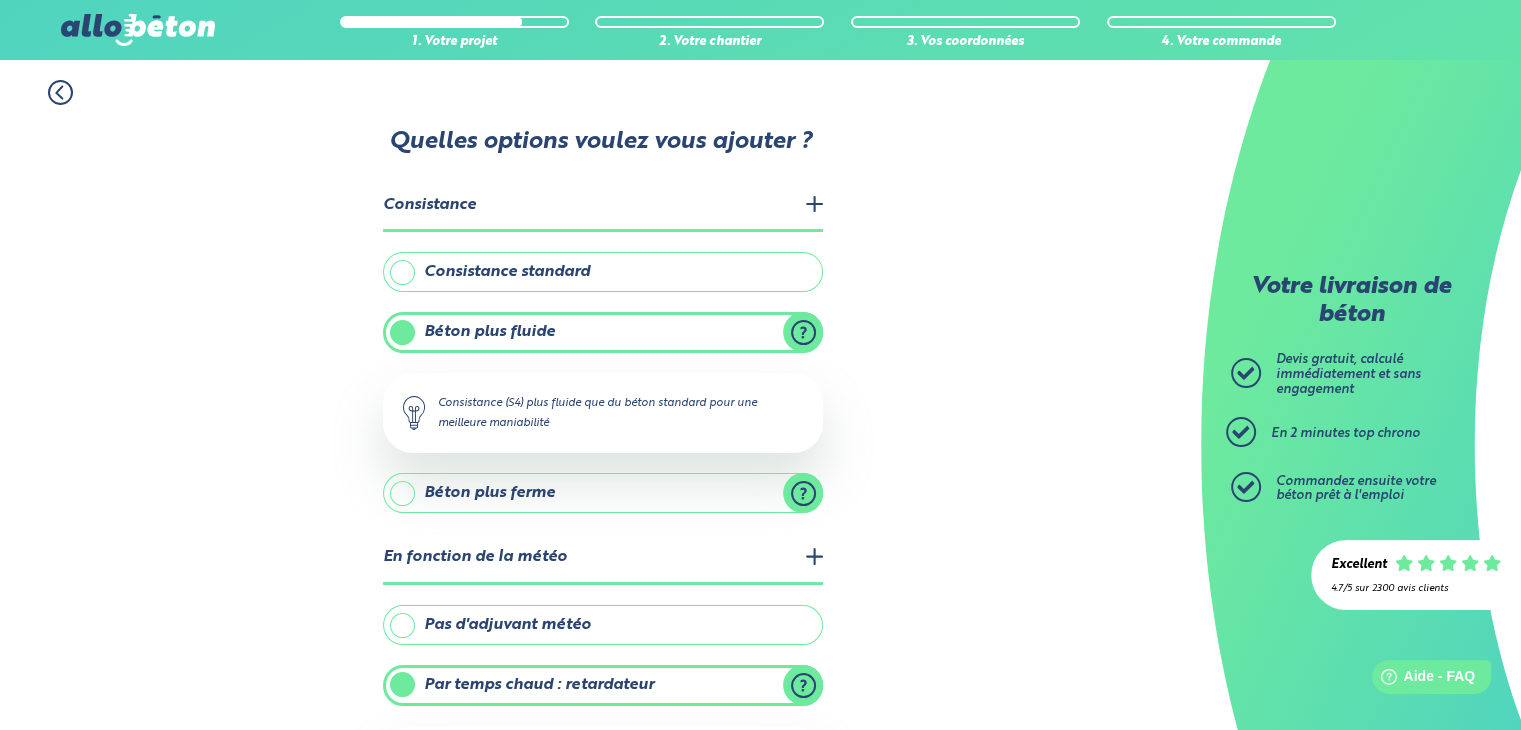 click on "Consistance standard" at bounding box center (603, 272) 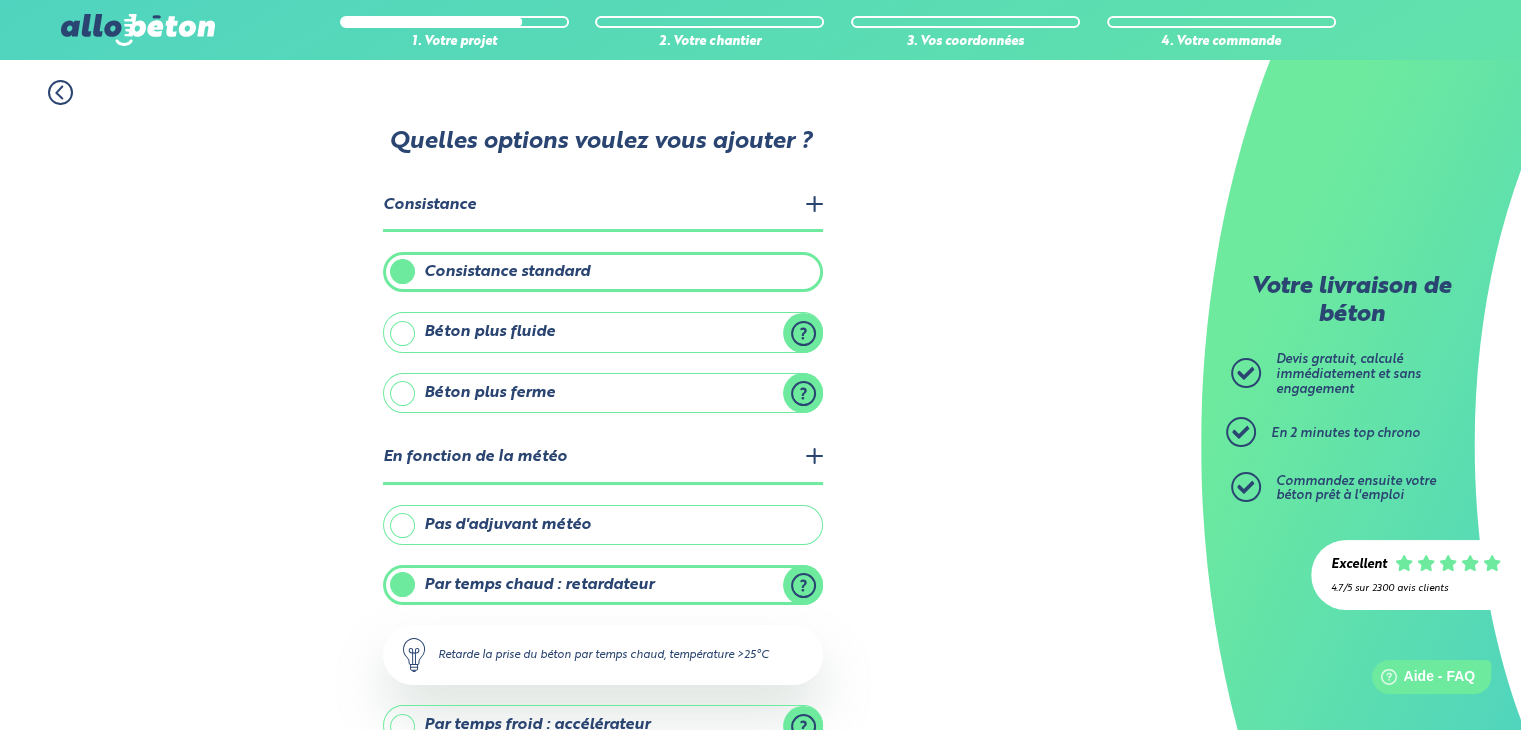 scroll, scrollTop: 233, scrollLeft: 0, axis: vertical 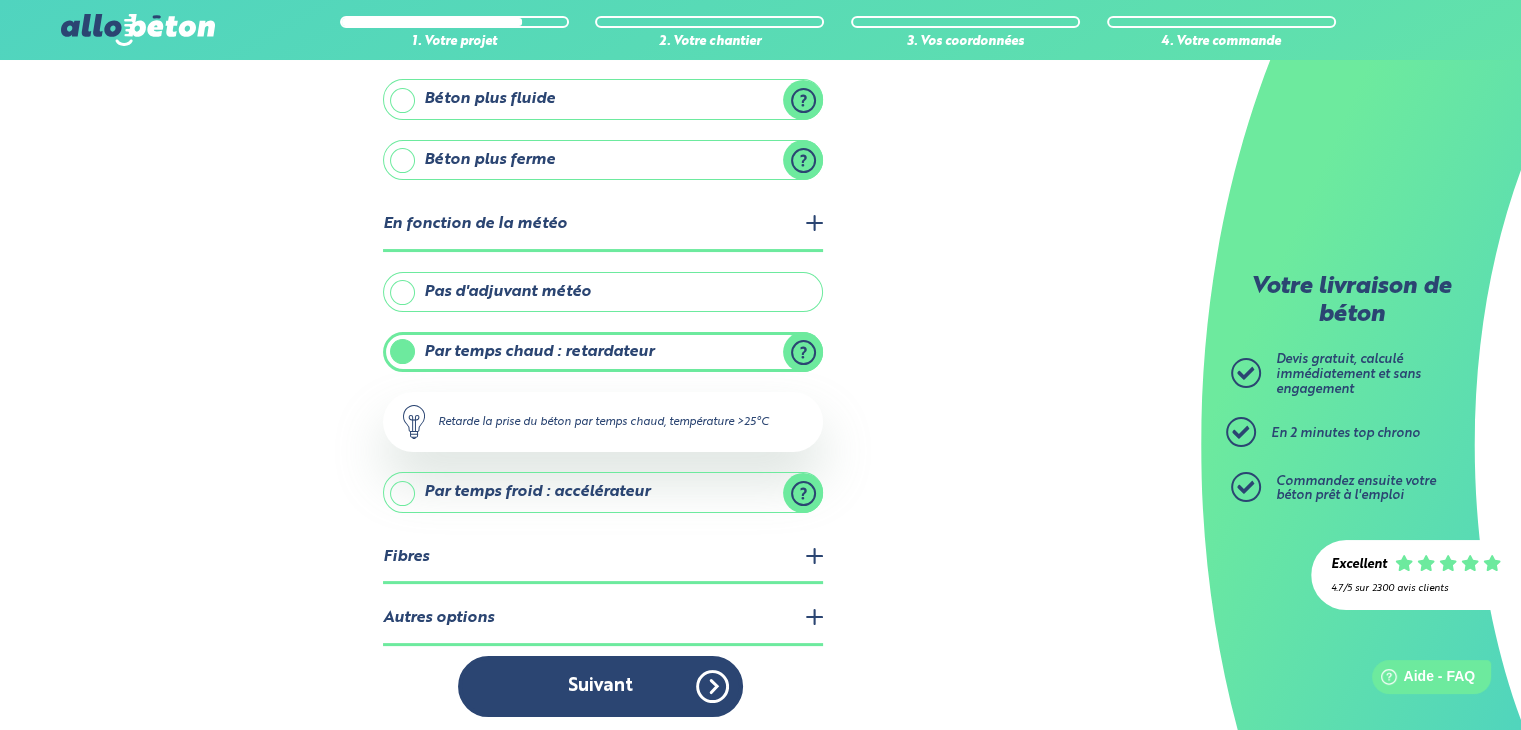 click on "Pas d'adjuvant météo" at bounding box center (603, 292) 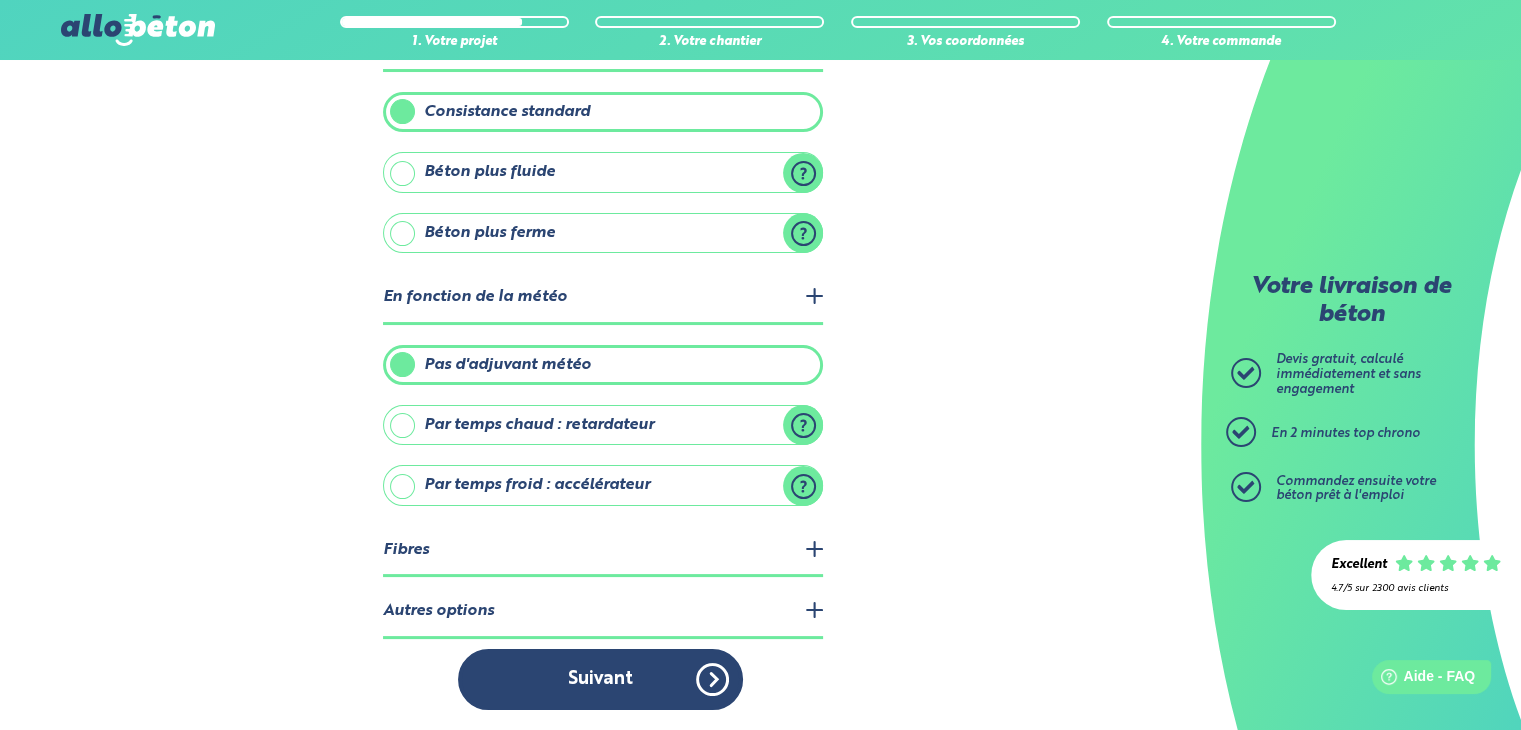 scroll, scrollTop: 153, scrollLeft: 0, axis: vertical 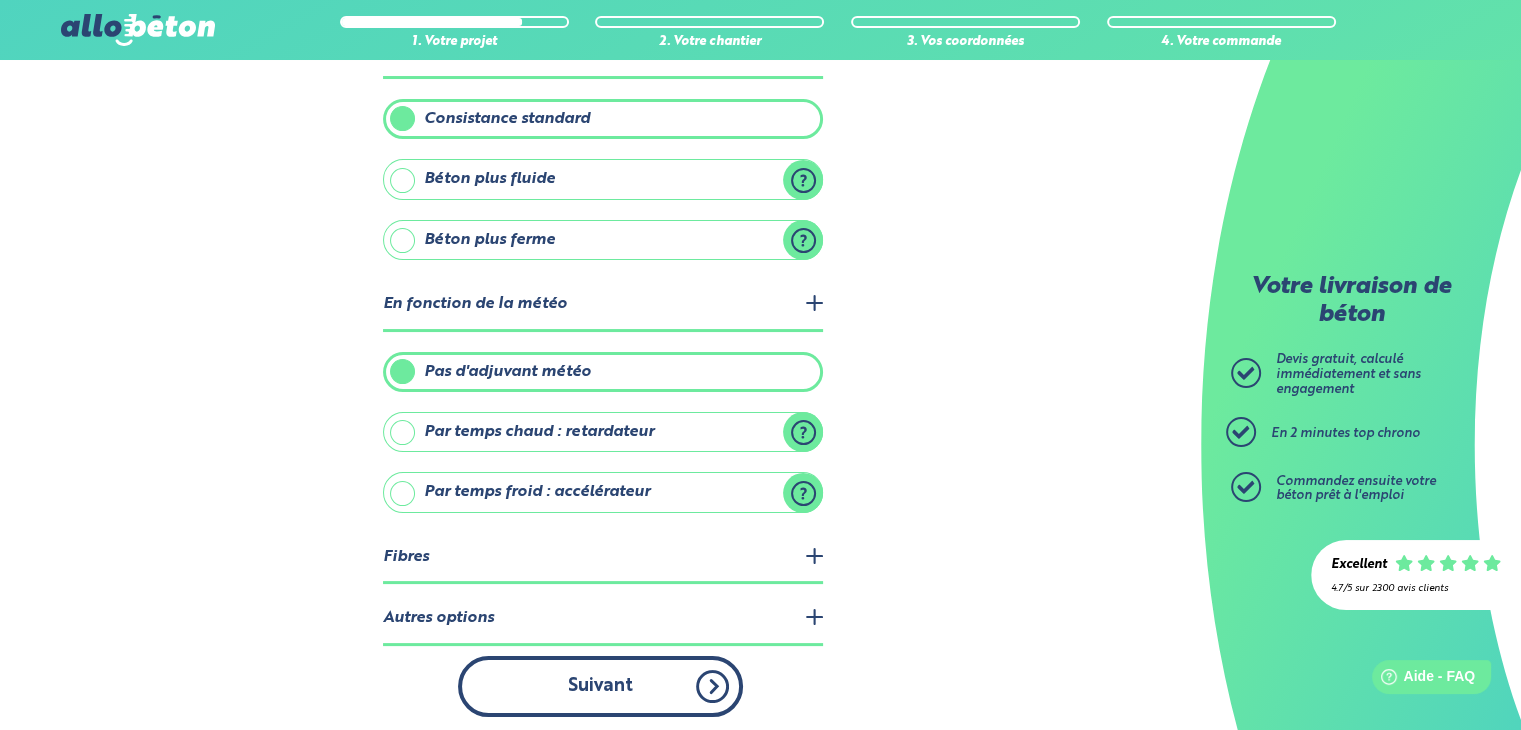 click on "Suivant" at bounding box center [600, 686] 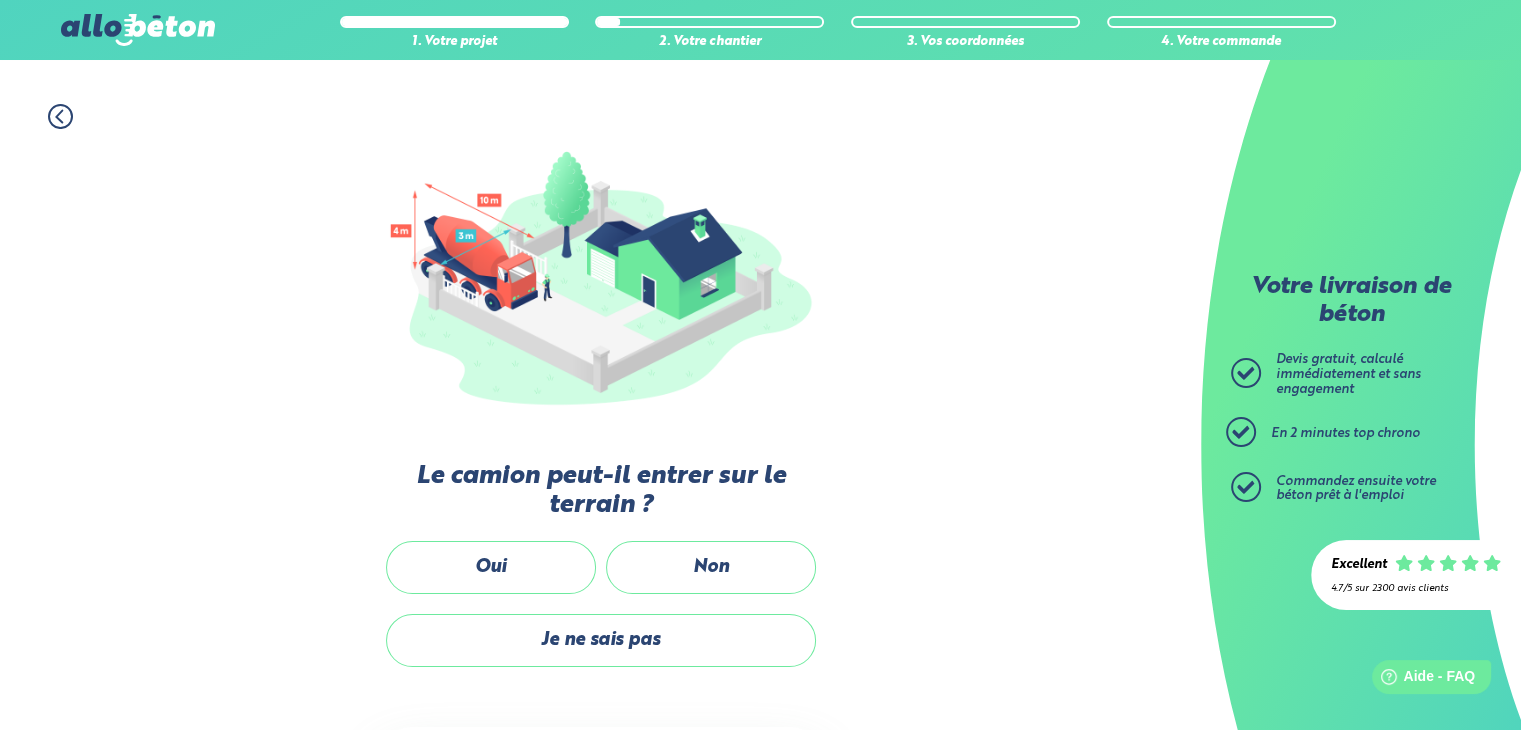 click on "1. Votre projet
2. Votre chantier
3. Vos coordonnées
4. Votre commande
Passons au chantier
Les étapes à venir nous permettent de déterminer les équipements nécessaires à une livraison adéquate en fonction des contraintes propres à votre chantier.
Le camion peut-il entrer sur le terrain ?" at bounding box center (600, 496) 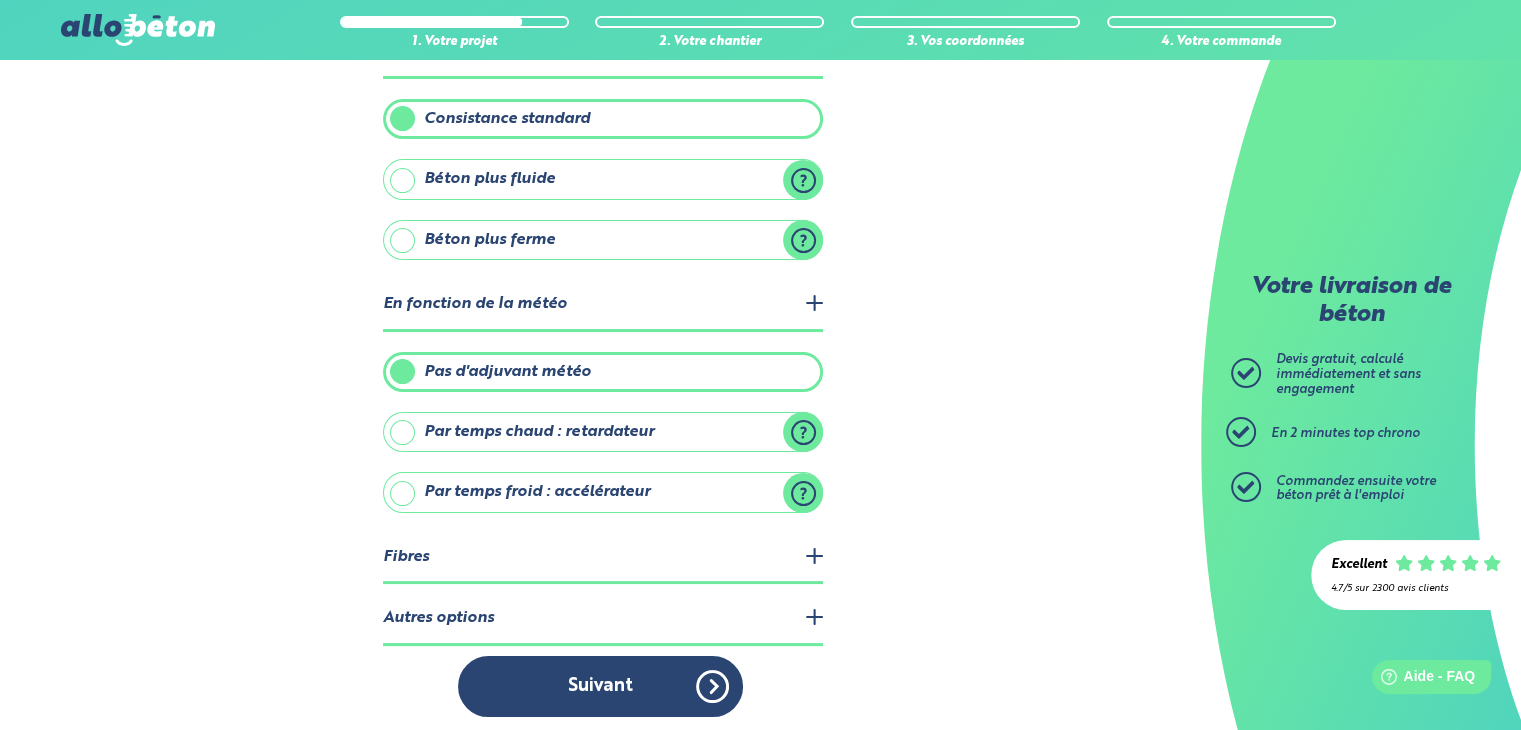 click on "Fibres" at bounding box center (603, 558) 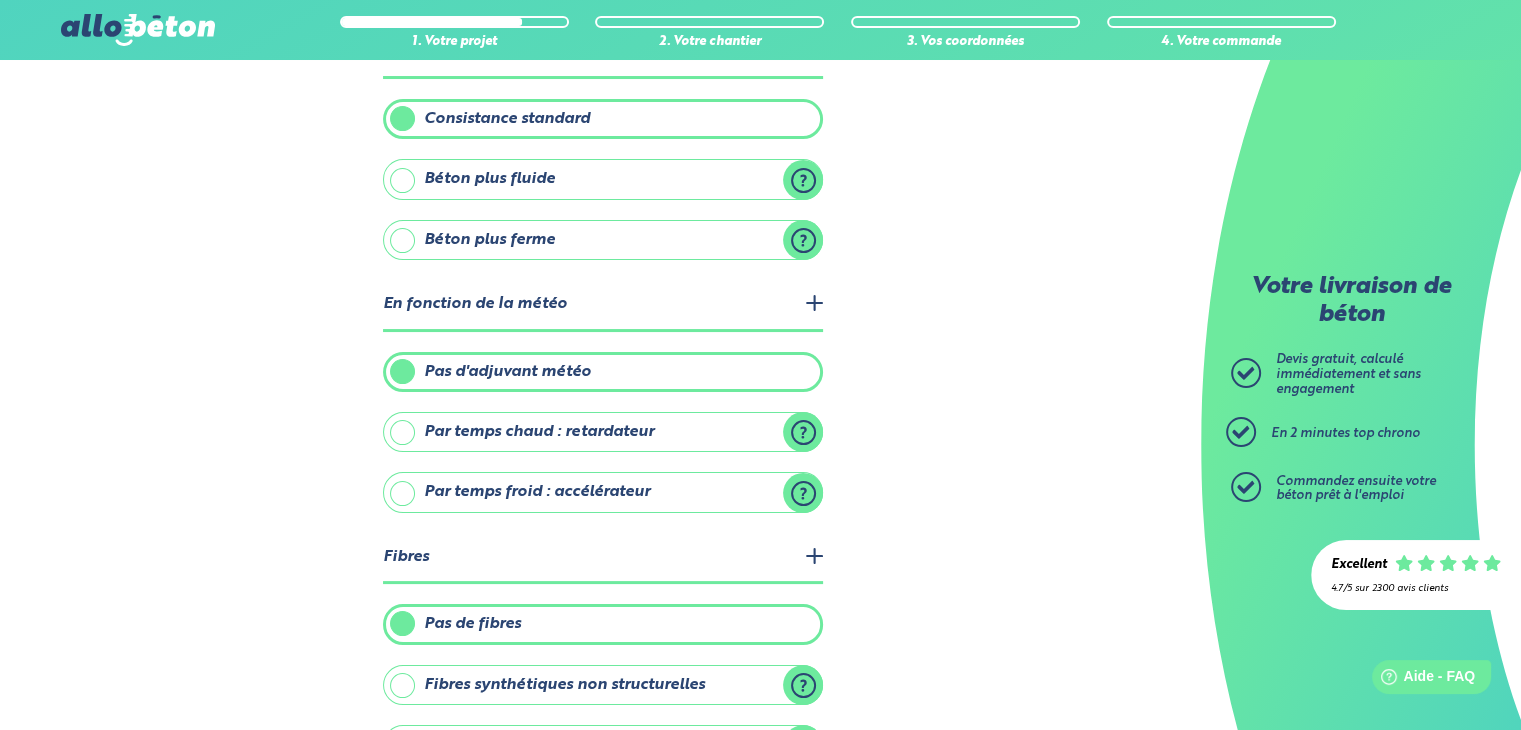scroll, scrollTop: 343, scrollLeft: 0, axis: vertical 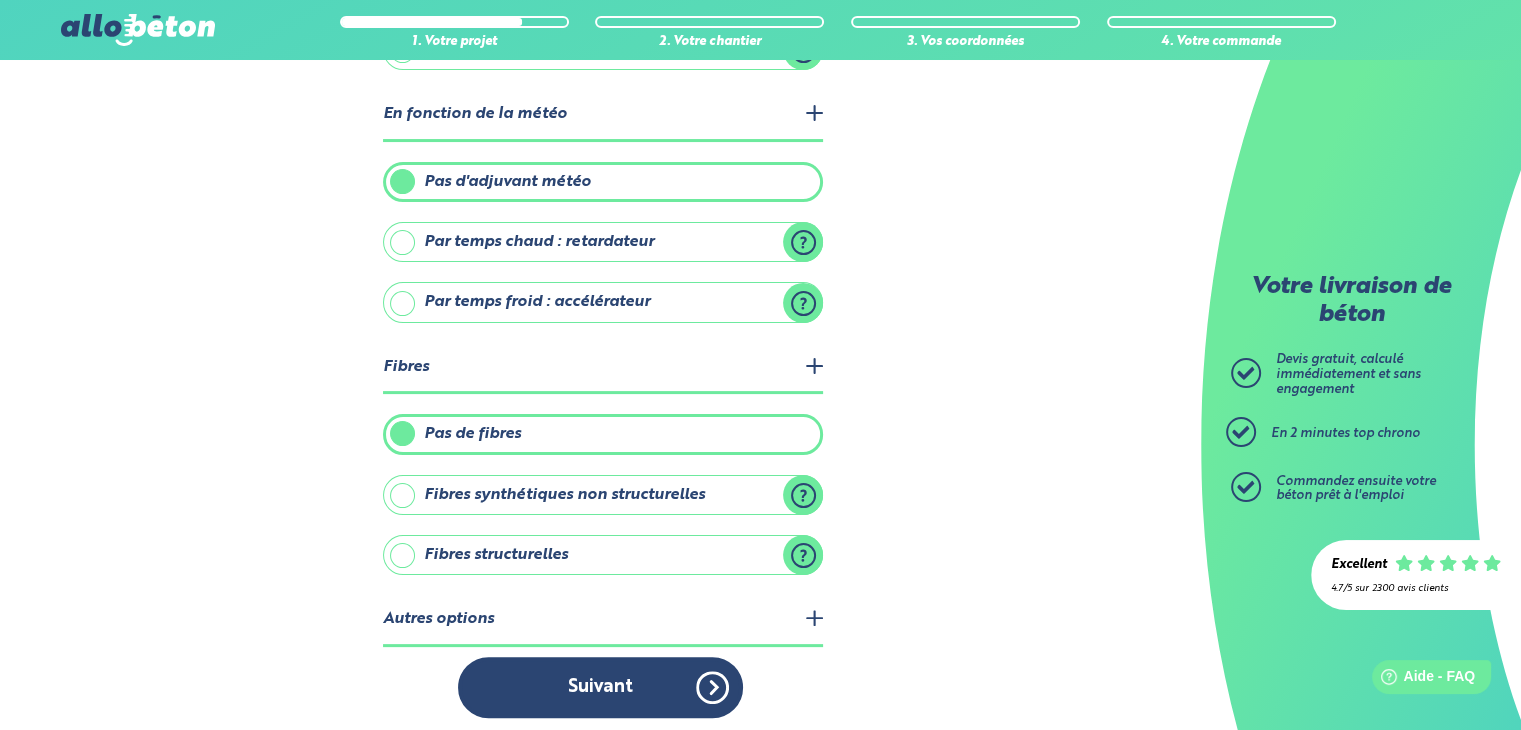 click on "Autres options" at bounding box center (603, 620) 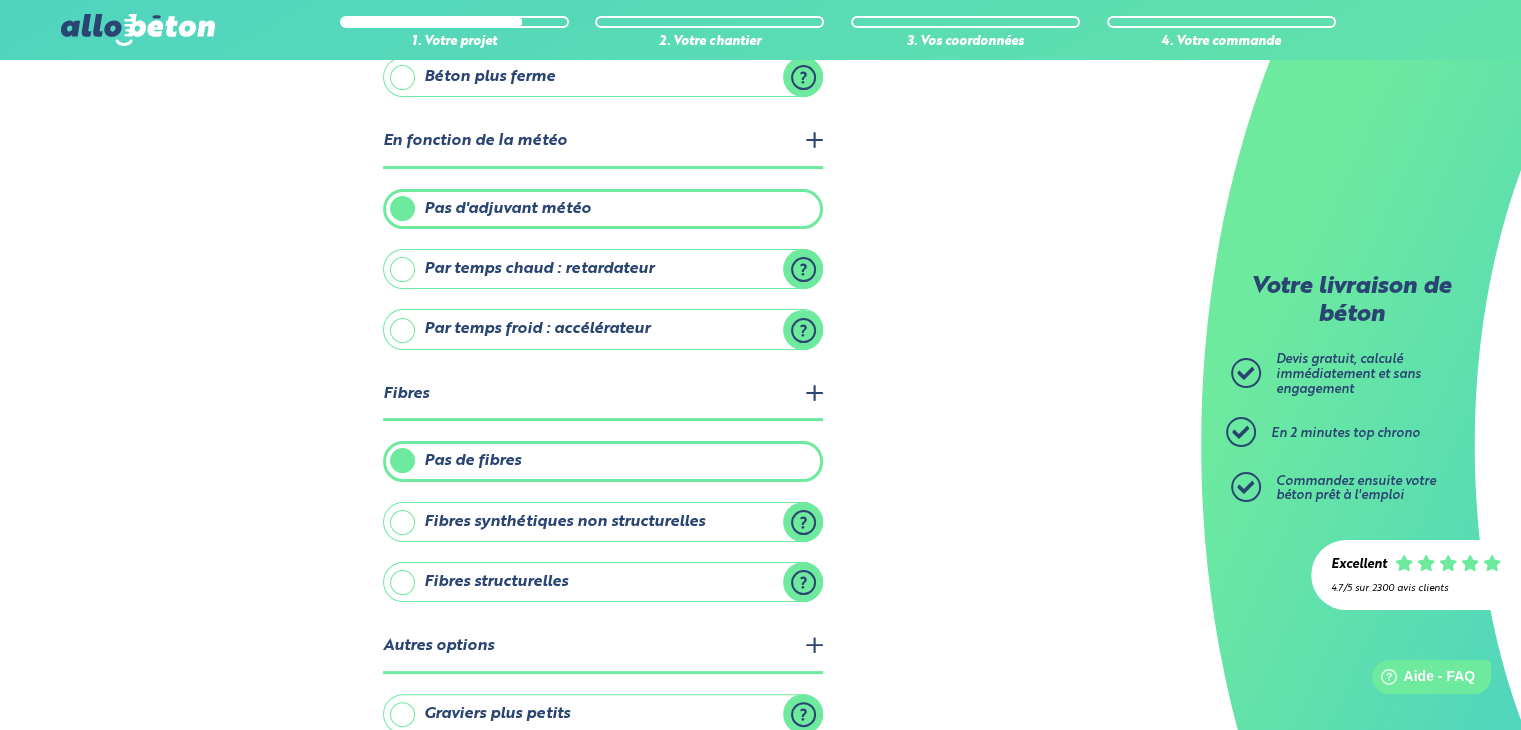 scroll, scrollTop: 472, scrollLeft: 0, axis: vertical 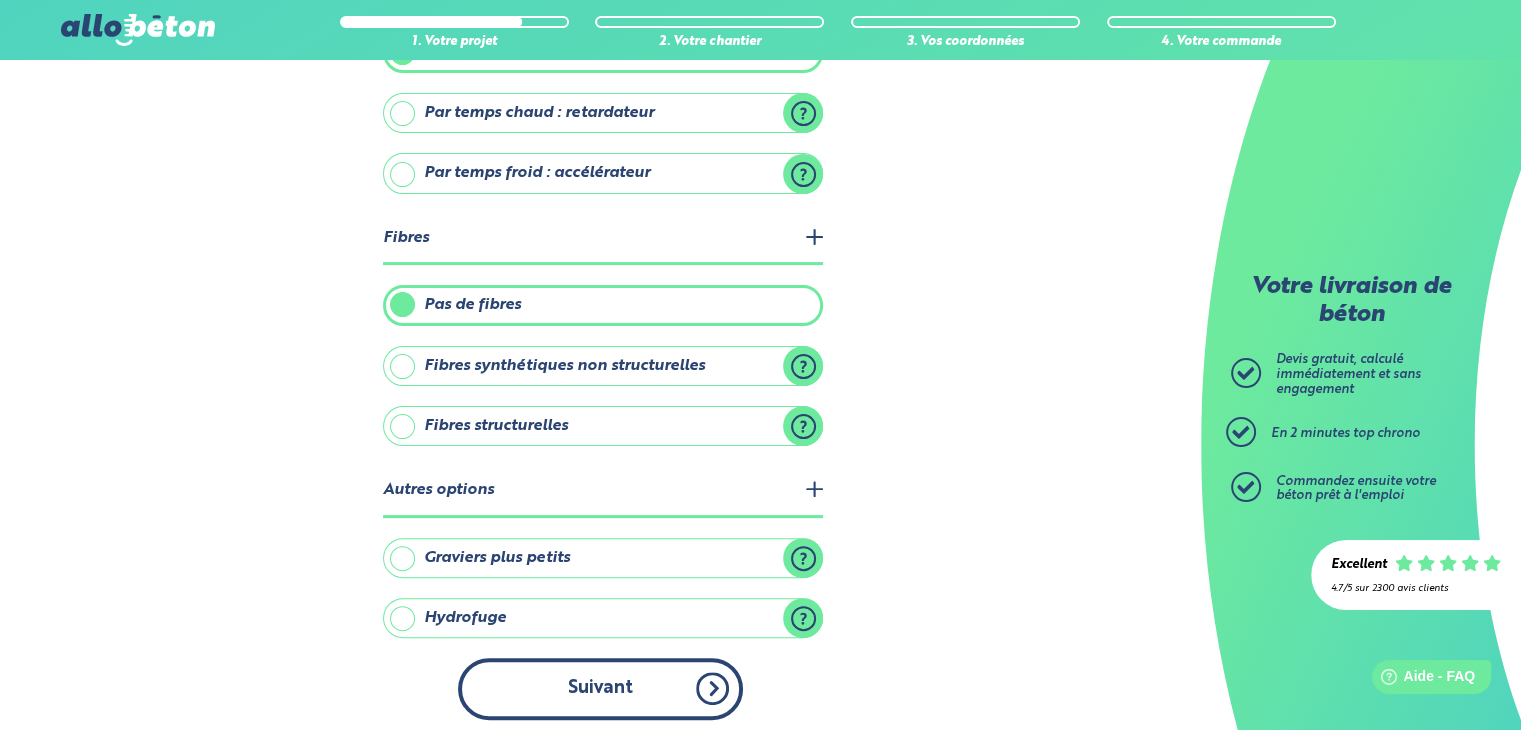 click on "Suivant" at bounding box center (600, 688) 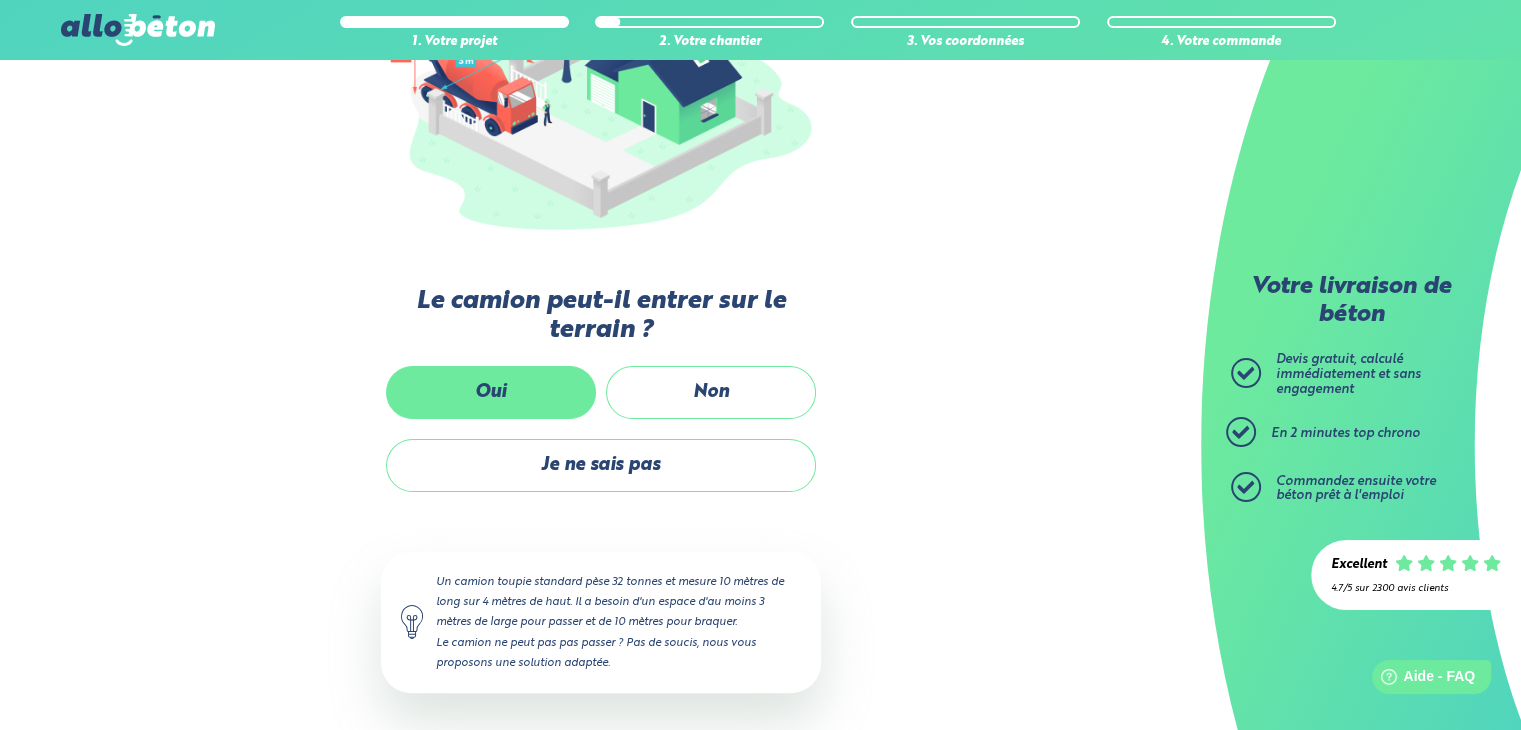 click on "Oui" at bounding box center [491, 392] 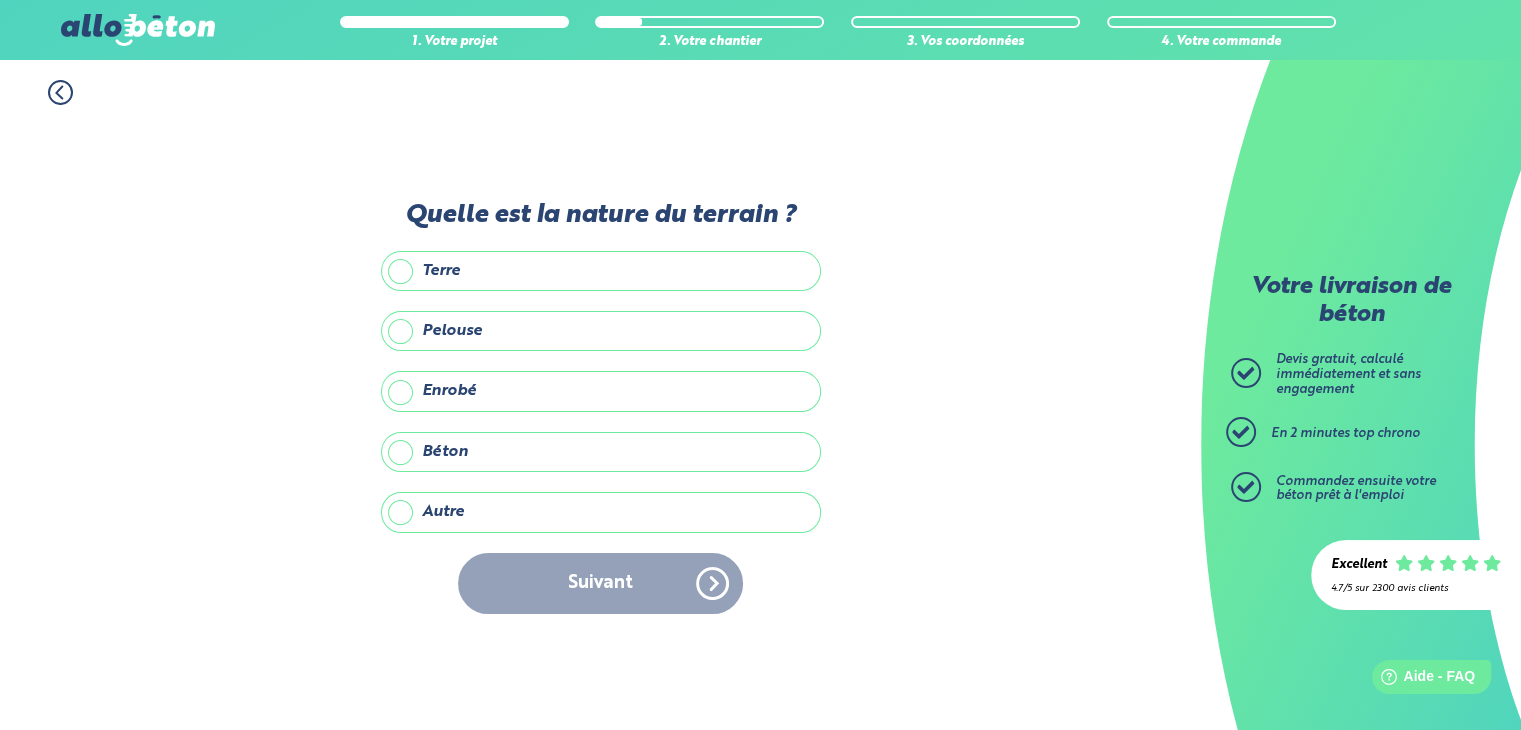 scroll, scrollTop: 0, scrollLeft: 0, axis: both 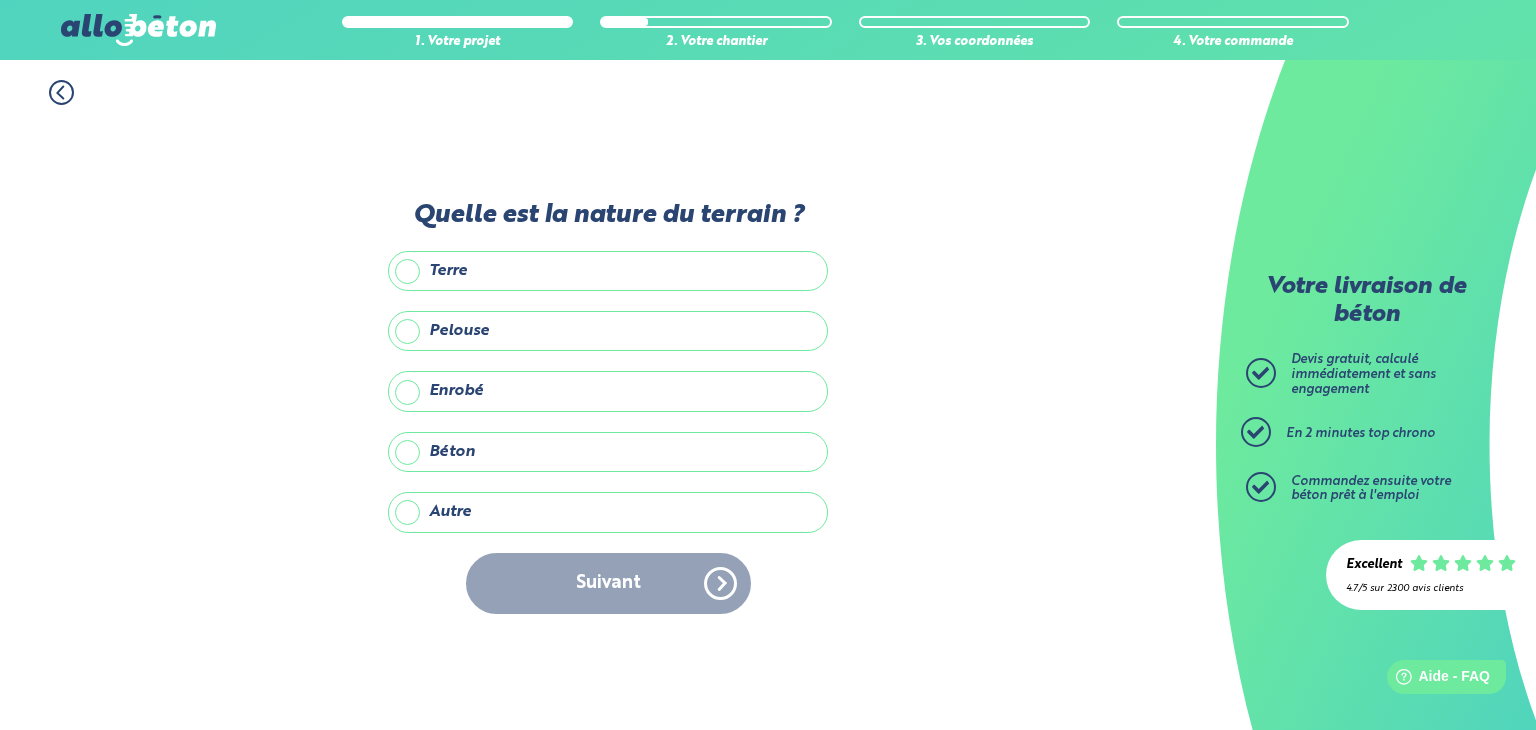click on "Terre" at bounding box center (608, 271) 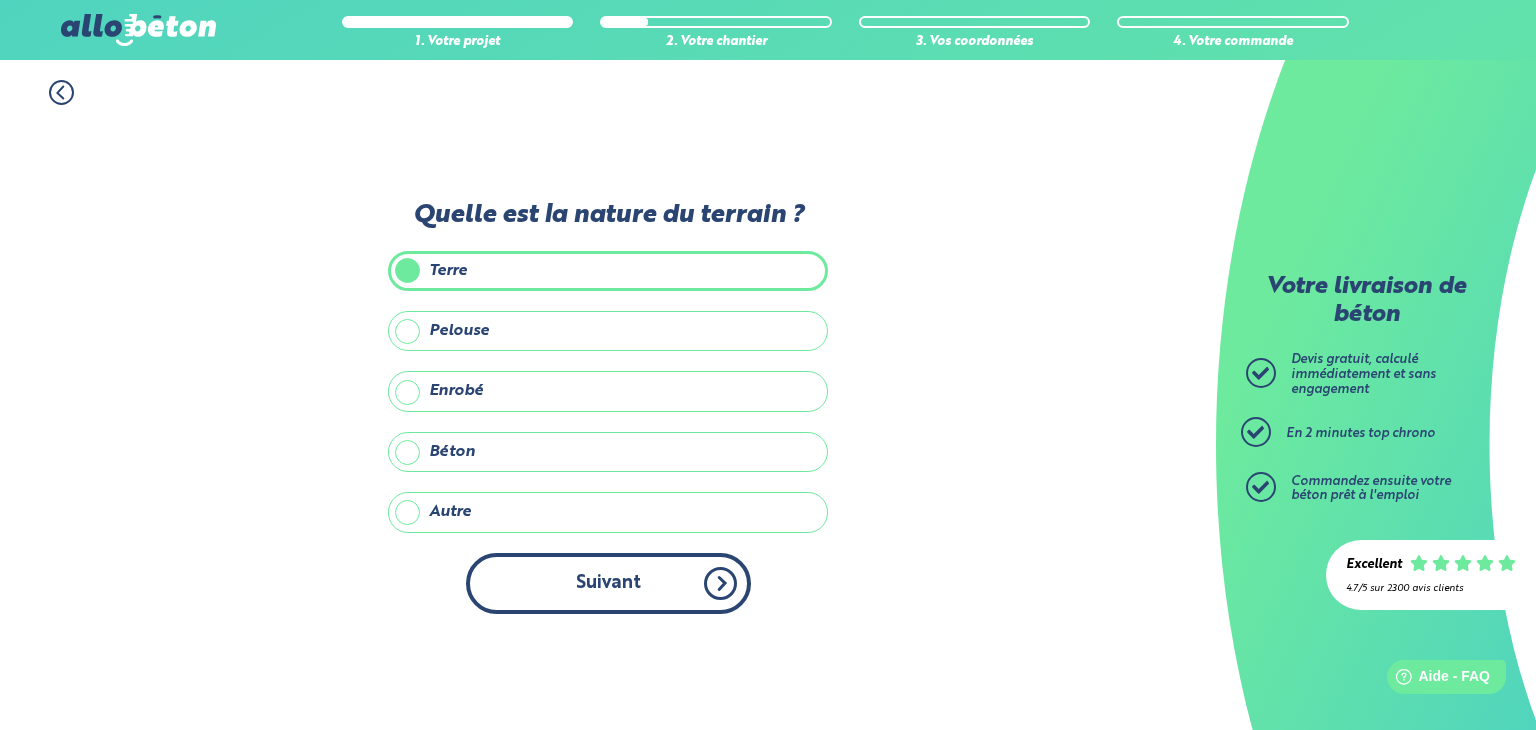 click on "Suivant" at bounding box center [608, 583] 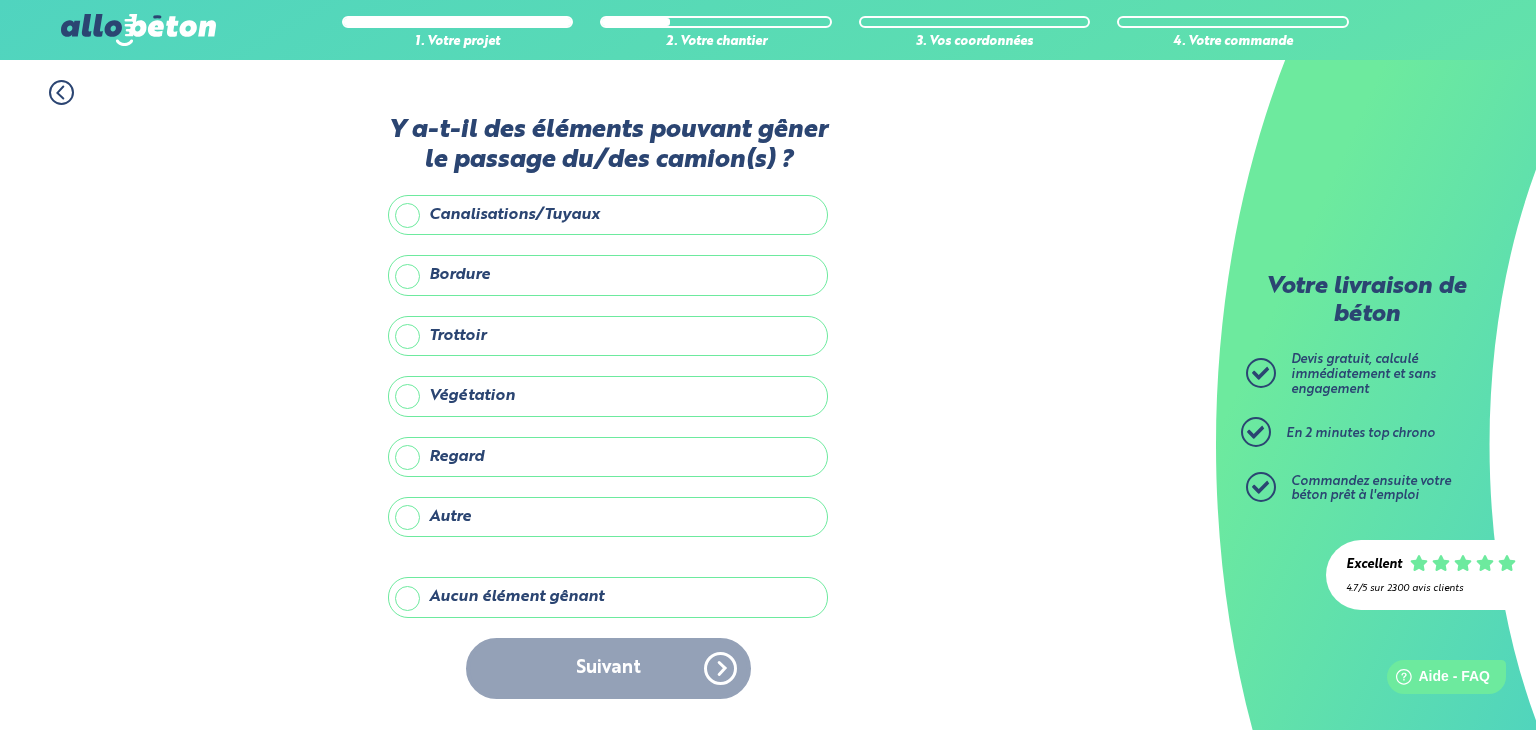 click on "Aucun élément gênant" at bounding box center [608, 597] 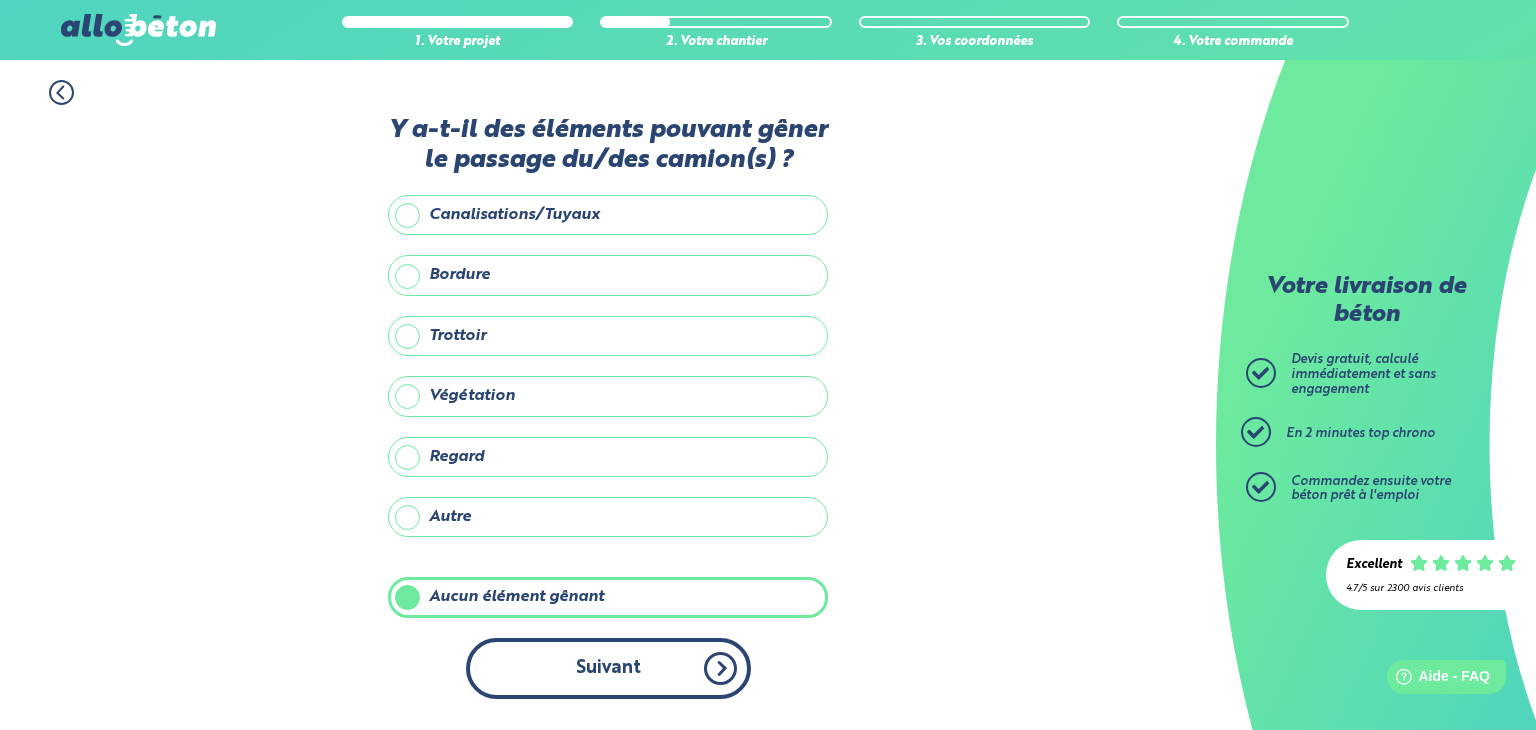 click on "Suivant" at bounding box center (608, 668) 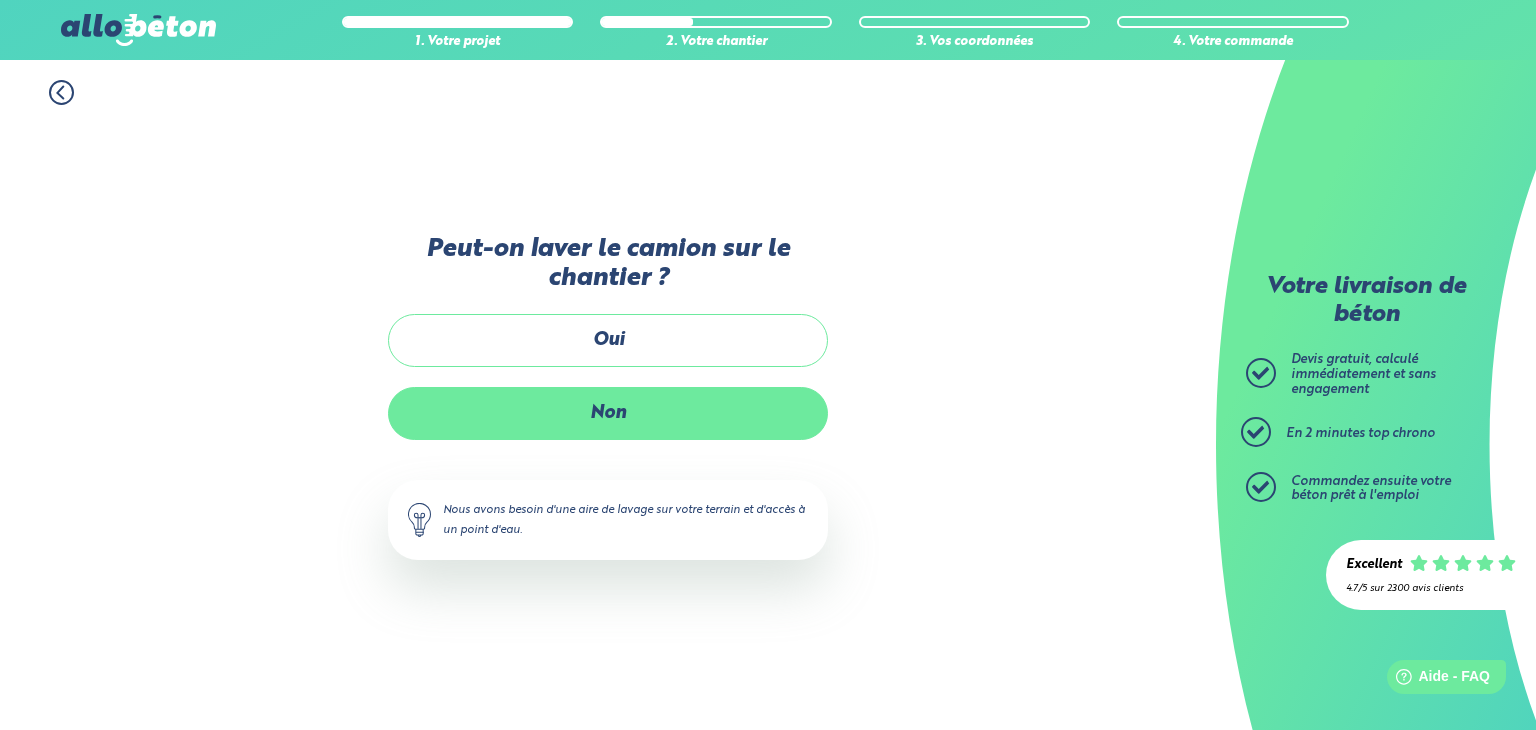 click on "Non" at bounding box center (608, 413) 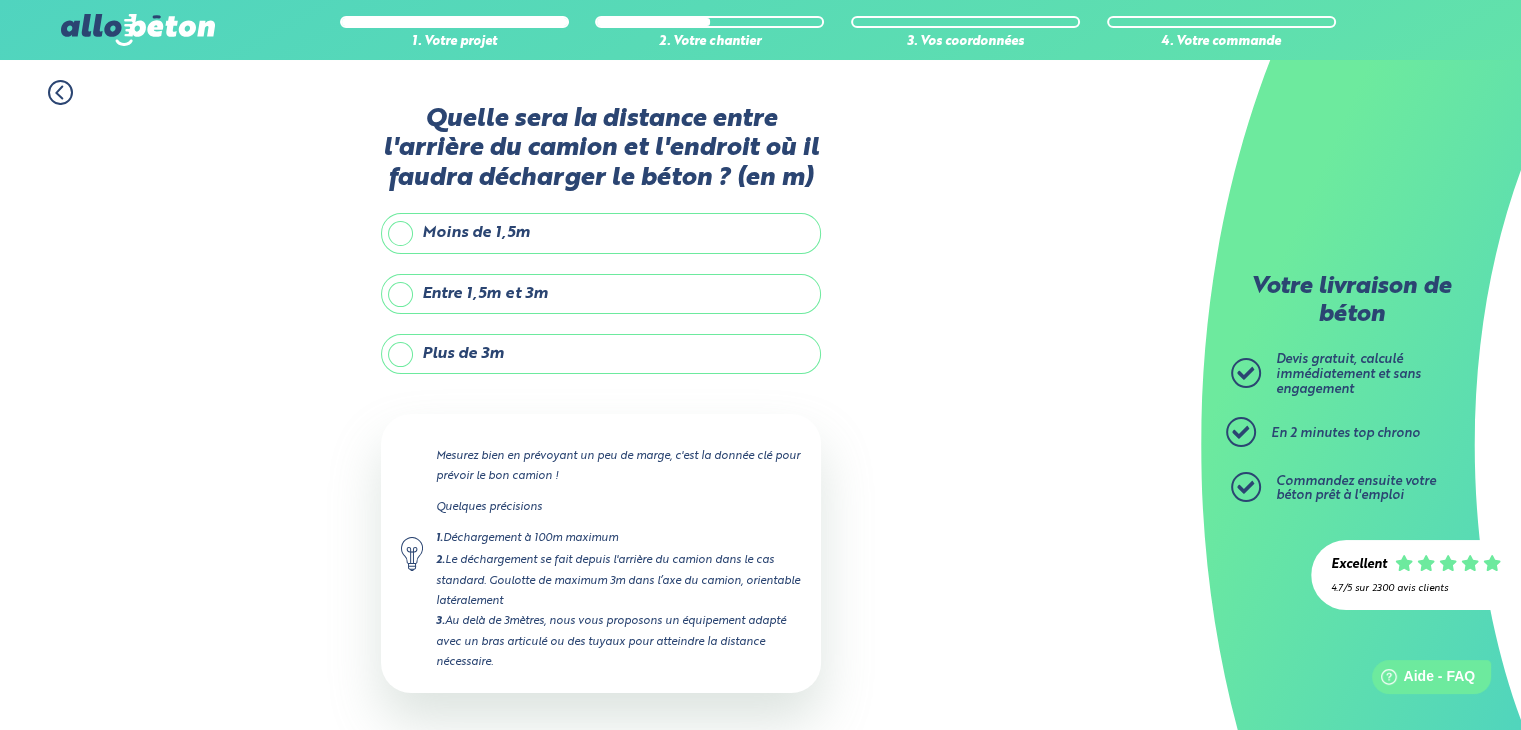 click on "Quelle sera la distance entre l'arrière du camion et l'endroit où il faudra décharger le béton ? (en m)              Moins de 1,5m              Entre 1,5m et 3m              Plus de 3m              Précisez la distance en mètres              m
Mesurez bien en prévoyant un peu de marge, c'est la donnée clé pour prévoir le bon camion !
Quelques précisions
1.  Déchargement à 100m maximum
2.  Le déchargement se fait depuis l'arrière du camion dans le cas standard. Goulotte de maximum 3m dans l’axe du camion, orientable latéralement
3.  Au delà de 3mètres, nous vous proposons un équipement adapté avec un bras articulé ou des tuyaux pour atteindre la distance nécessaire.
Suivant" at bounding box center [601, 459] 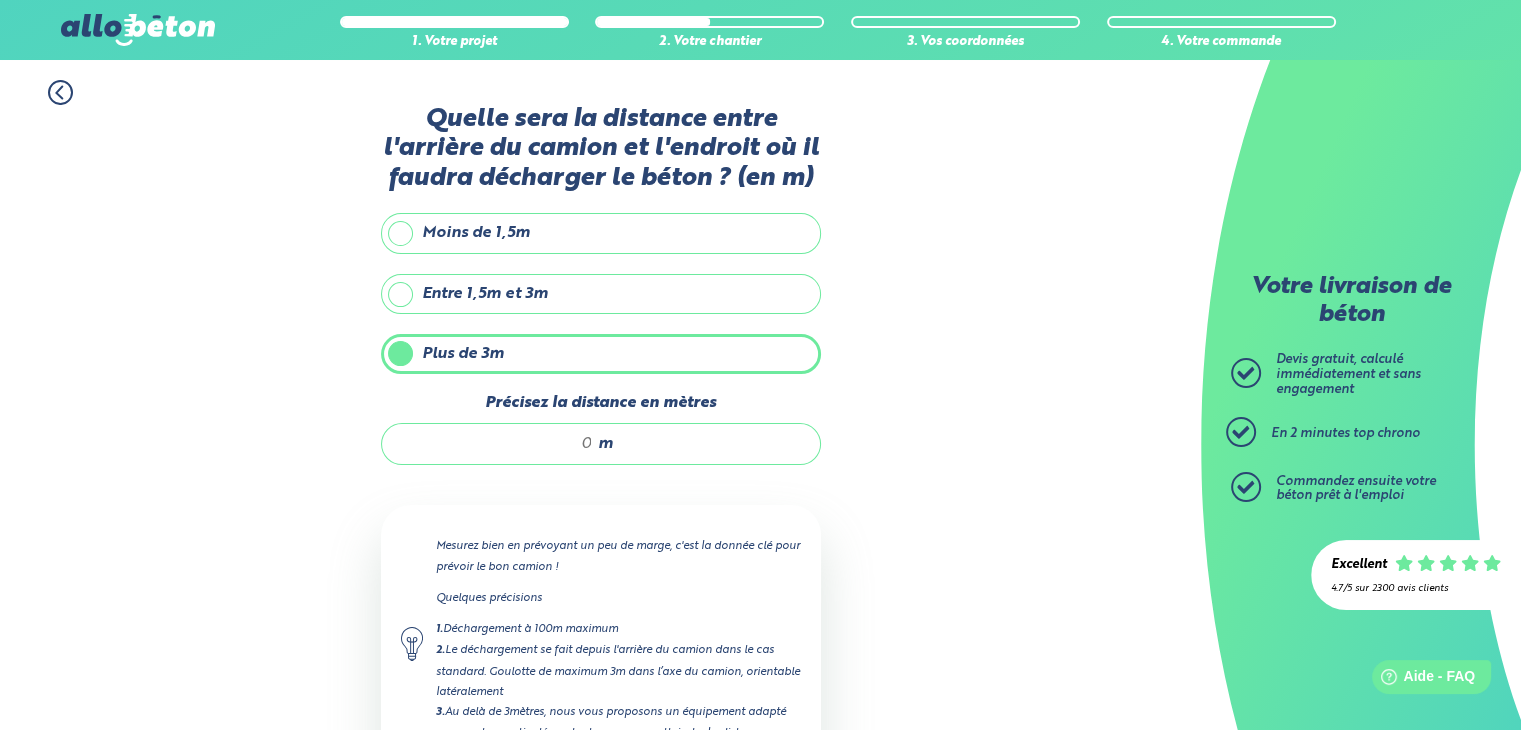 click on "Précisez la distance en mètres" at bounding box center (497, 444) 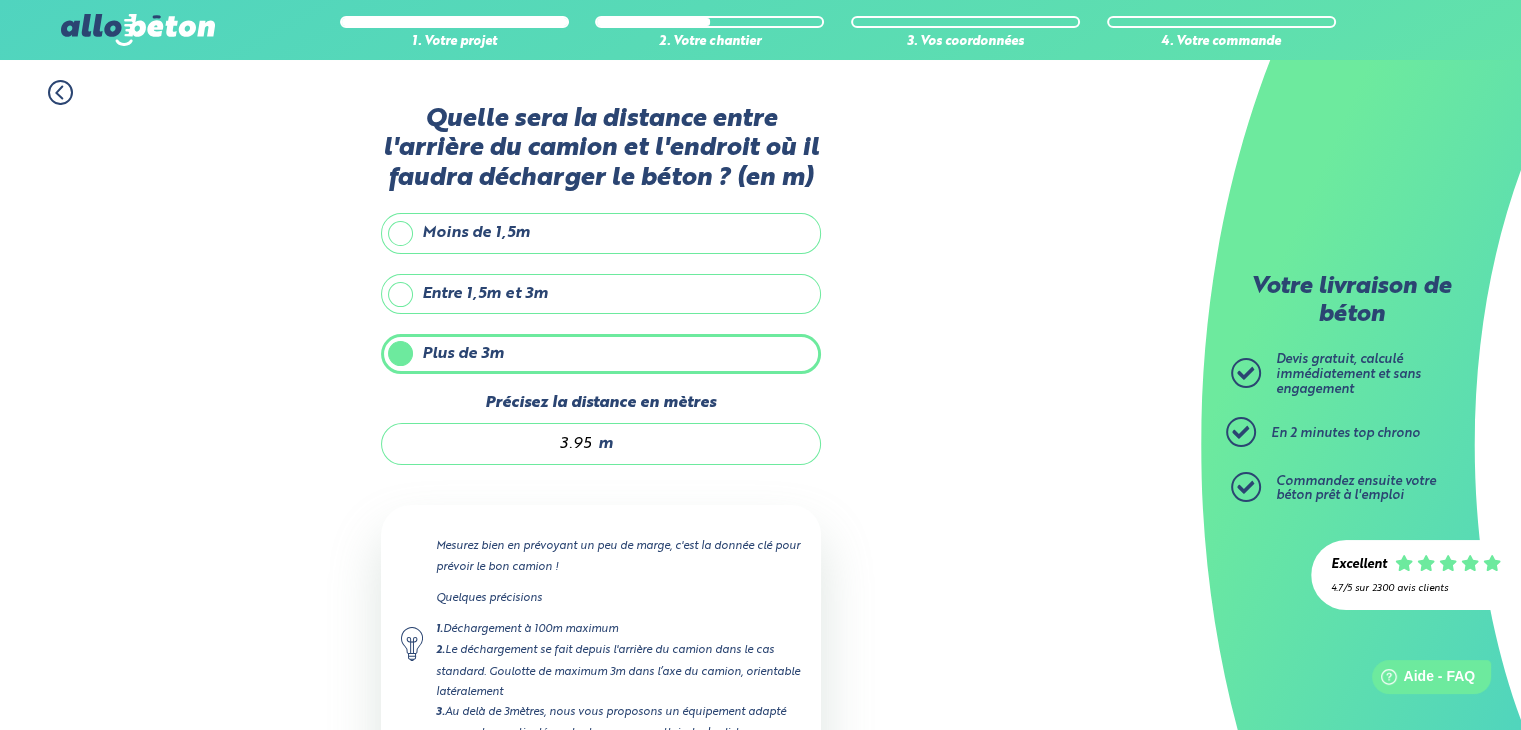 scroll, scrollTop: 169, scrollLeft: 0, axis: vertical 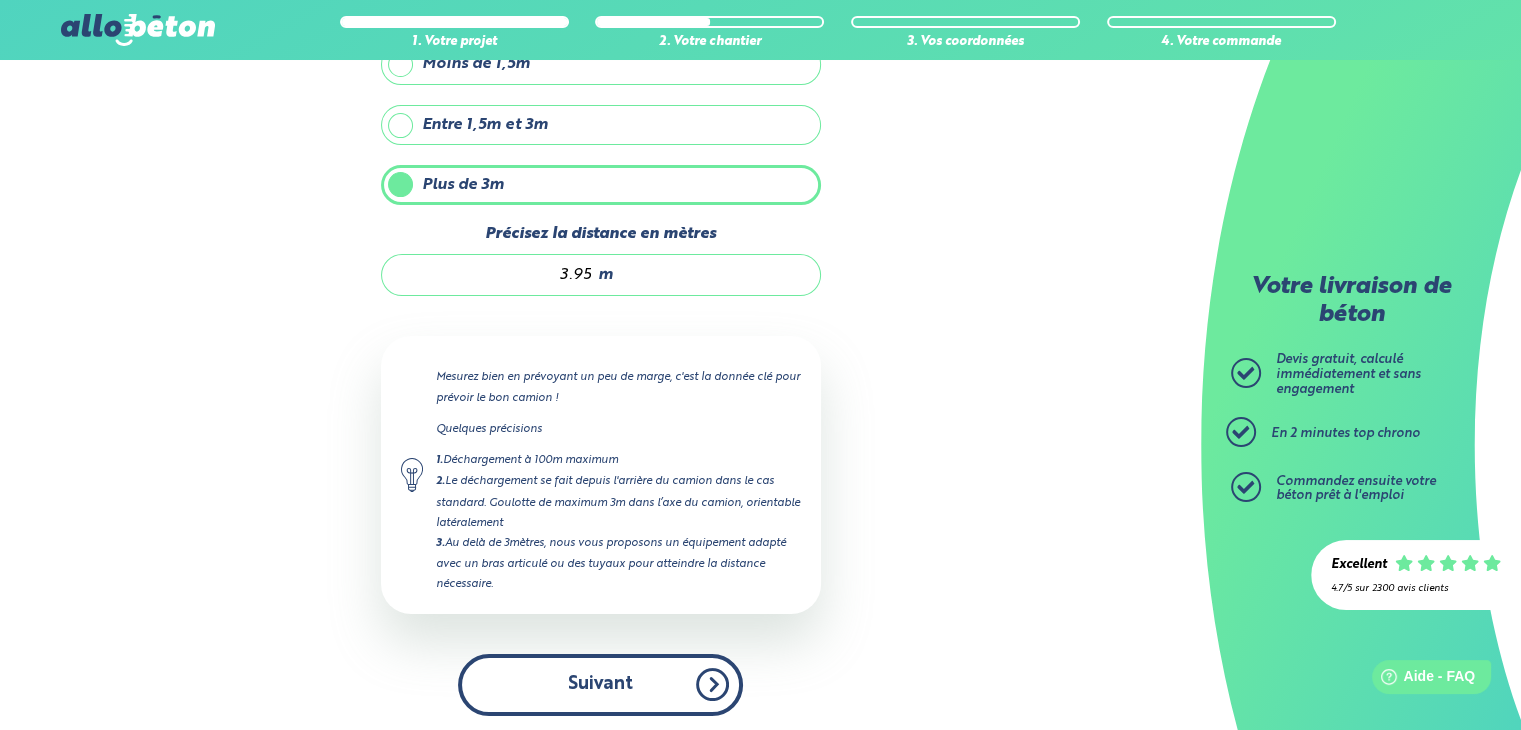 click on "Suivant" at bounding box center (600, 684) 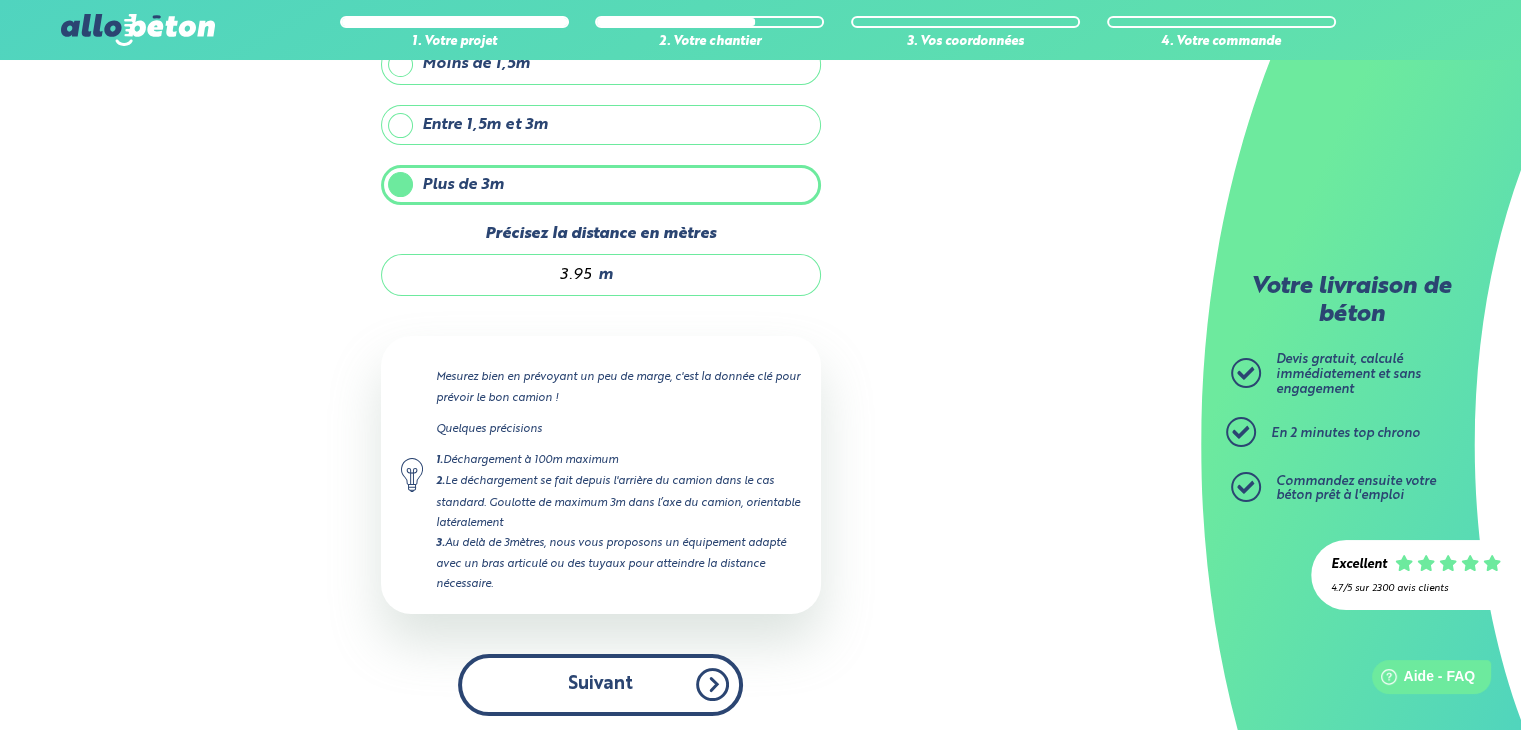 scroll, scrollTop: 0, scrollLeft: 0, axis: both 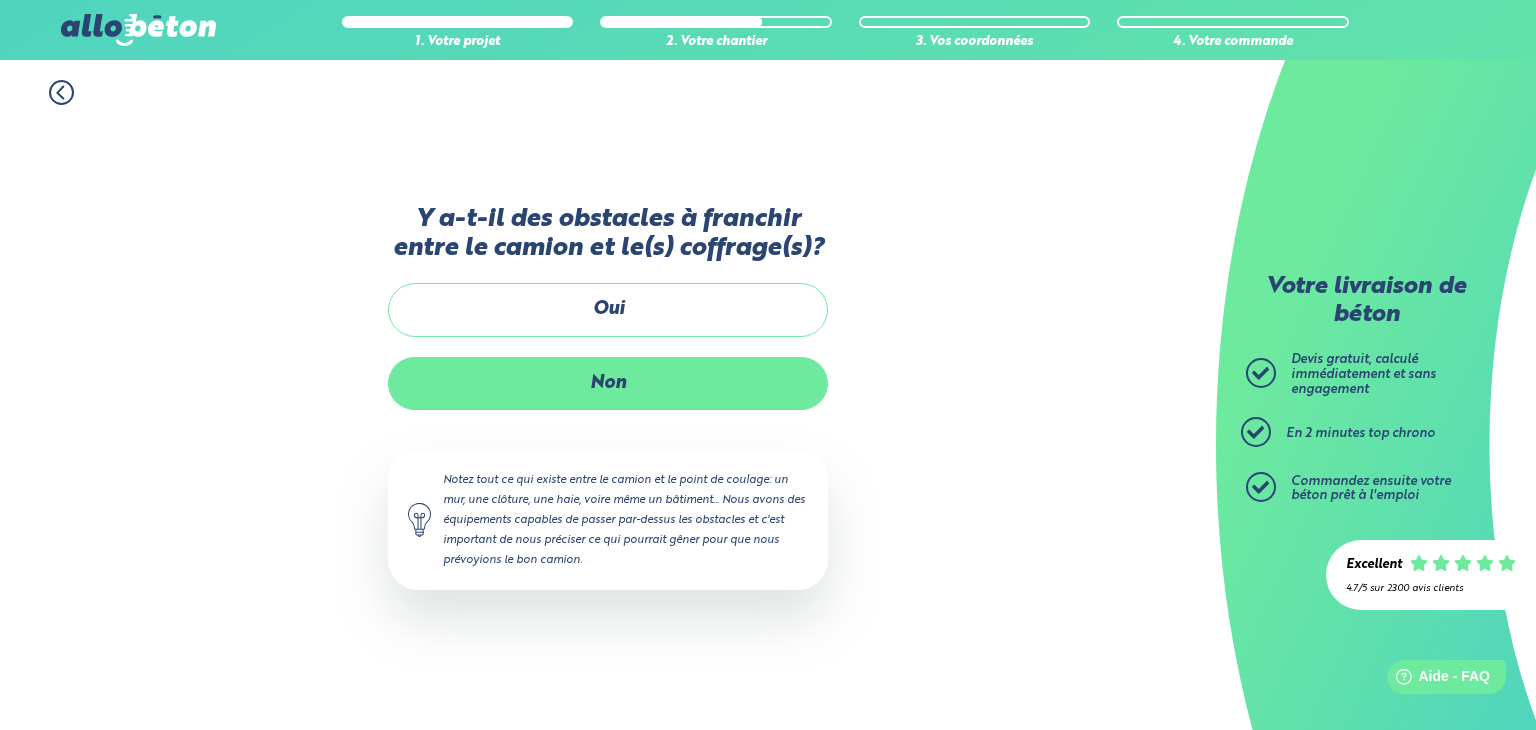 click on "Non" at bounding box center [608, 383] 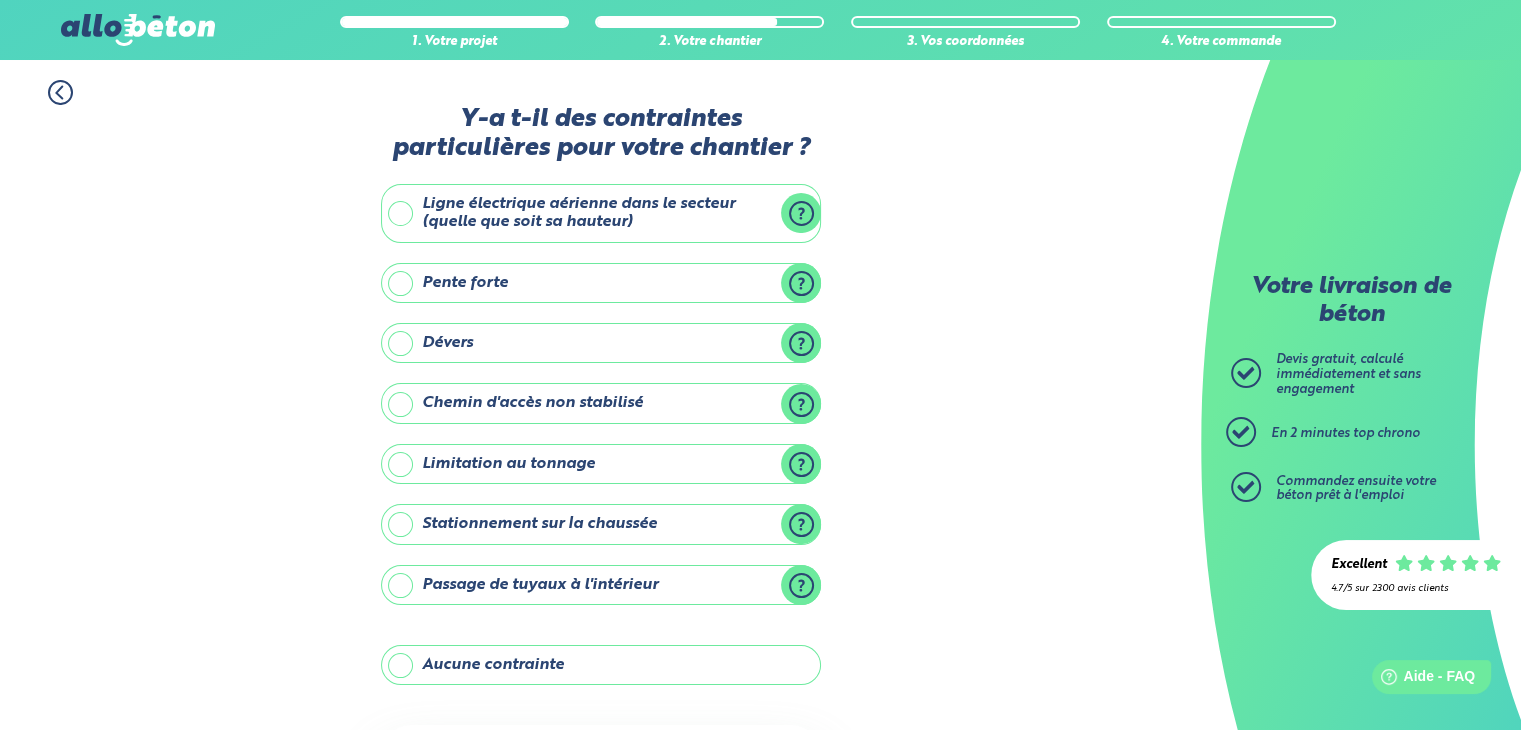 click on "Aucune contrainte" at bounding box center (601, 665) 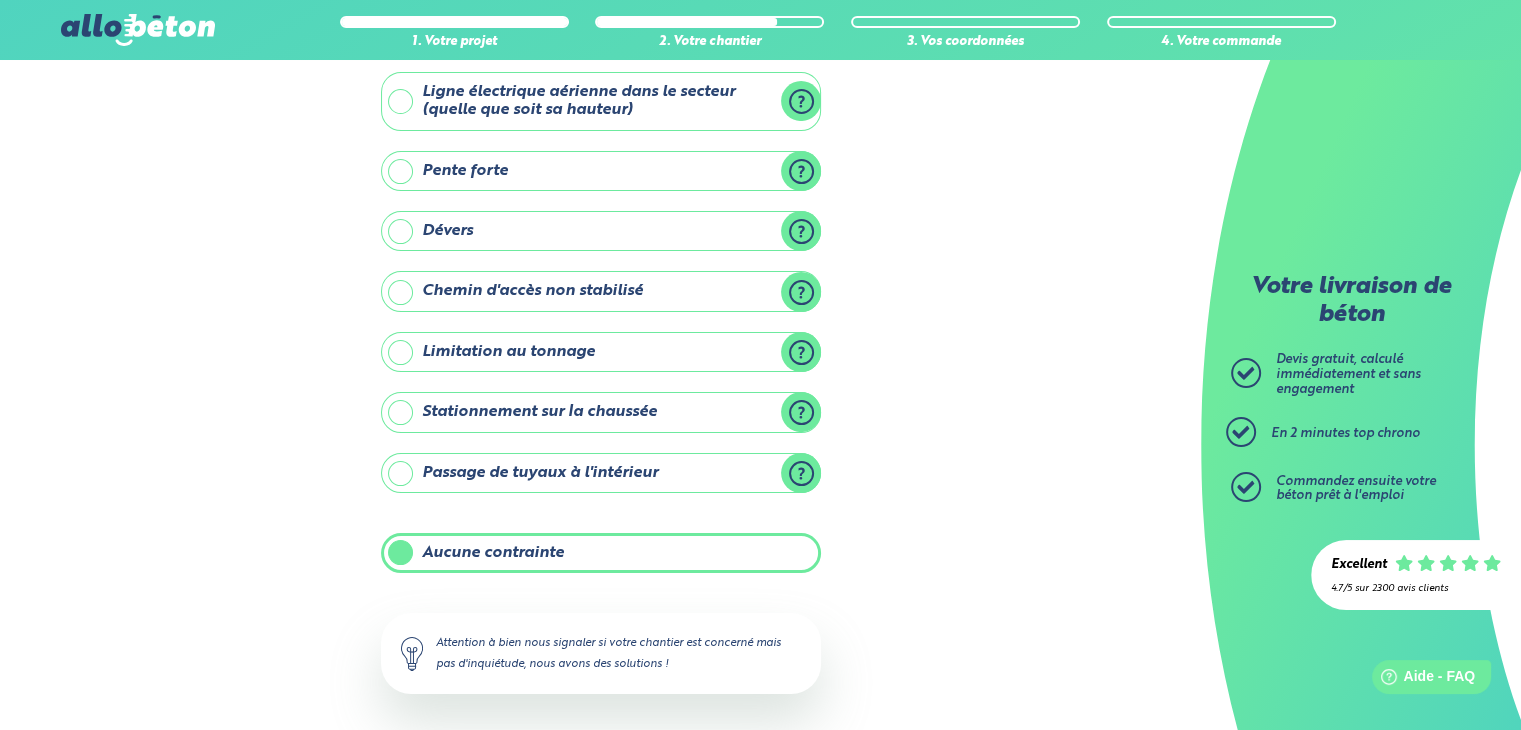 scroll, scrollTop: 193, scrollLeft: 0, axis: vertical 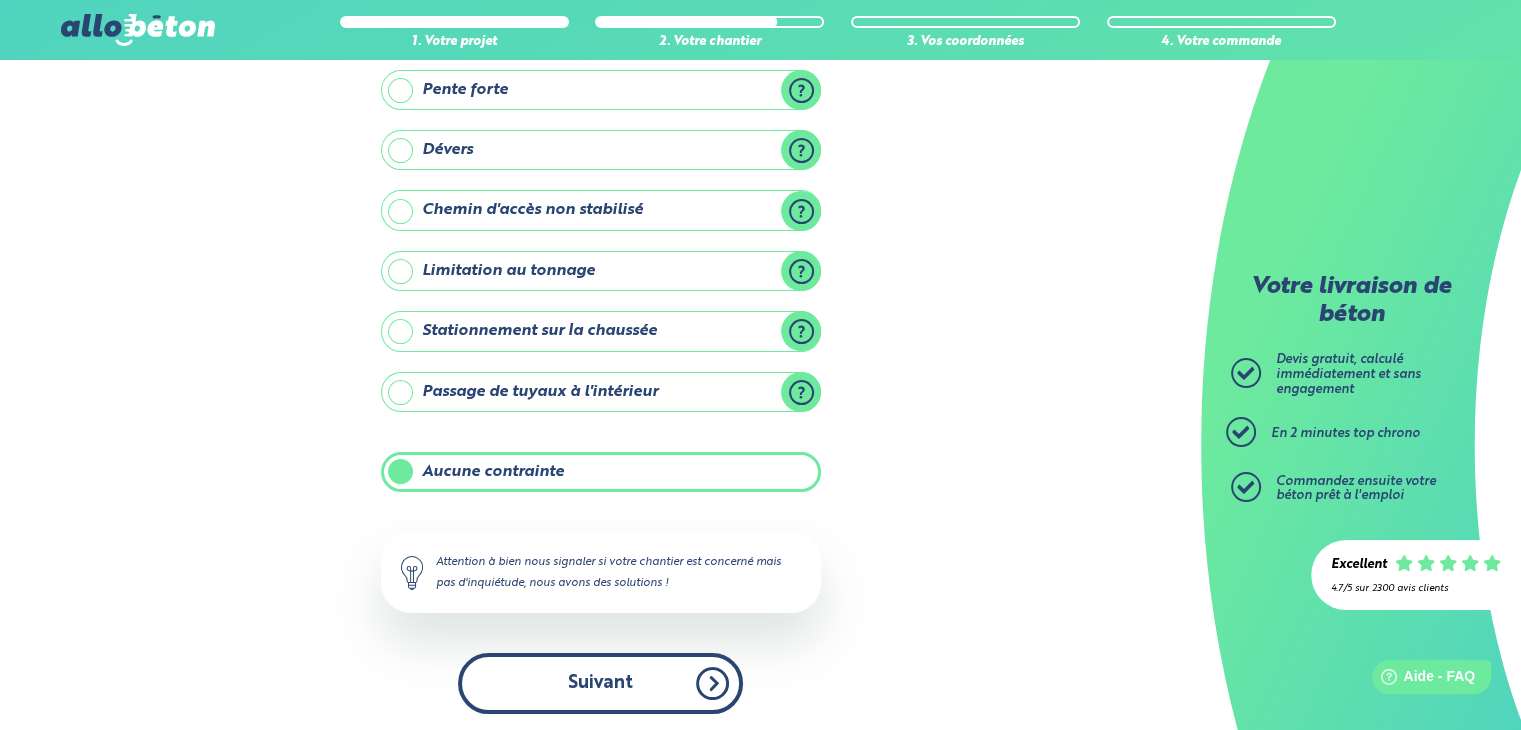 click on "Suivant" at bounding box center (600, 683) 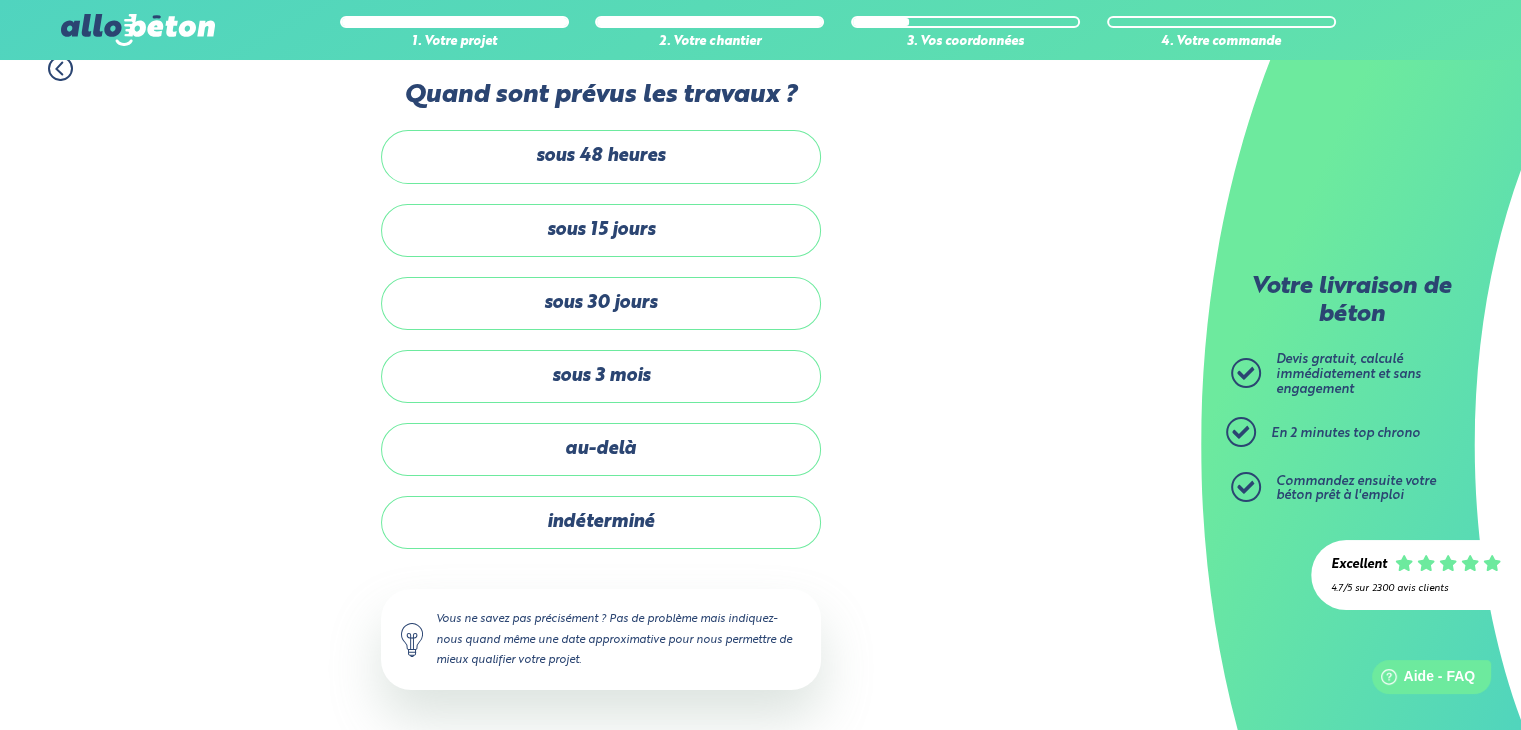 scroll, scrollTop: 21, scrollLeft: 0, axis: vertical 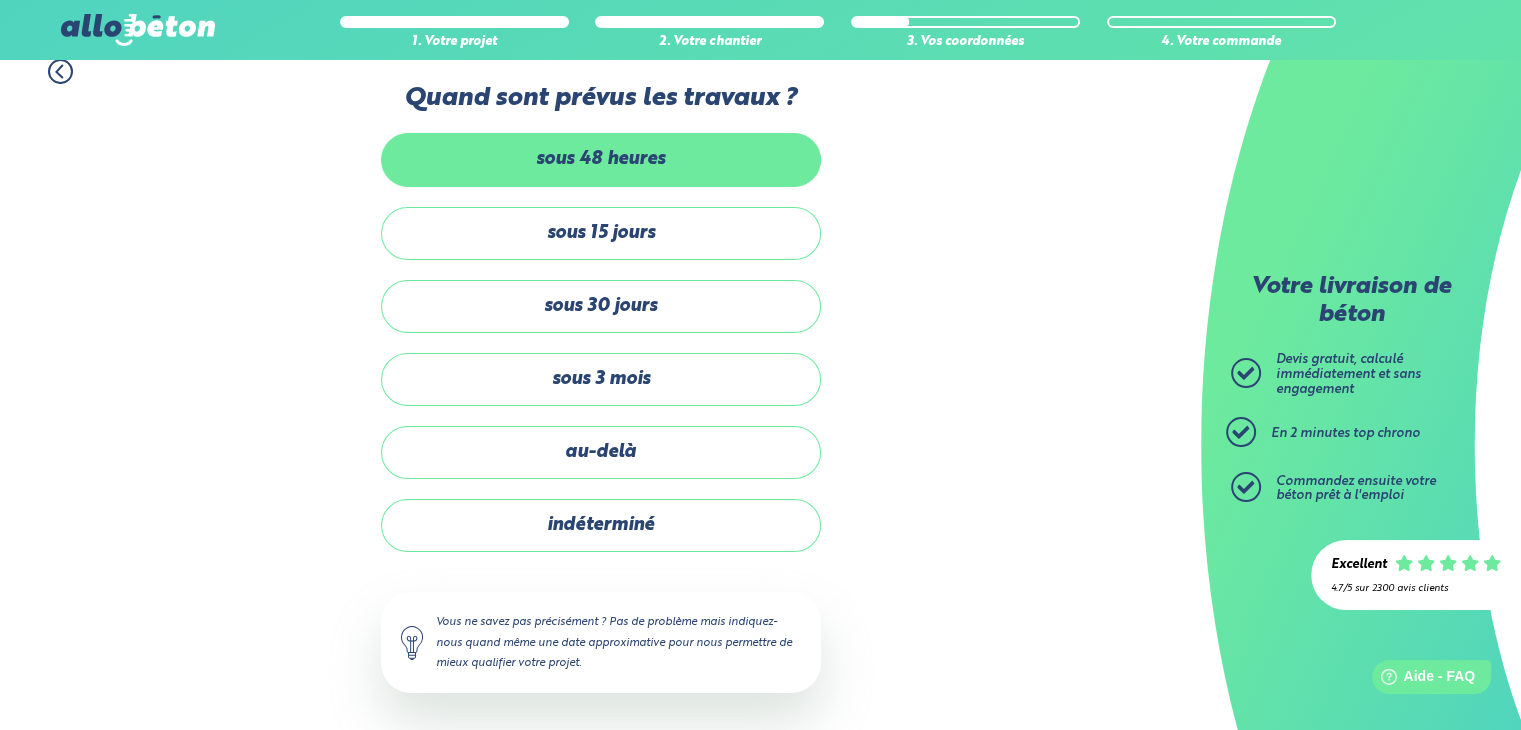 click on "sous 48 heures" at bounding box center (601, 159) 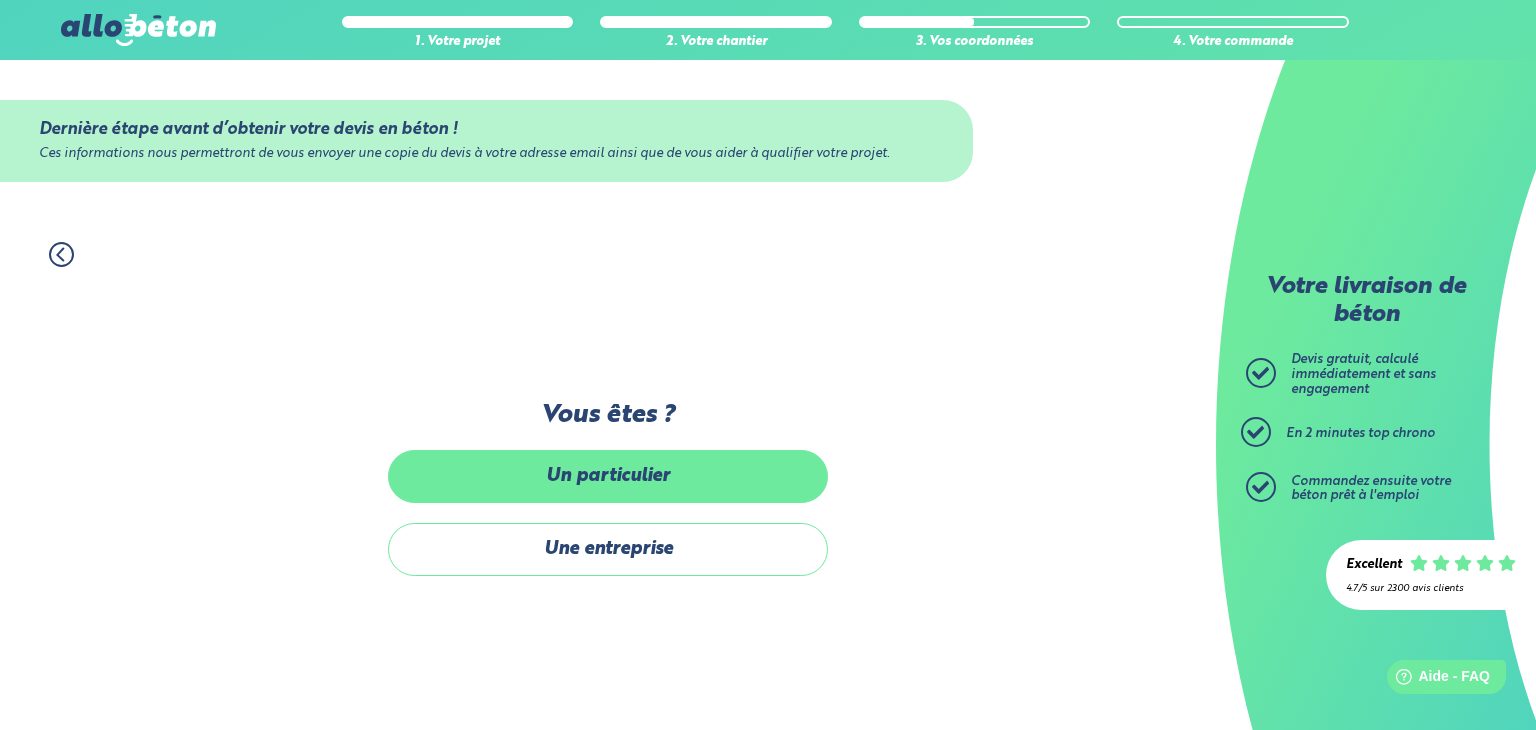 click on "Un particulier" at bounding box center [608, 476] 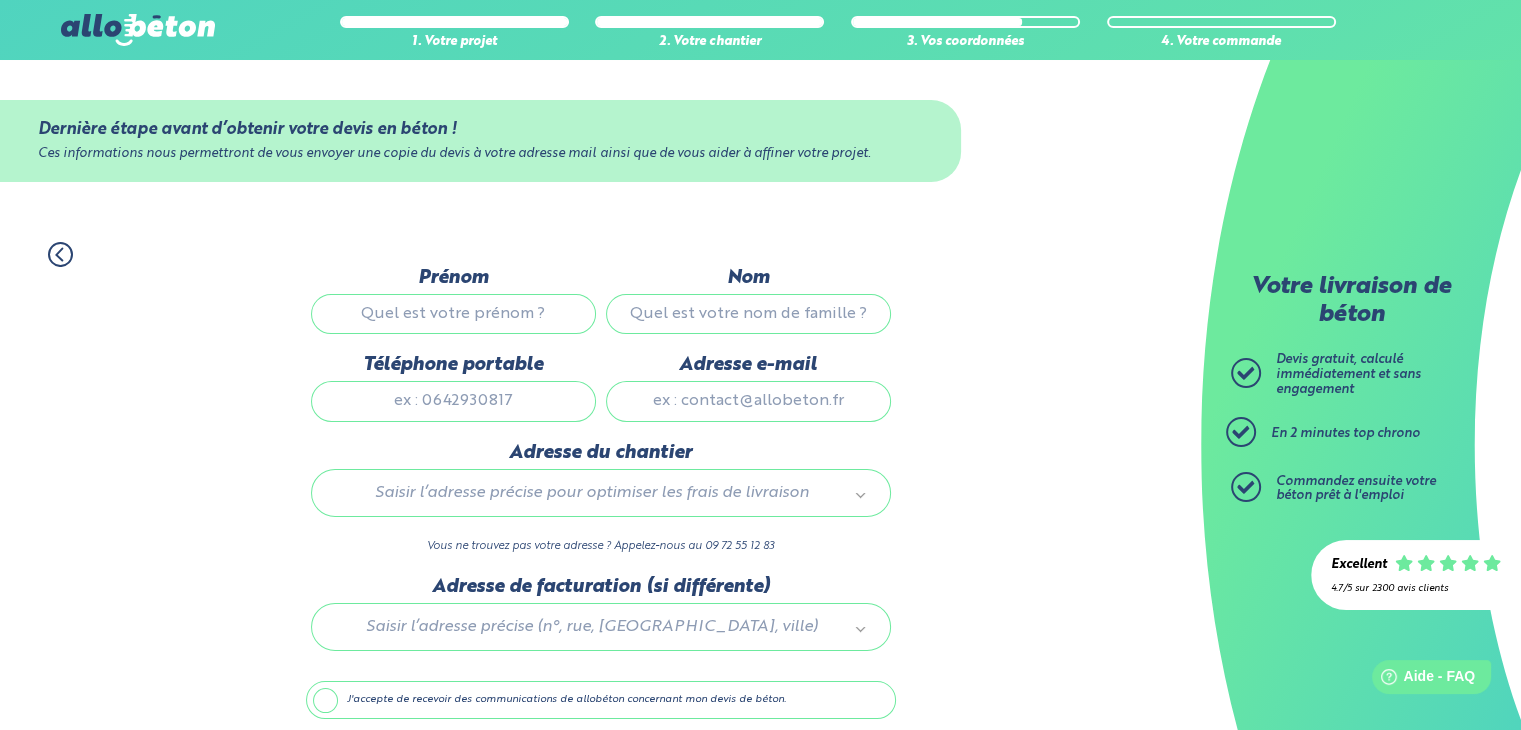 click on "Prénom" at bounding box center (453, 314) 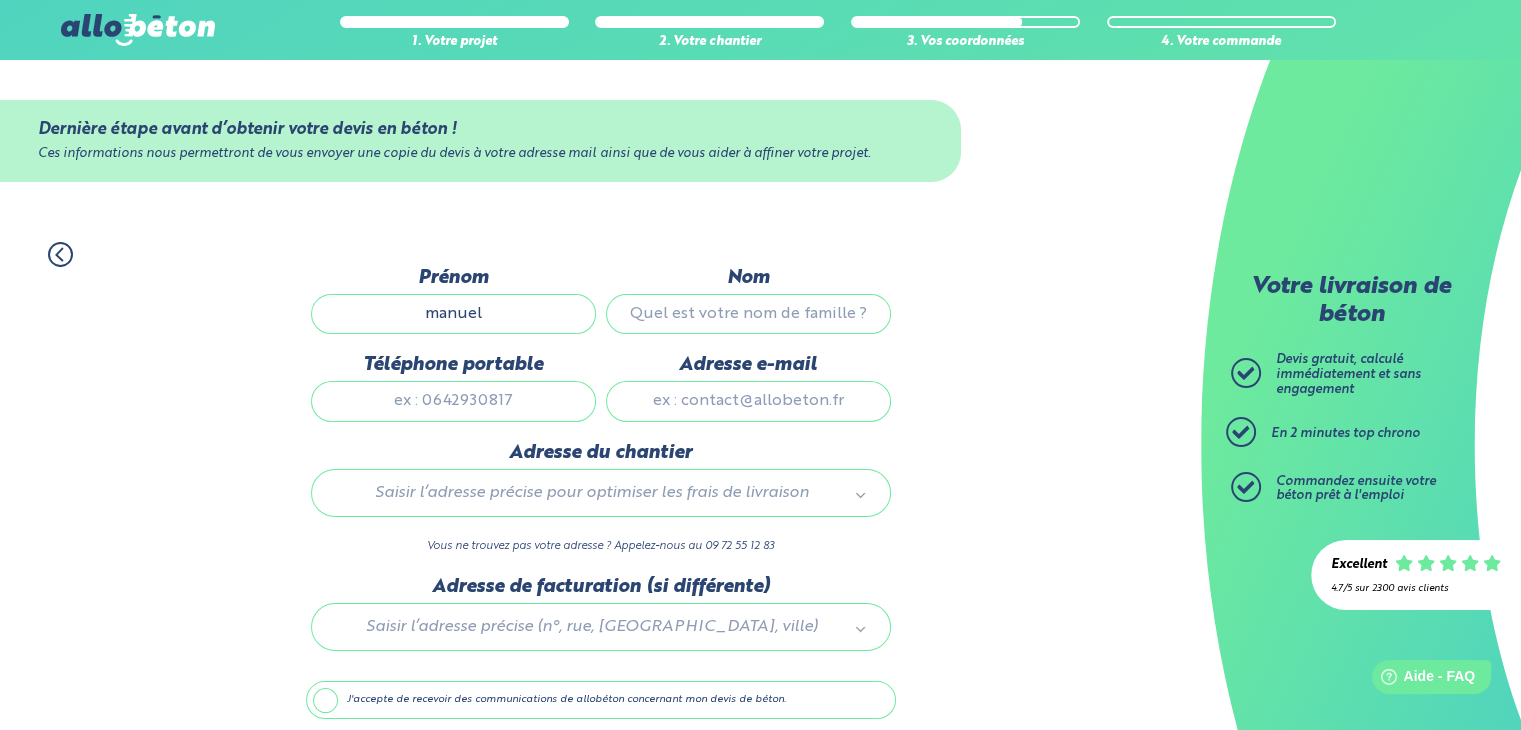 click on "Nom" at bounding box center [748, 314] 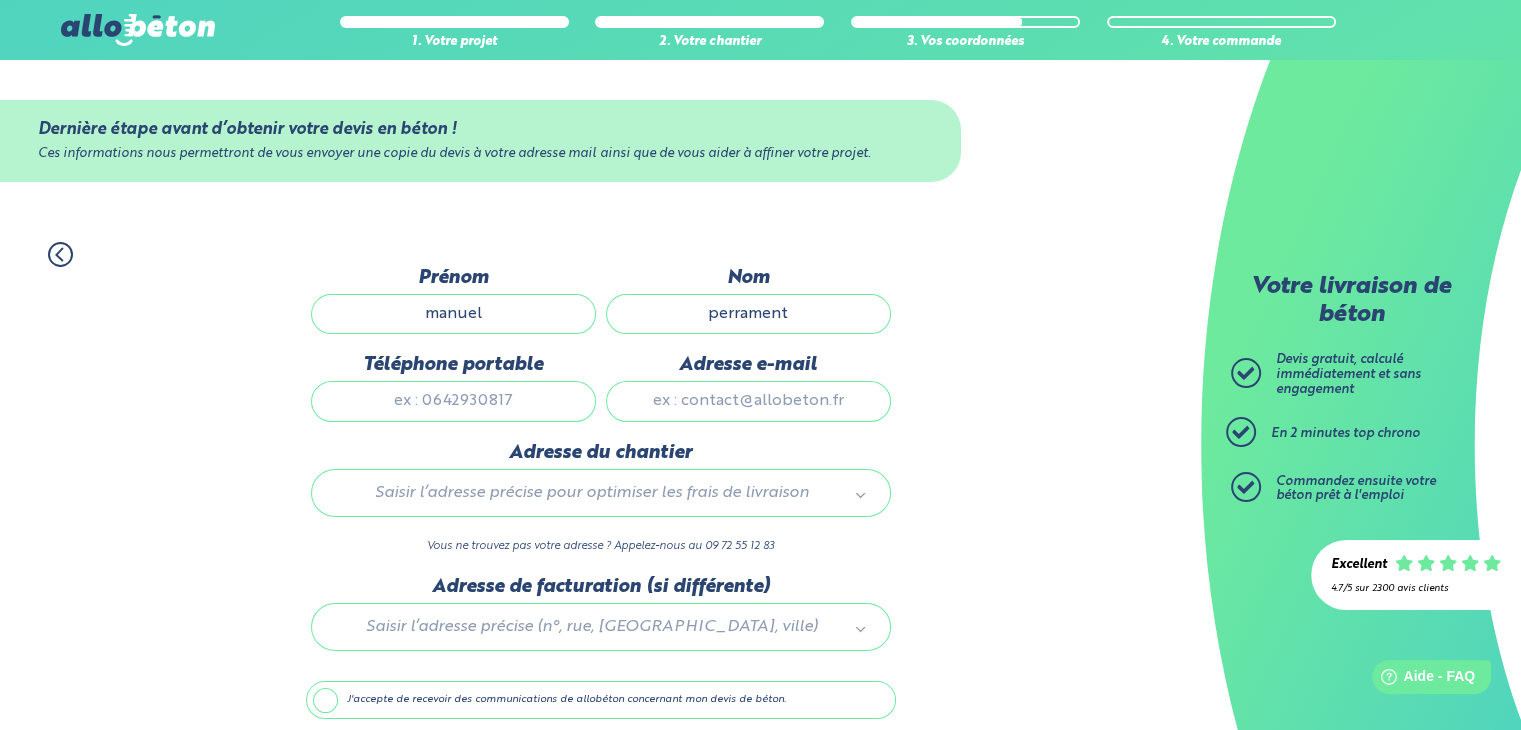 click on "Téléphone portable" at bounding box center (453, 401) 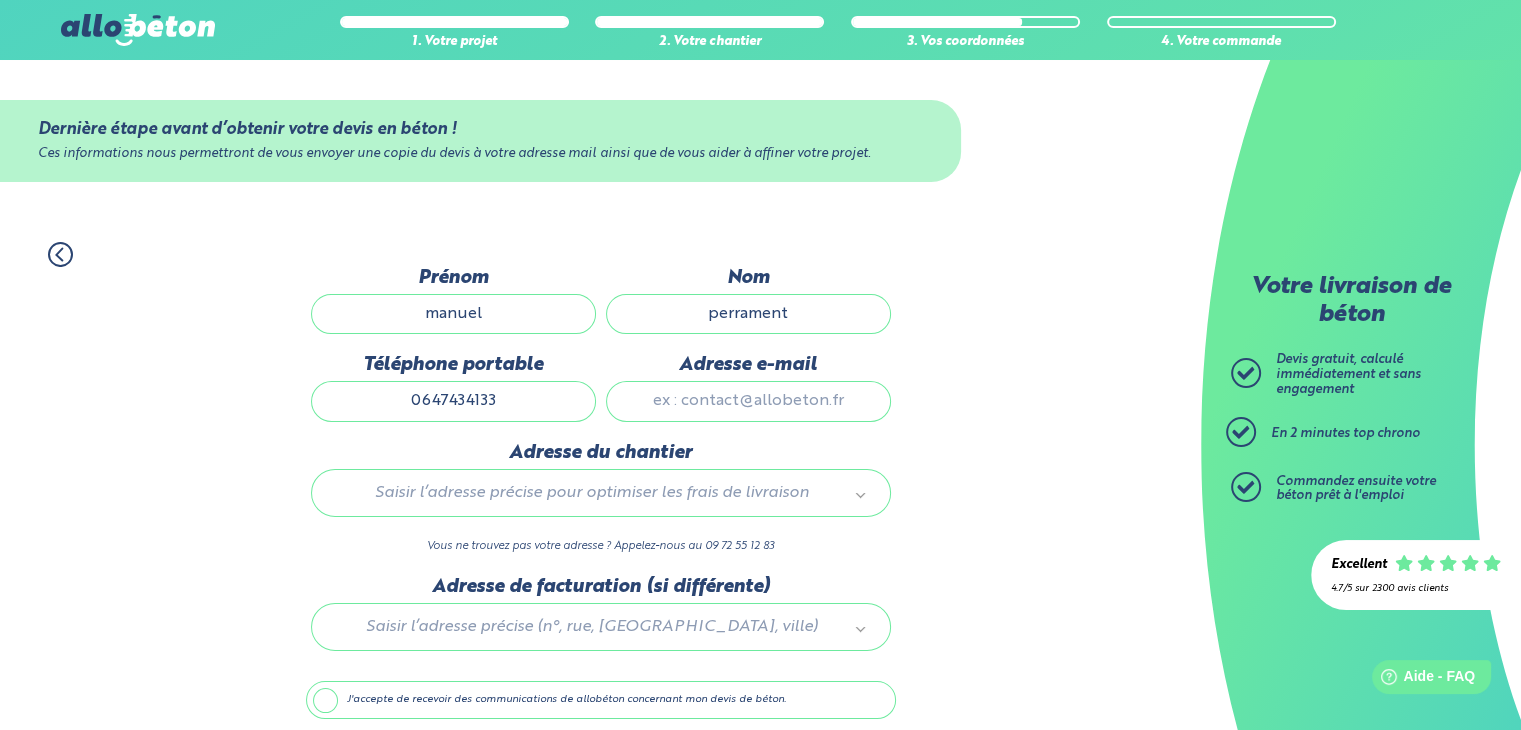 click on "Adresse e-mail" at bounding box center [748, 401] 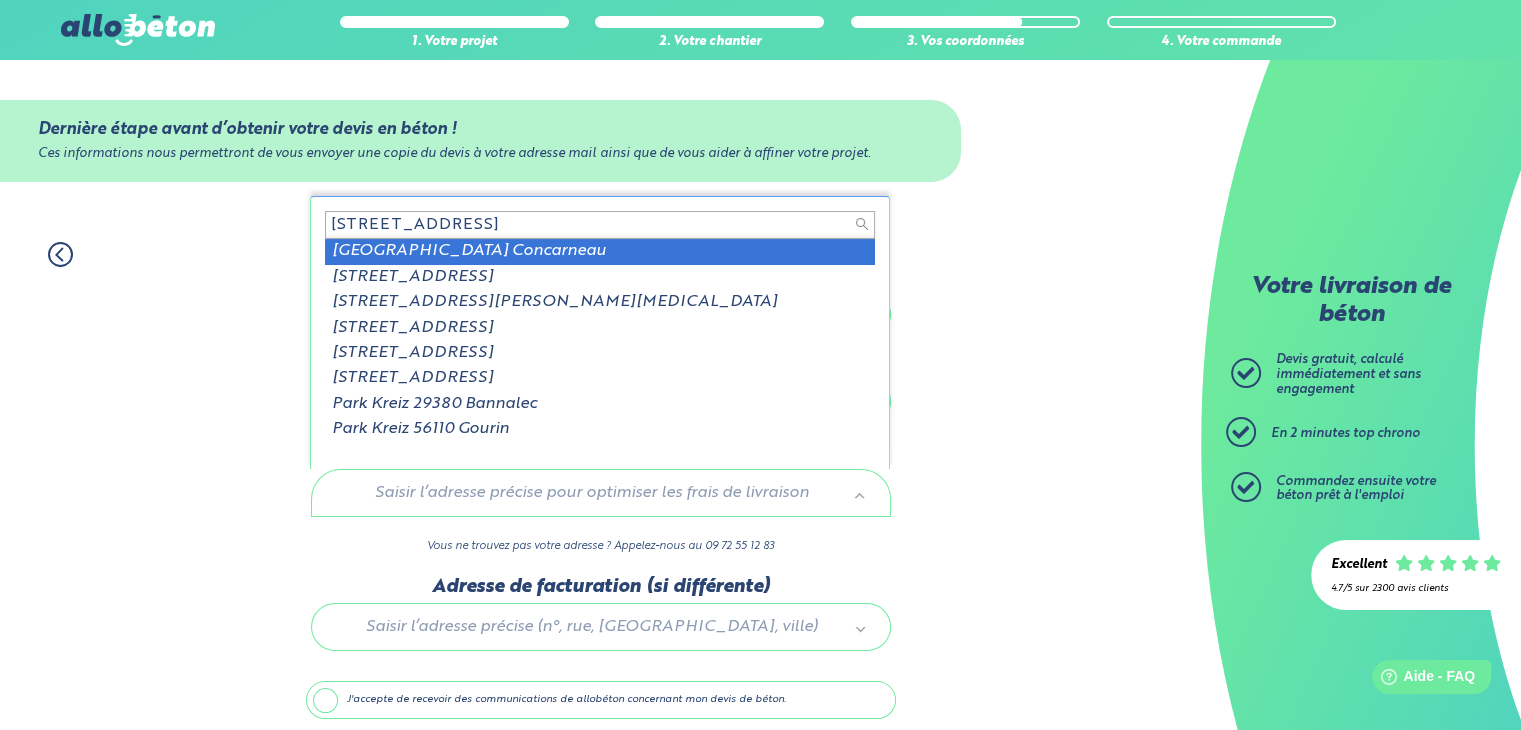 scroll, scrollTop: 3, scrollLeft: 0, axis: vertical 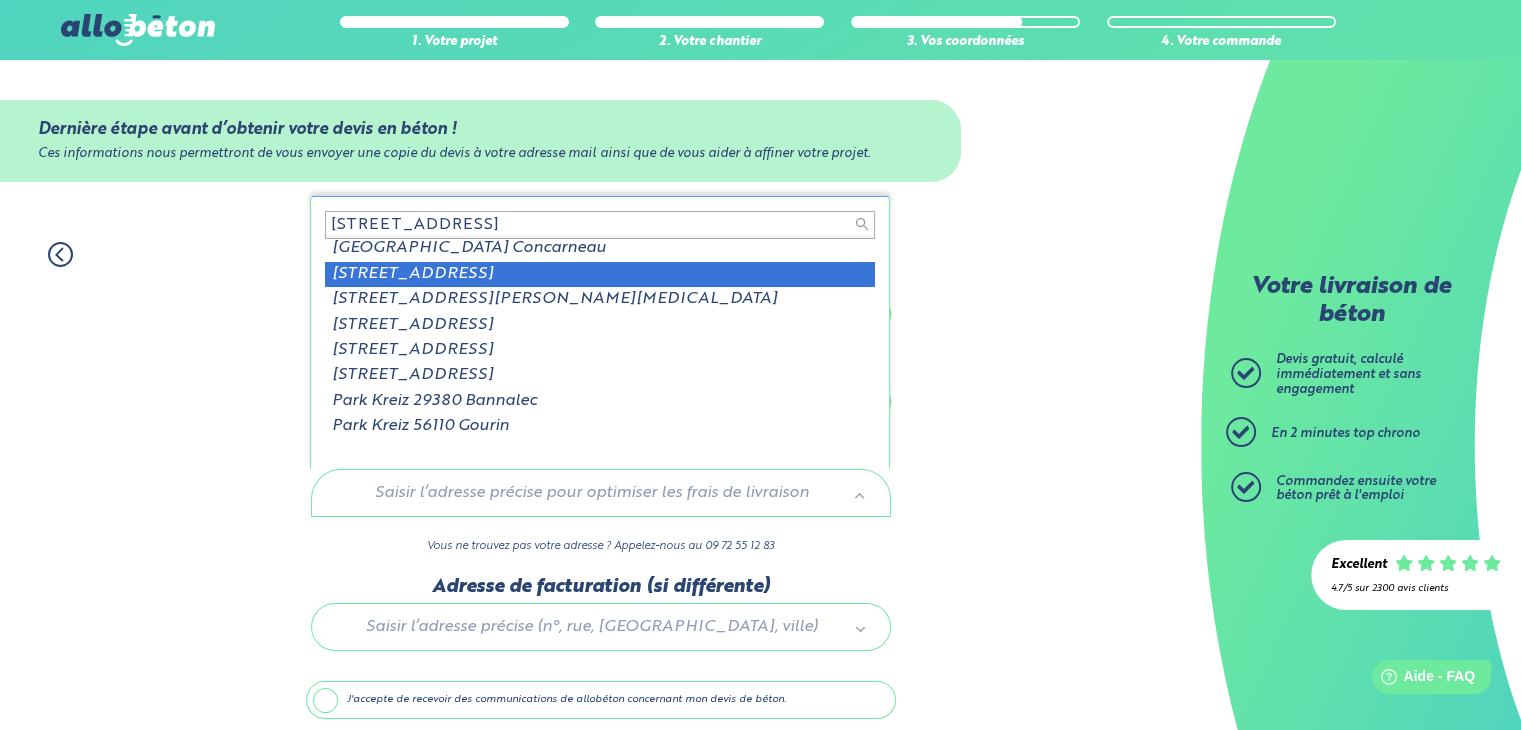 type on "8 rue park krei" 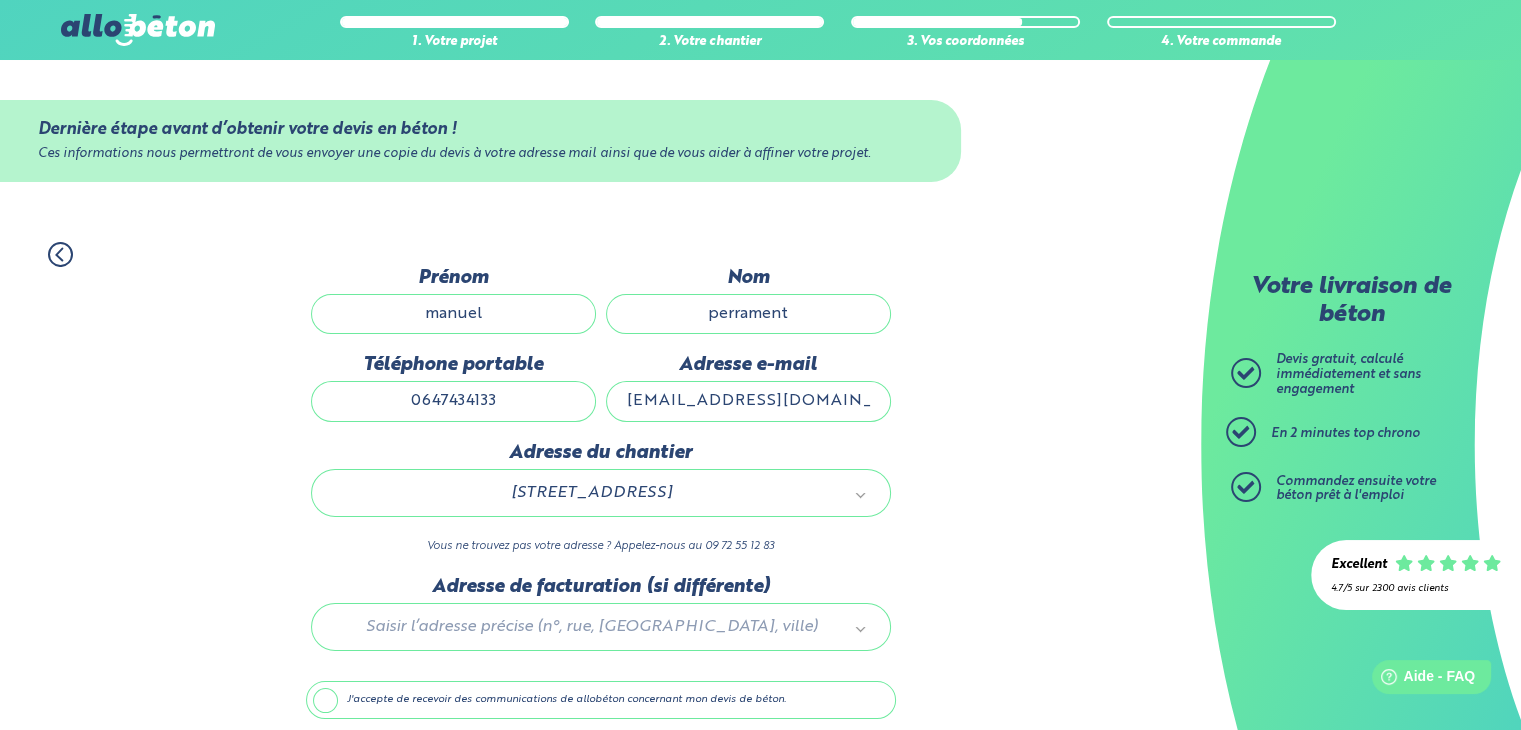 click at bounding box center [601, 623] 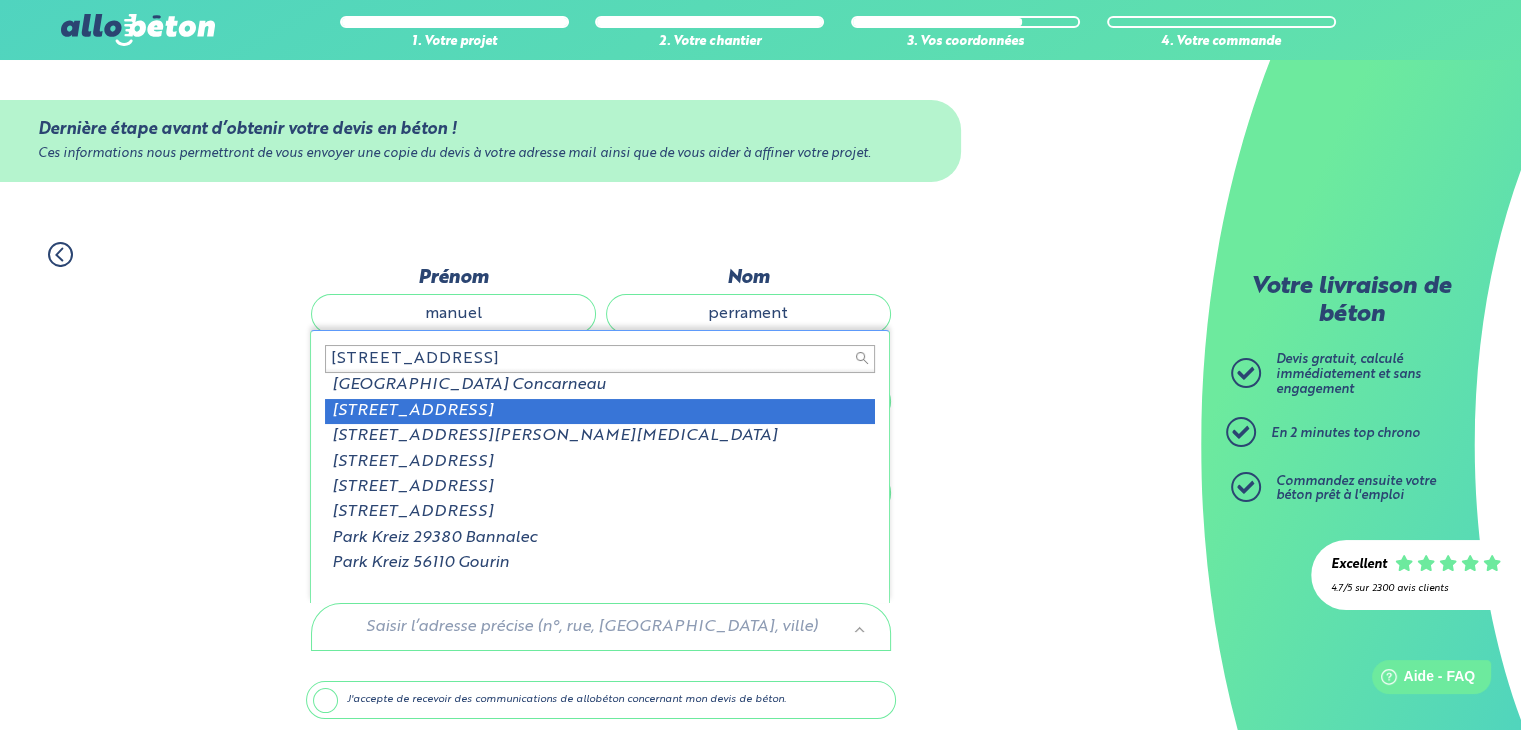 type on "8 rue park krei" 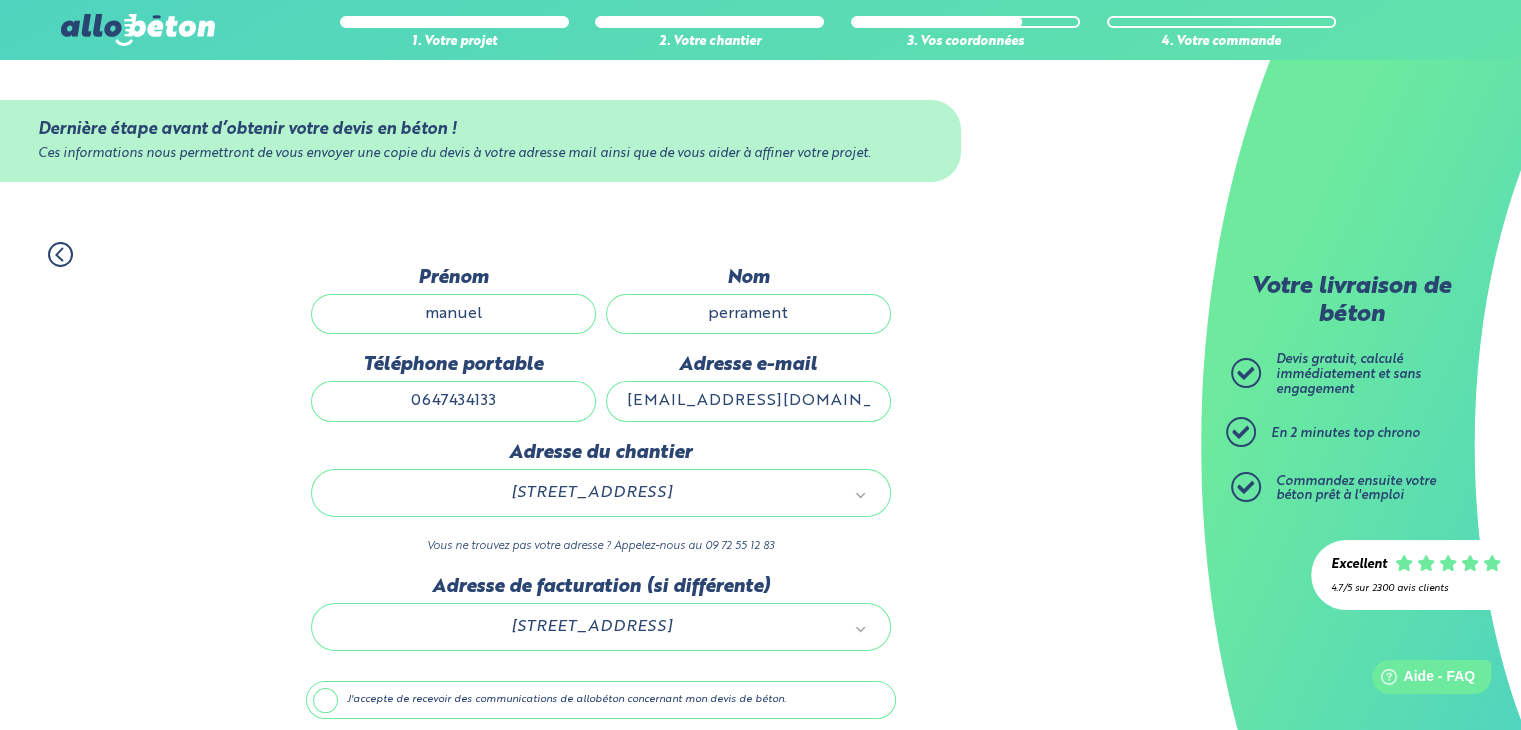 scroll, scrollTop: 78, scrollLeft: 0, axis: vertical 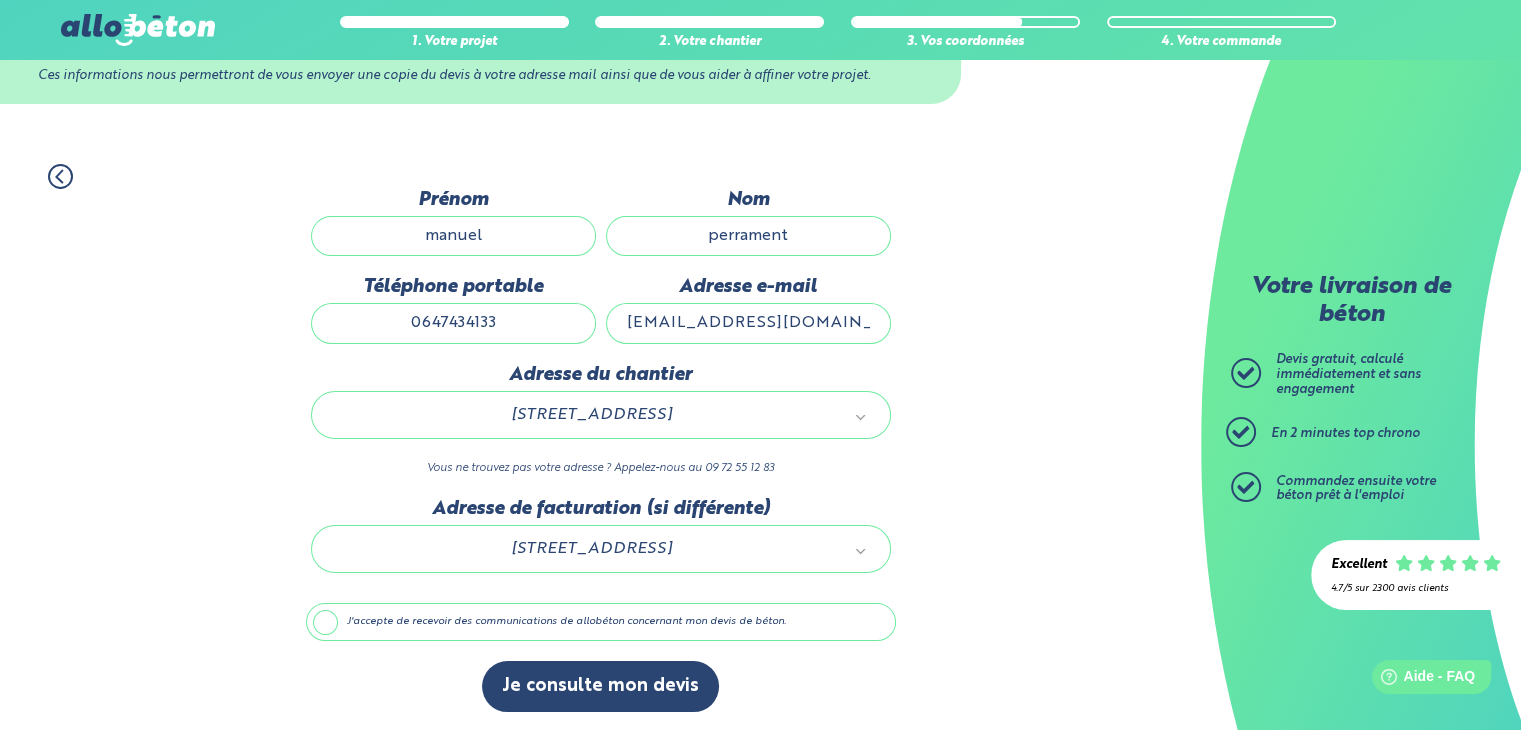 click on "J'accepte de recevoir des communications de allobéton concernant mon devis de béton." at bounding box center (601, 622) 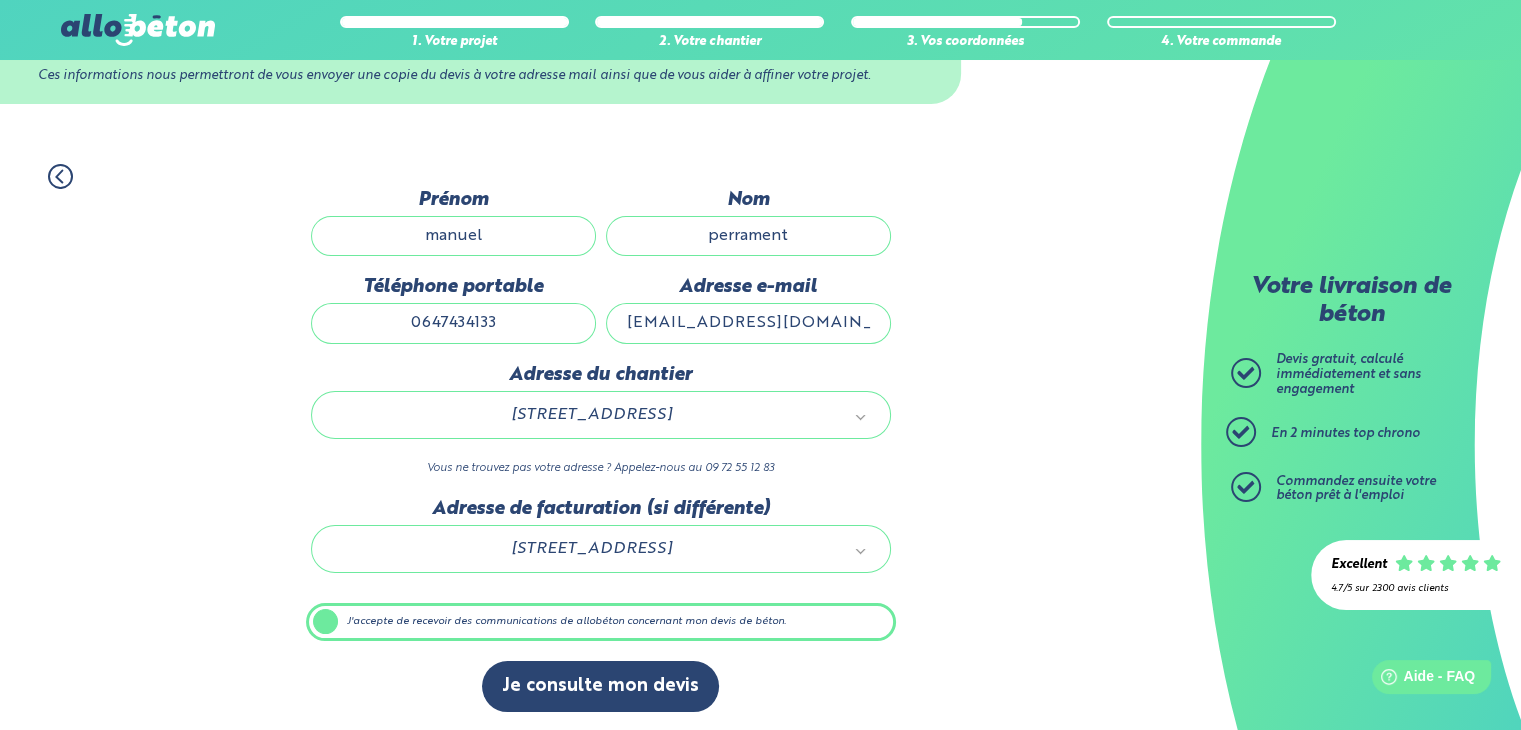 scroll, scrollTop: 77, scrollLeft: 0, axis: vertical 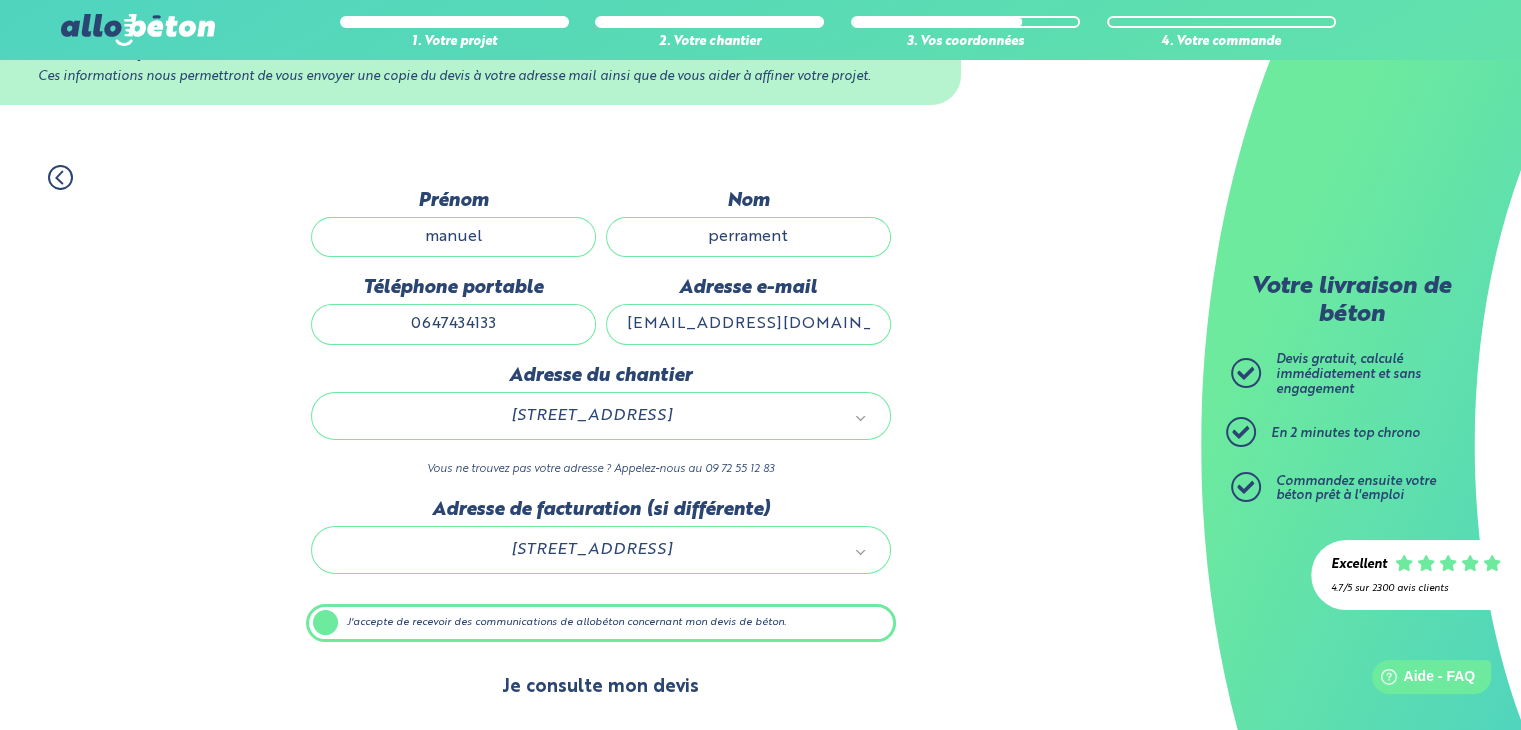click on "Je consulte mon devis" at bounding box center (600, 687) 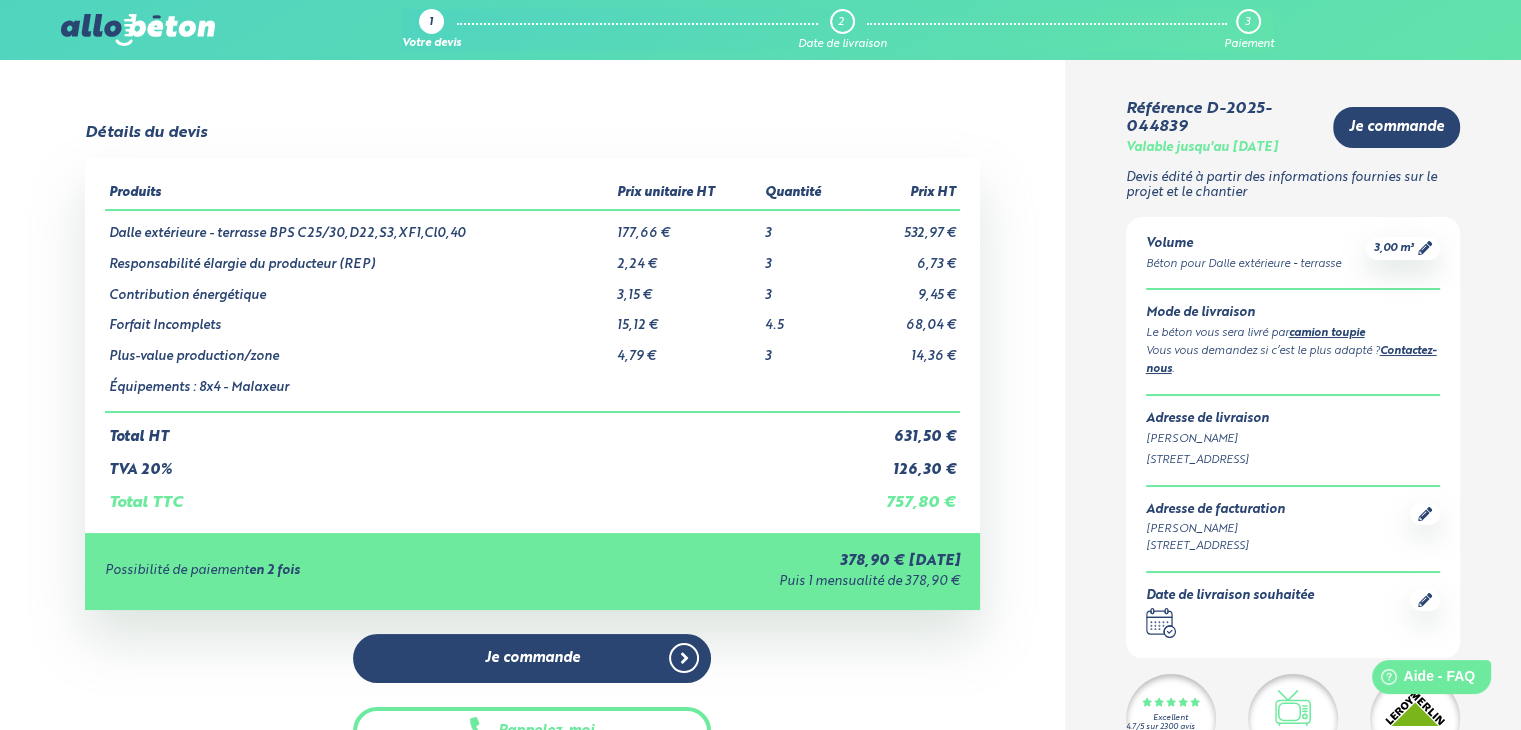 scroll, scrollTop: 0, scrollLeft: 0, axis: both 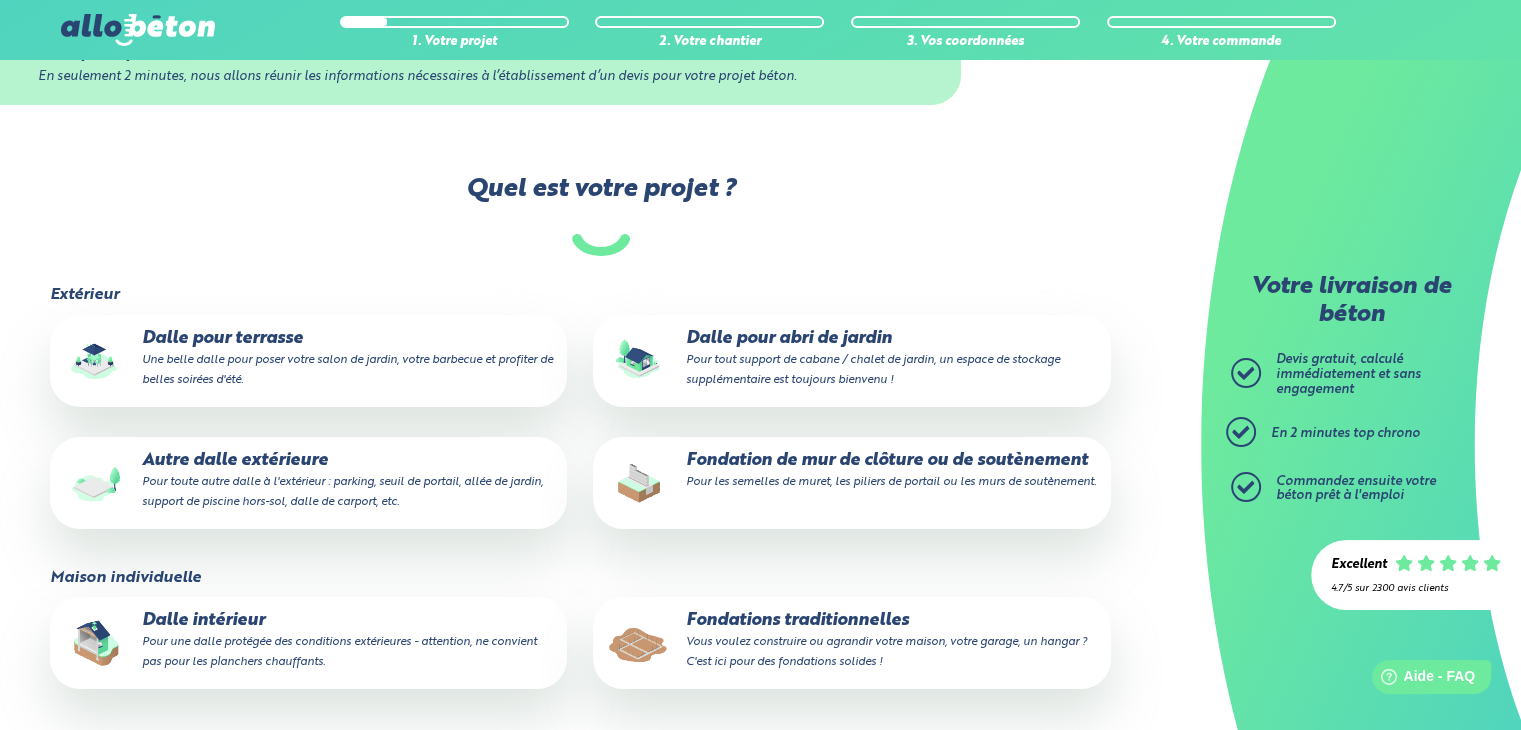 click on "Extérieur
Dalle pour terrasse
Une belle dalle pour poser votre salon de jardin, votre barbecue et profiter de belles soirées d'été.
Dalle pour abri de jardin
Pour tout support de cabane / chalet de jardin, un espace de stockage supplémentaire est toujours bienvenu !
Autre dalle extérieure
Pour toute autre dalle à l'extérieur : parking, seuil de portail, allée de jardin, support de piscine hors-sol, dalle de carport, etc." at bounding box center [600, 427] 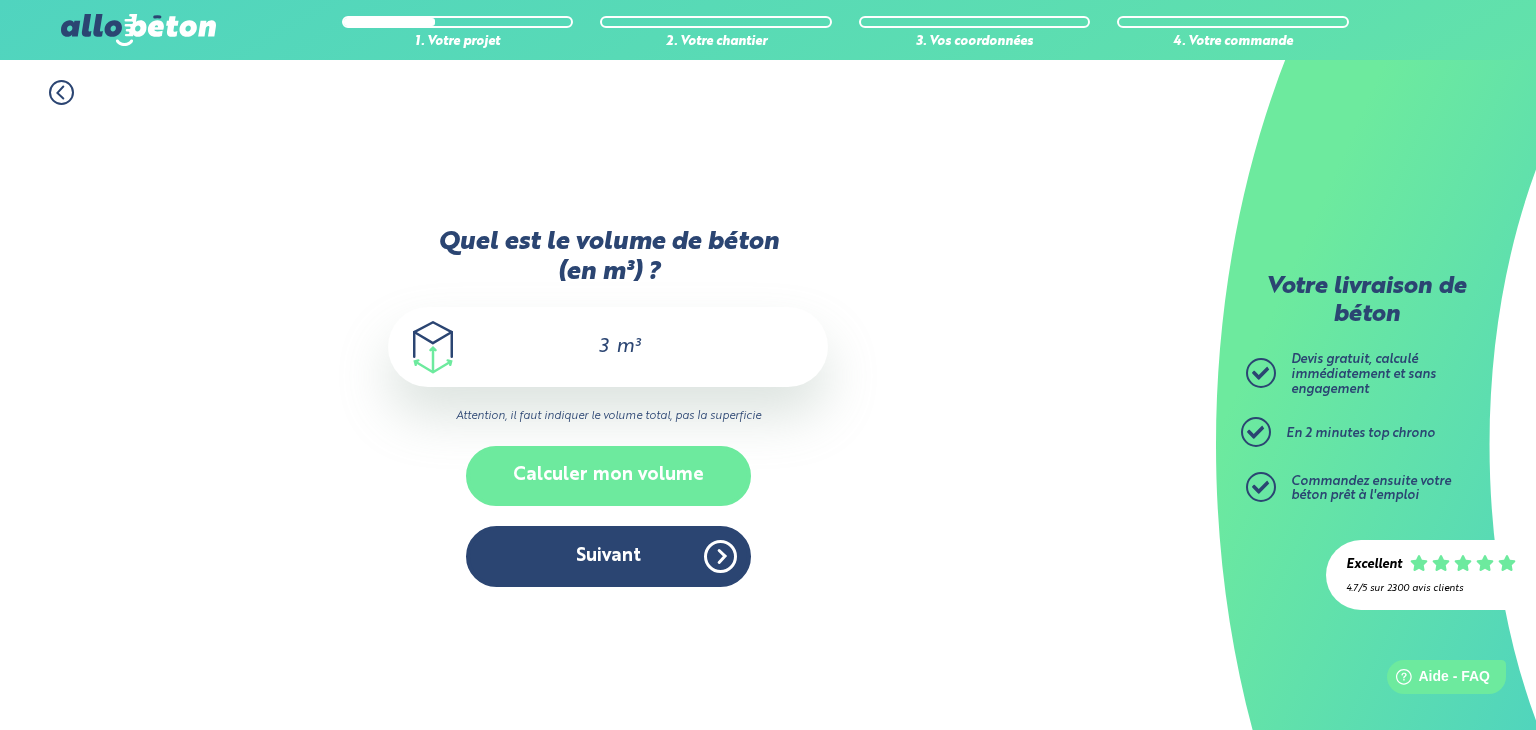 click on "Calculer mon volume" at bounding box center (608, 475) 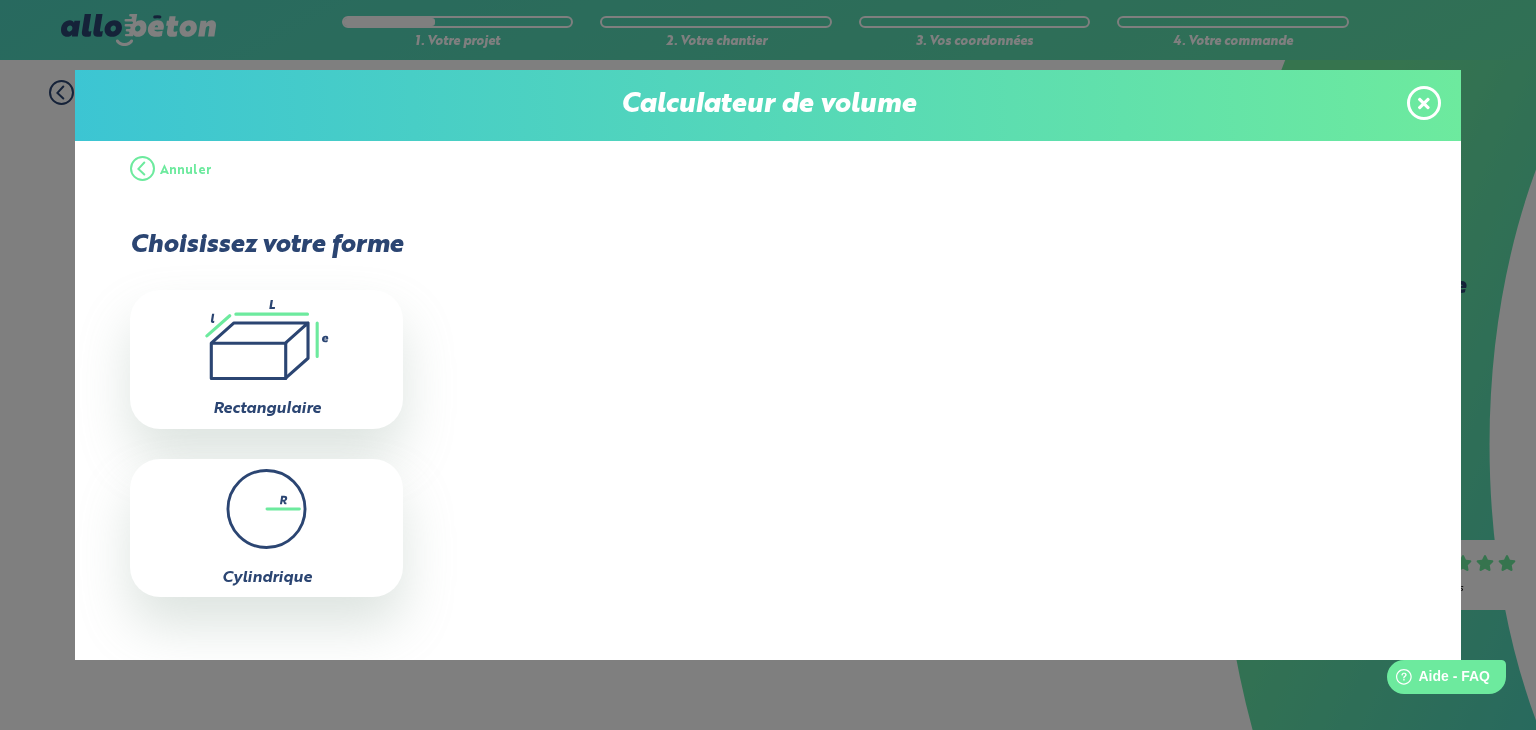 click at bounding box center [1424, 103] 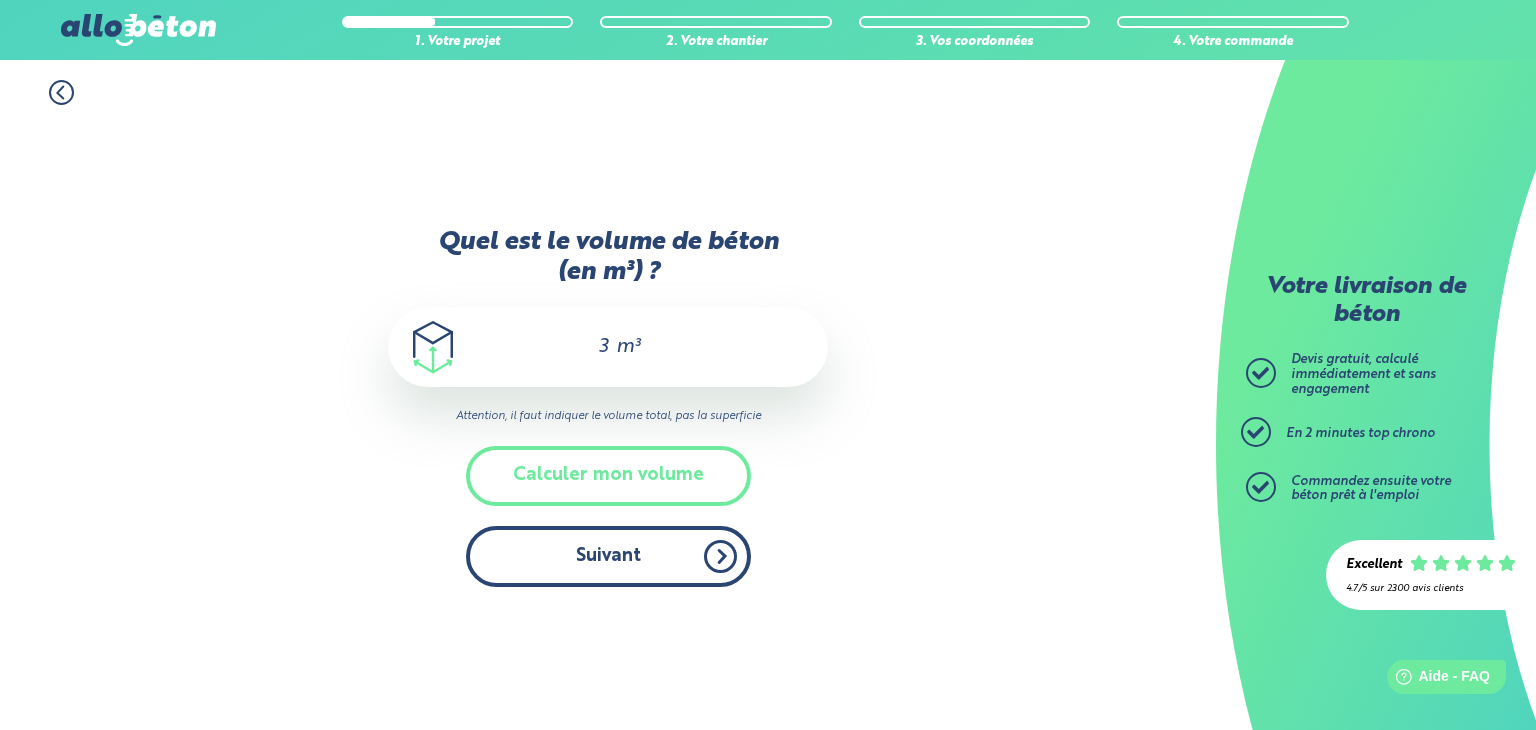 click on "Suivant" at bounding box center [608, 556] 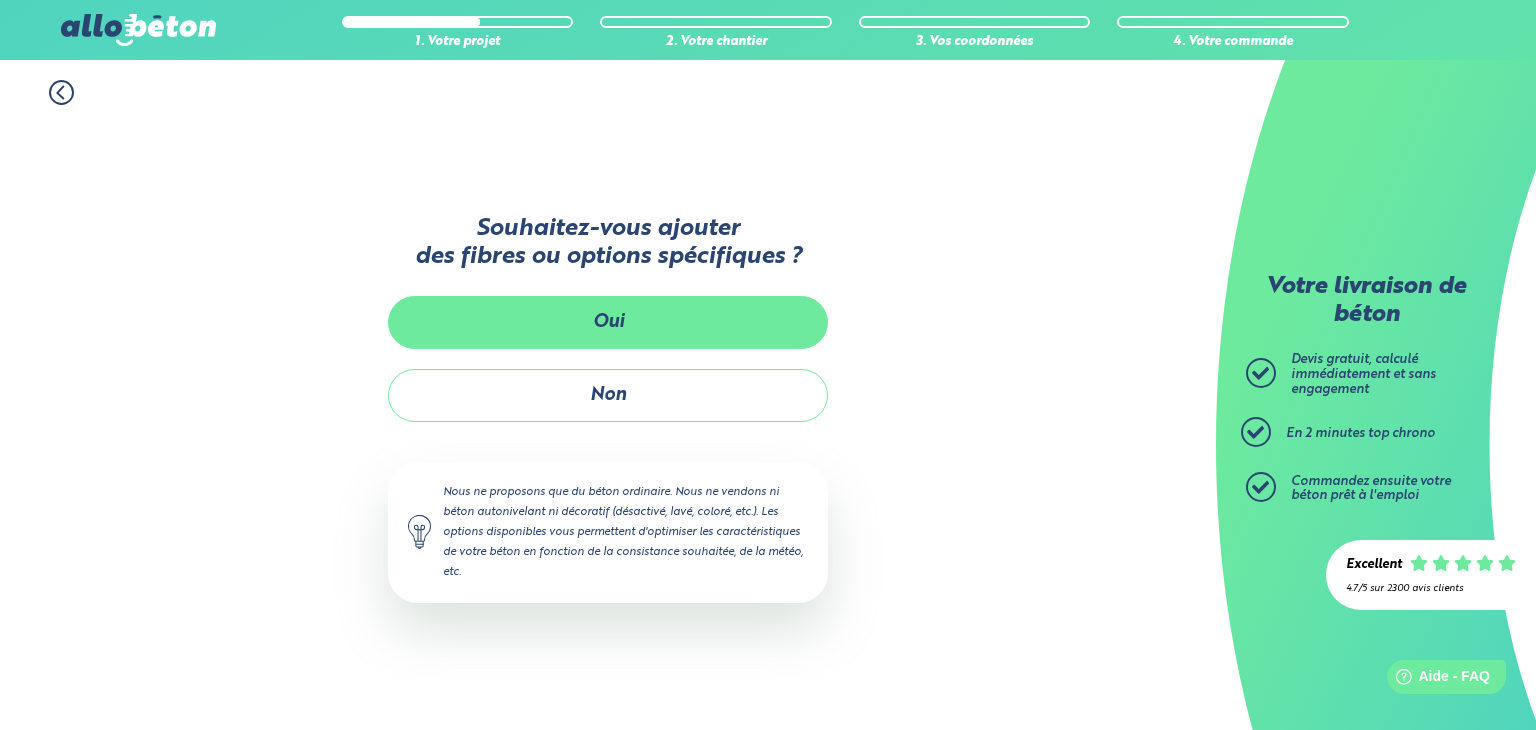 click on "Oui" at bounding box center [608, 322] 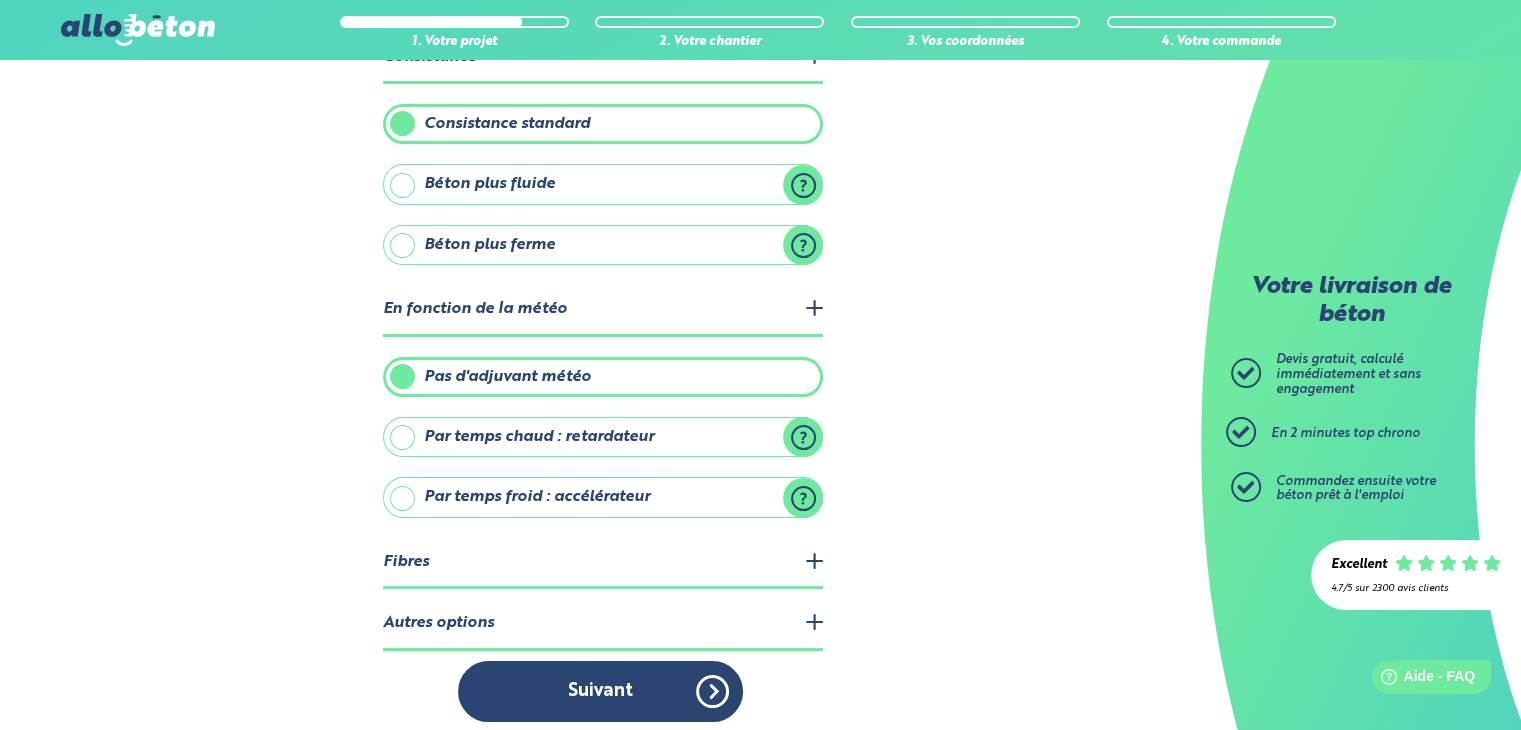 scroll, scrollTop: 153, scrollLeft: 0, axis: vertical 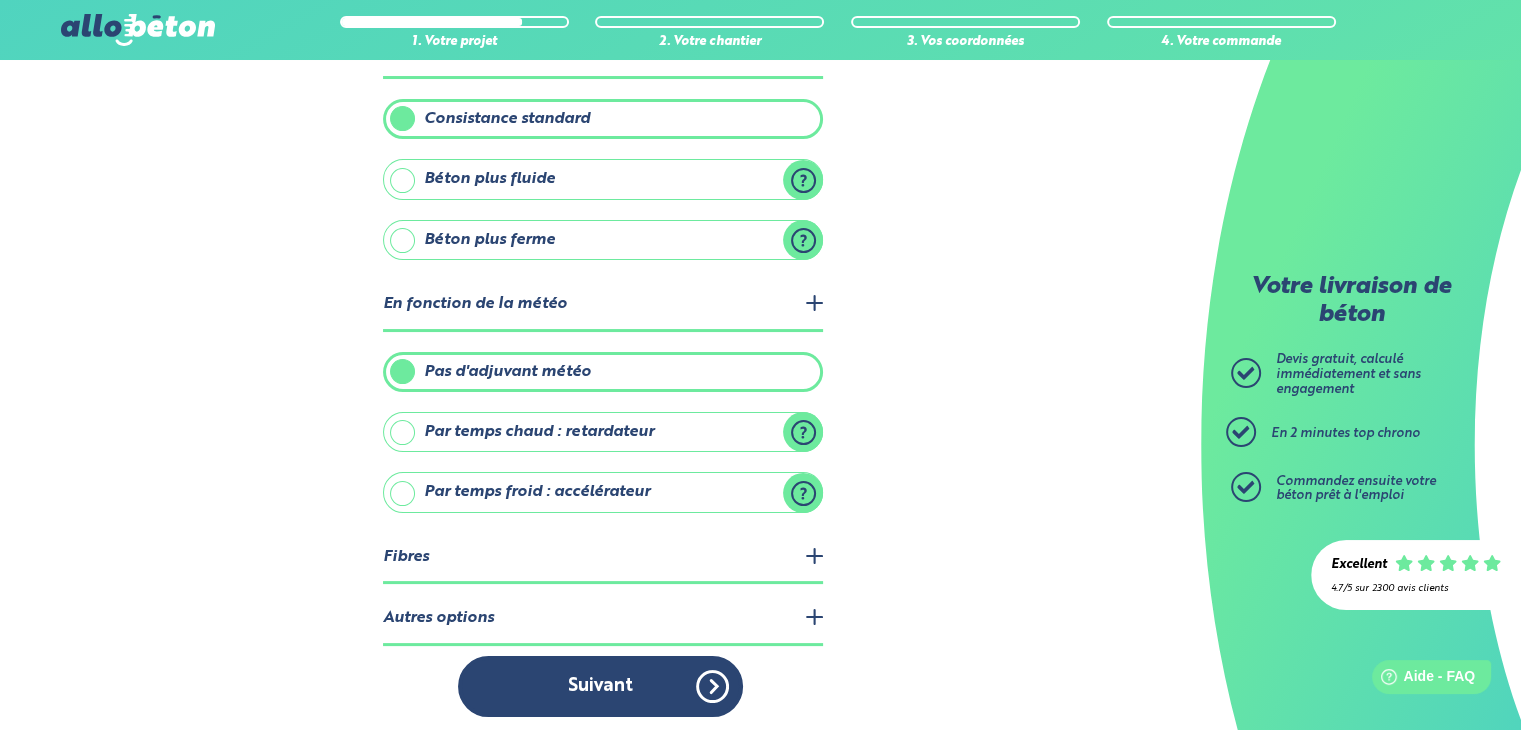 click on "Autres options" at bounding box center (603, 619) 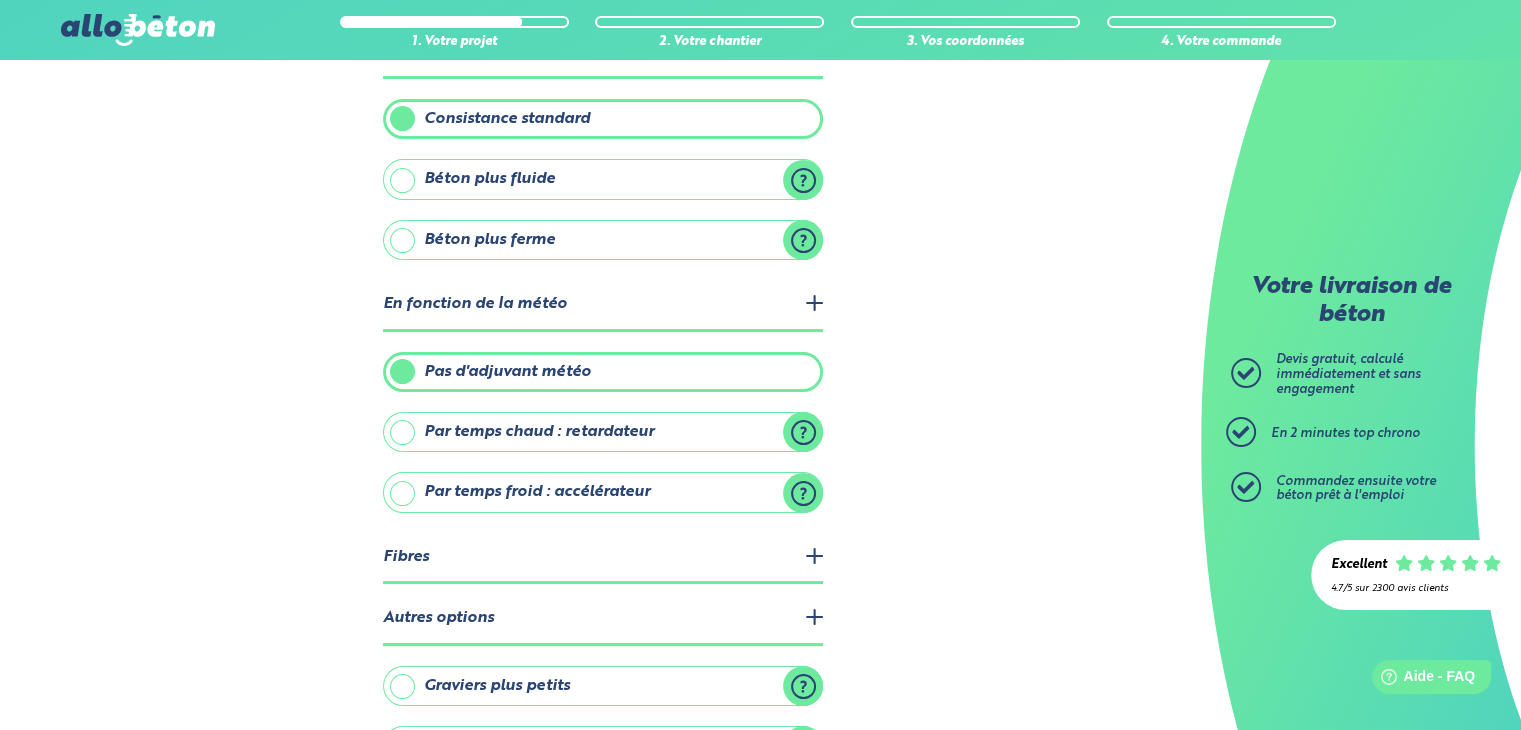 scroll, scrollTop: 284, scrollLeft: 0, axis: vertical 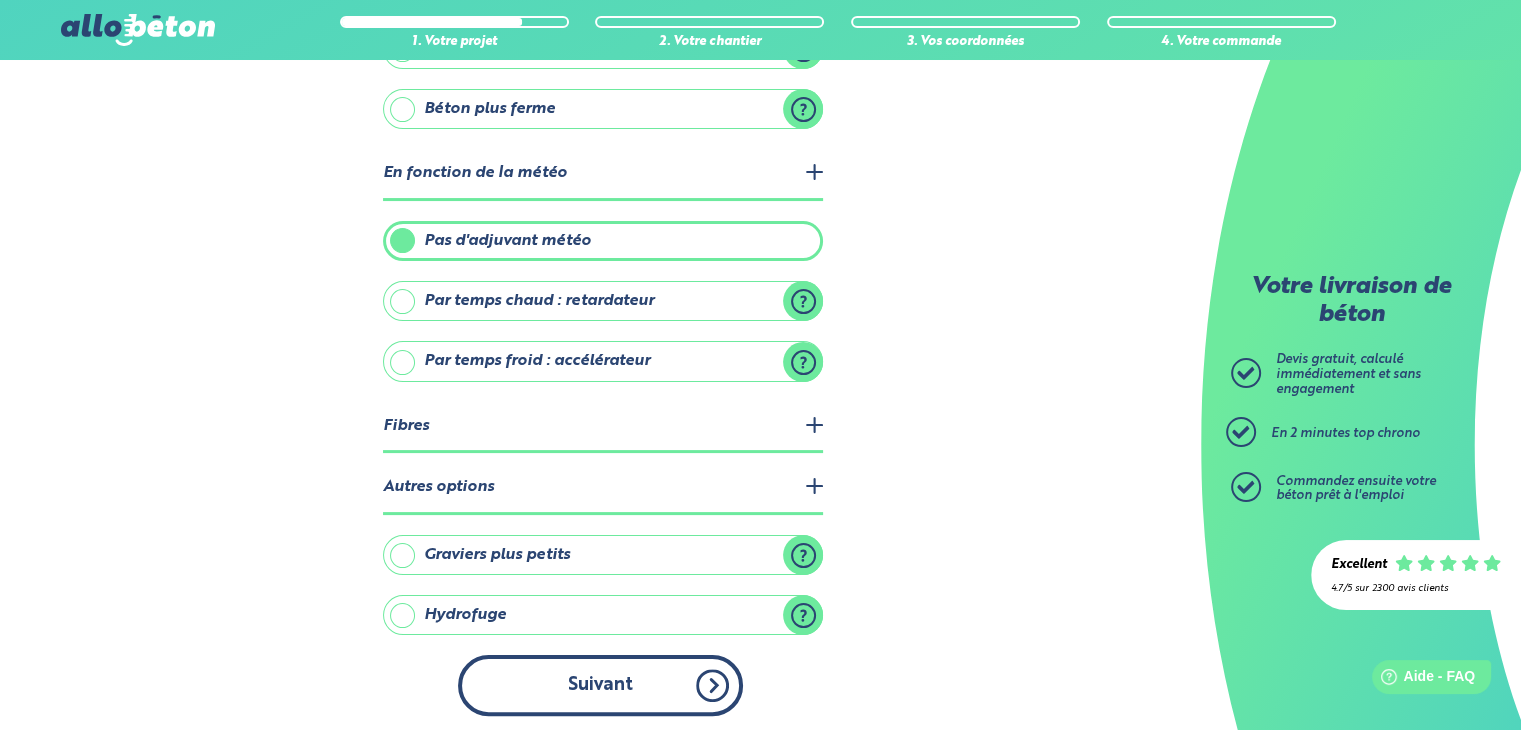 click on "Suivant" at bounding box center [600, 685] 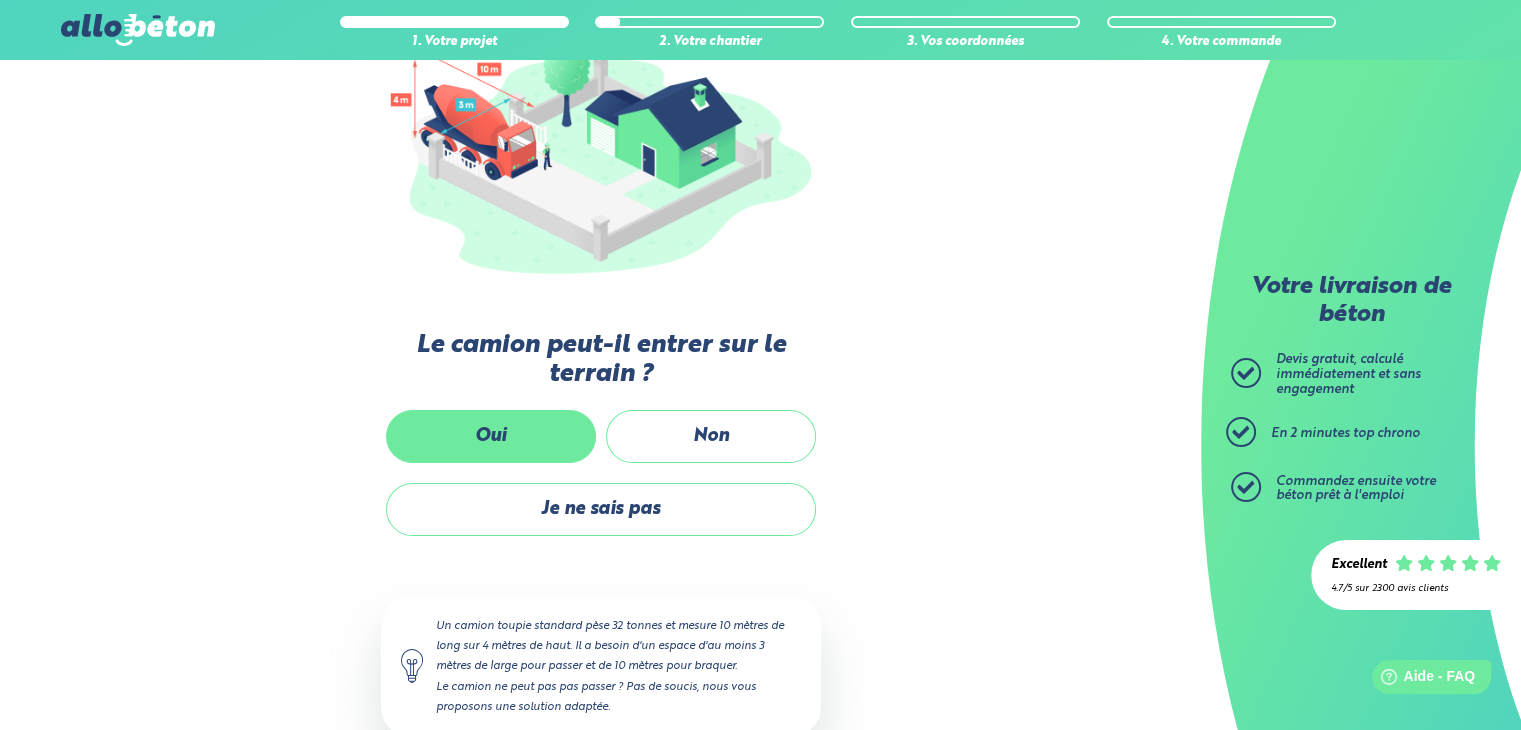 click on "Oui" at bounding box center (491, 436) 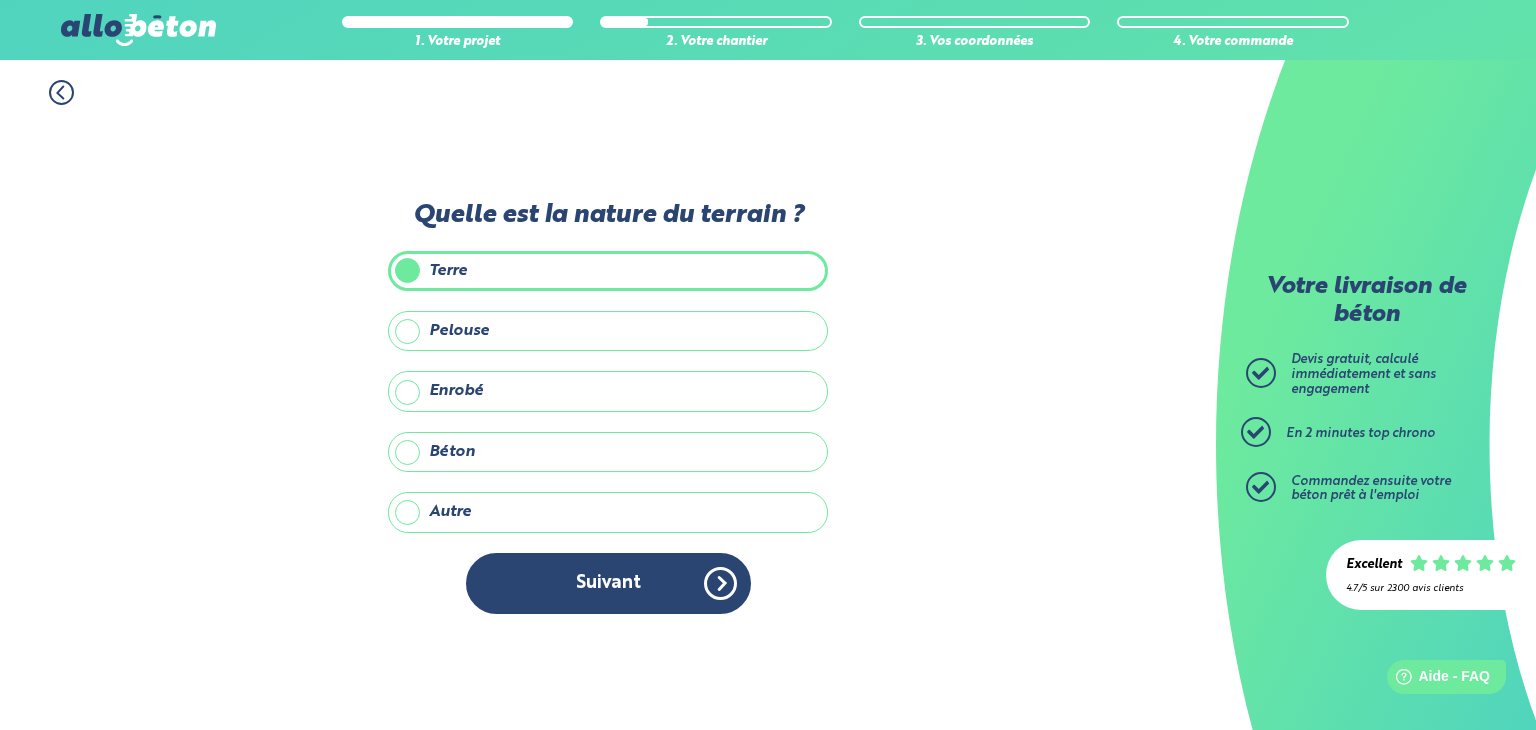 click on "Autre" at bounding box center (608, 512) 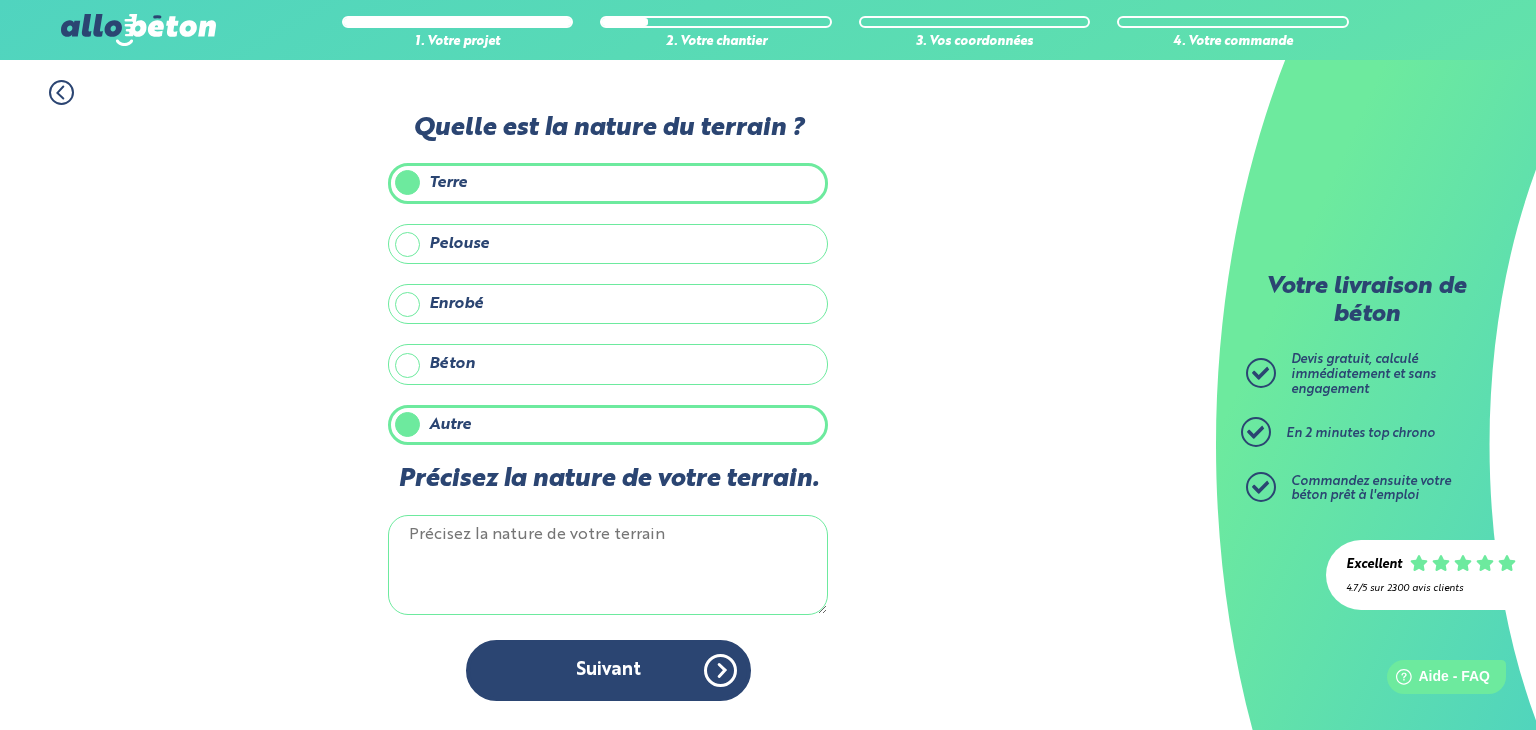 click on "Précisez la nature de votre terrain." at bounding box center [608, 565] 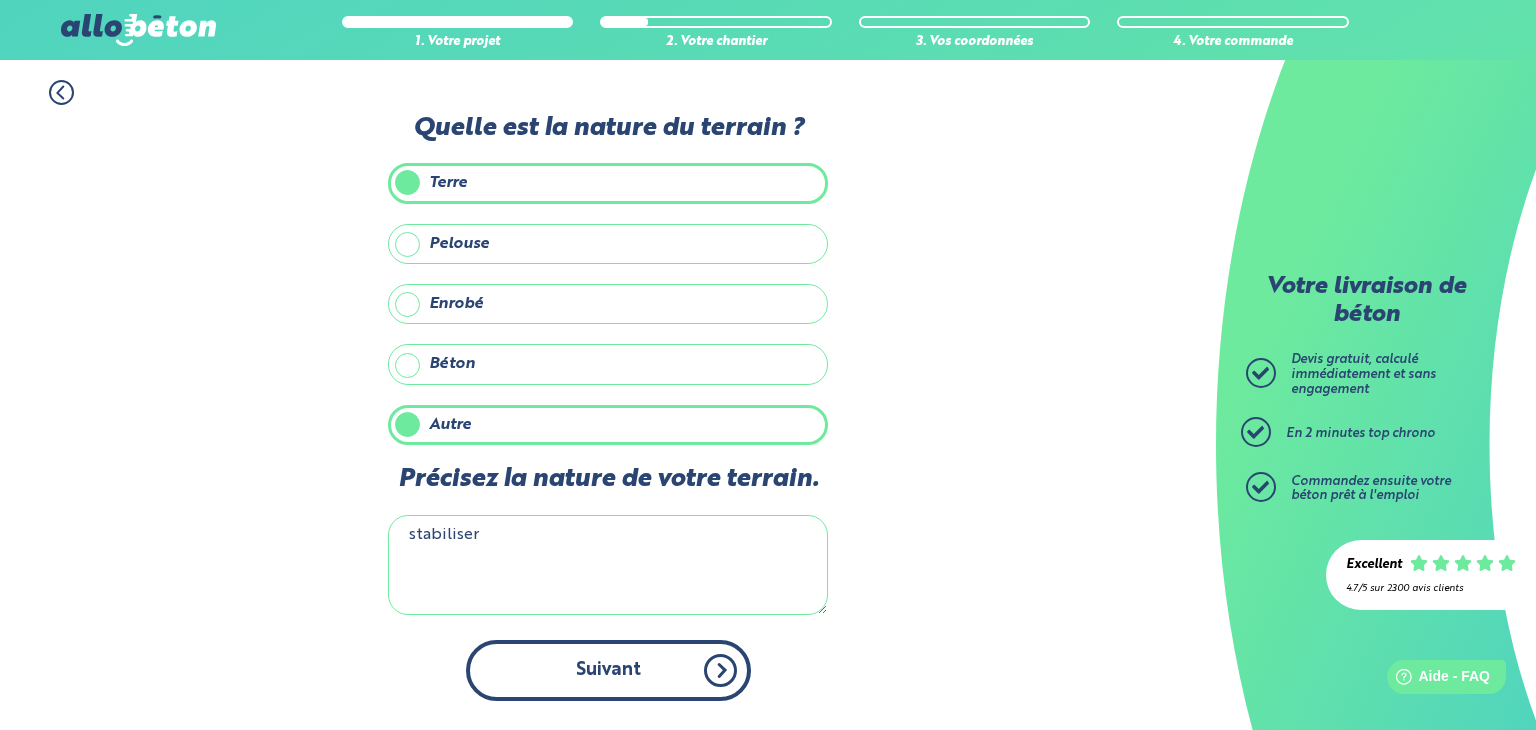 type on "stabiliser" 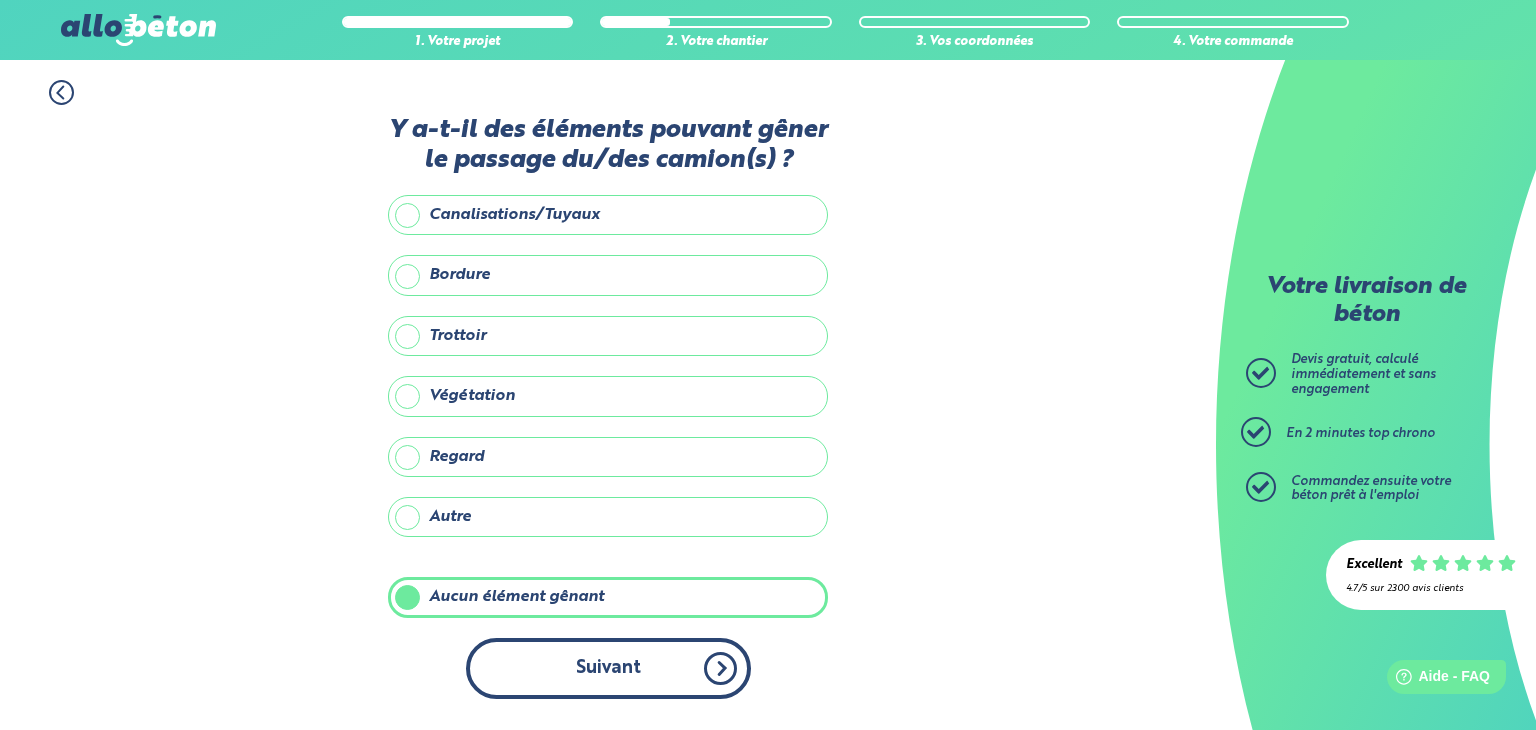 click on "Suivant" at bounding box center (608, 668) 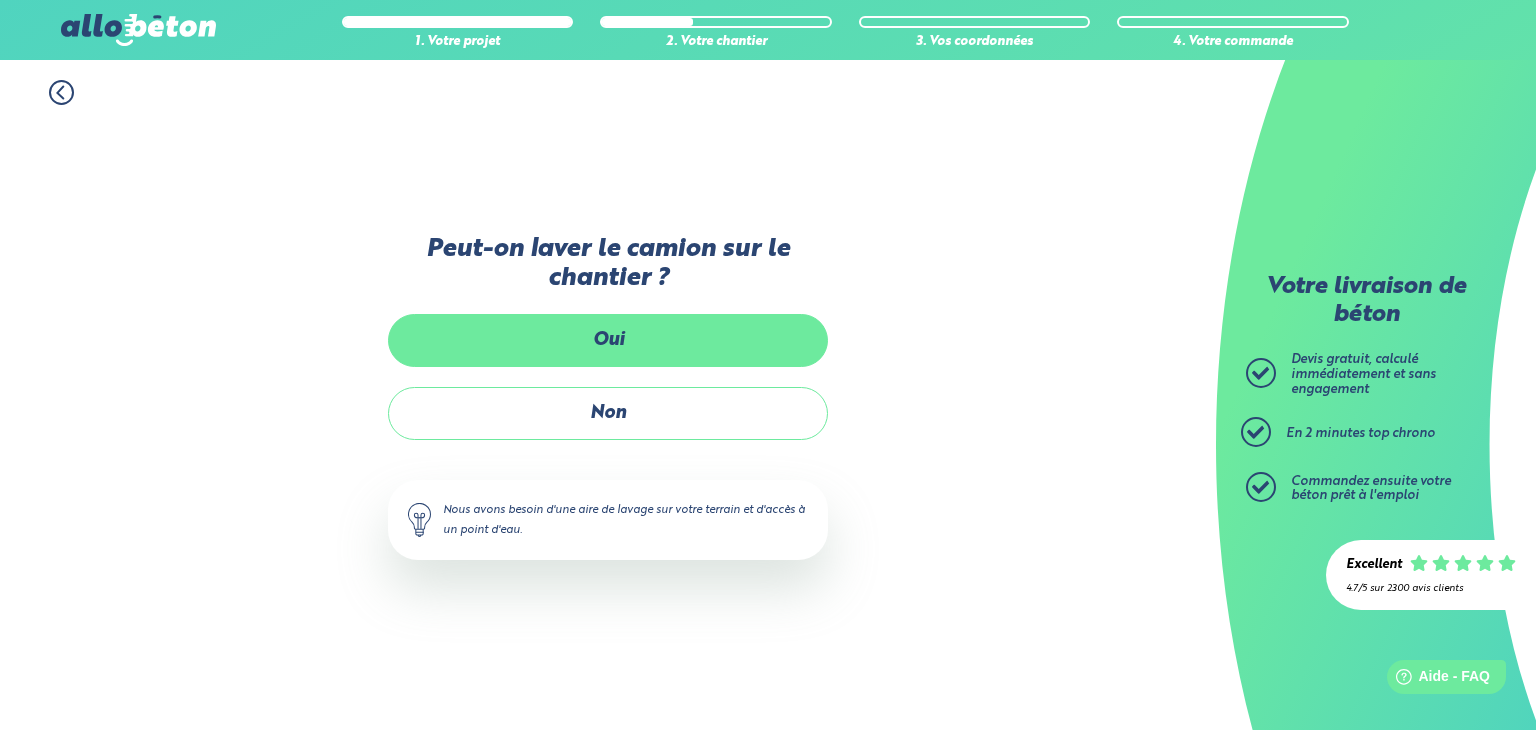 click on "Oui" at bounding box center [608, 340] 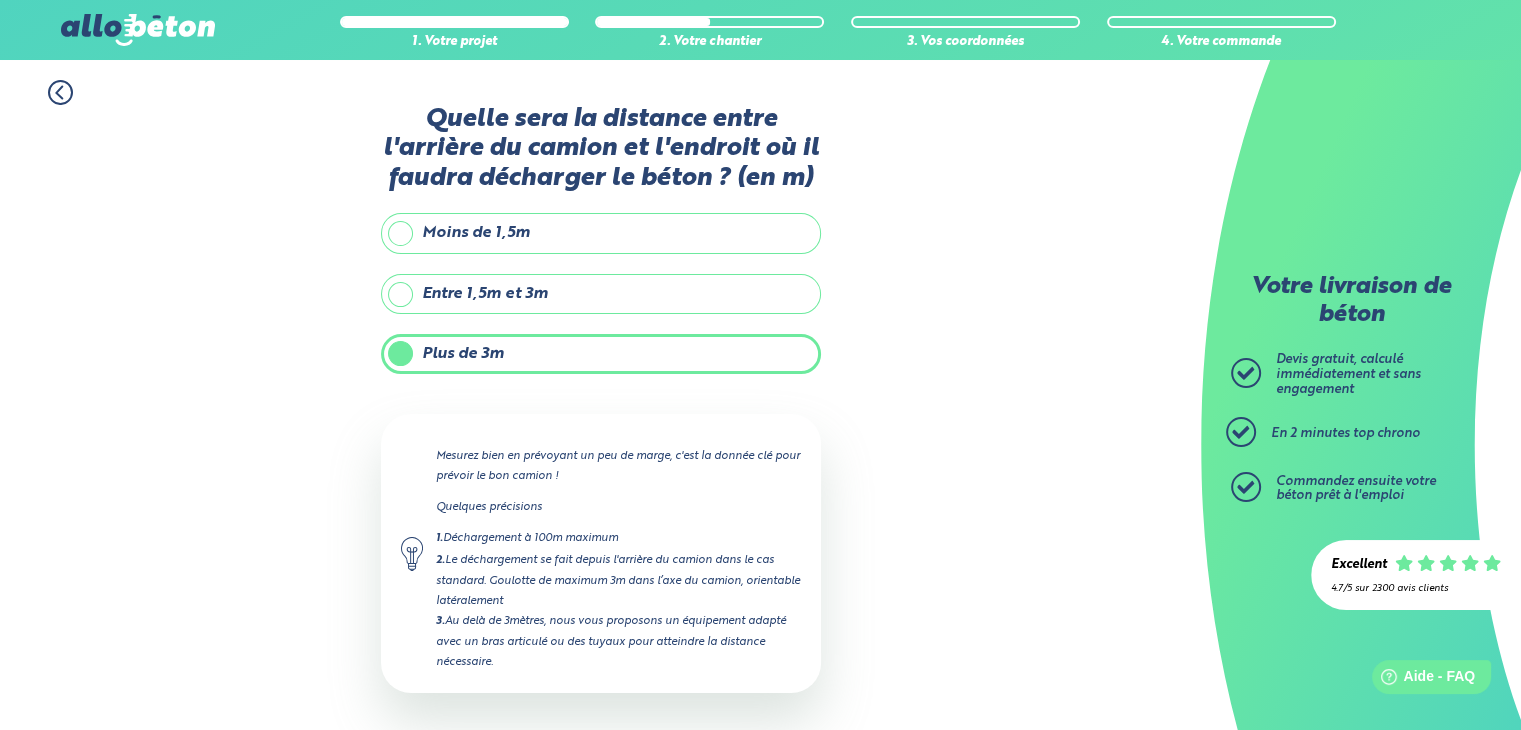 click on "Plus de 3m" at bounding box center [601, 354] 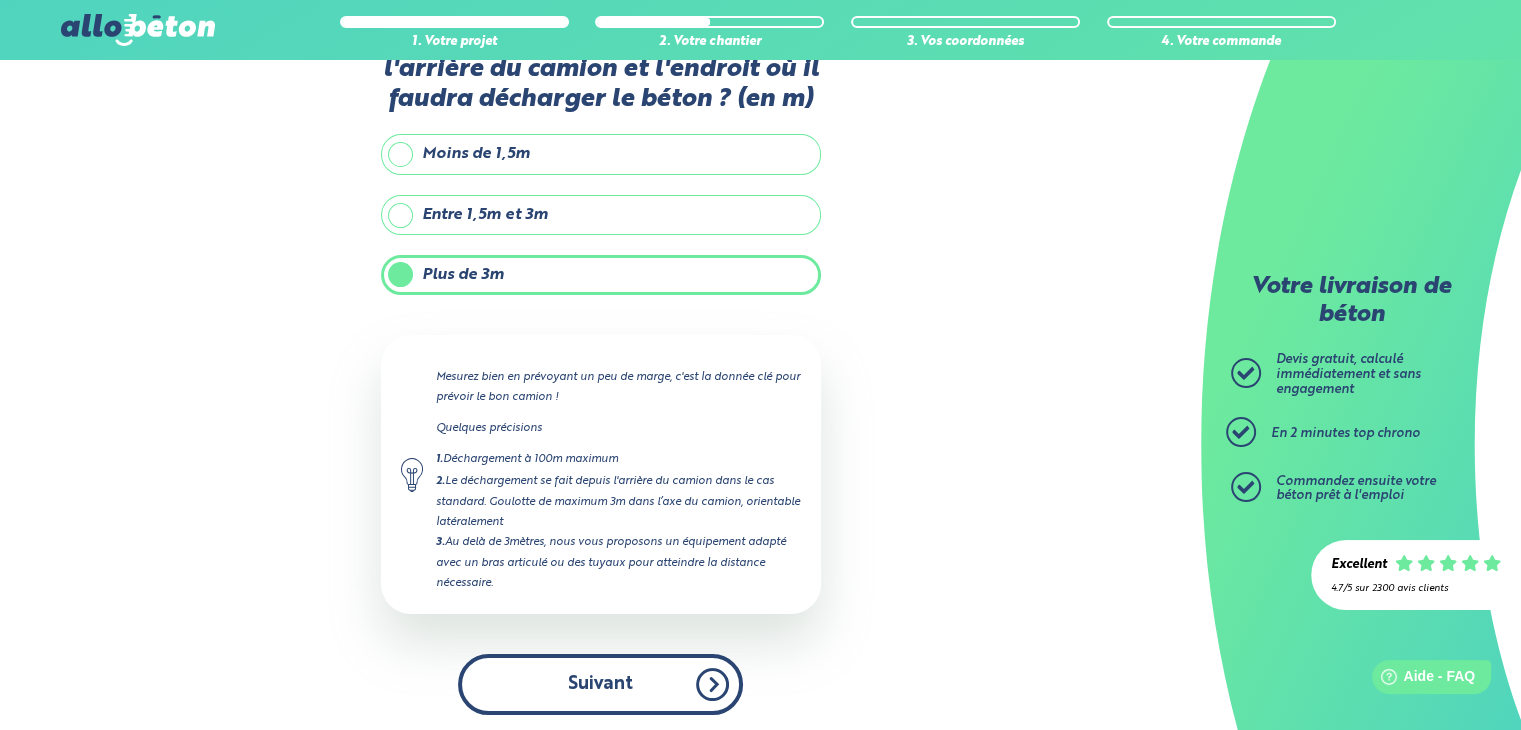 click on "Suivant" at bounding box center (600, 684) 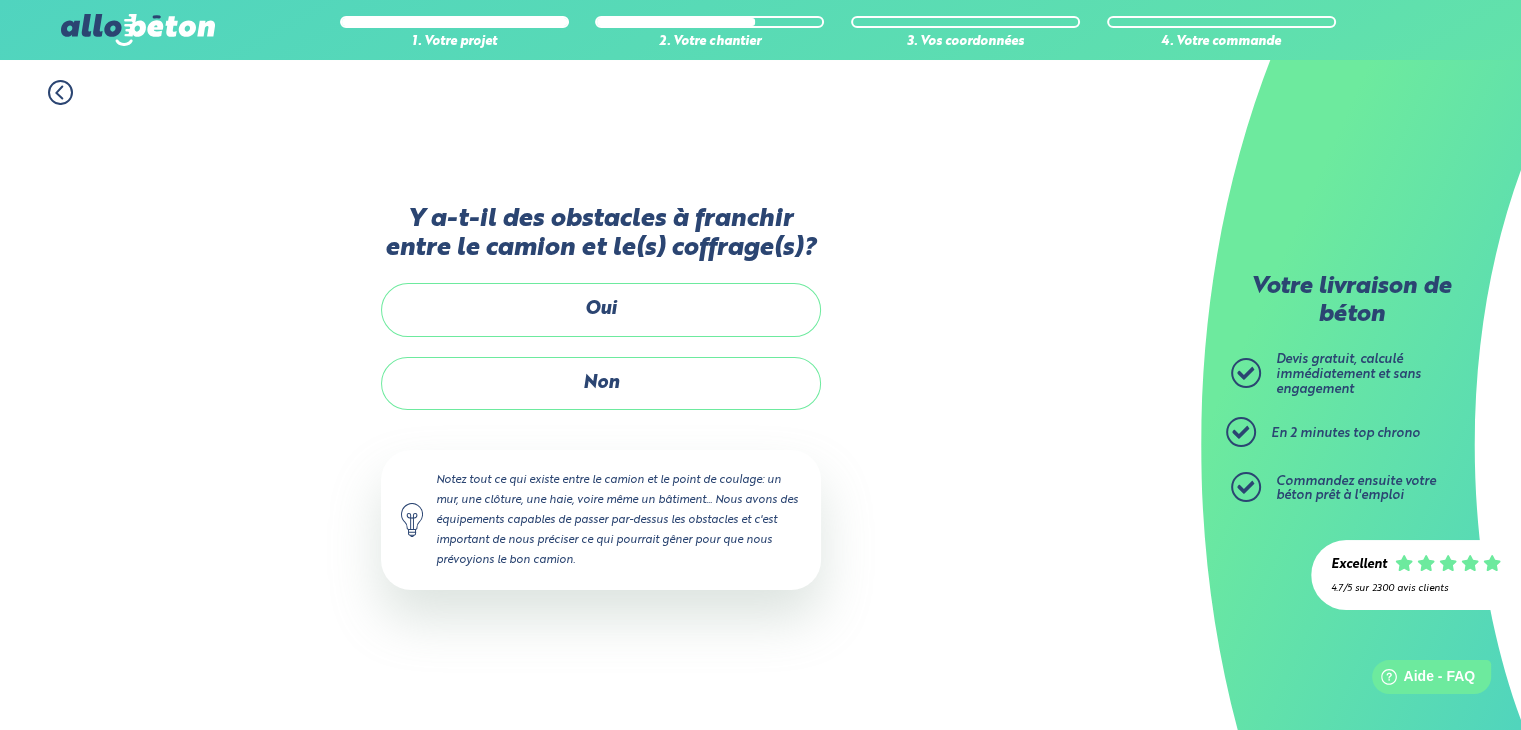 scroll, scrollTop: 0, scrollLeft: 0, axis: both 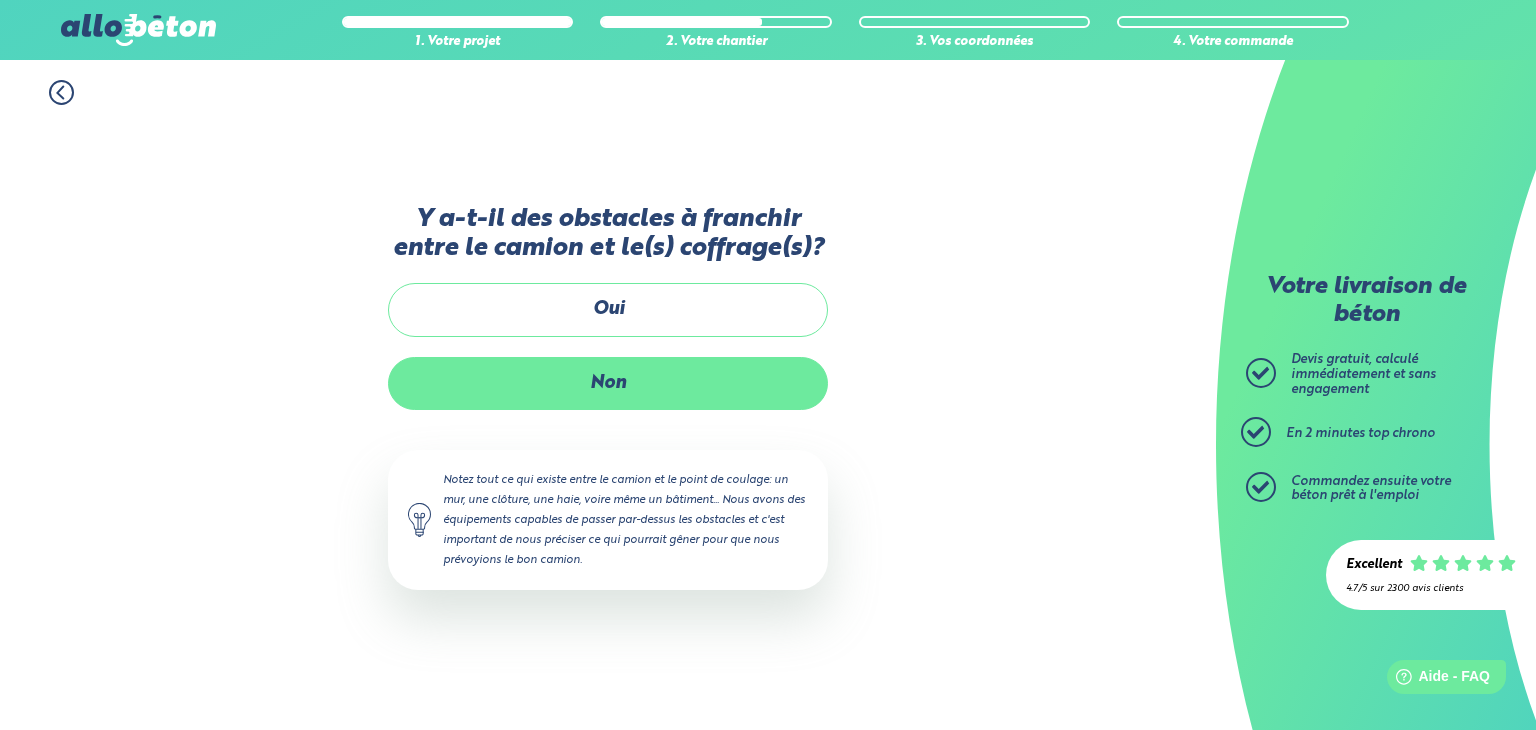 click on "Non" at bounding box center (608, 383) 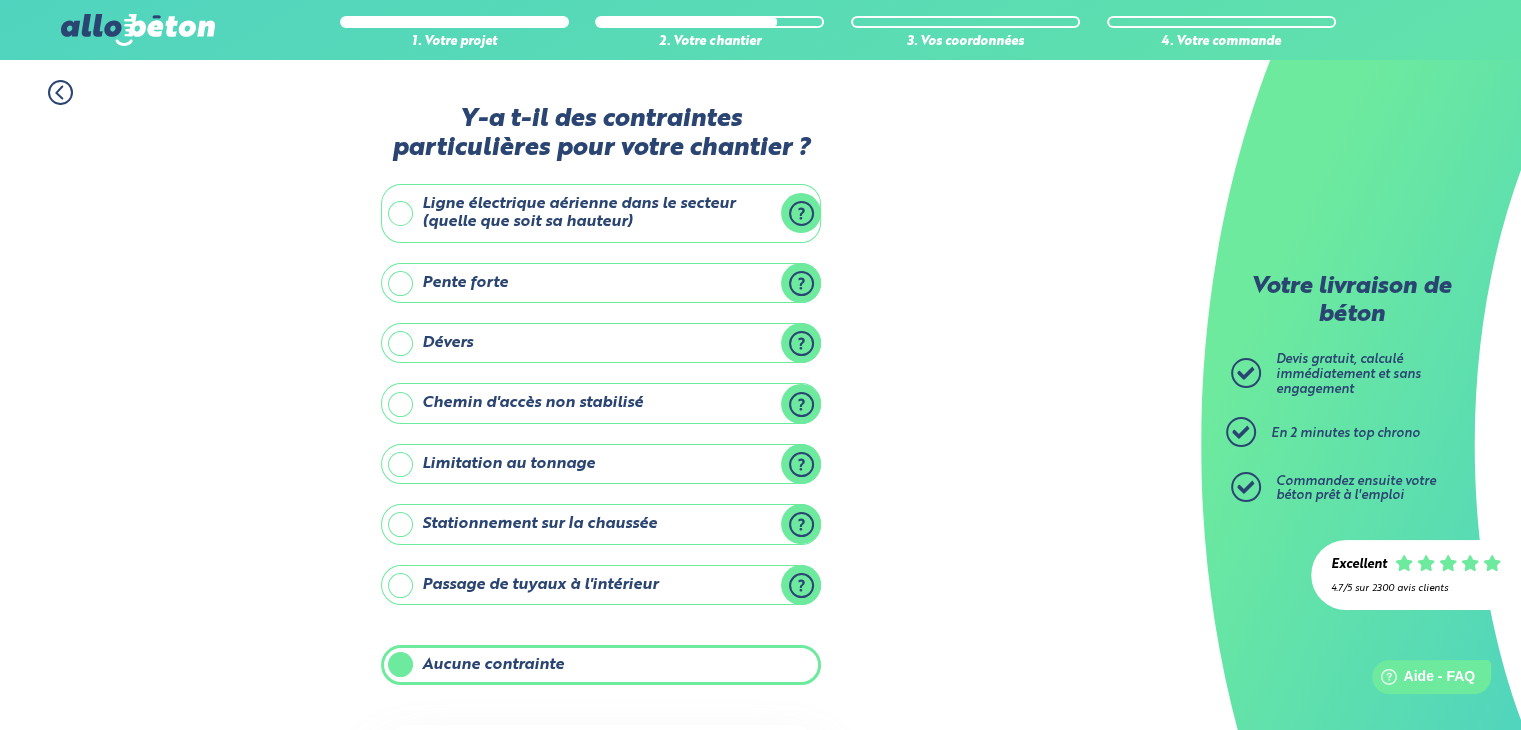 scroll, scrollTop: 193, scrollLeft: 0, axis: vertical 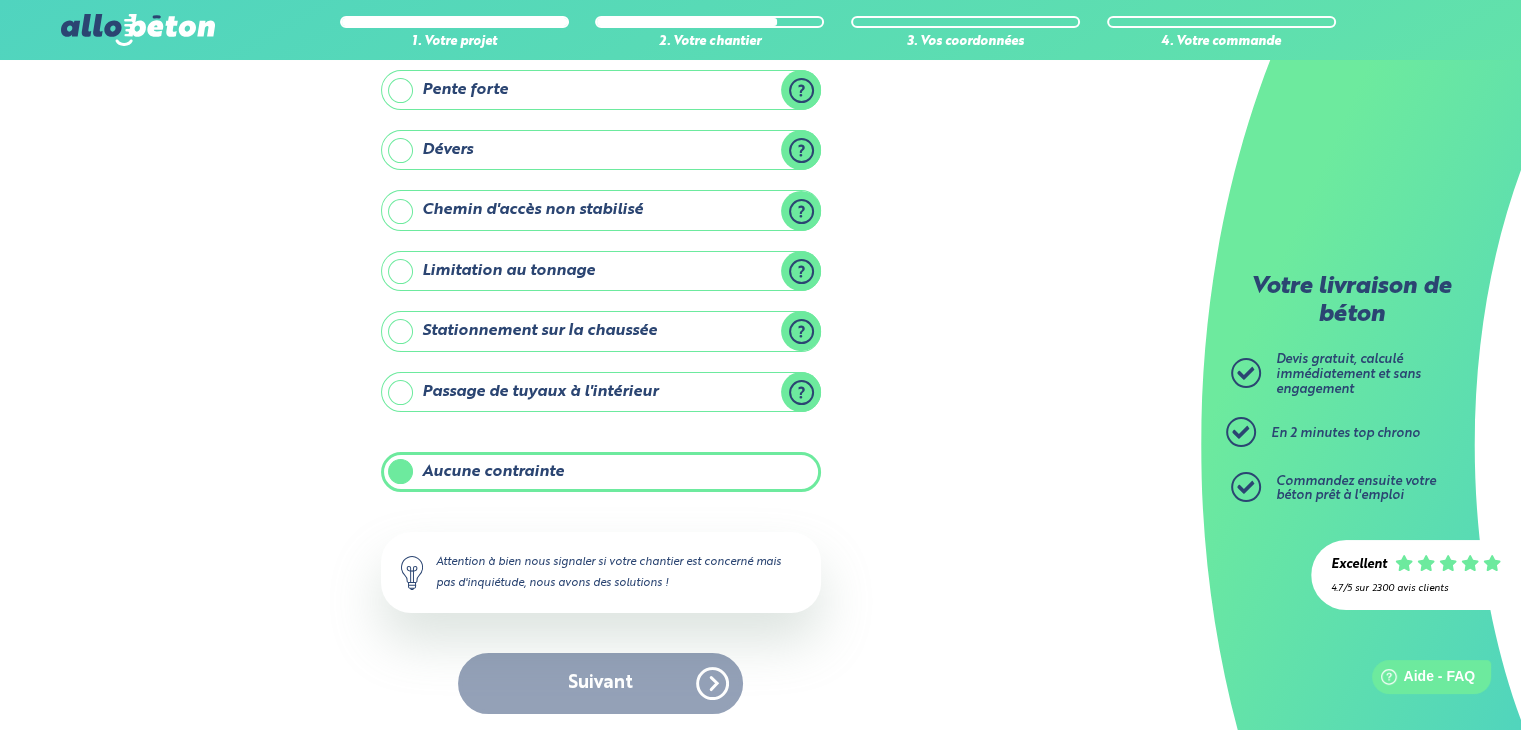 click on "Suivant" at bounding box center [601, 683] 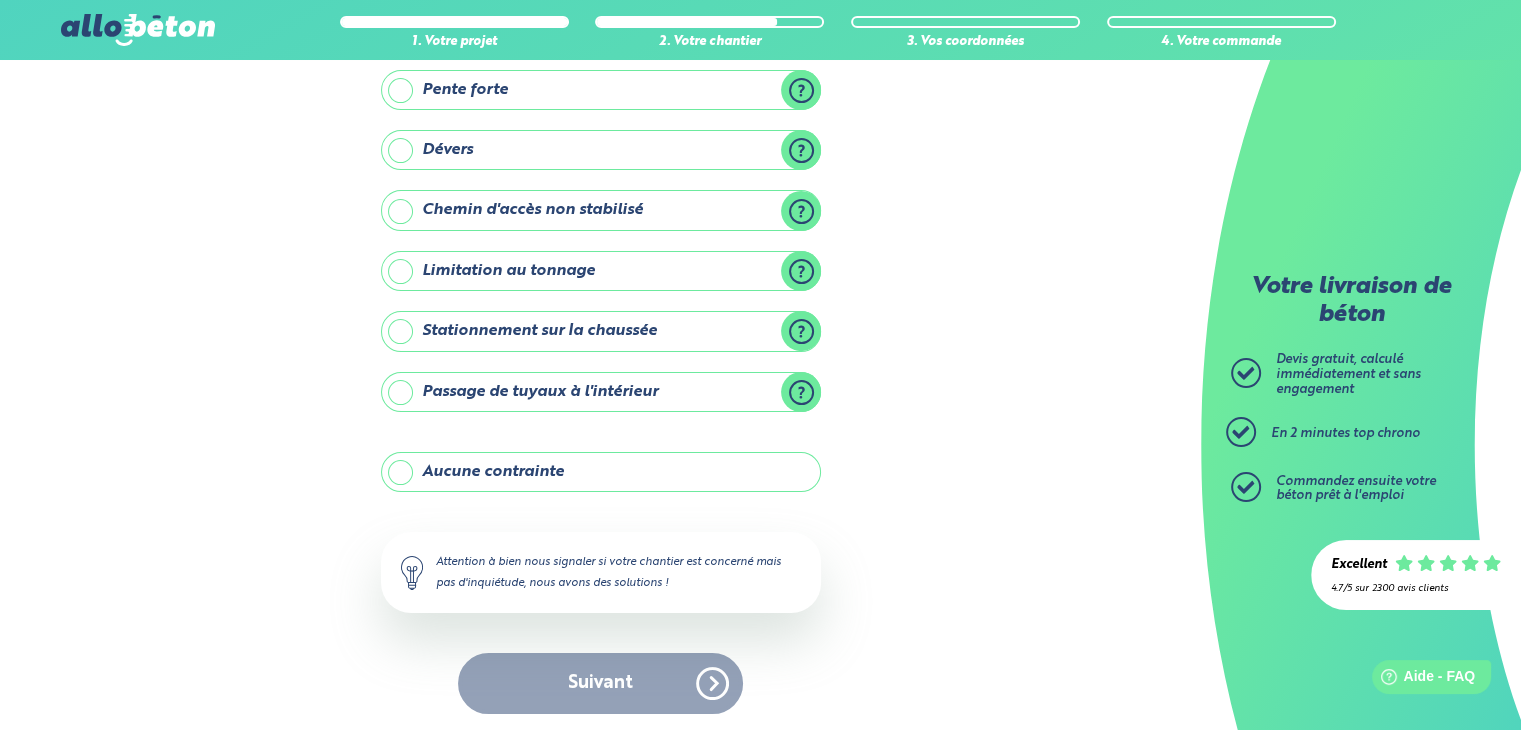 click on "Aucune contrainte" at bounding box center [601, 472] 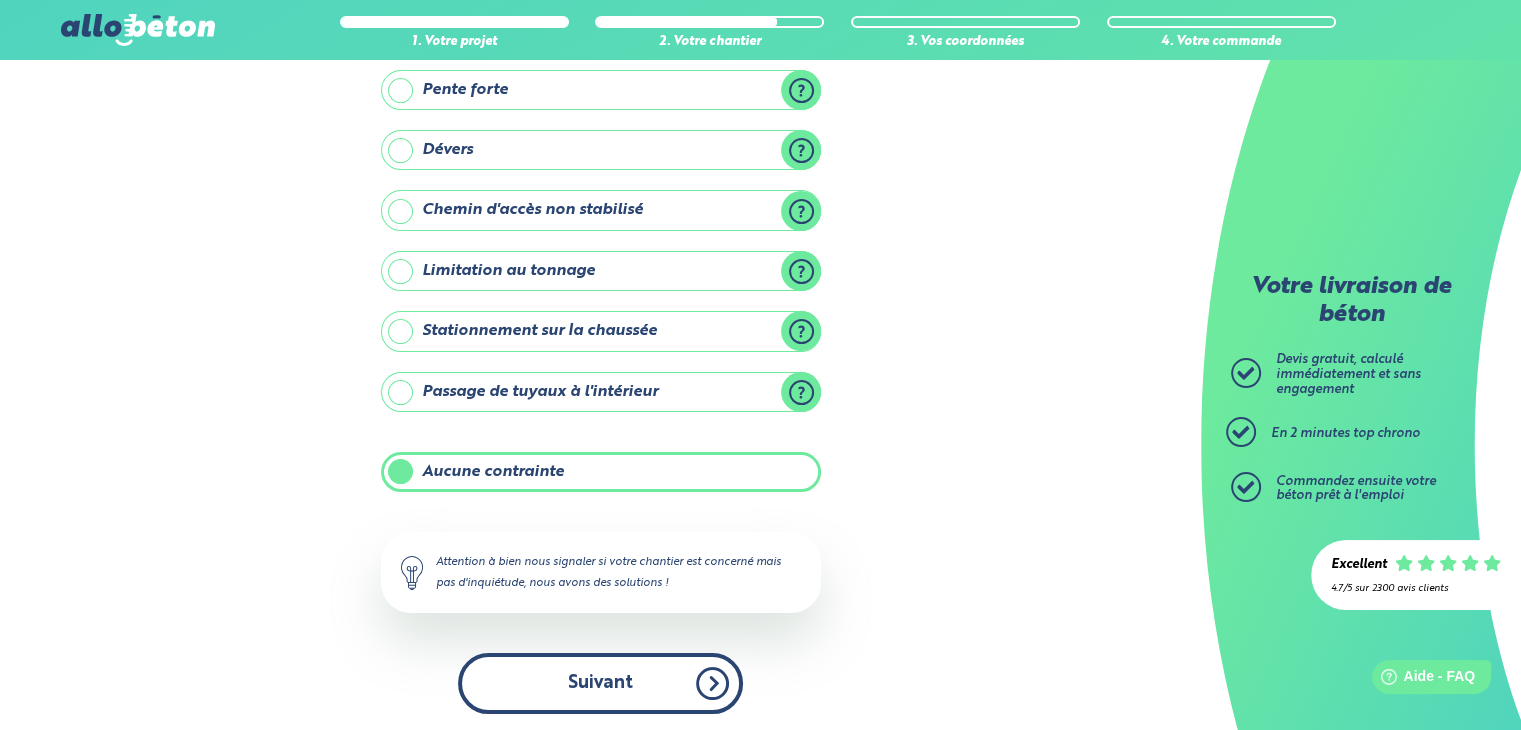 click on "Suivant" at bounding box center (600, 683) 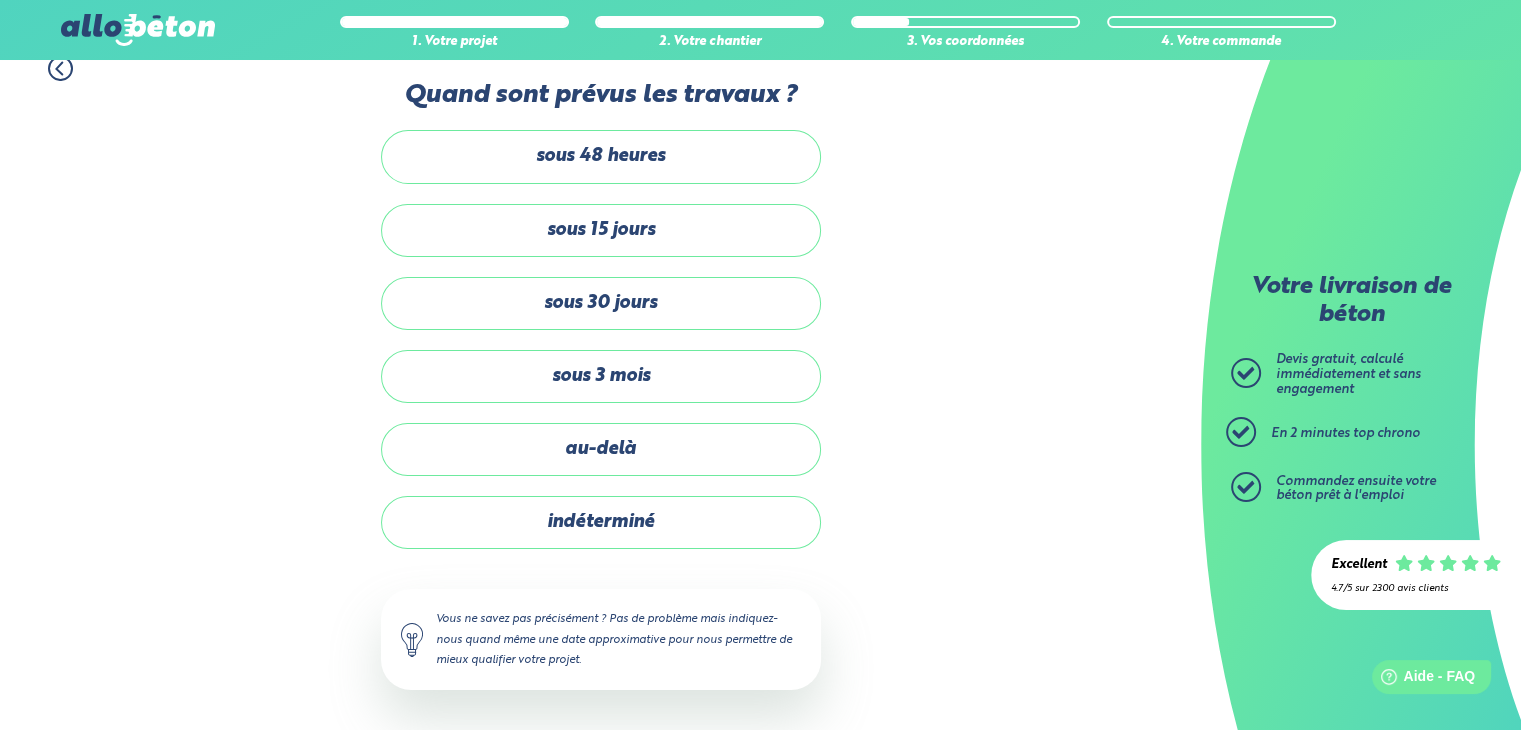 scroll, scrollTop: 21, scrollLeft: 0, axis: vertical 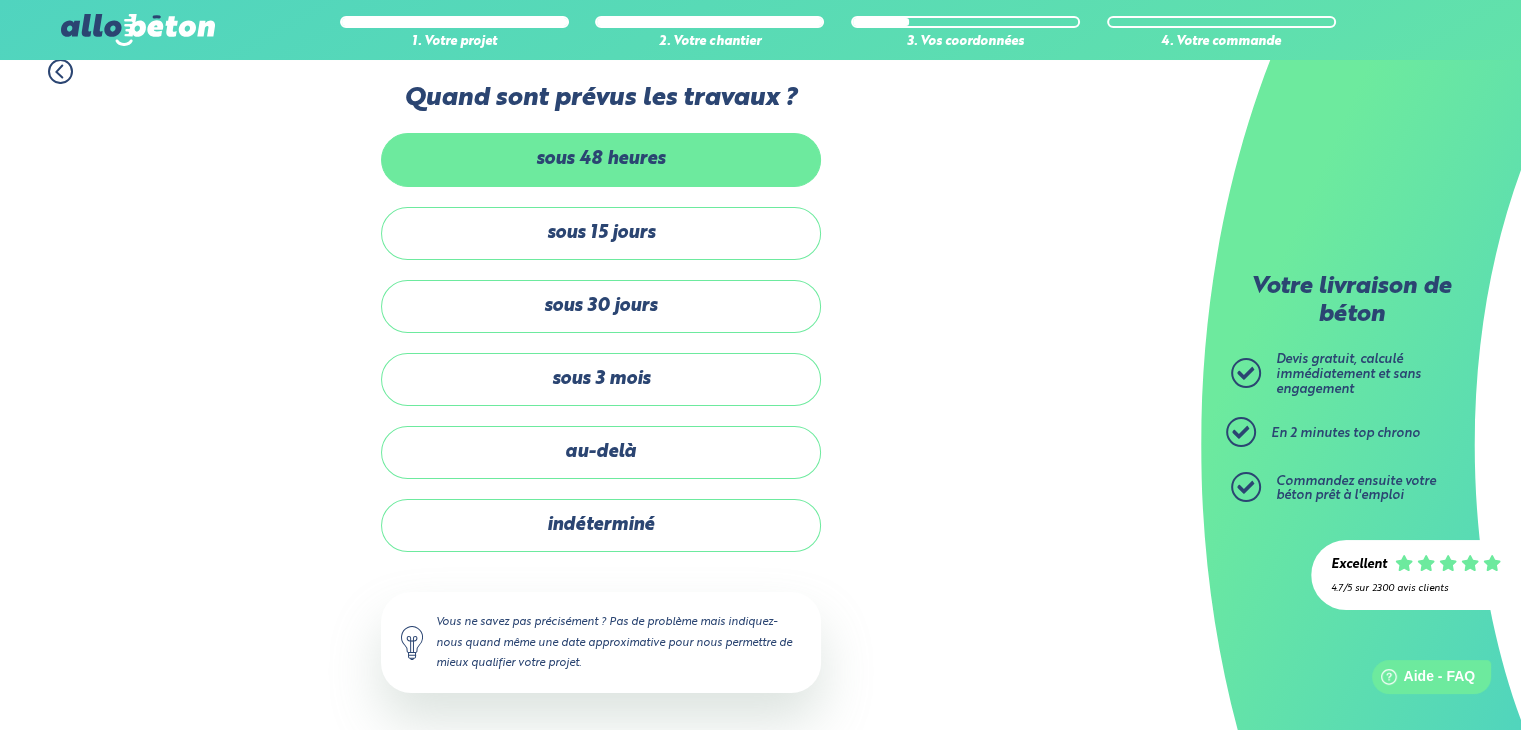 click on "sous 48 heures" at bounding box center [601, 159] 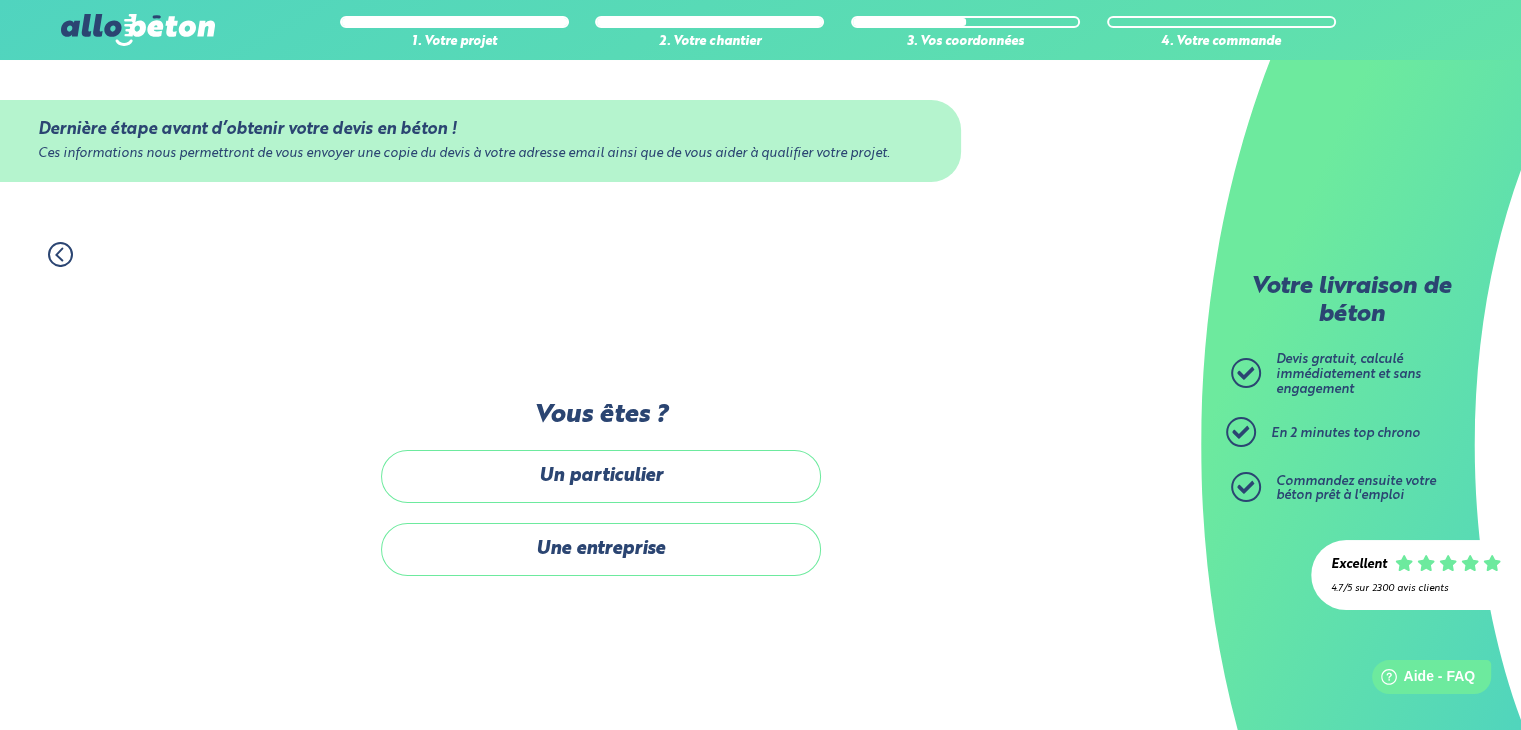 scroll, scrollTop: 0, scrollLeft: 0, axis: both 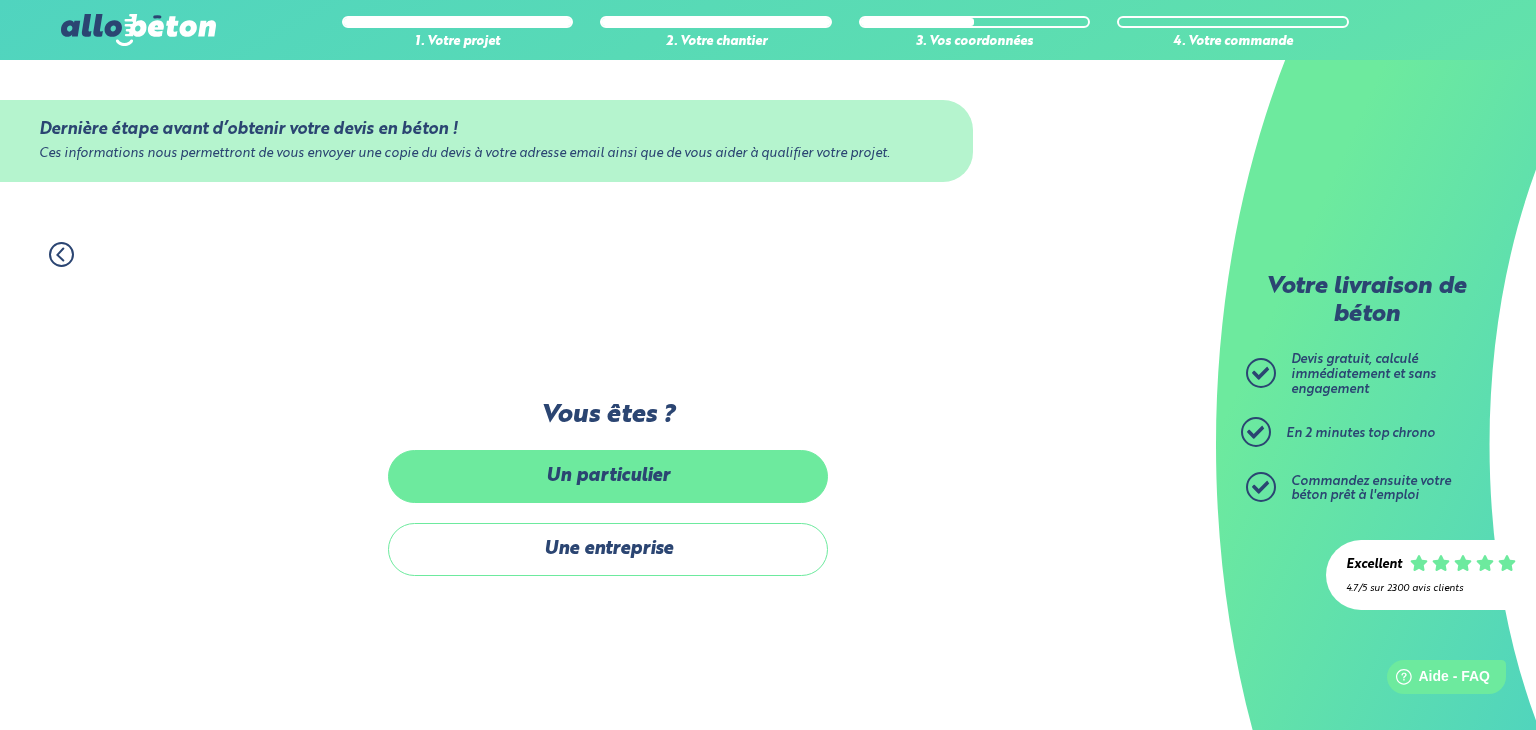 click on "Un particulier" at bounding box center [608, 476] 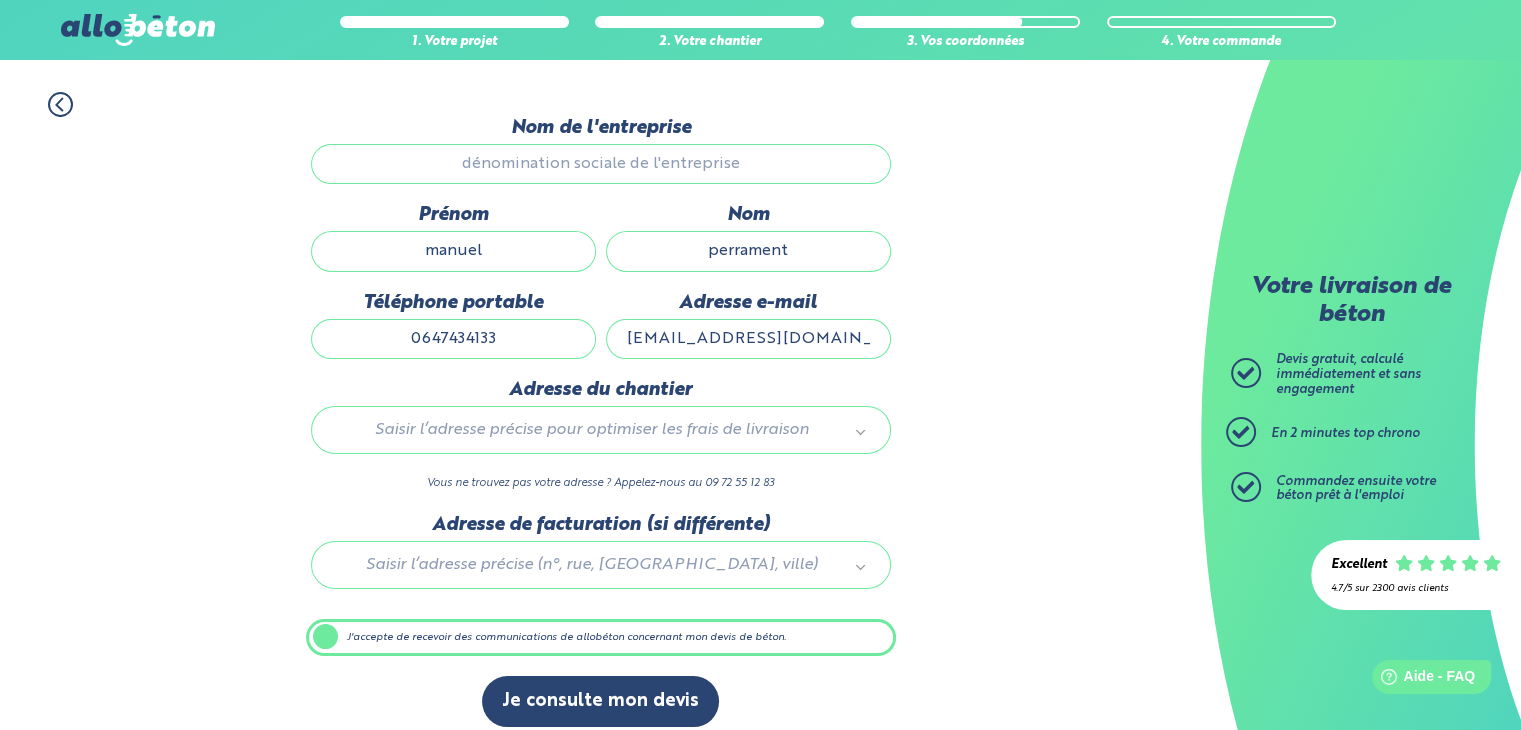 scroll, scrollTop: 164, scrollLeft: 0, axis: vertical 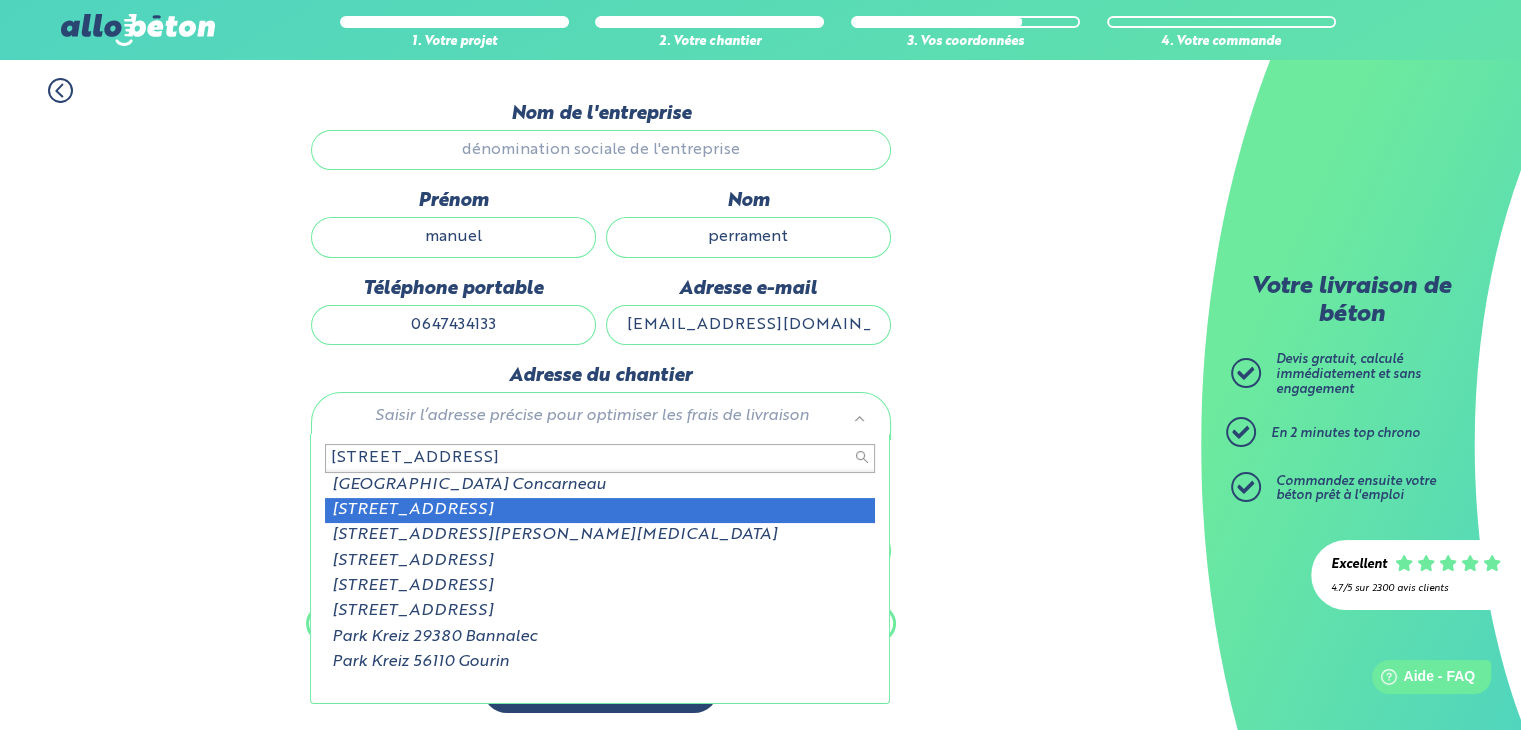 type on "8 rue park krei" 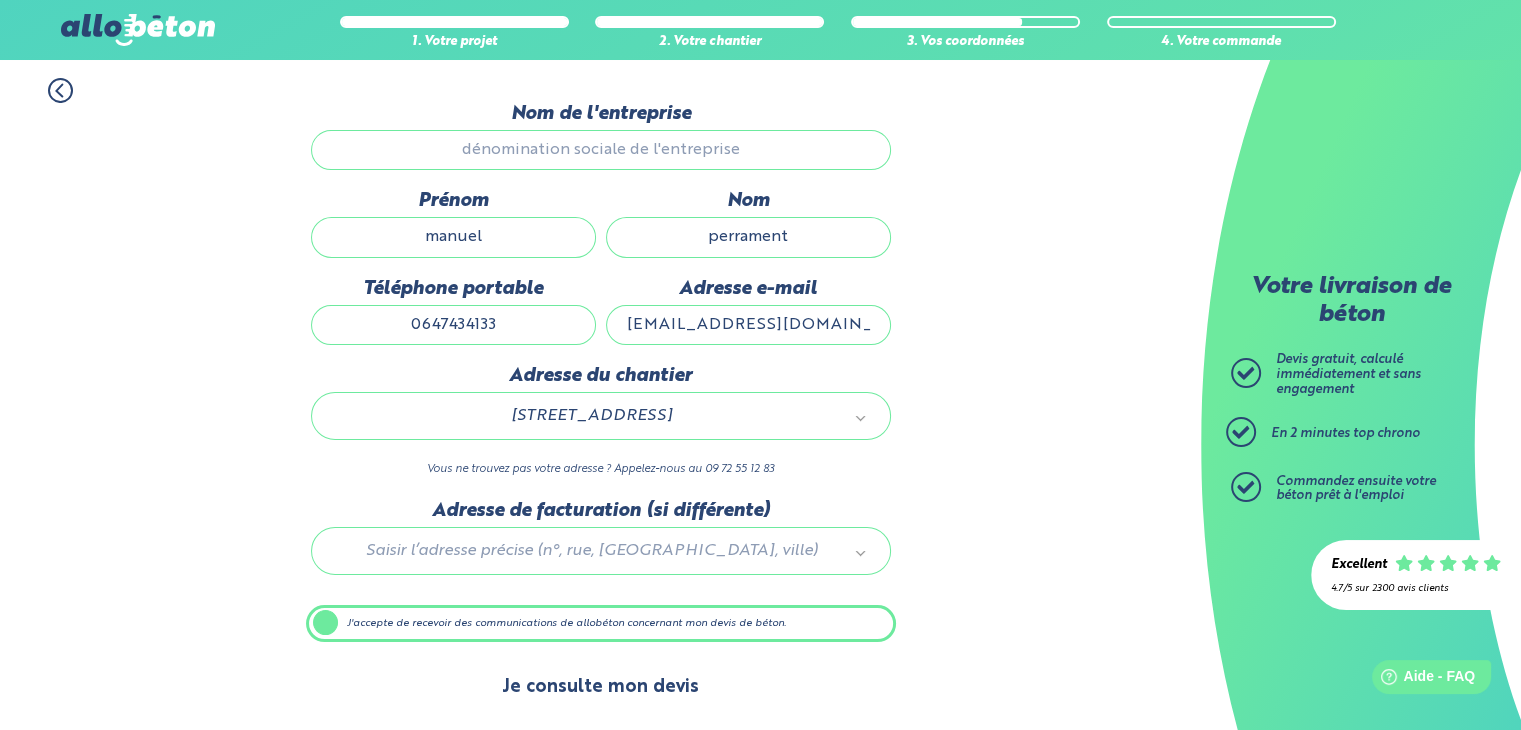 click on "Je consulte mon devis" at bounding box center (600, 687) 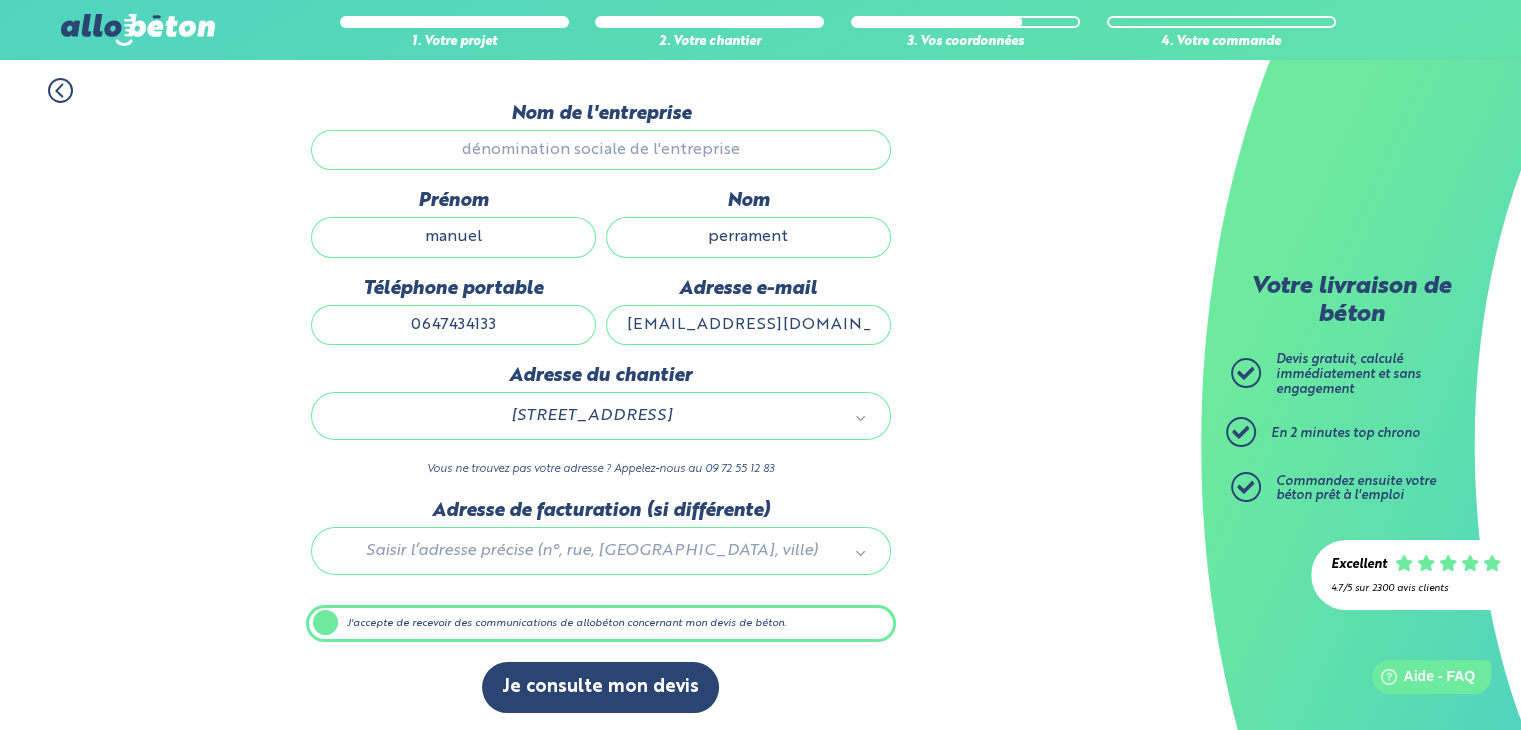 click at bounding box center [601, 547] 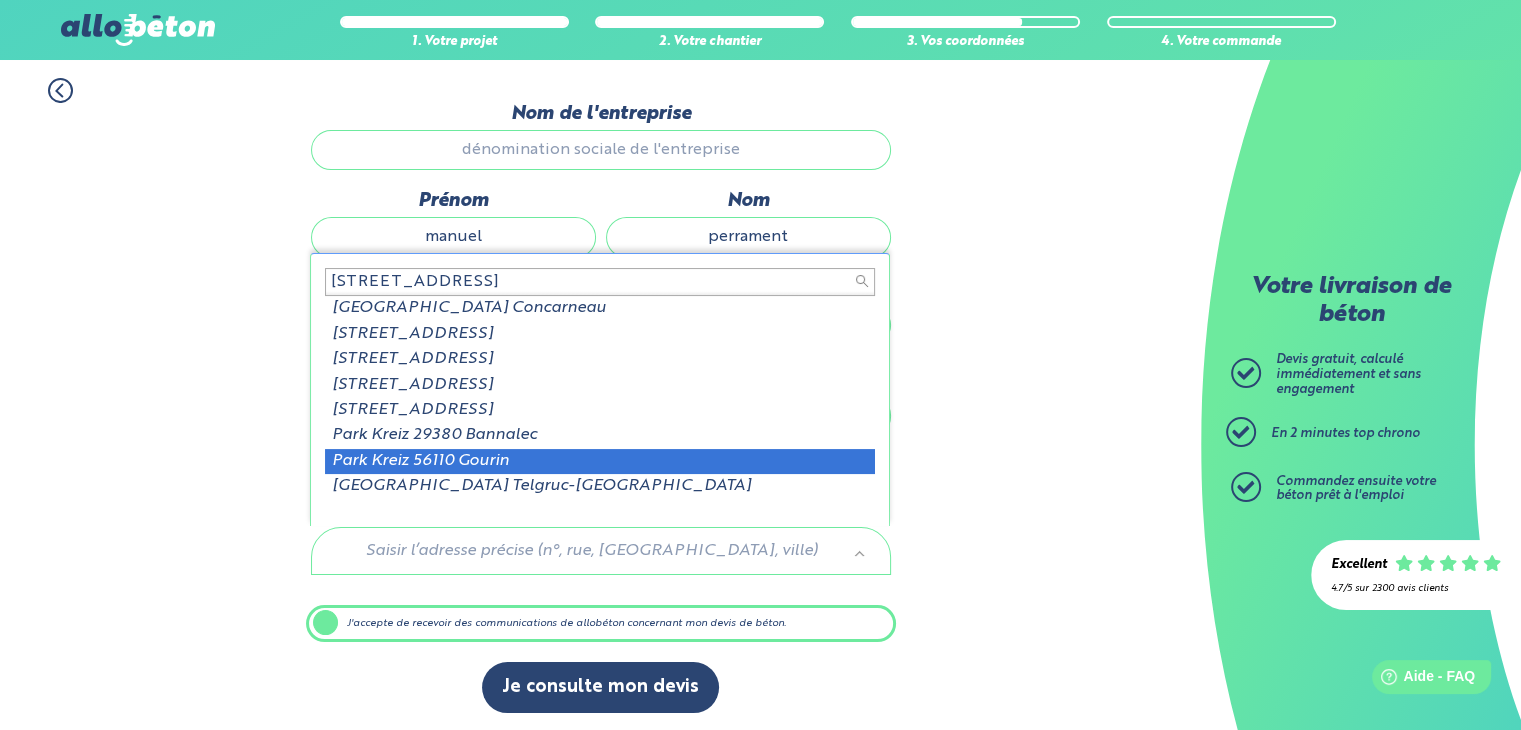 scroll, scrollTop: 2, scrollLeft: 0, axis: vertical 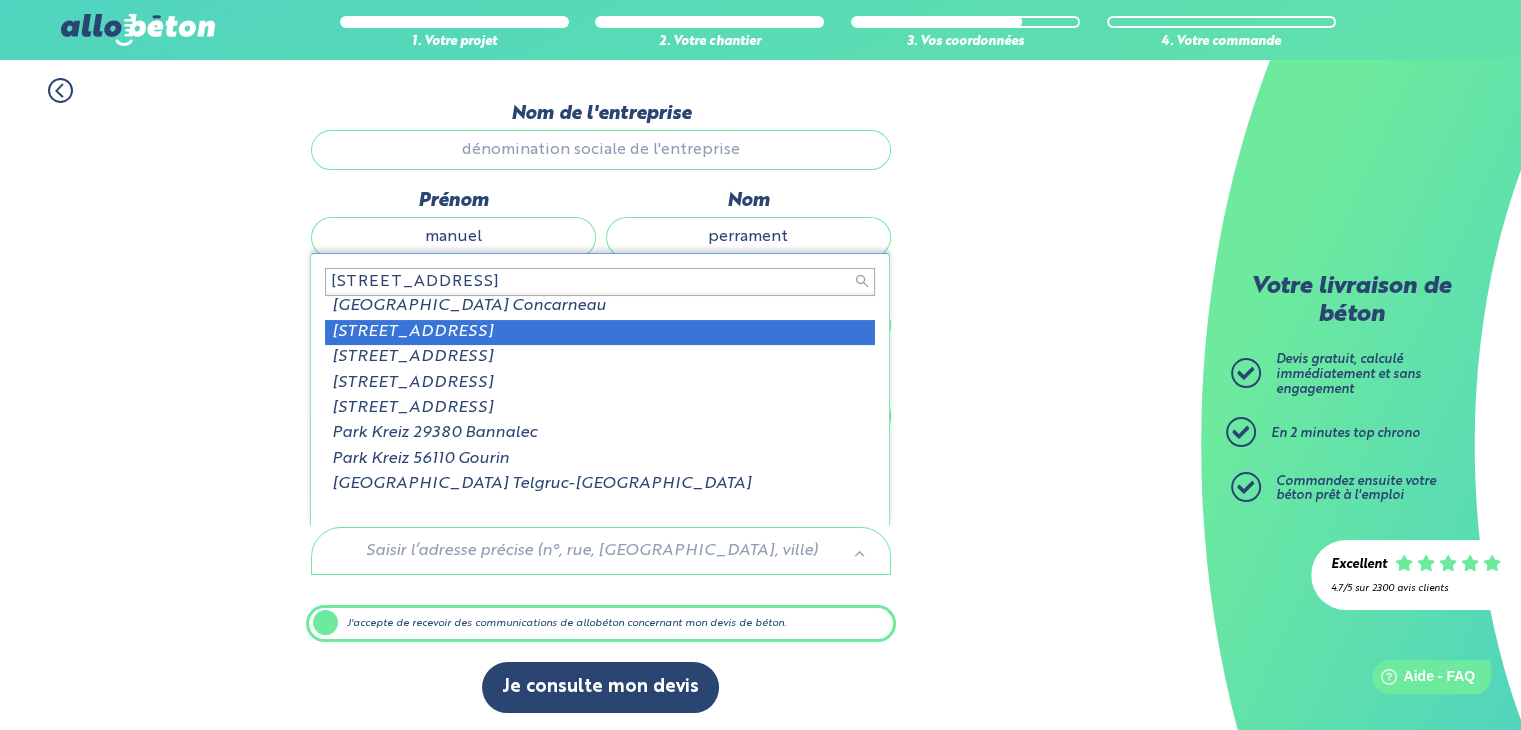 type on "8 rue park kreiz" 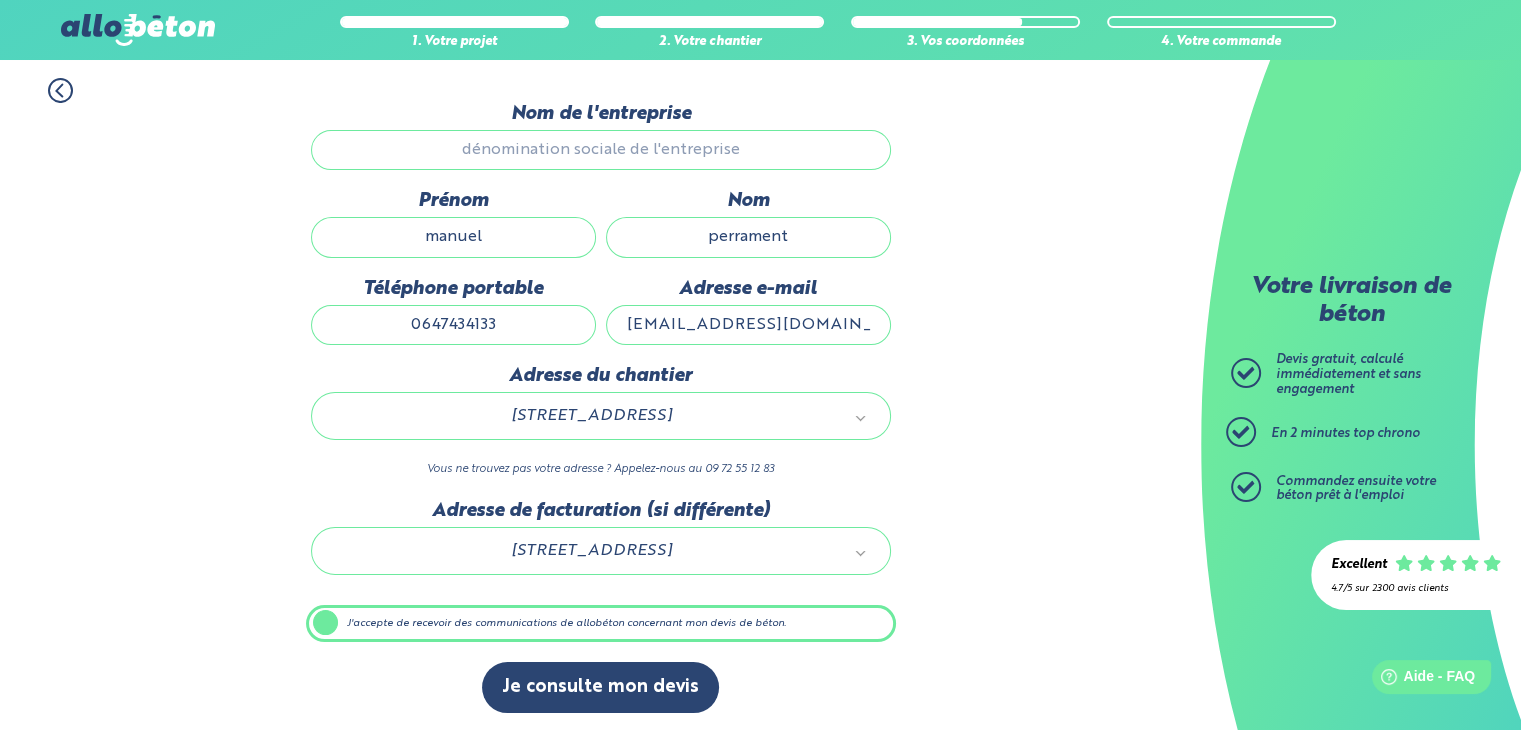 click on "J'accepte de recevoir des communications de allobéton concernant mon devis de béton." at bounding box center (601, 624) 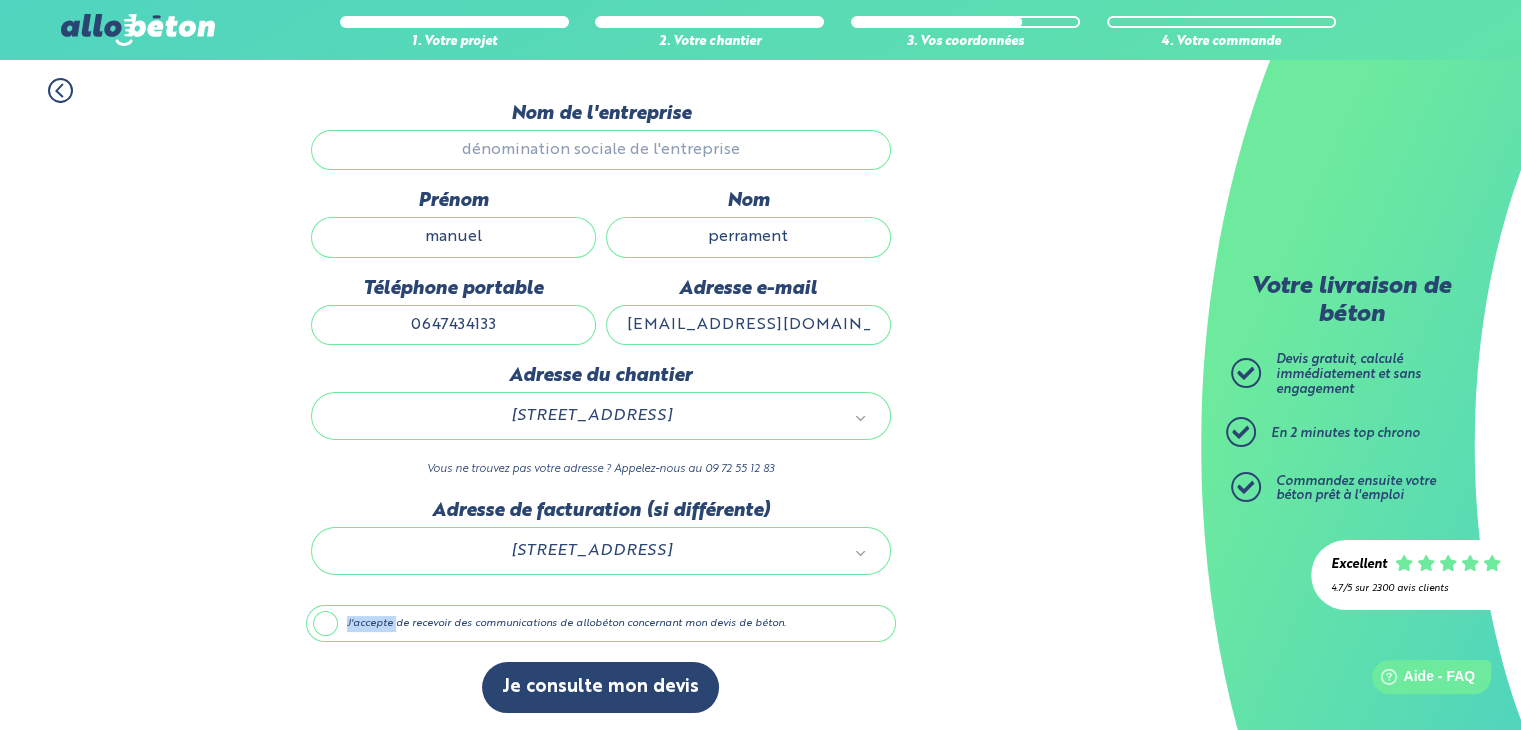 click on "J'accepte de recevoir des communications de allobéton concernant mon devis de béton." at bounding box center [601, 624] 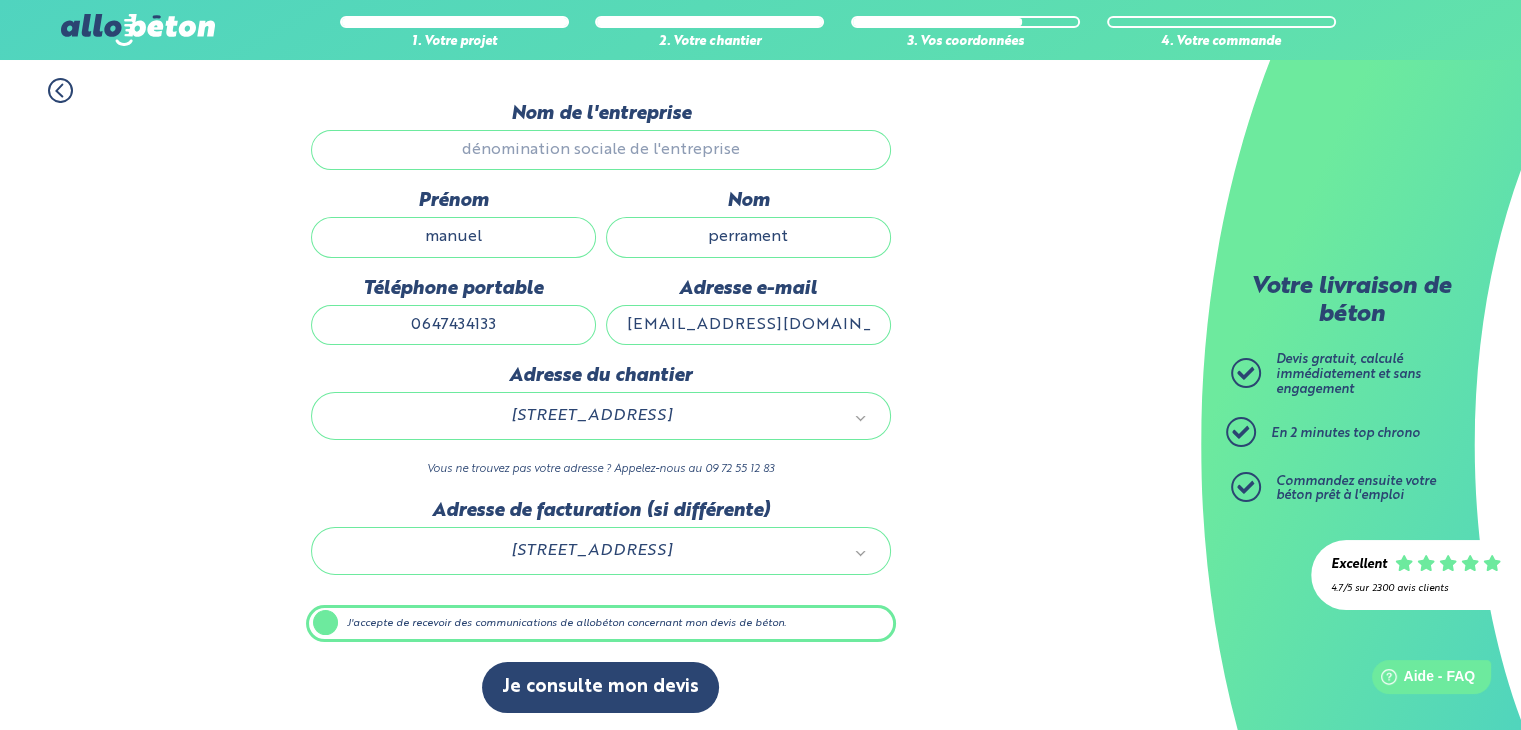 click on "Adresse du chantier     8 Rue de Park Kreiz 29830 Plourin     29208_qzfnoc_00008 Vous ne trouvez pas votre adresse ? Appelez-nous au 09 72 55 12 83" at bounding box center (601, 432) 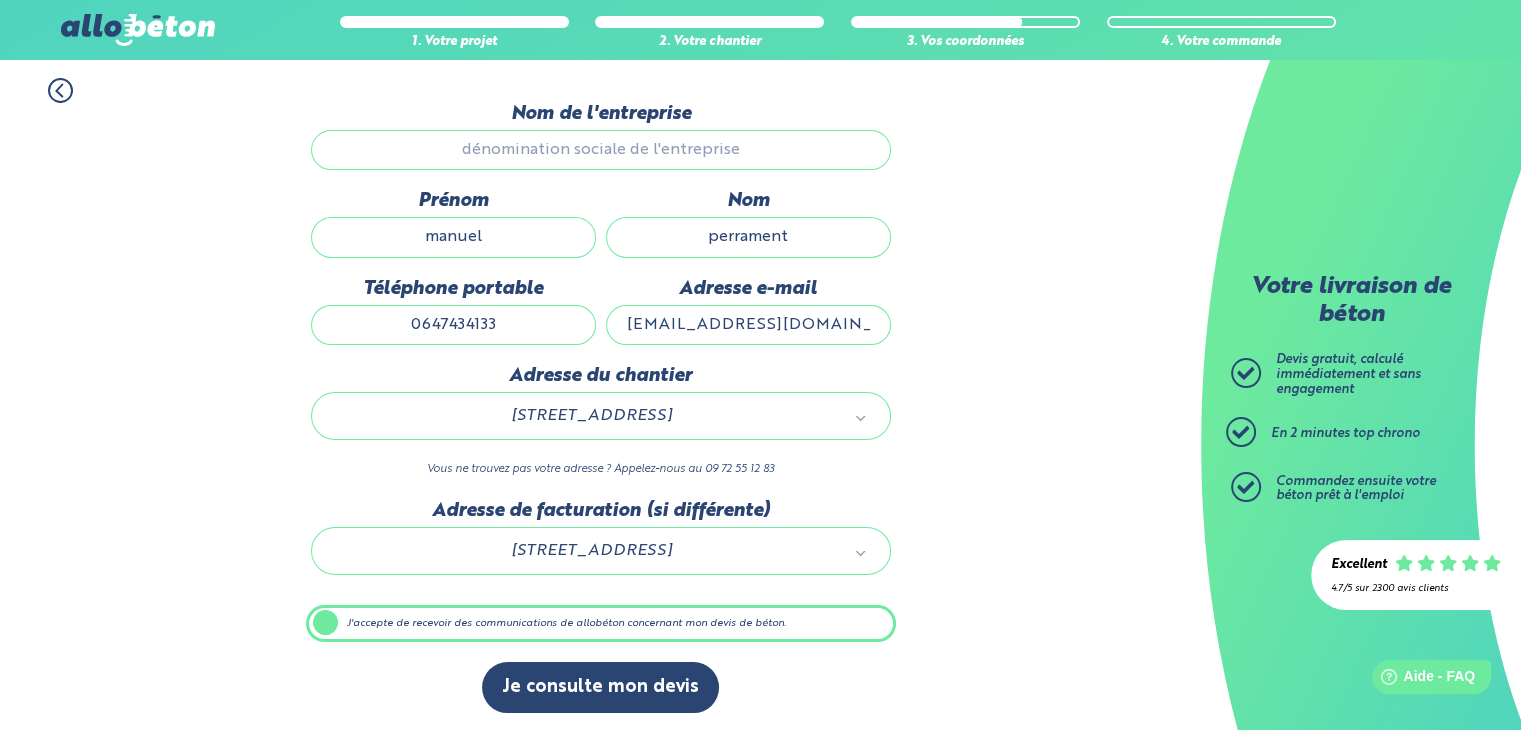 click on "Nom de l'entreprise" at bounding box center (601, 150) 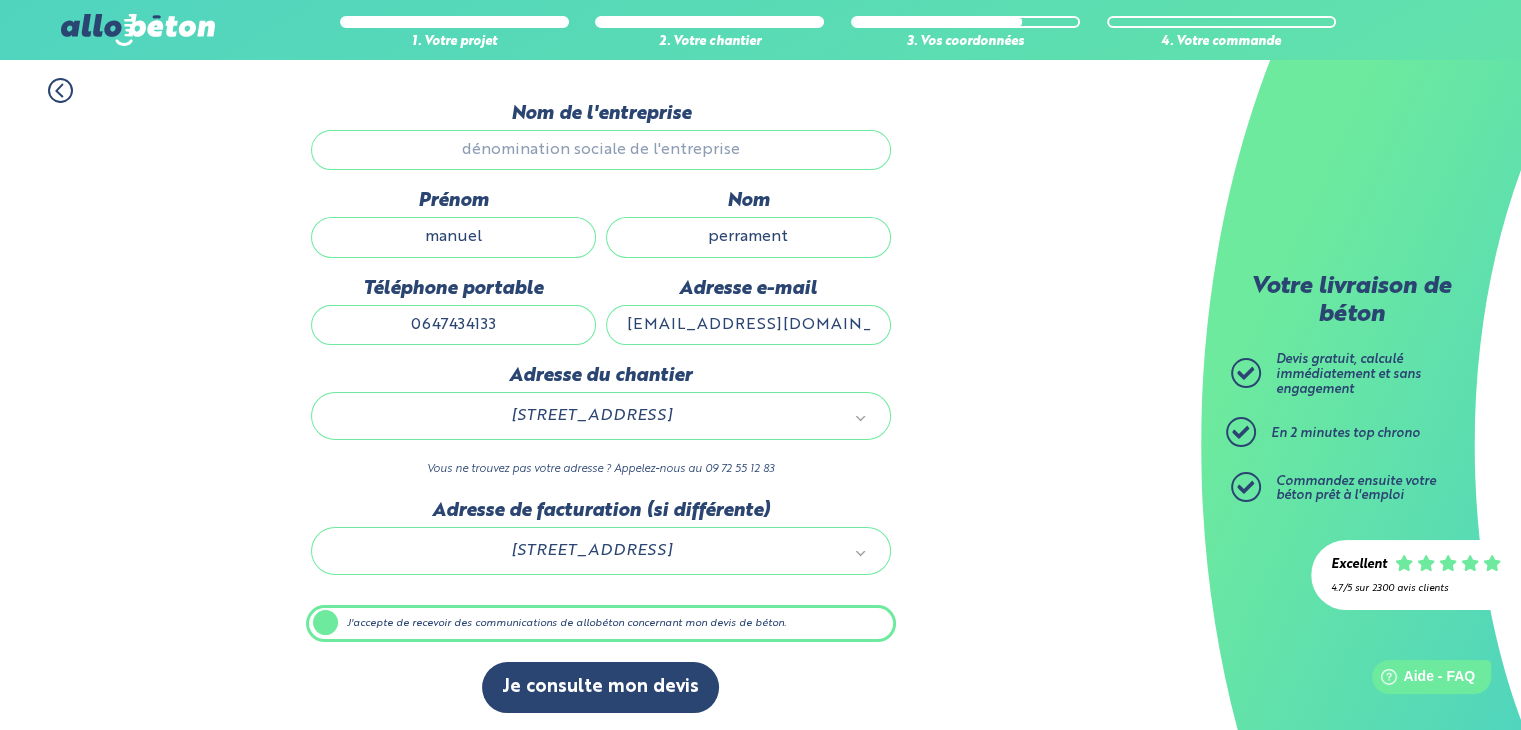 click on "manuel" at bounding box center (453, 237) 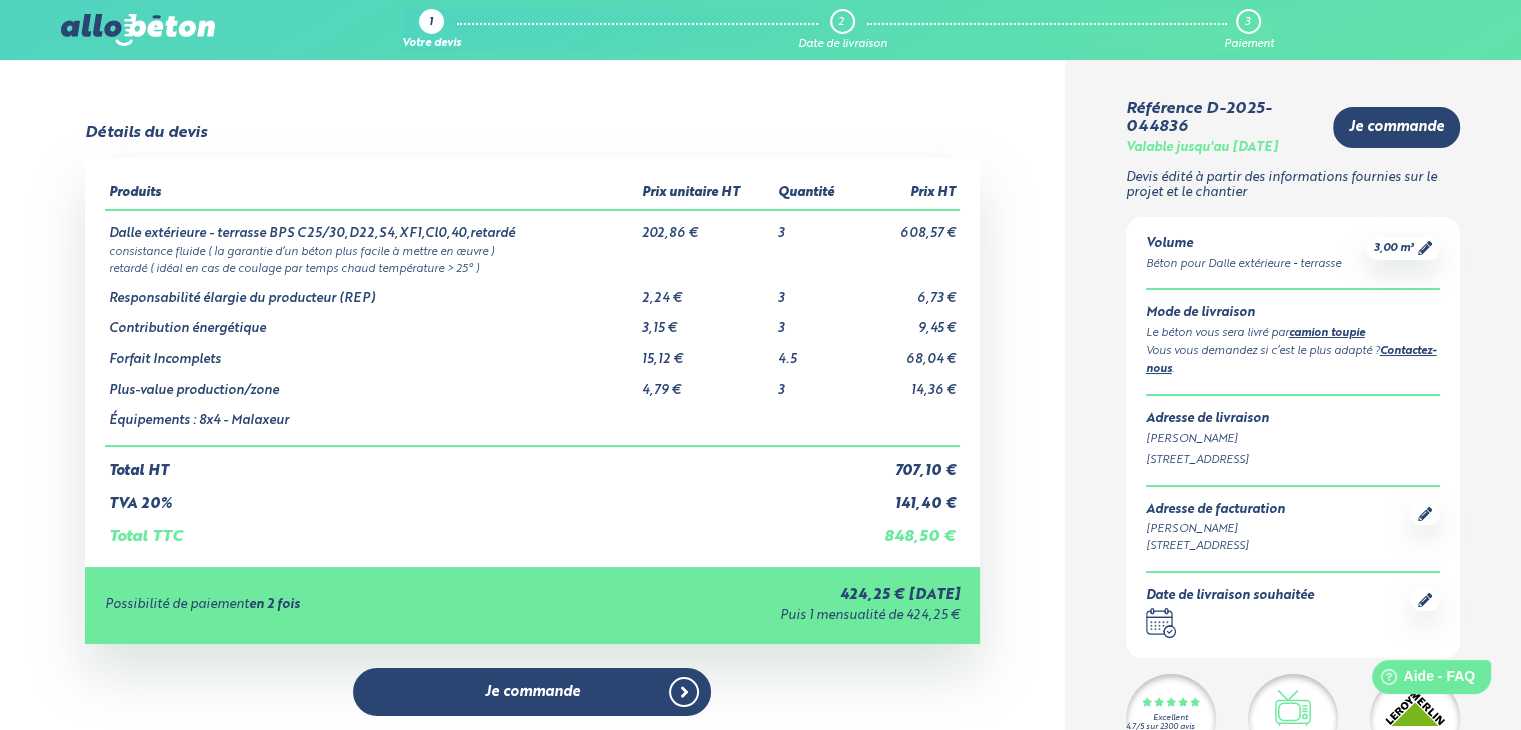 scroll, scrollTop: 0, scrollLeft: 0, axis: both 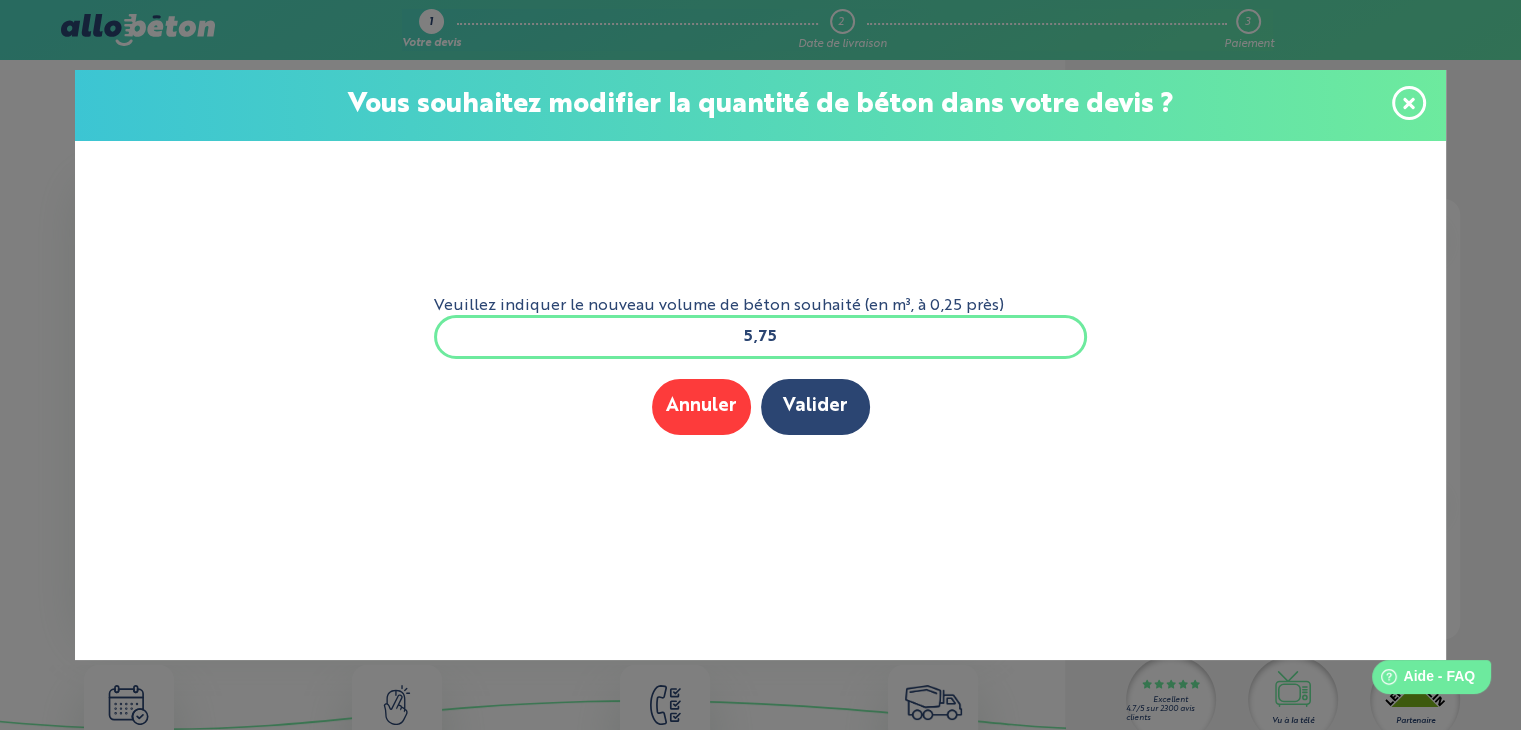 click on "5,75" at bounding box center (761, 337) 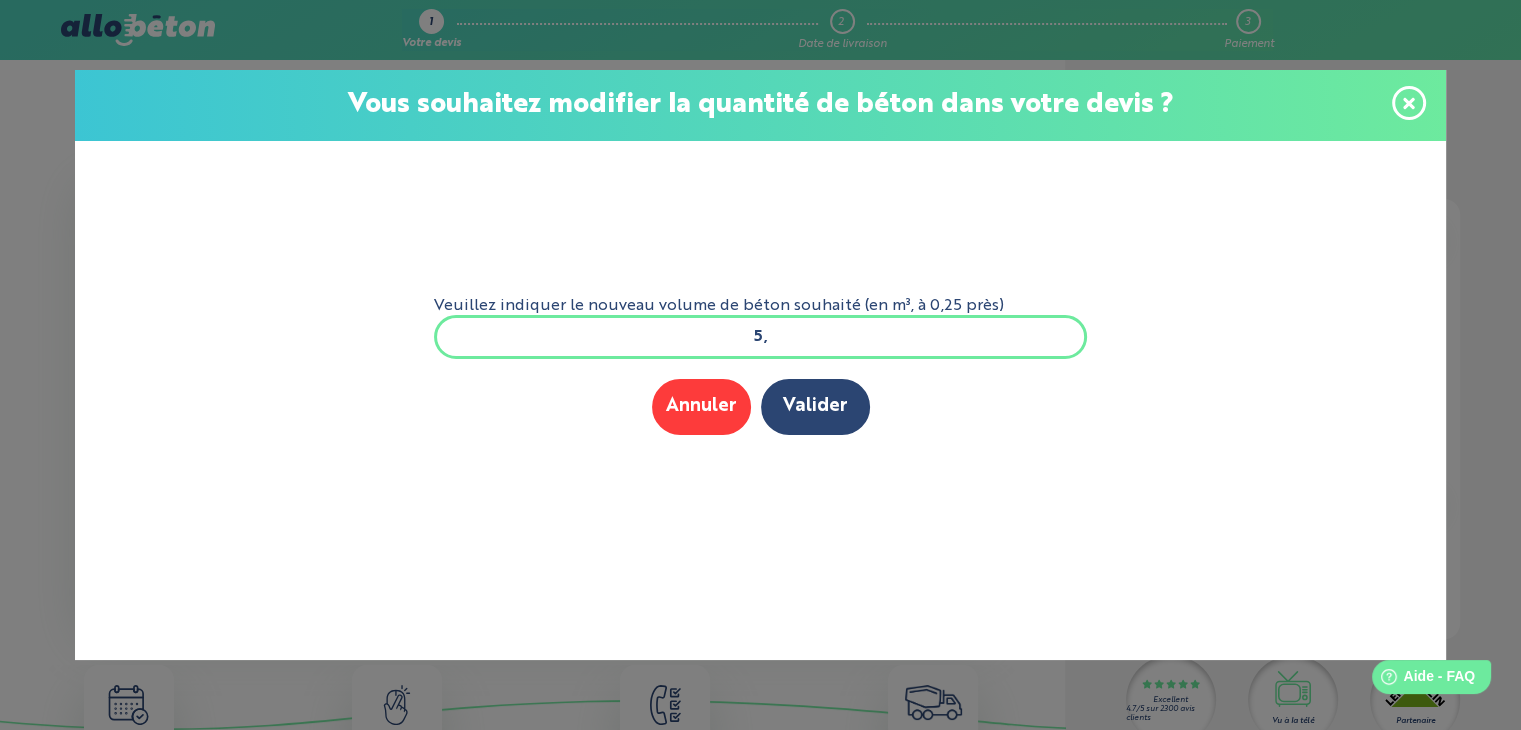 type on "5" 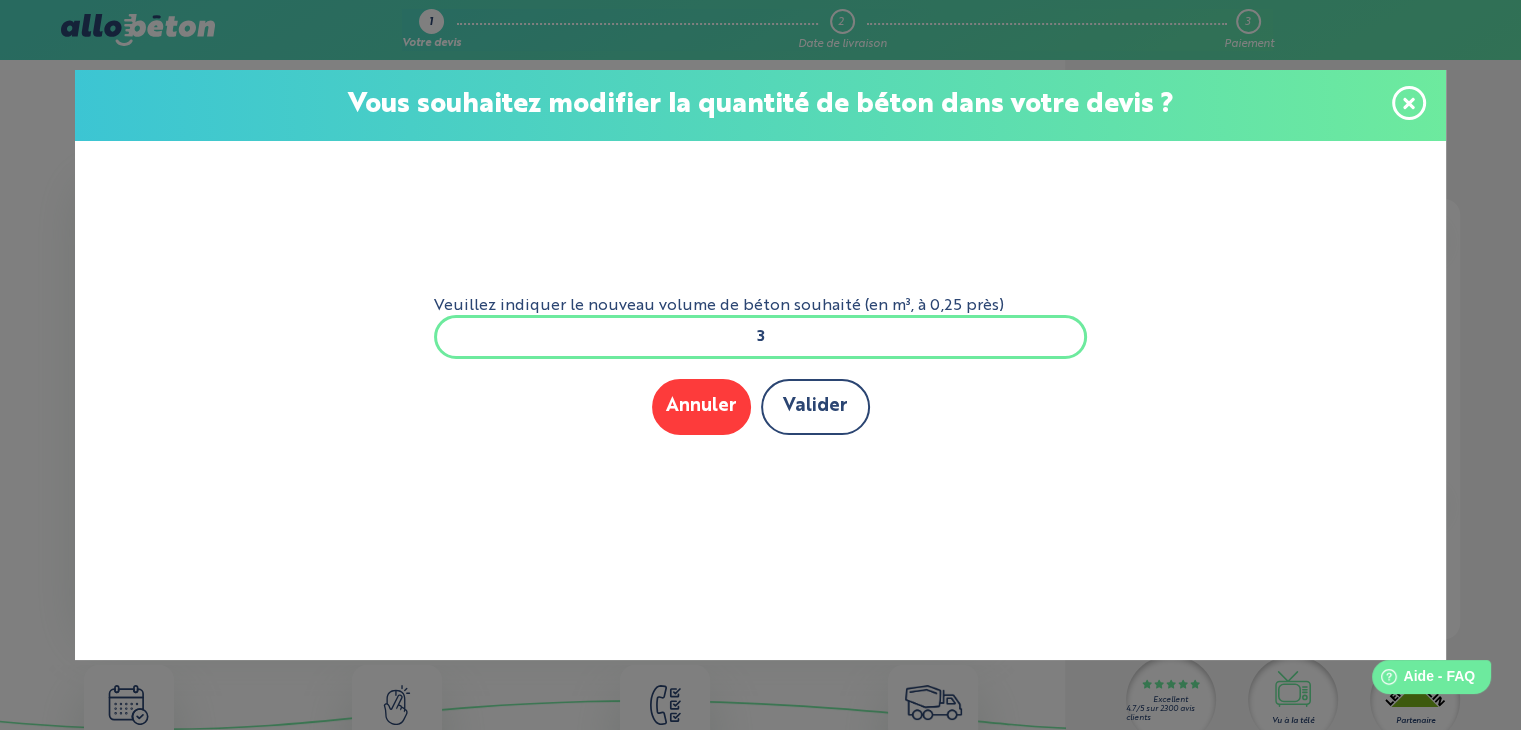 type on "3" 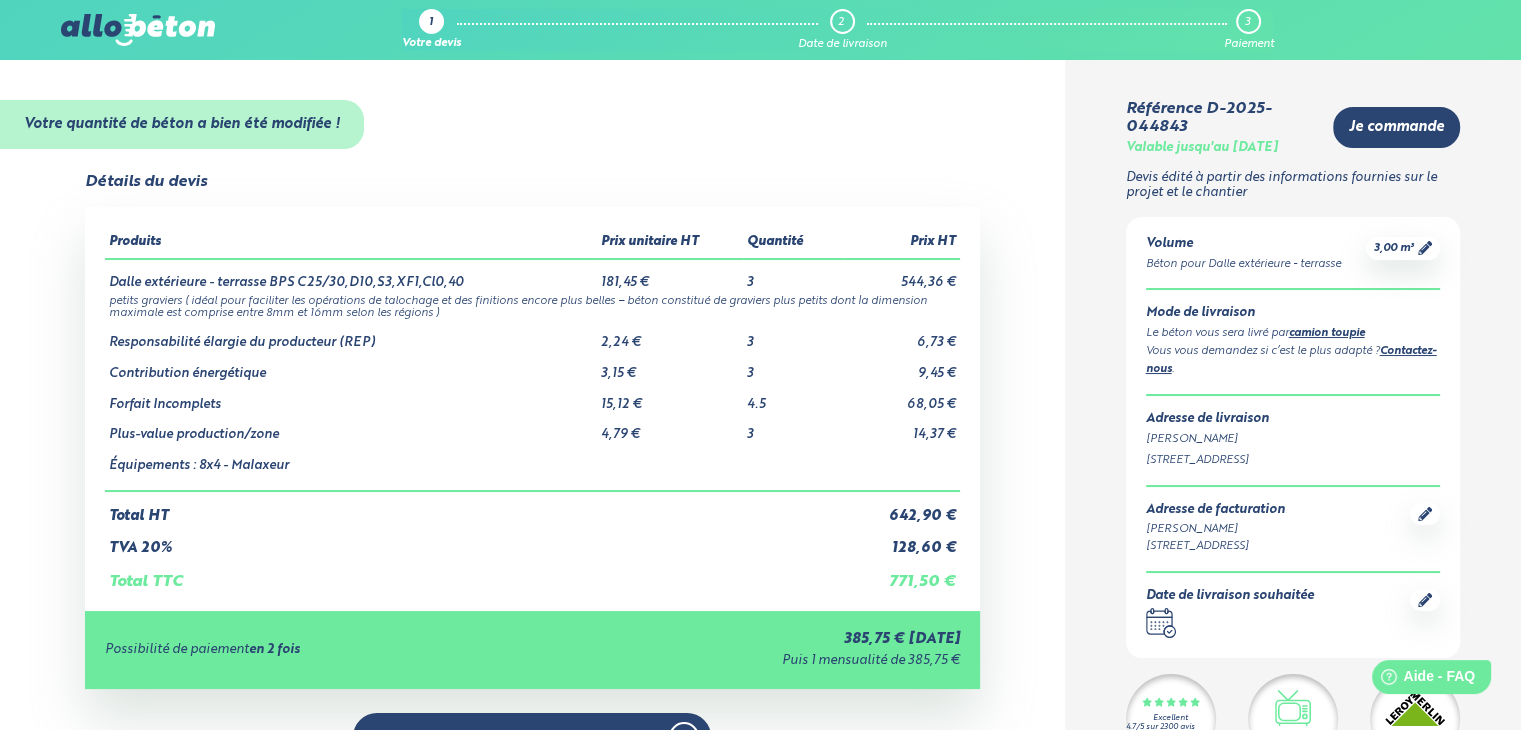 scroll, scrollTop: 0, scrollLeft: 0, axis: both 